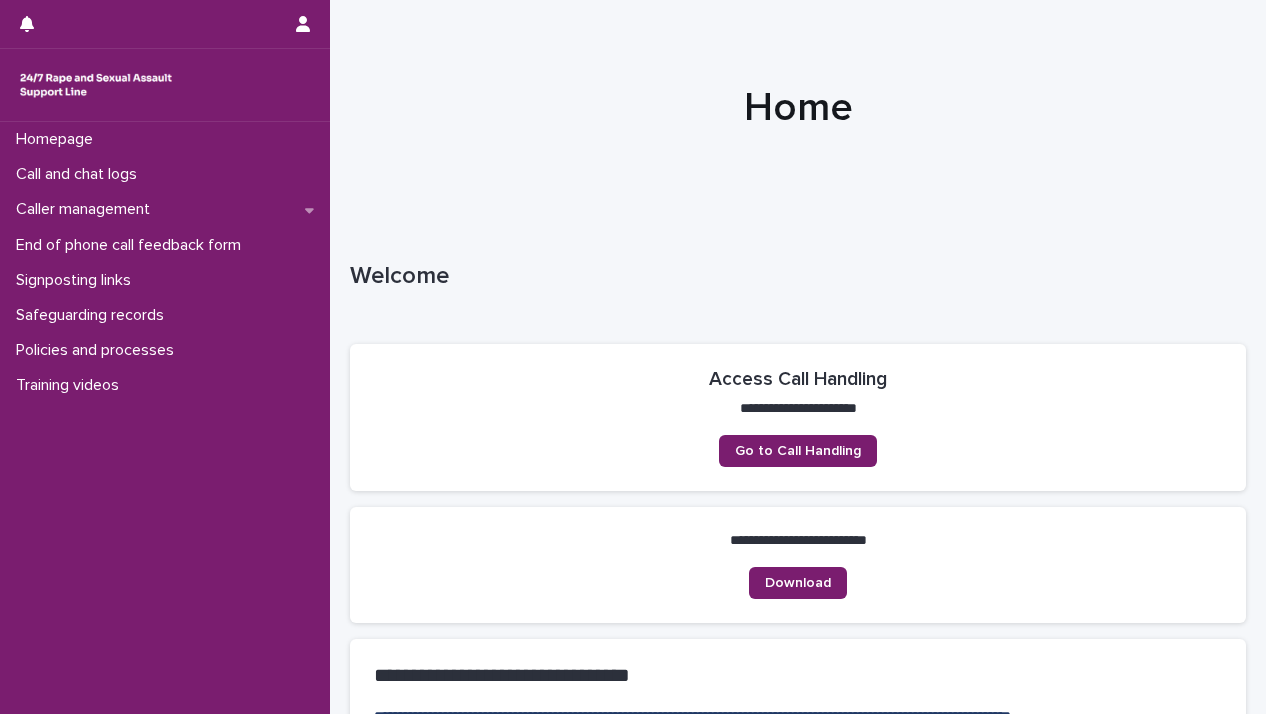 scroll, scrollTop: 0, scrollLeft: 0, axis: both 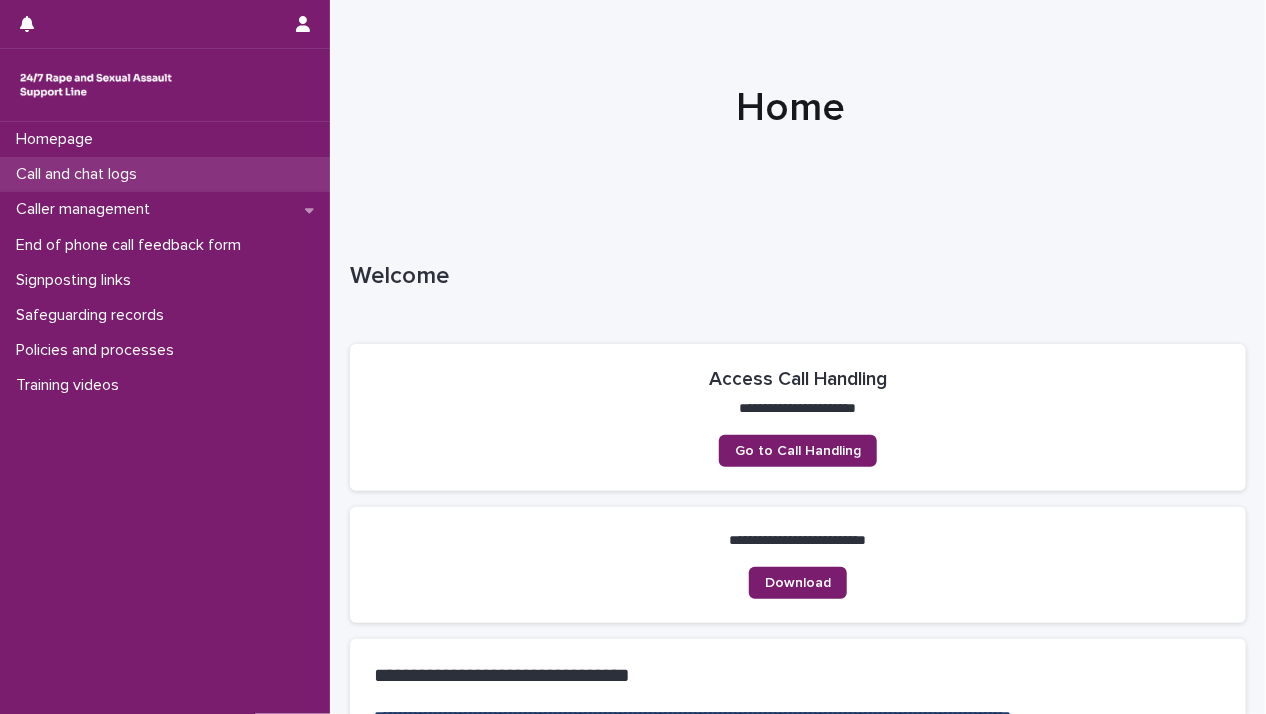 click on "Call and chat logs" at bounding box center (80, 174) 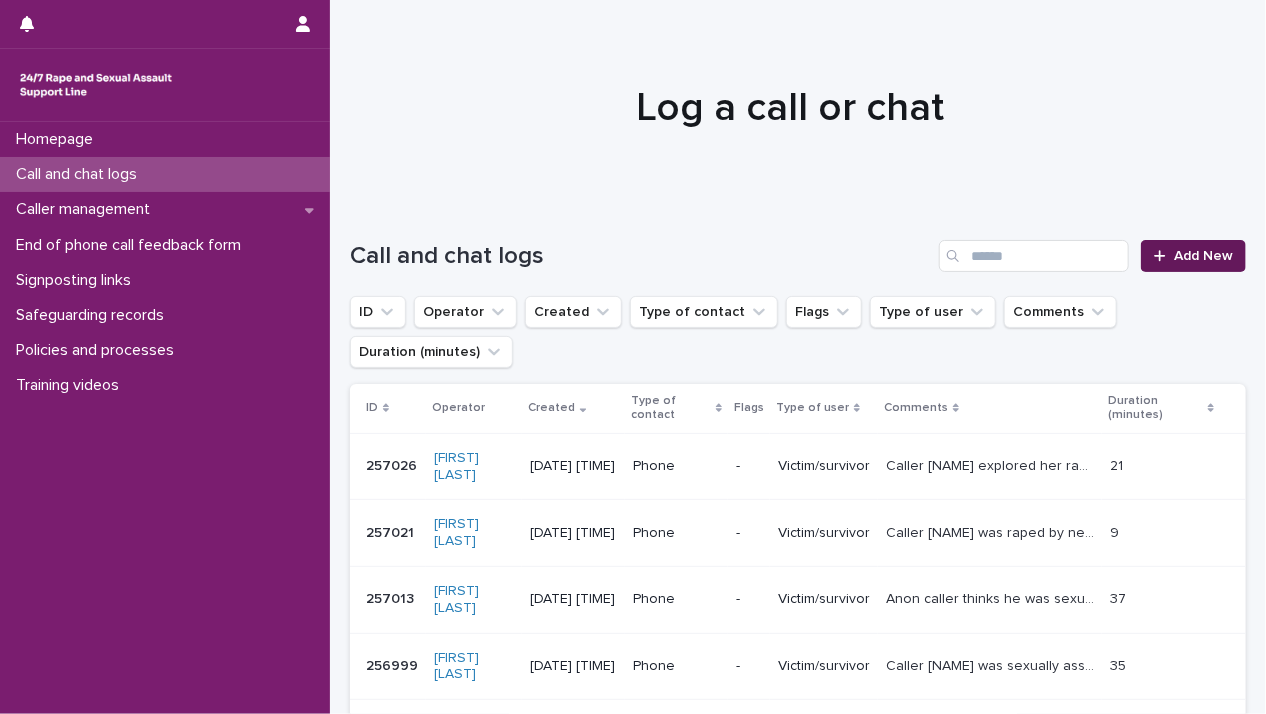 click on "Add New" at bounding box center (1193, 256) 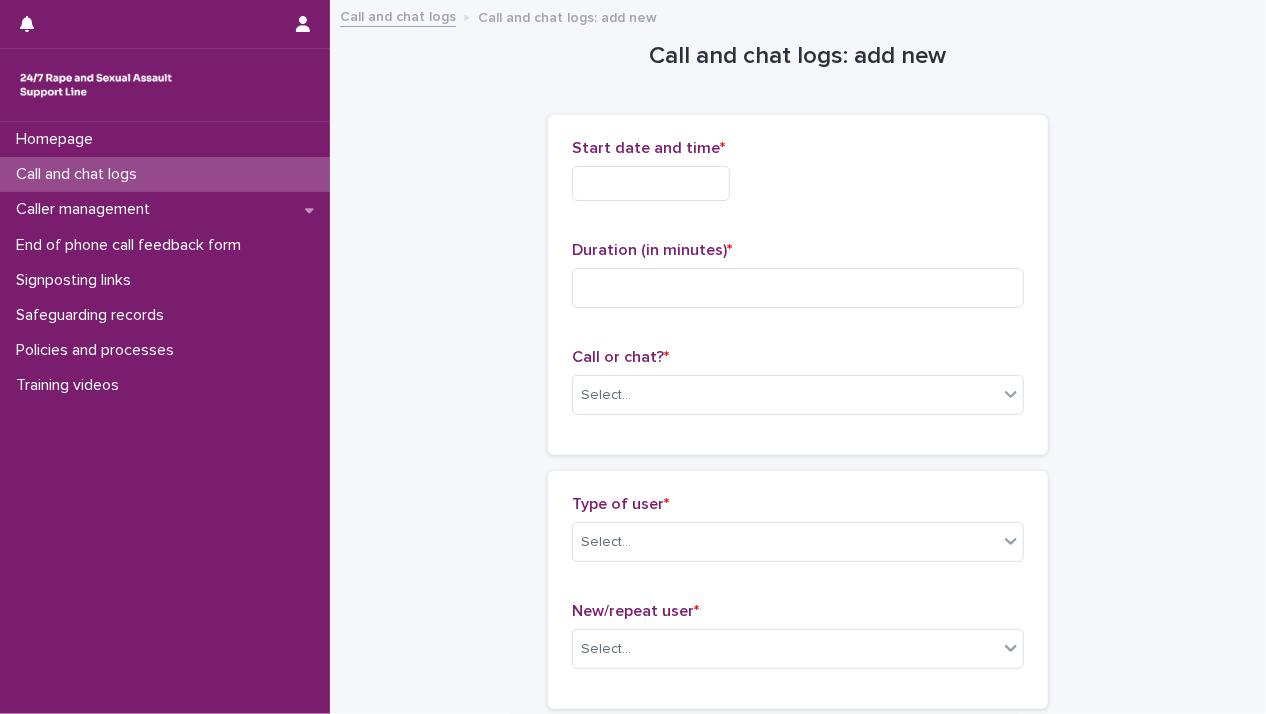 click at bounding box center [651, 183] 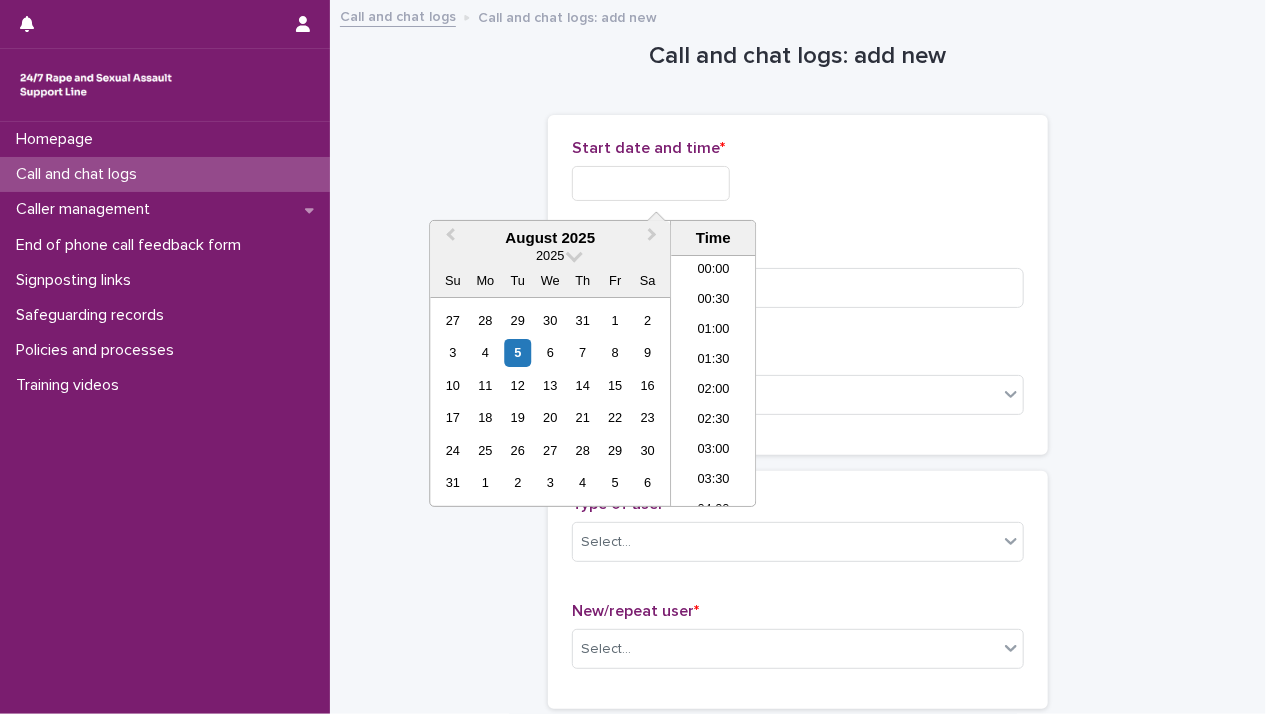 scroll, scrollTop: 1189, scrollLeft: 0, axis: vertical 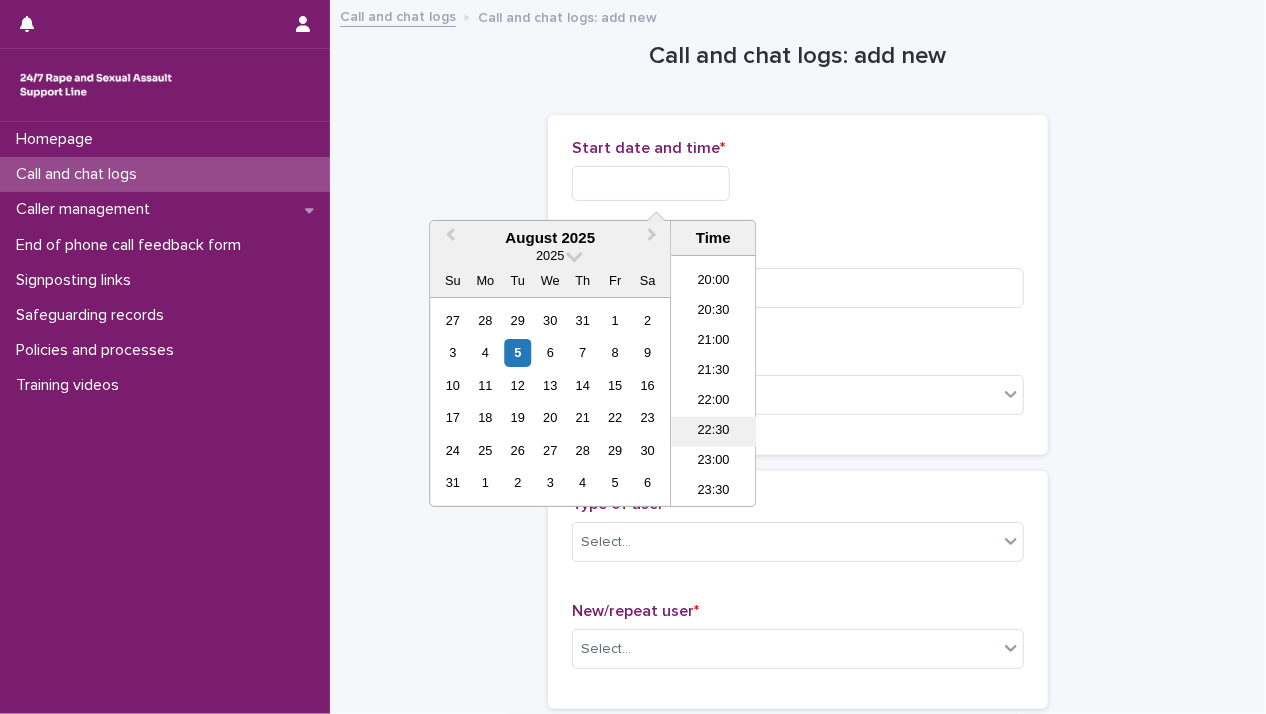click on "22:30" at bounding box center (713, 432) 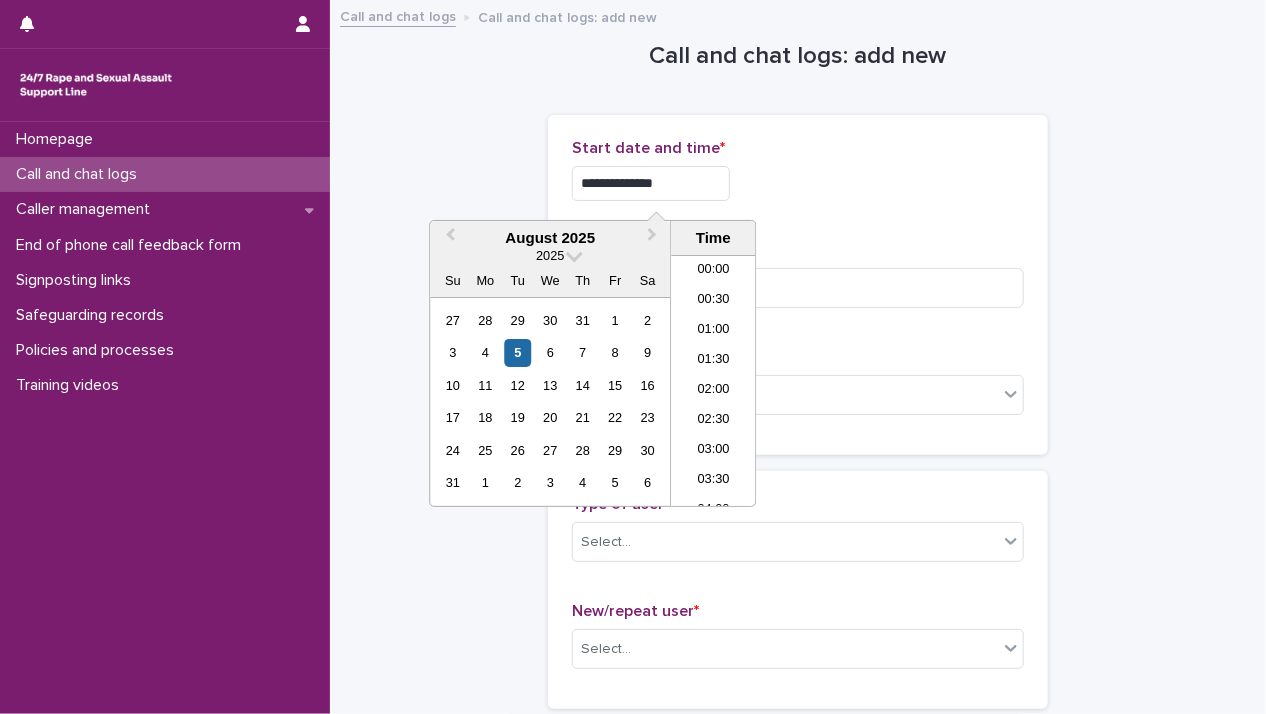 click on "**********" at bounding box center [651, 183] 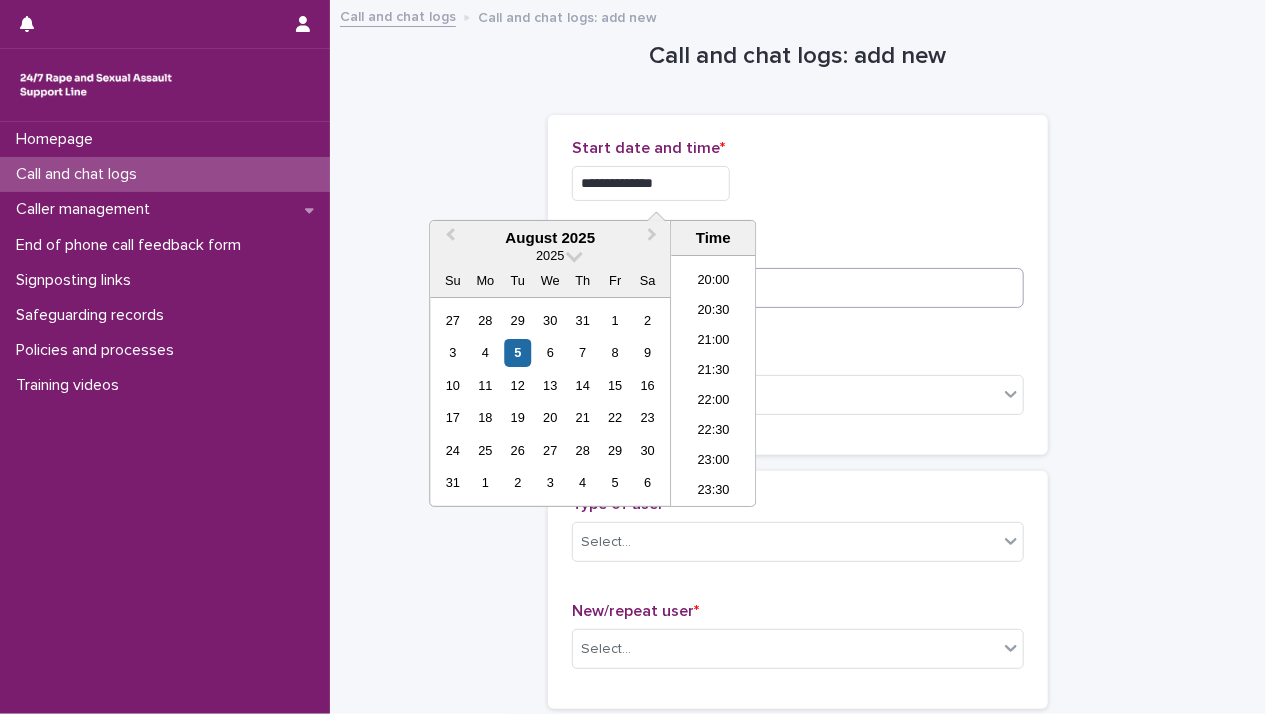 type on "**********" 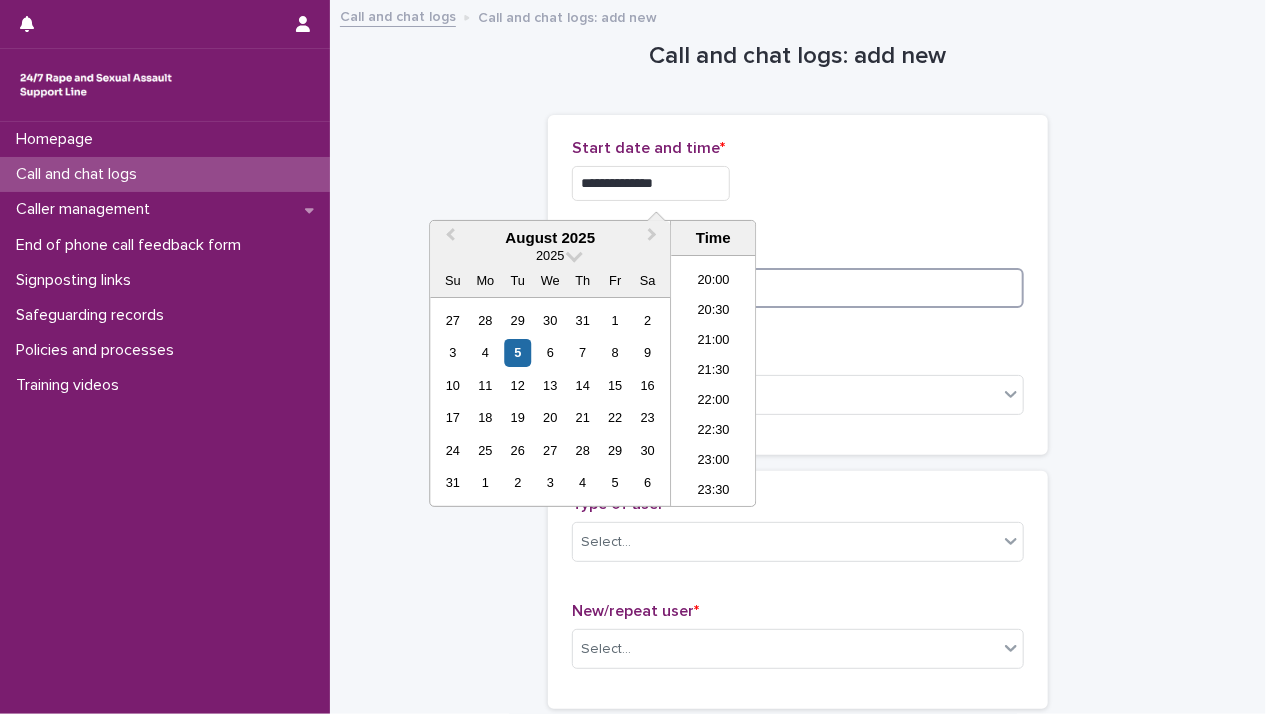 click at bounding box center (798, 288) 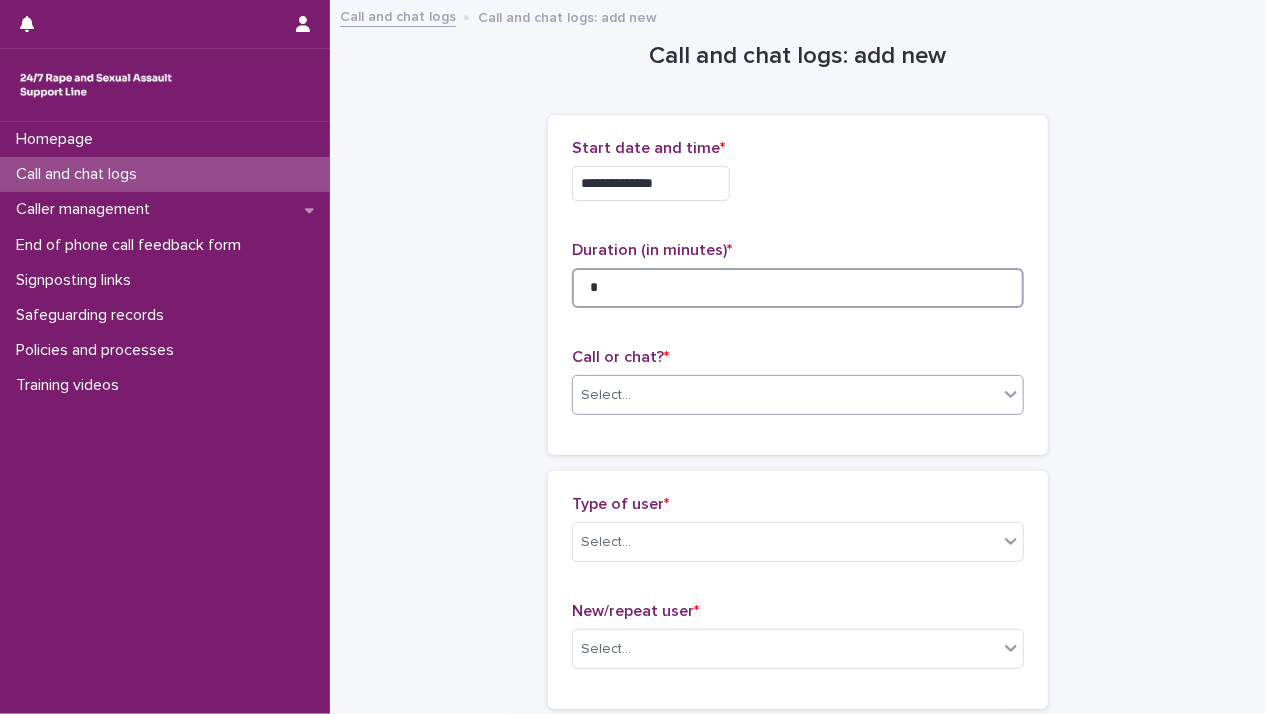 type on "*" 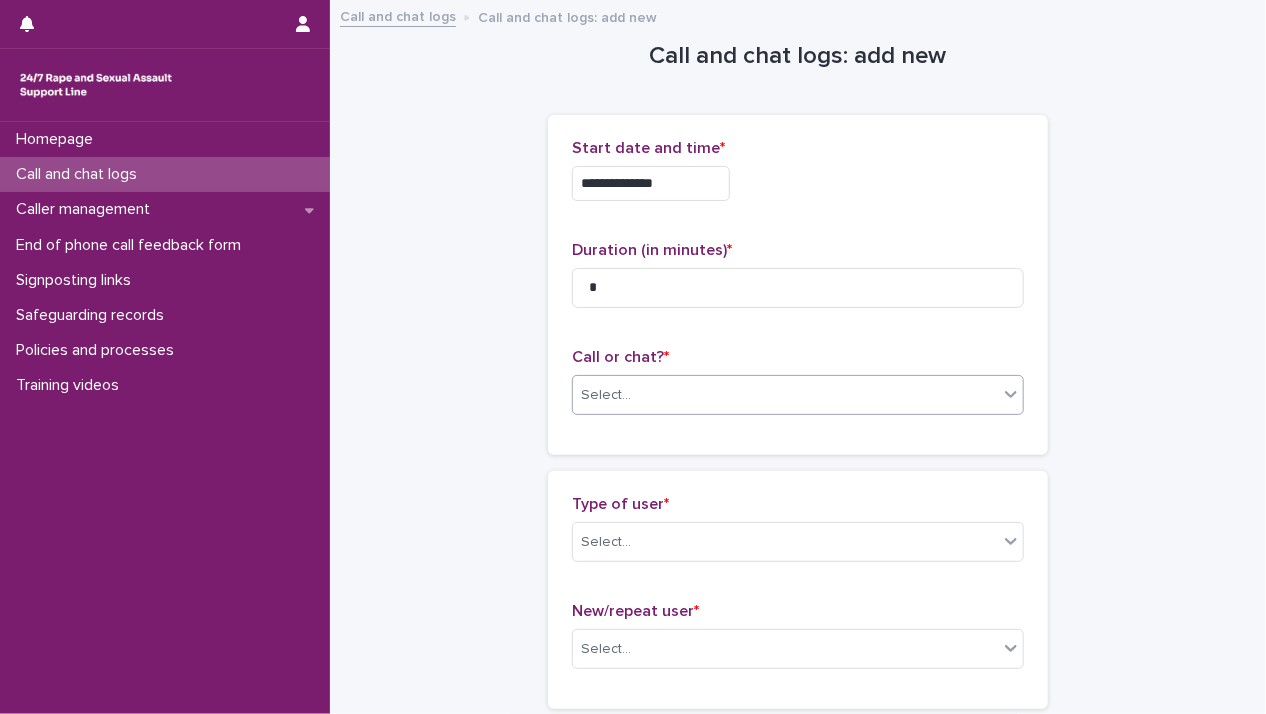 click on "Select..." at bounding box center (785, 395) 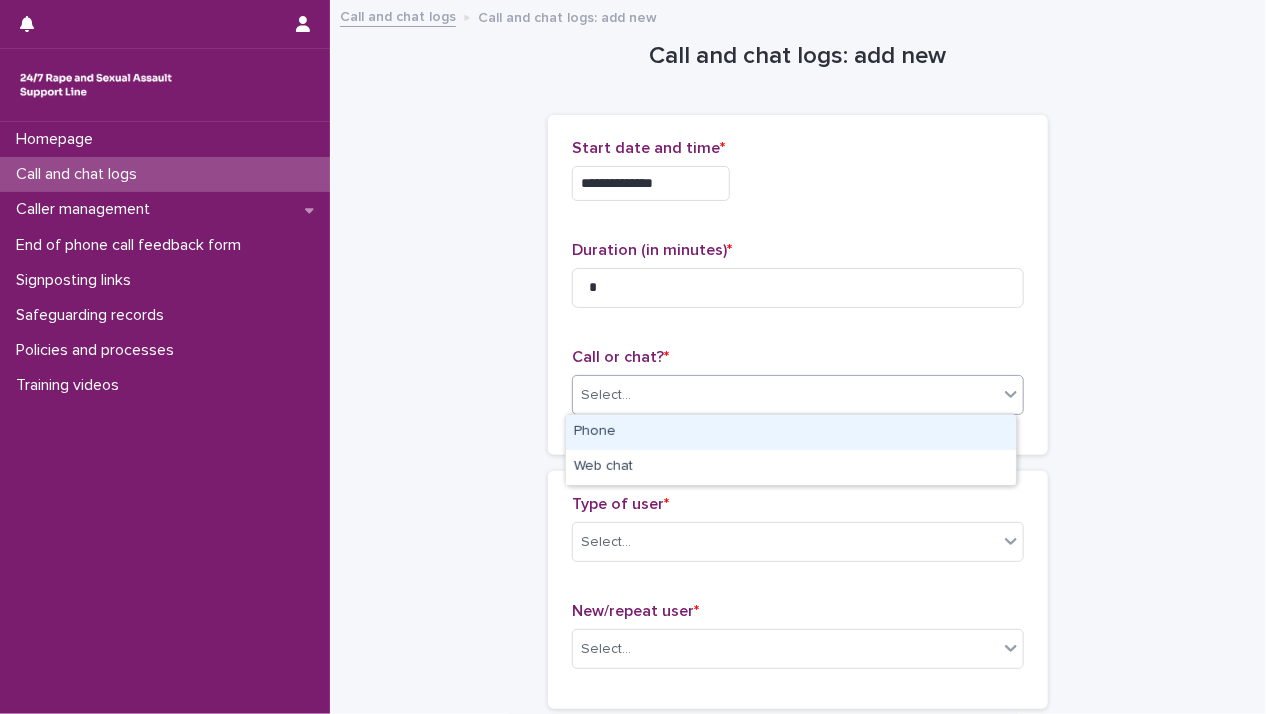 click on "Phone" at bounding box center [791, 432] 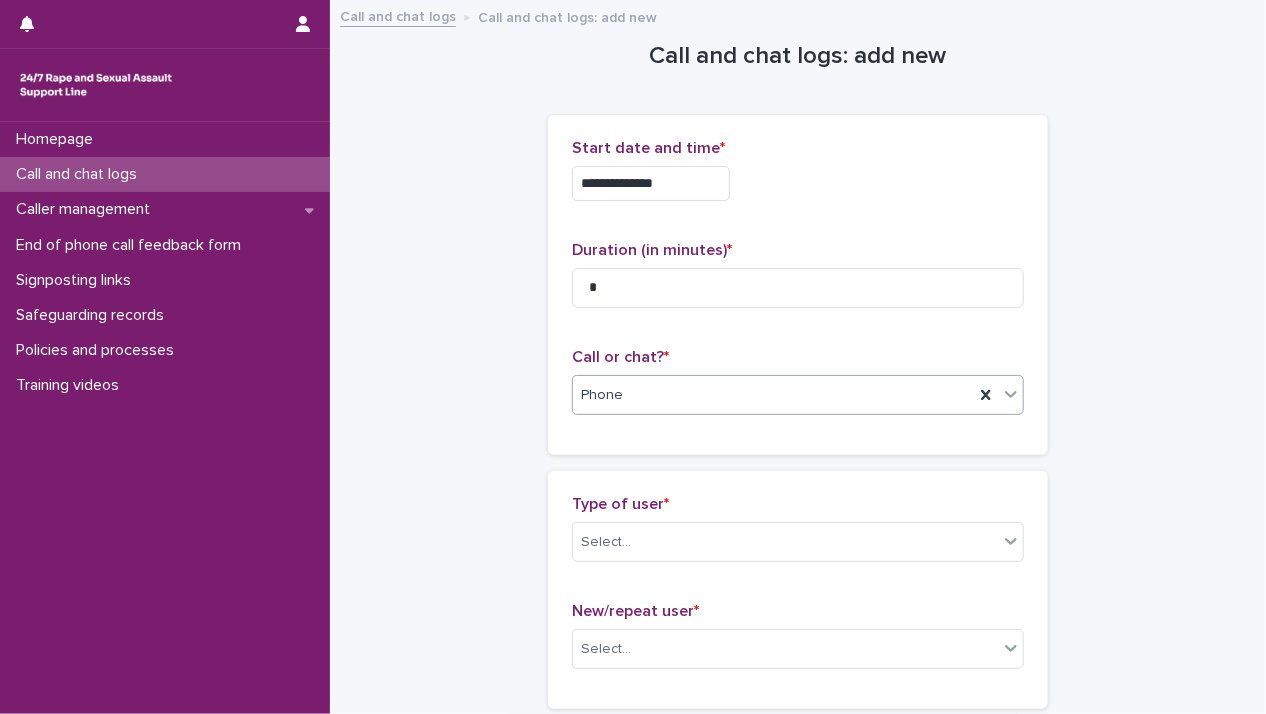 scroll, scrollTop: 200, scrollLeft: 0, axis: vertical 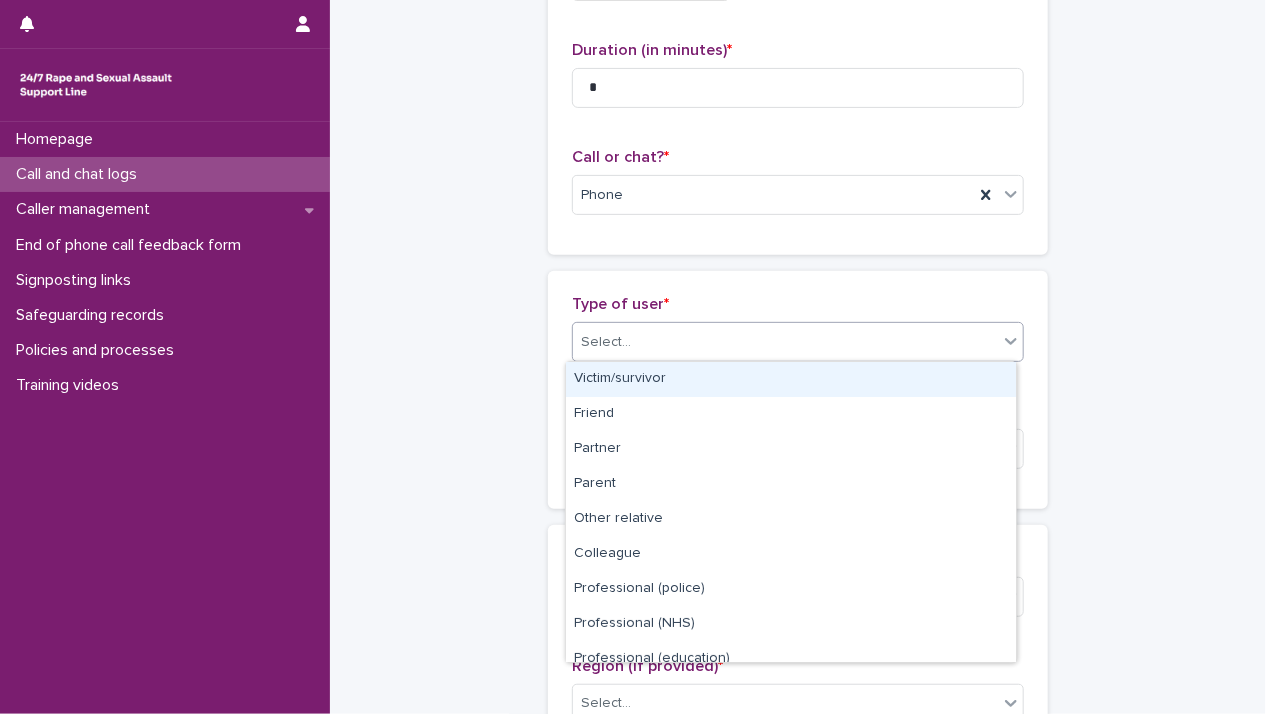 click on "Select..." at bounding box center [785, 342] 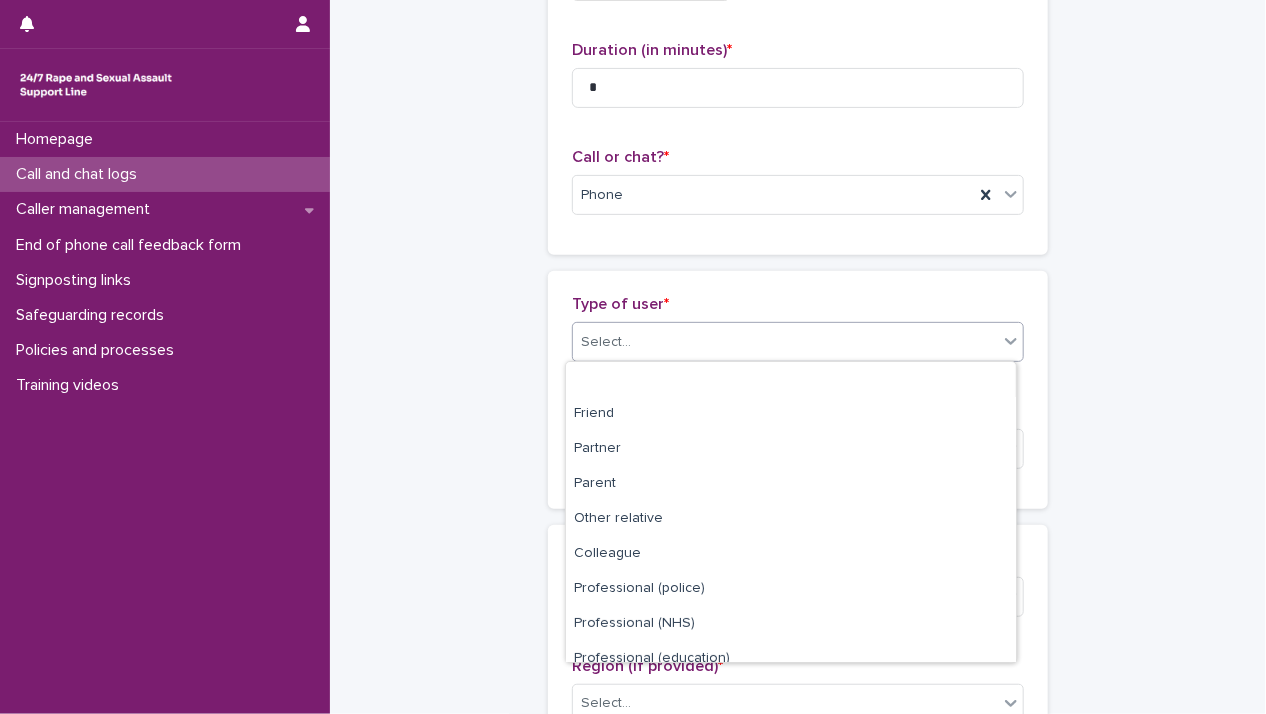 scroll, scrollTop: 224, scrollLeft: 0, axis: vertical 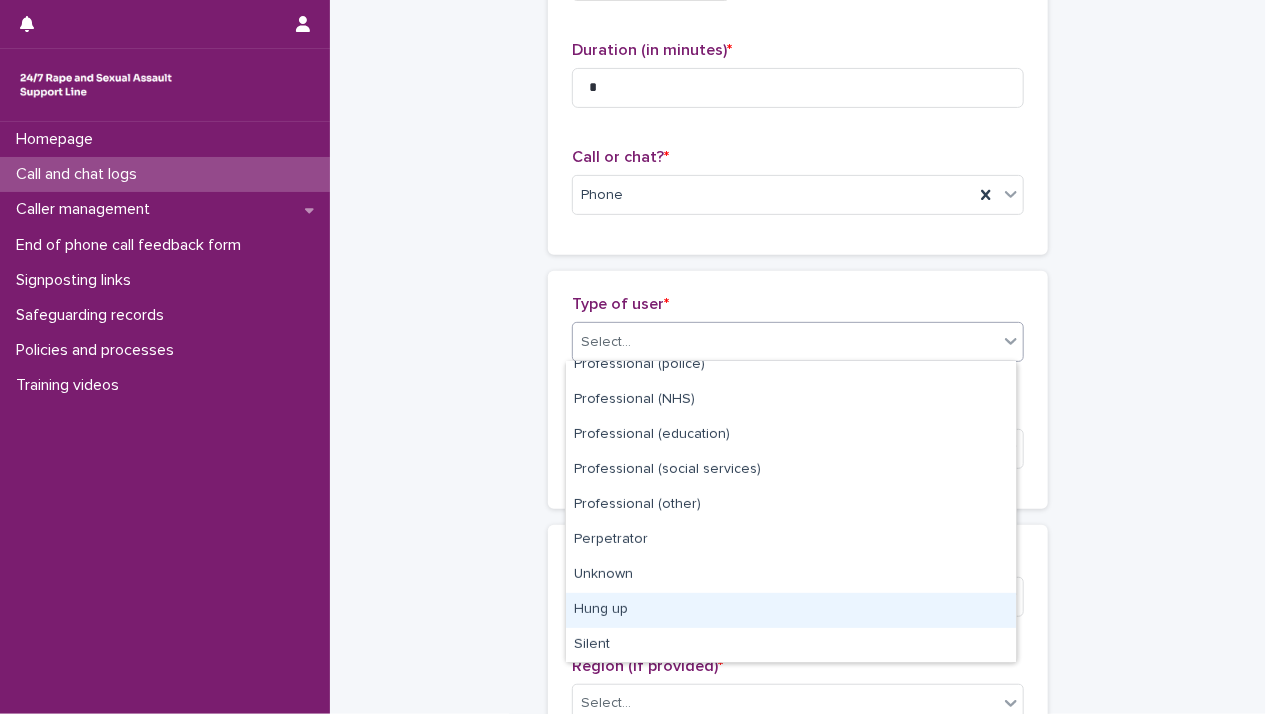 click on "Hung up" at bounding box center [791, 610] 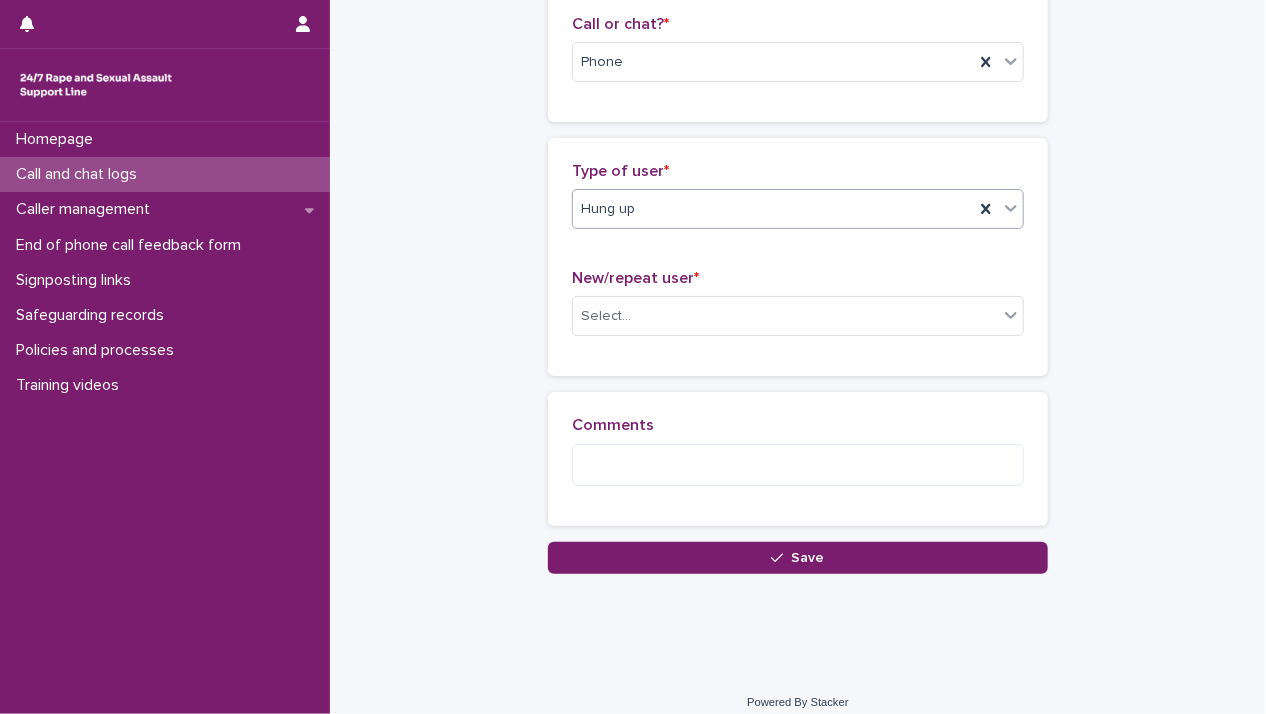 scroll, scrollTop: 348, scrollLeft: 0, axis: vertical 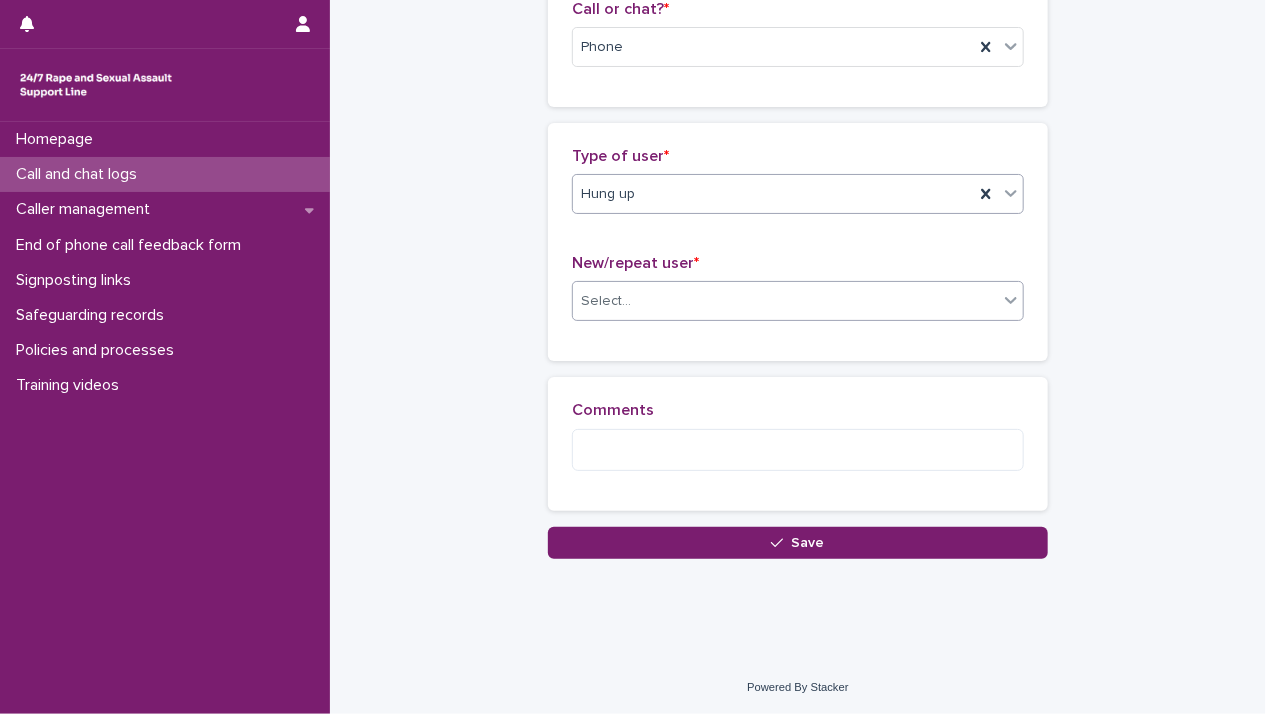 click on "Select..." at bounding box center [785, 301] 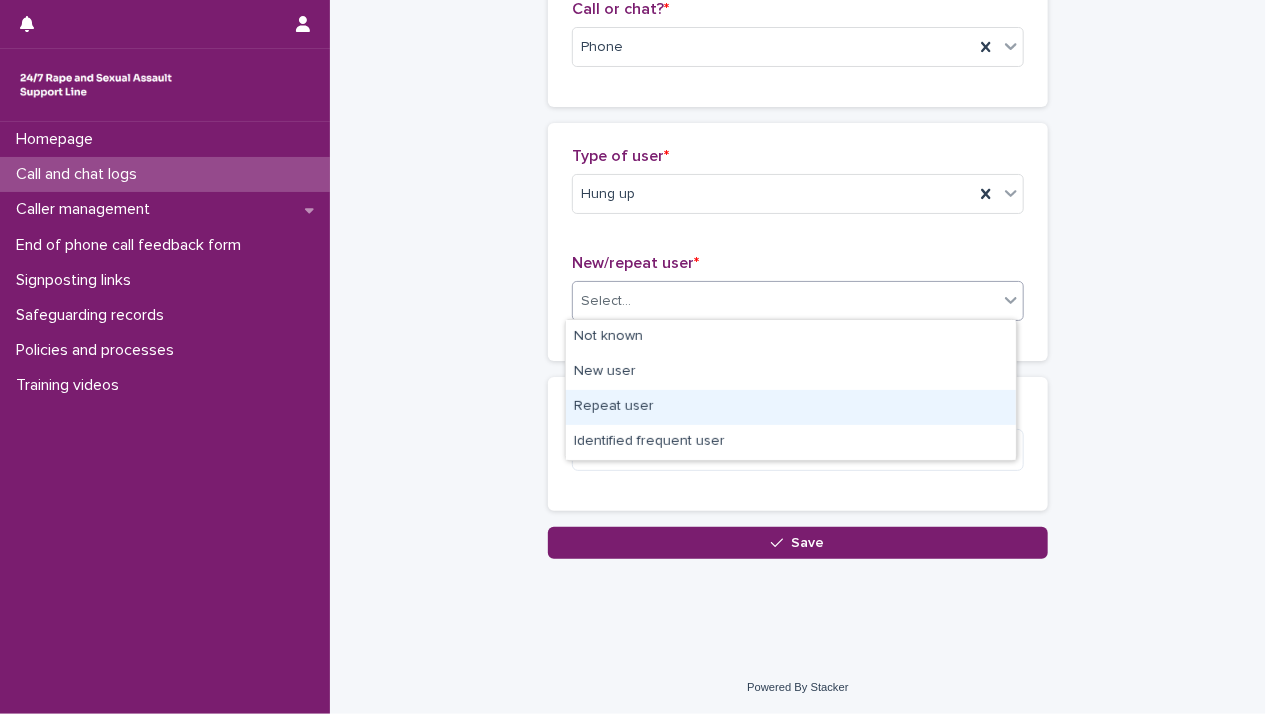 click on "Repeat user" at bounding box center (791, 407) 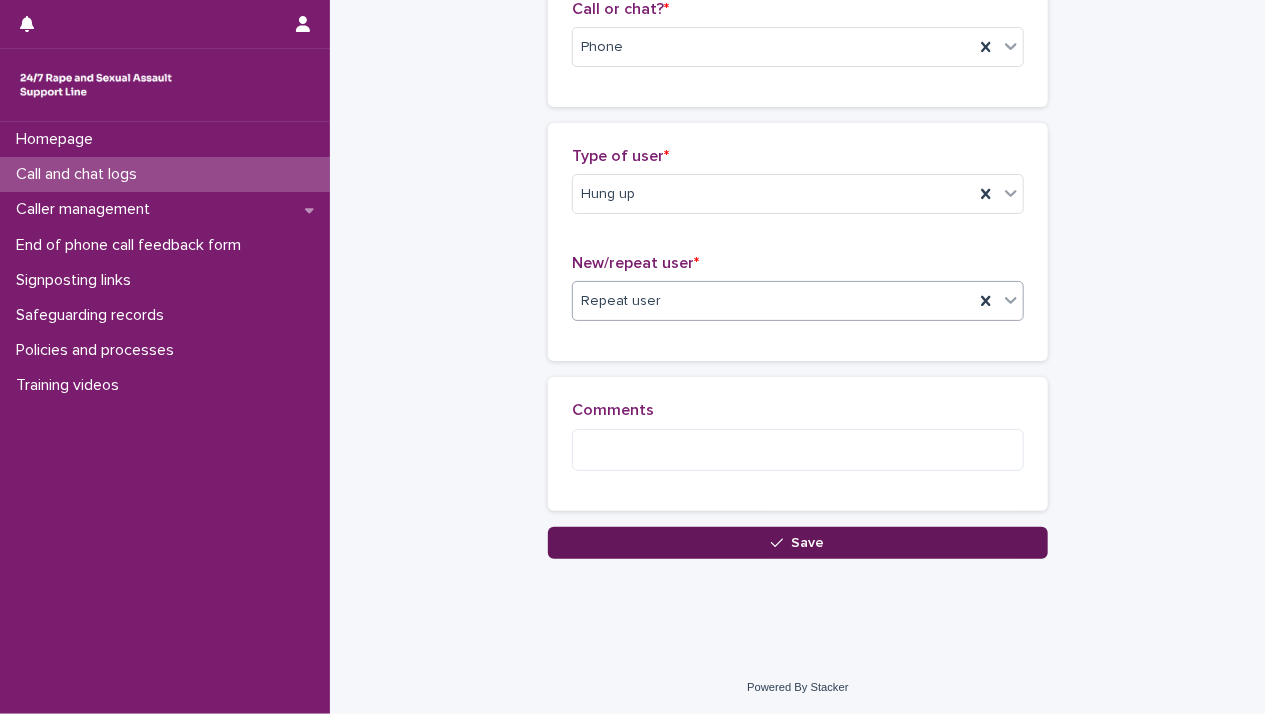 click on "Save" at bounding box center [798, 543] 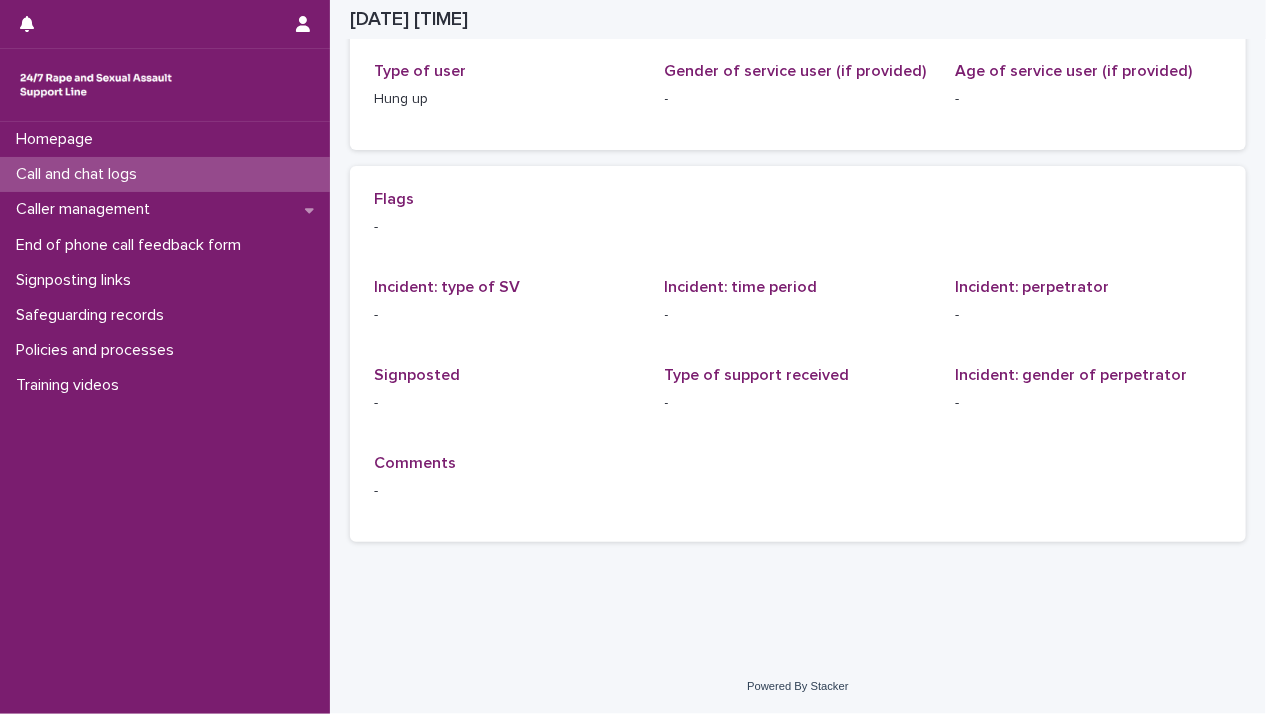 scroll, scrollTop: 0, scrollLeft: 0, axis: both 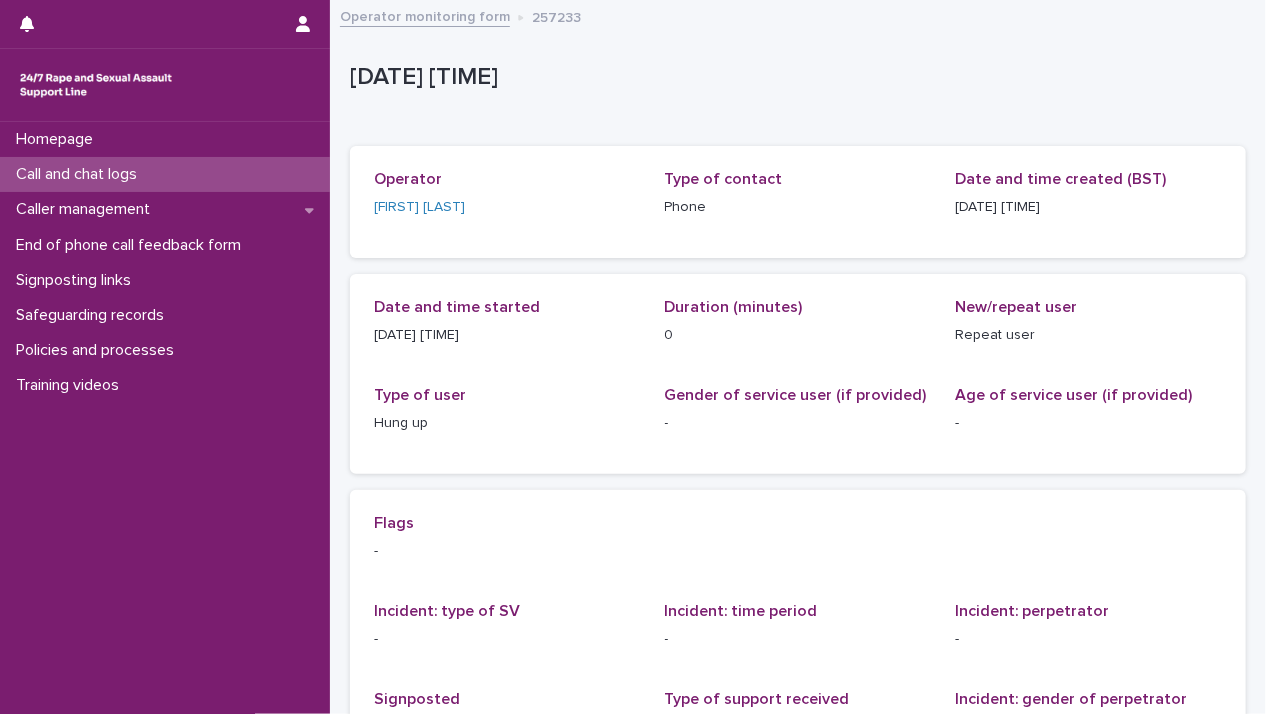 click on "Call and chat logs" at bounding box center [165, 174] 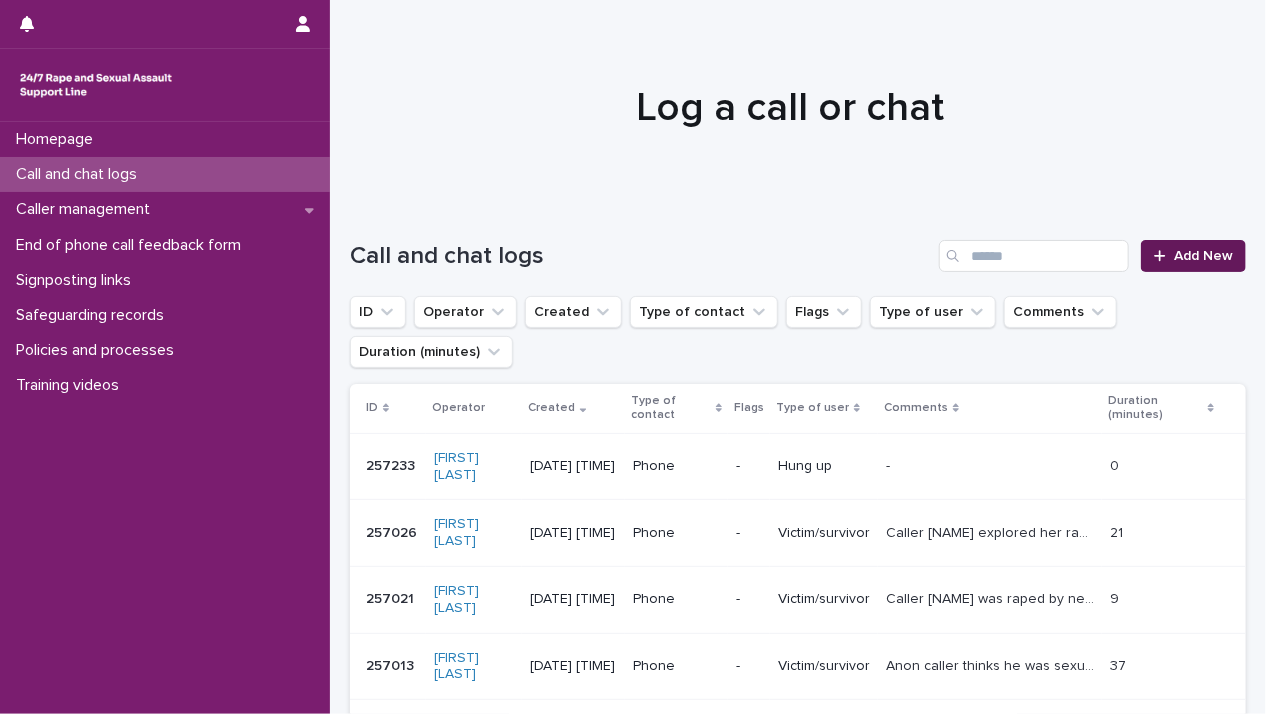 click on "Add New" at bounding box center (1203, 256) 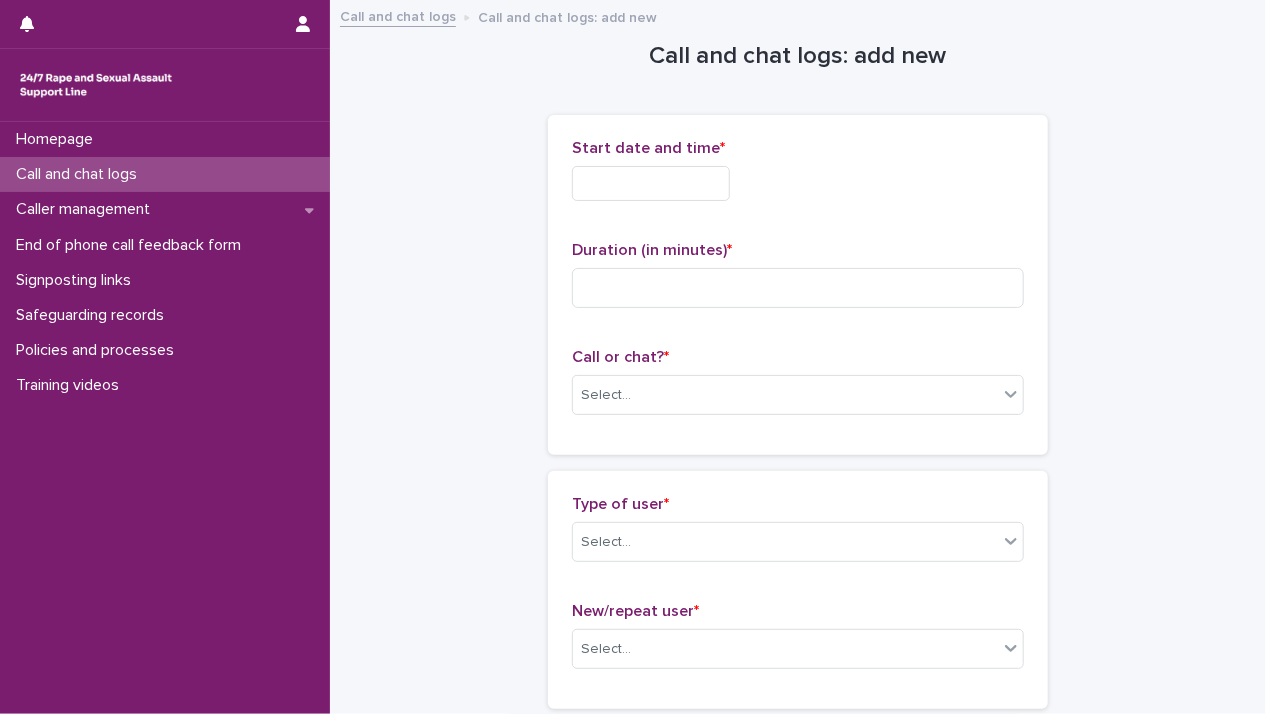 click at bounding box center [651, 183] 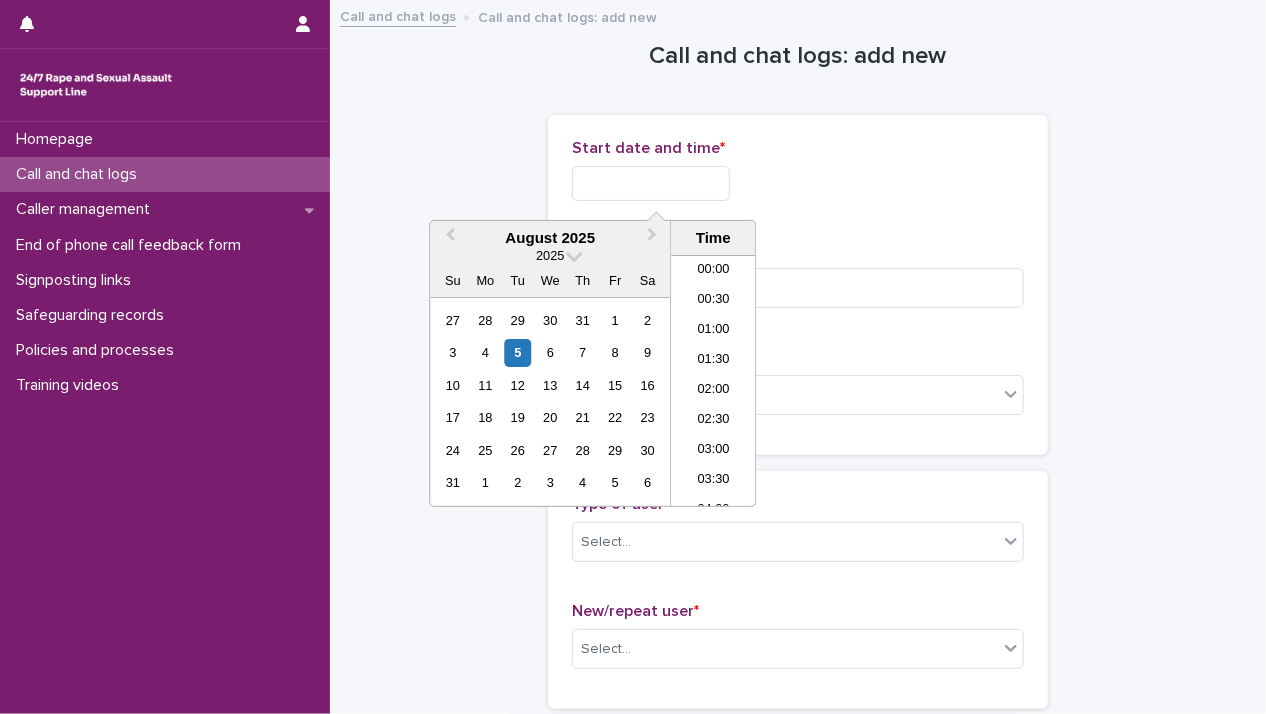scroll, scrollTop: 1189, scrollLeft: 0, axis: vertical 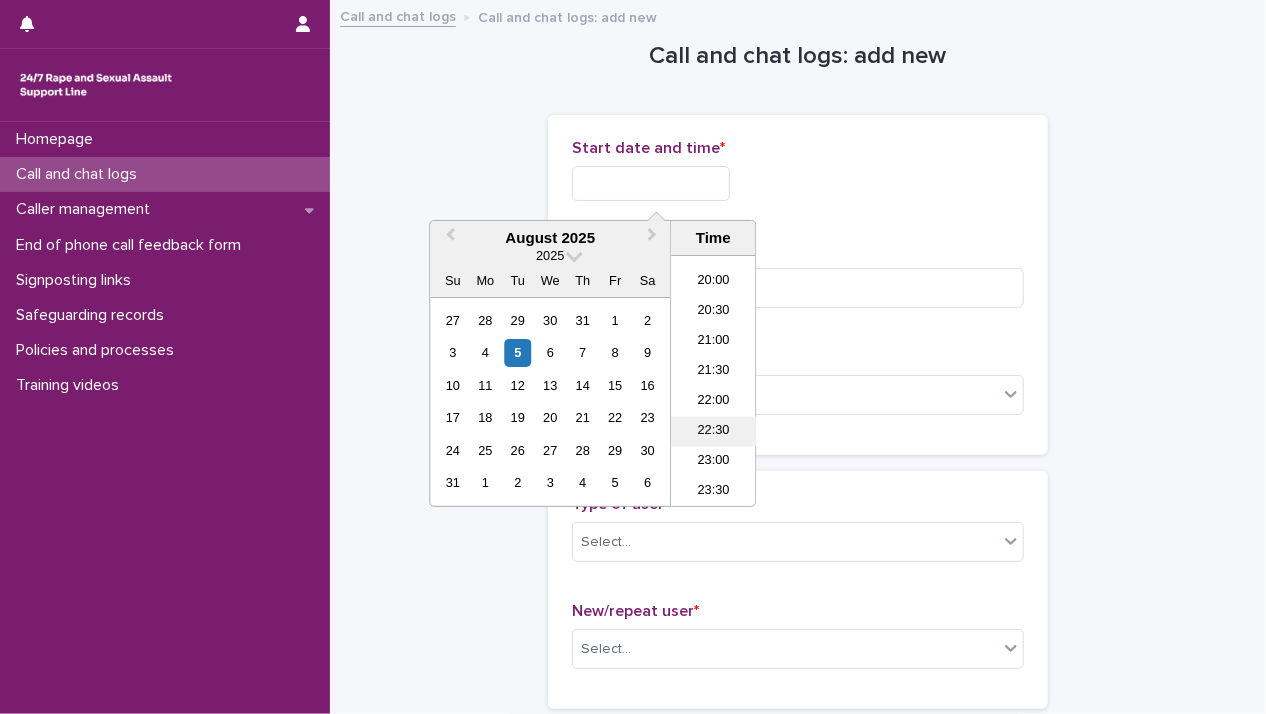 click on "22:30" at bounding box center (713, 432) 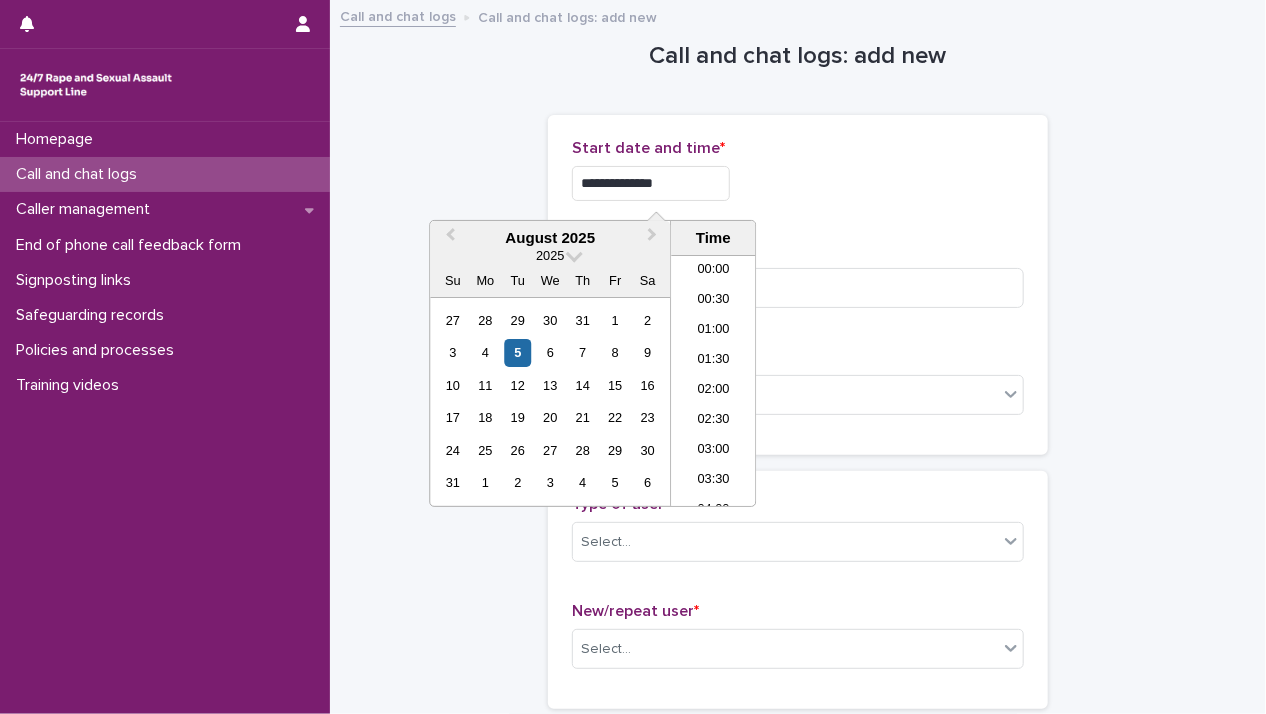 click on "**********" at bounding box center (651, 183) 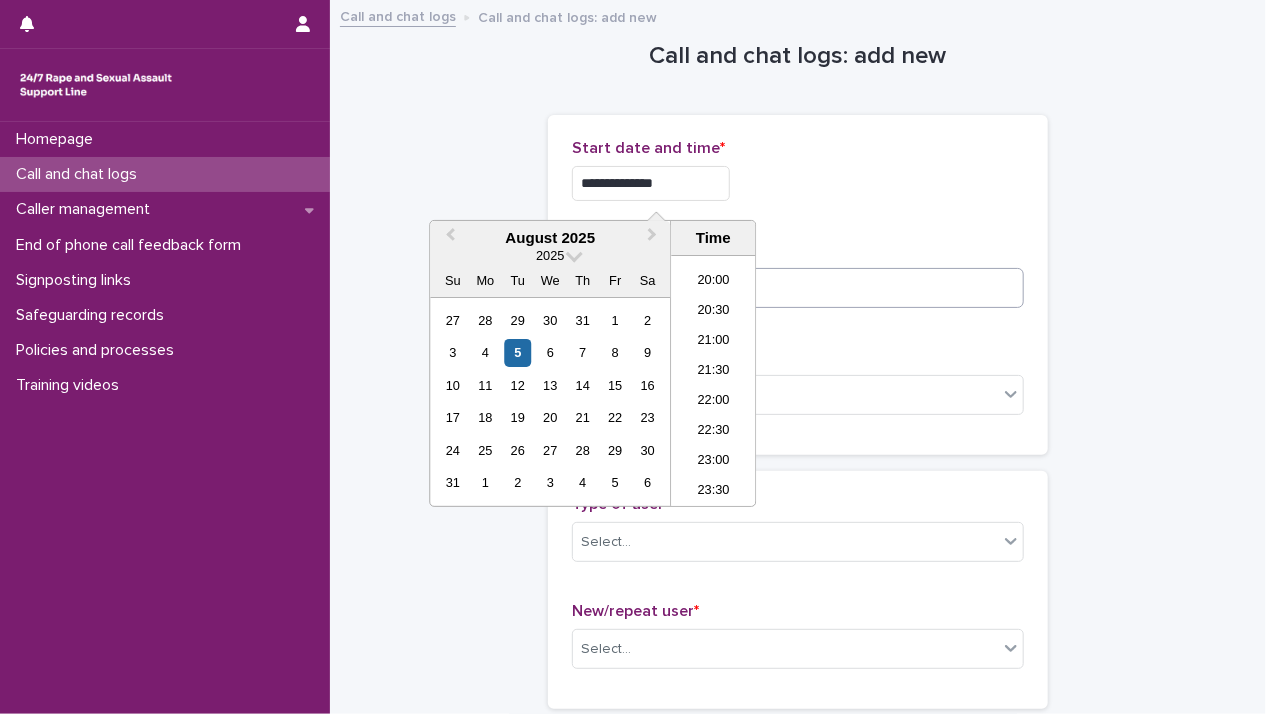 type on "**********" 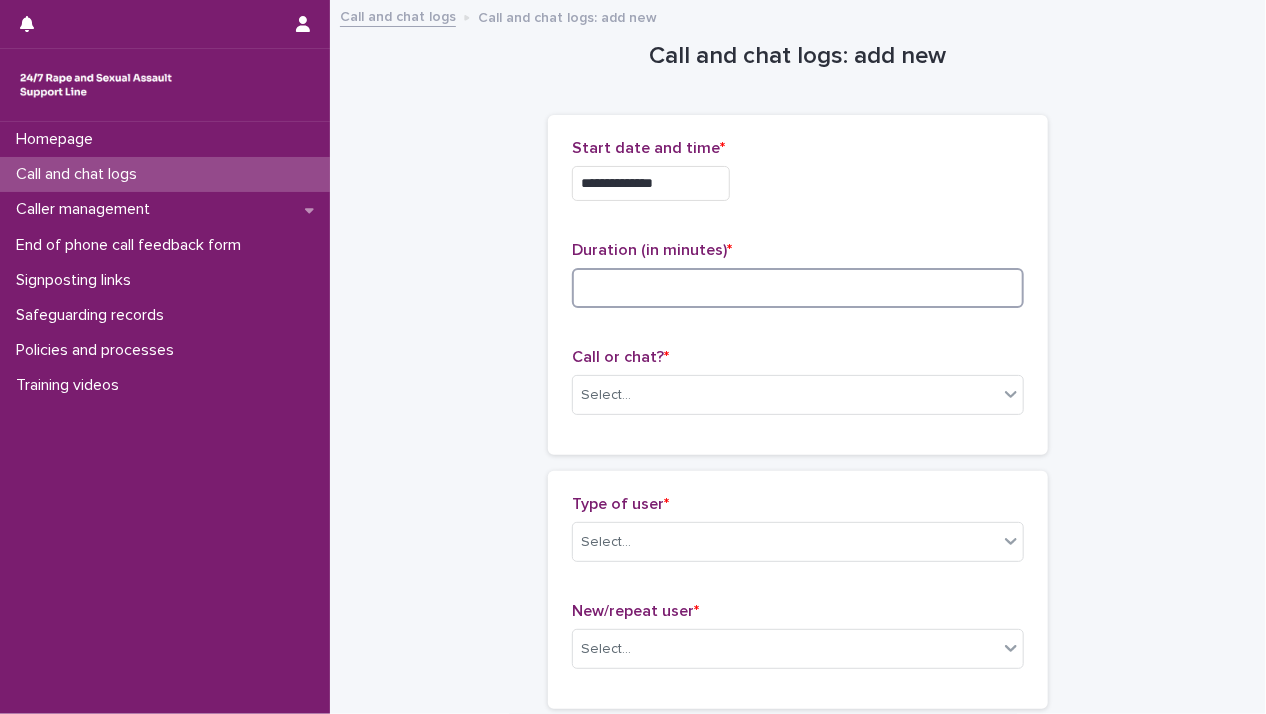 click at bounding box center [798, 288] 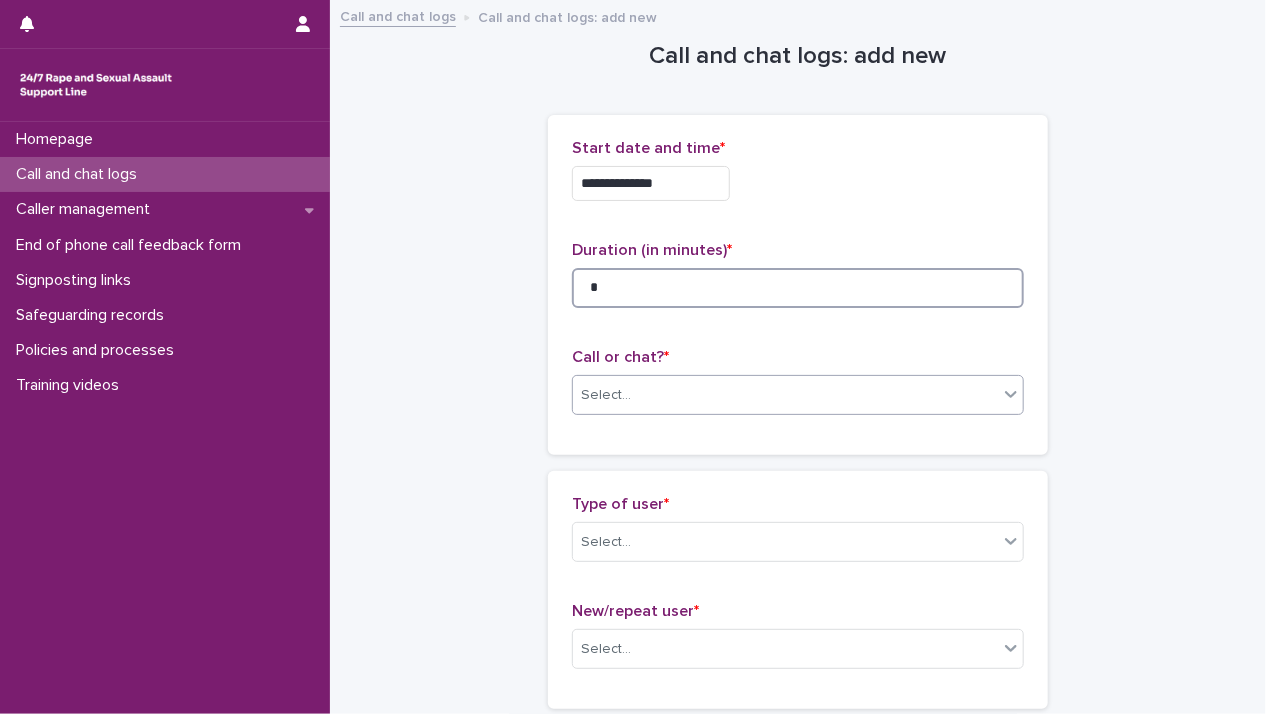 type on "*" 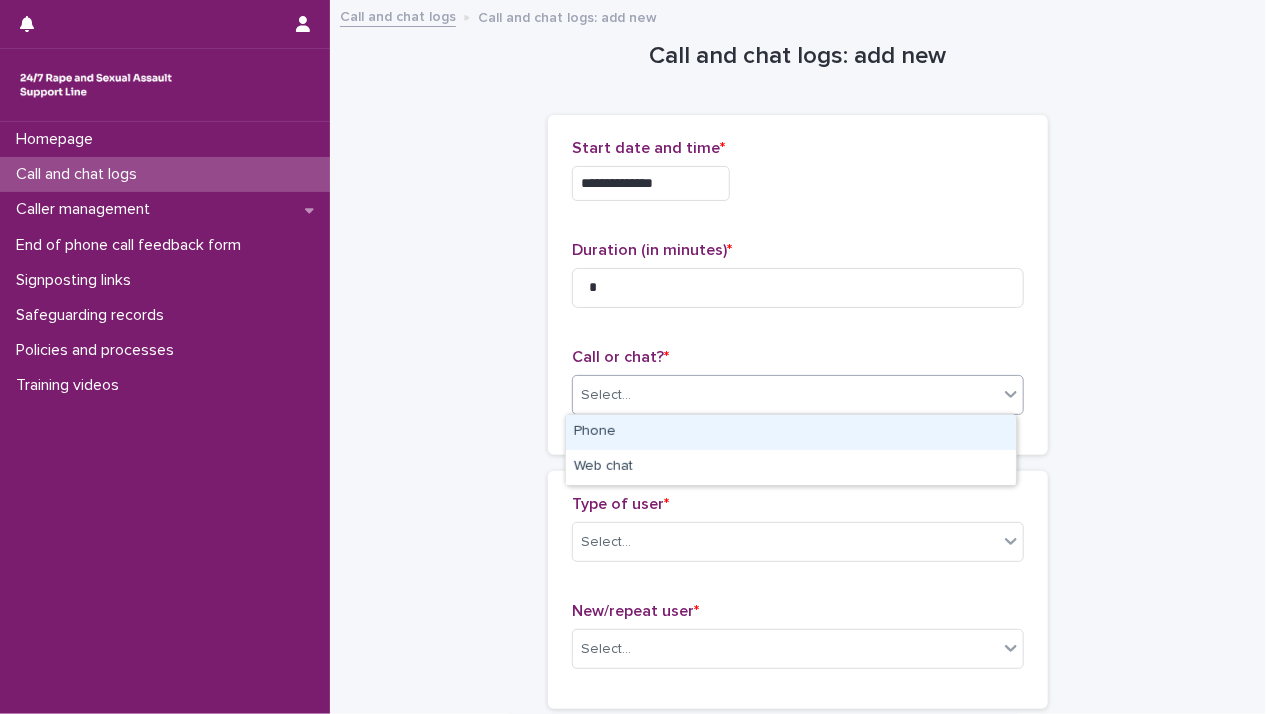 click on "Select..." at bounding box center [785, 395] 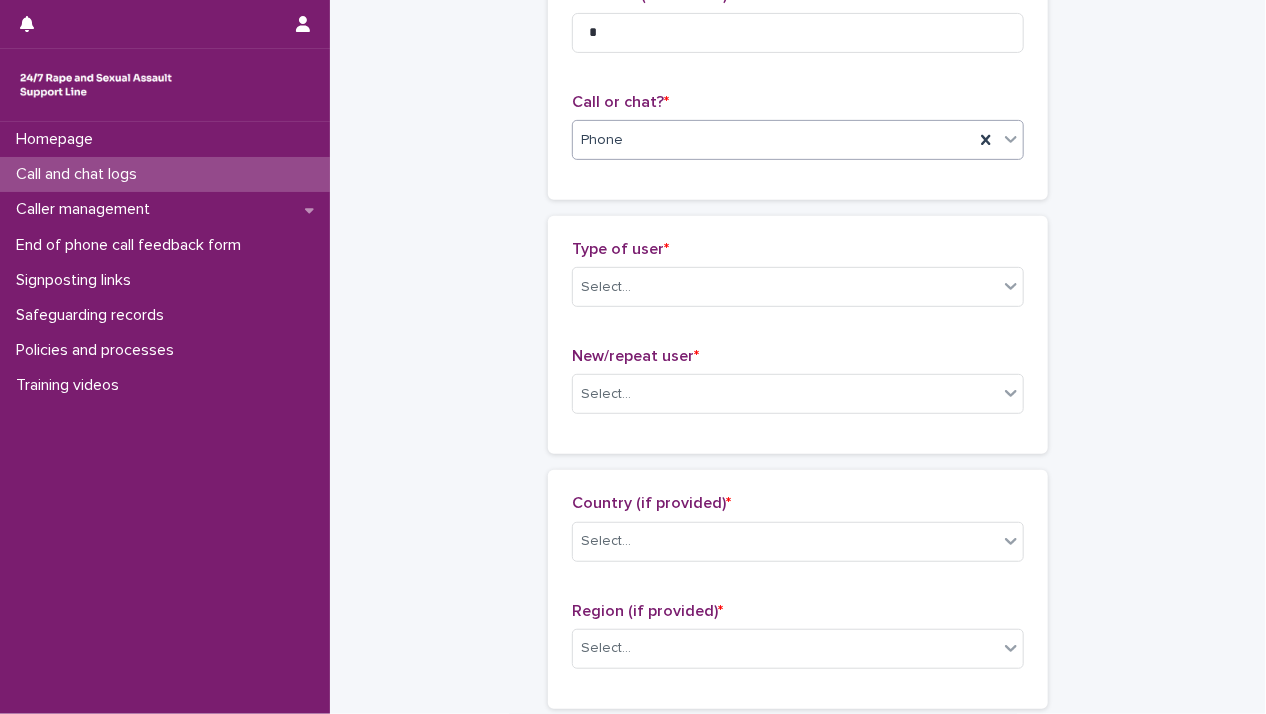 scroll, scrollTop: 300, scrollLeft: 0, axis: vertical 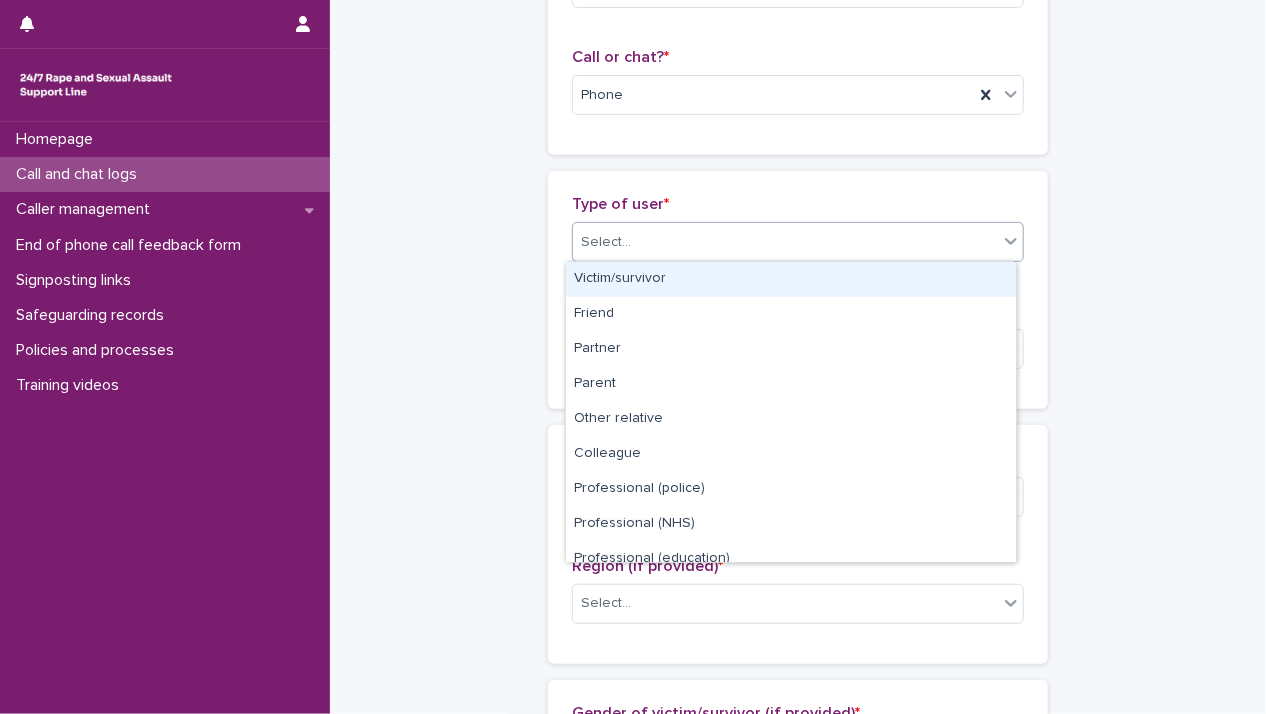 click on "Select..." at bounding box center (785, 242) 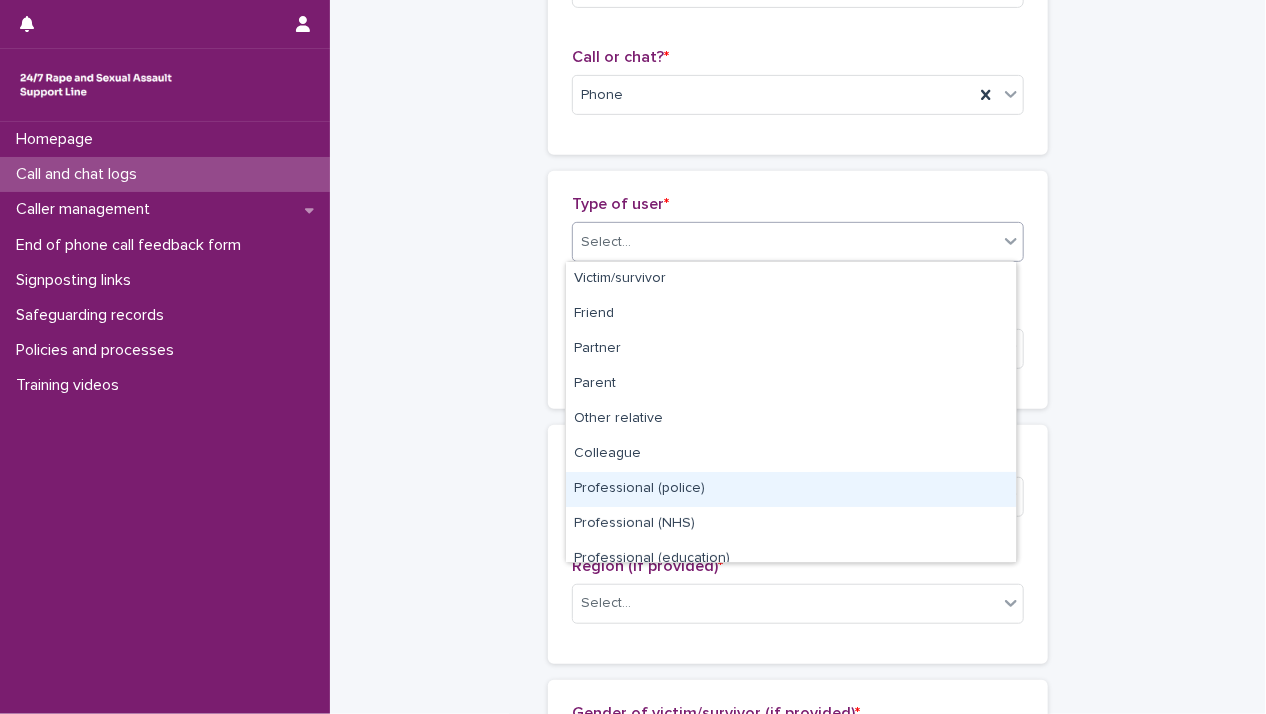 scroll, scrollTop: 224, scrollLeft: 0, axis: vertical 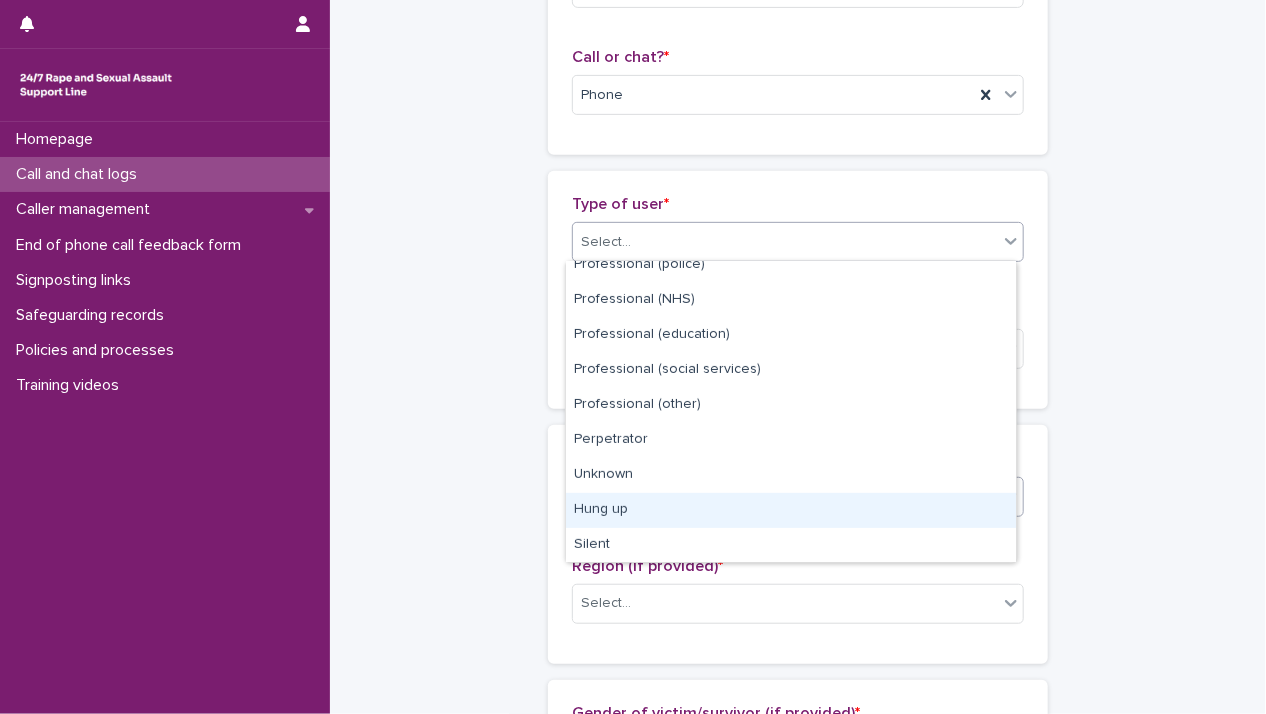 click on "Hung up" at bounding box center [791, 510] 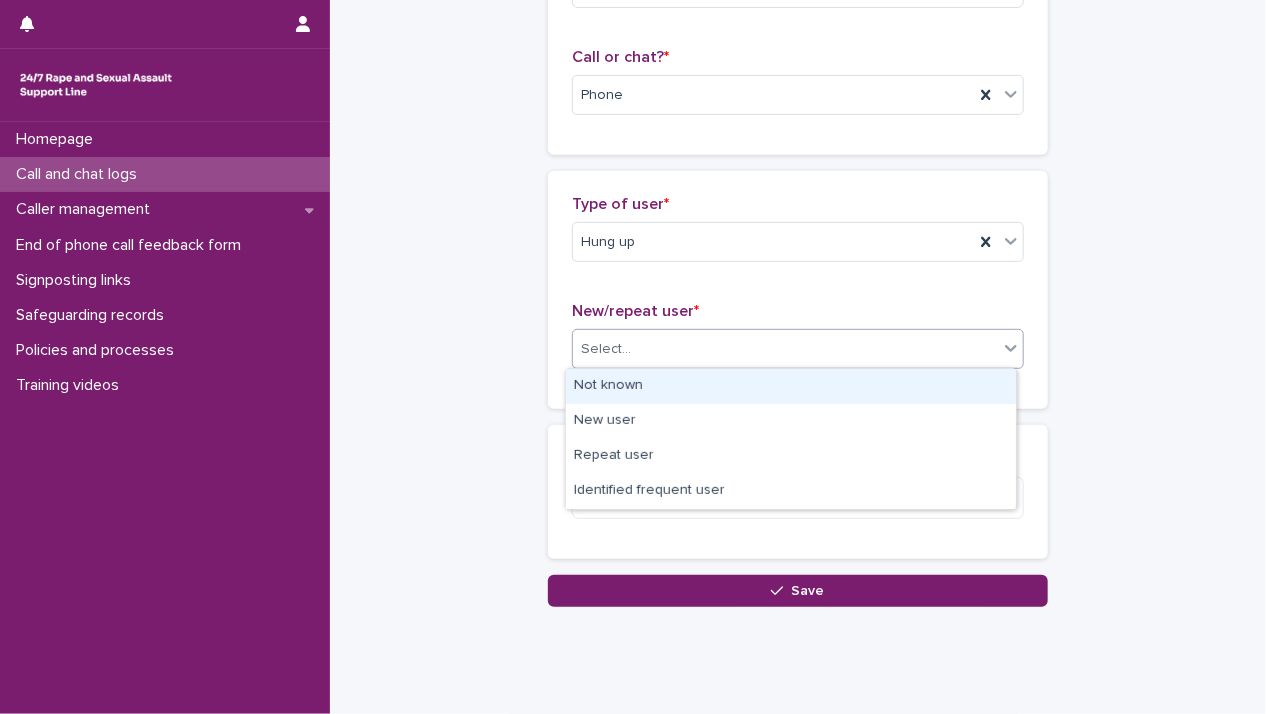 drag, startPoint x: 691, startPoint y: 356, endPoint x: 687, endPoint y: 397, distance: 41.19466 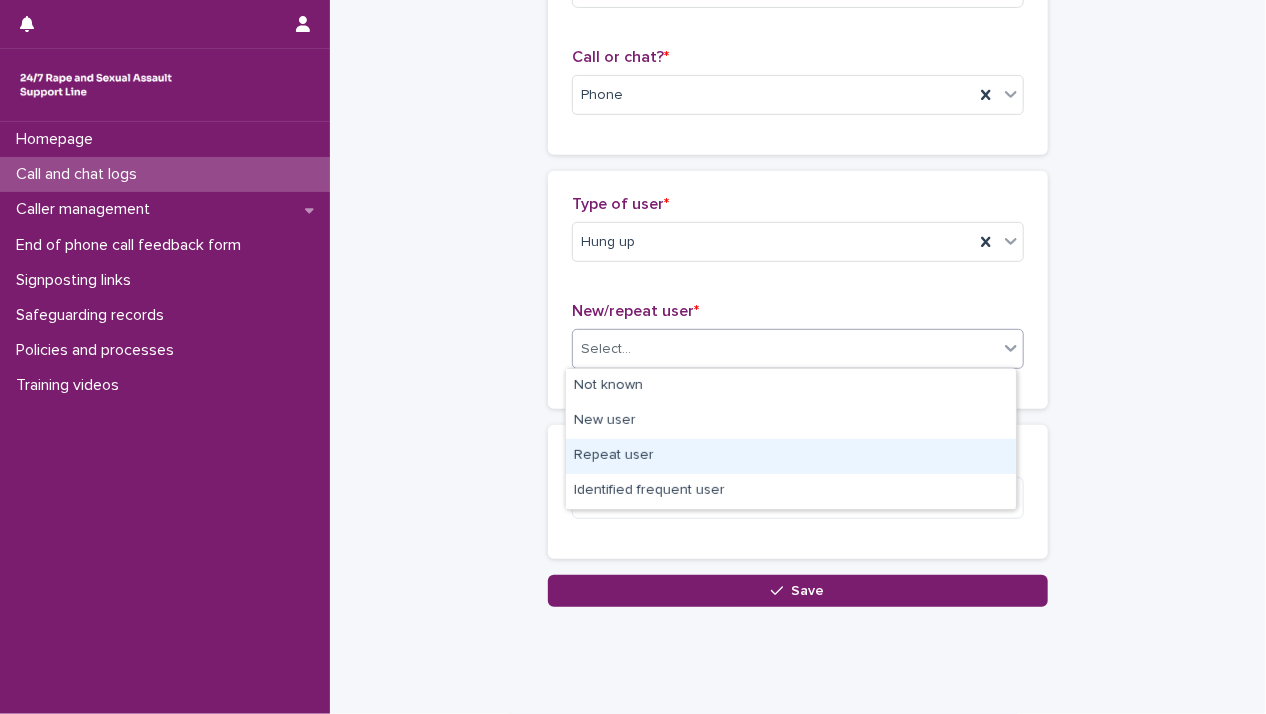 click on "Repeat user" at bounding box center (791, 456) 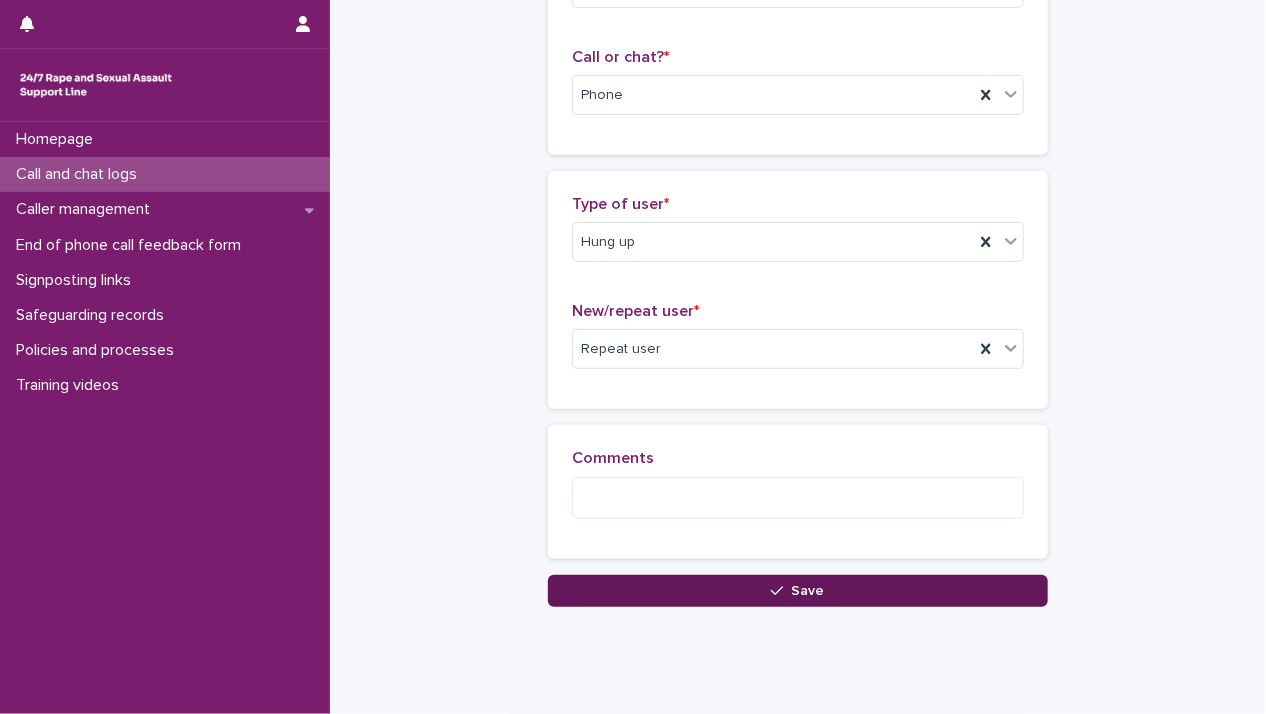 click on "Save" at bounding box center [798, 591] 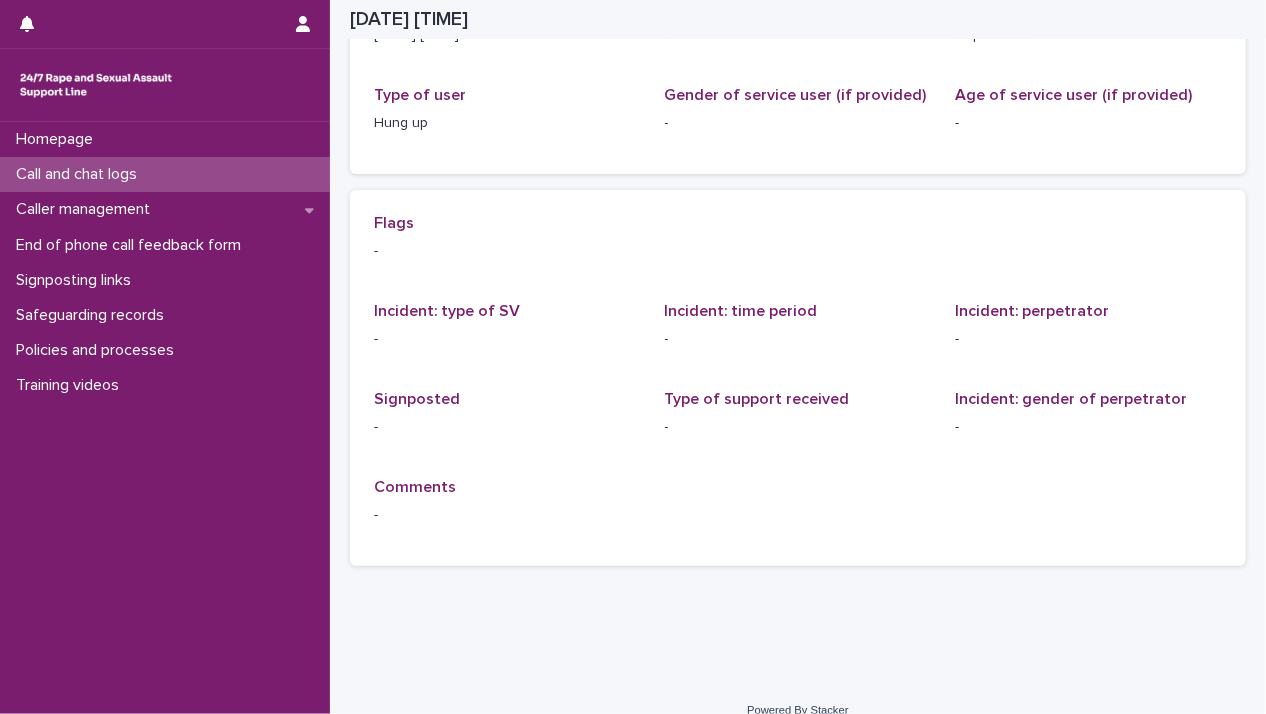 scroll, scrollTop: 0, scrollLeft: 0, axis: both 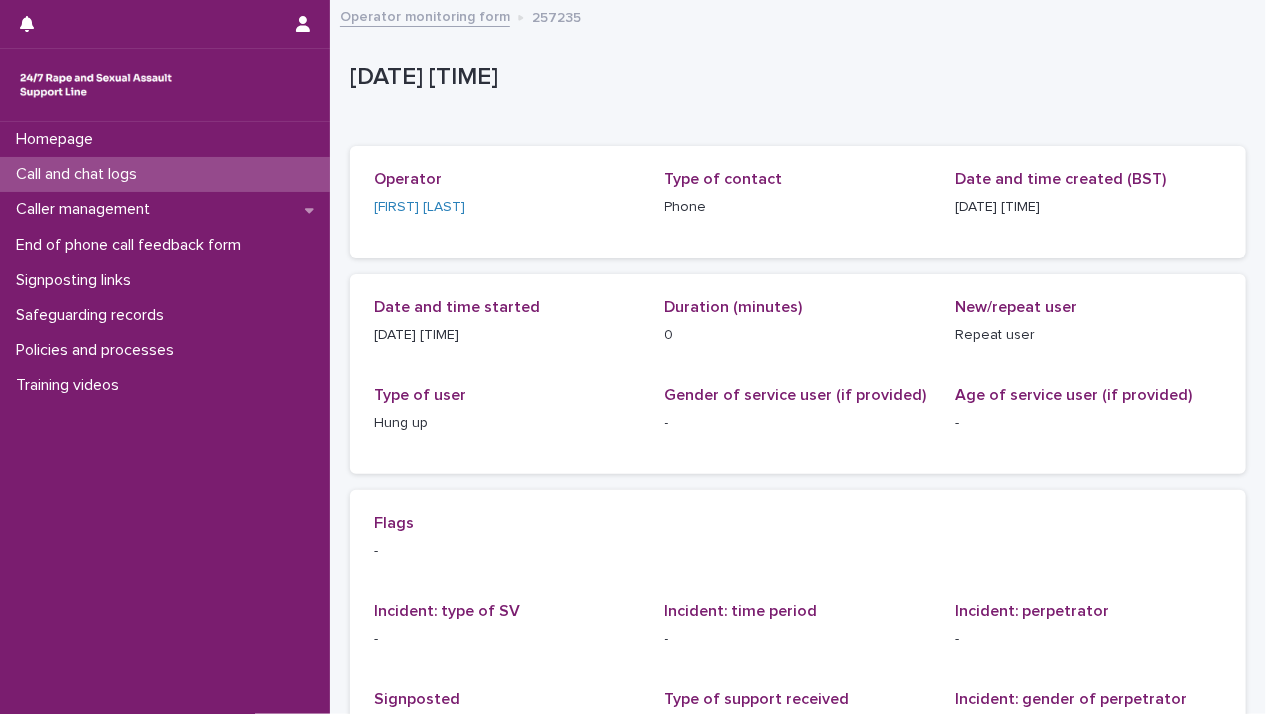 click on "Call and chat logs" at bounding box center (80, 174) 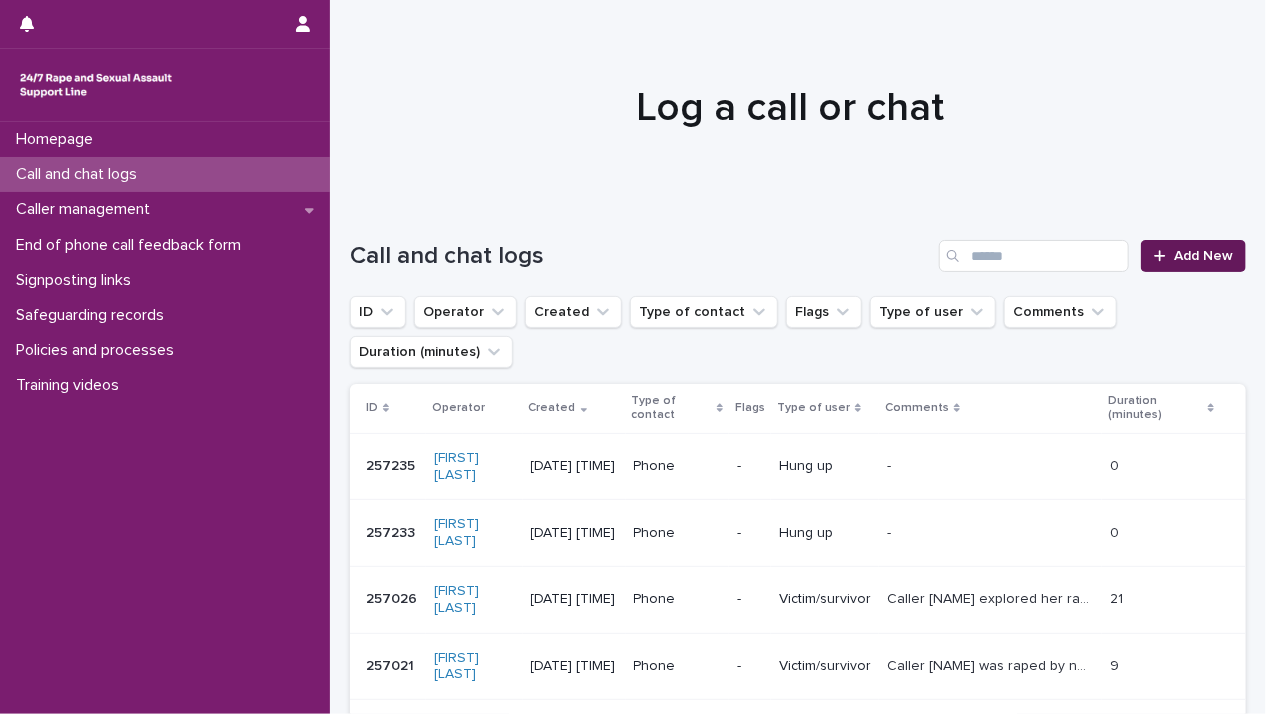 click on "Add New" at bounding box center [1193, 256] 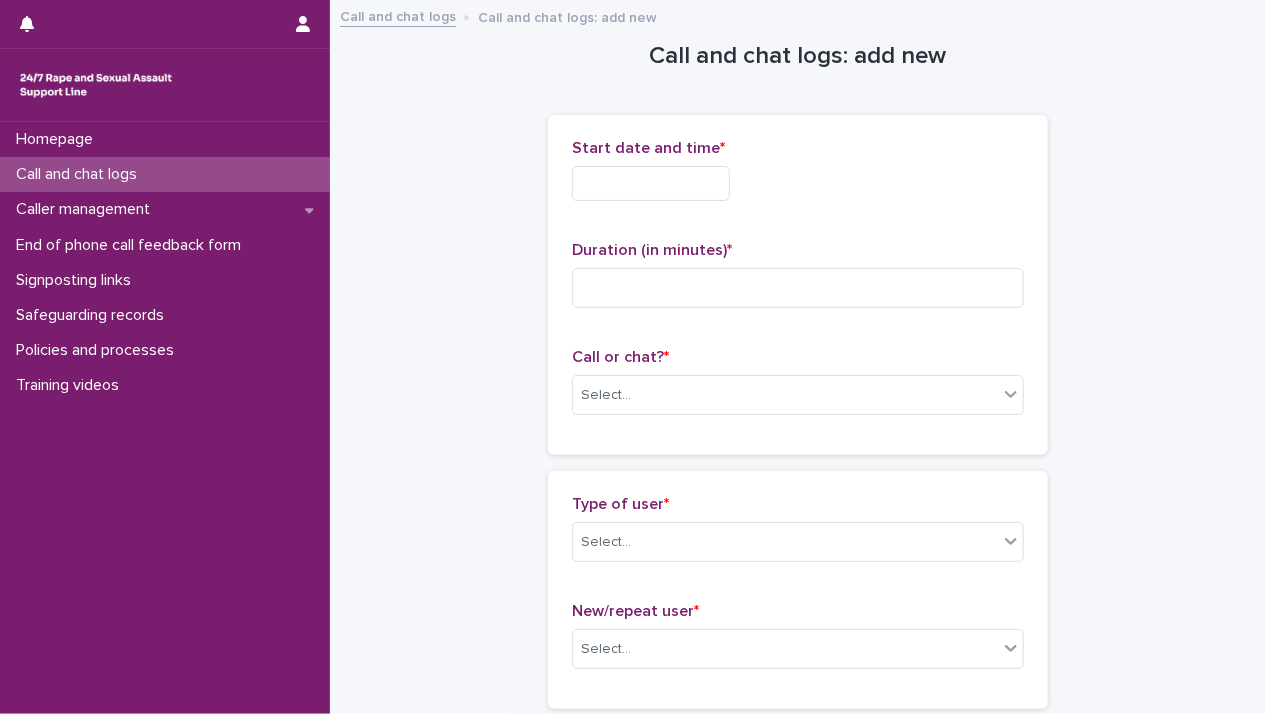 click at bounding box center (651, 183) 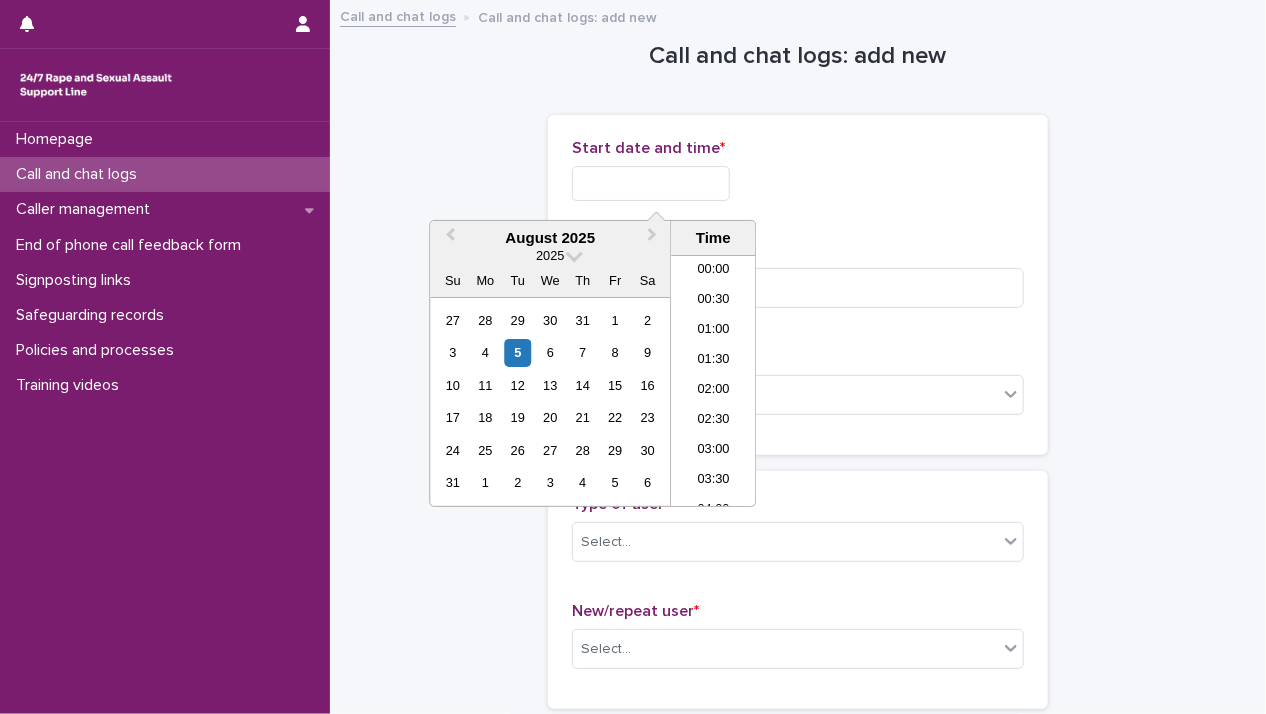 scroll, scrollTop: 1189, scrollLeft: 0, axis: vertical 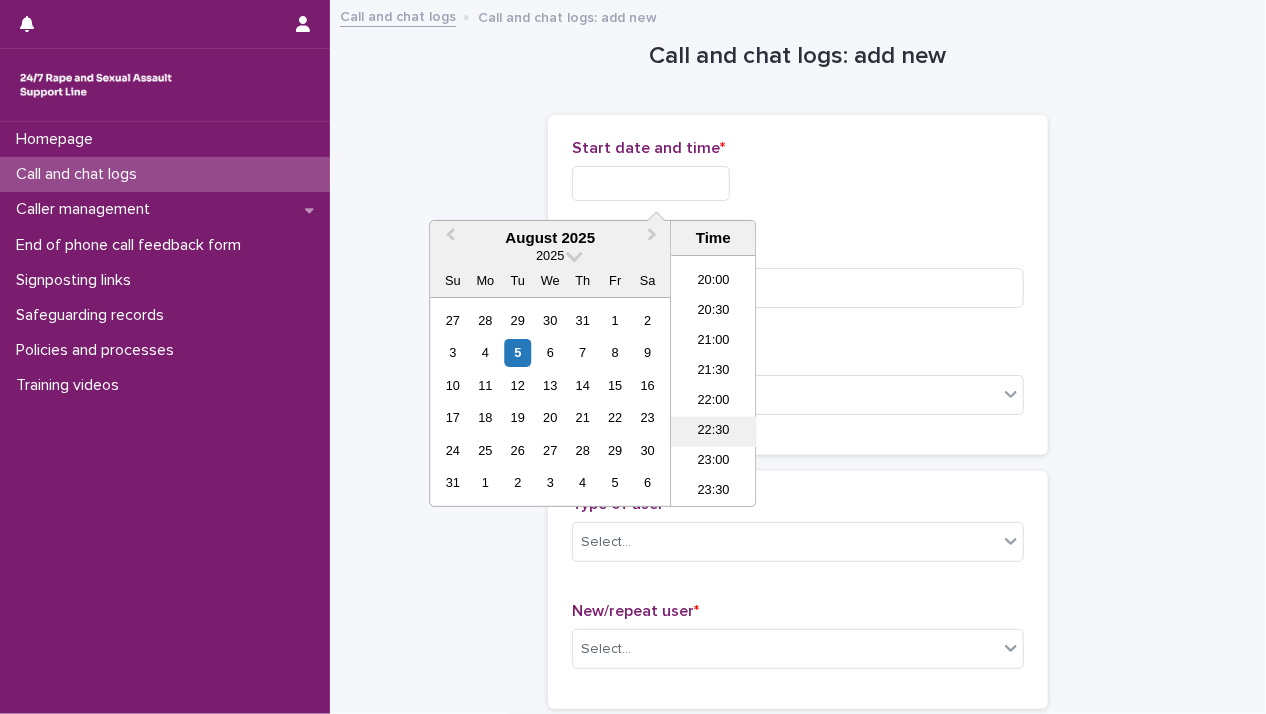 click on "22:30" at bounding box center (713, 432) 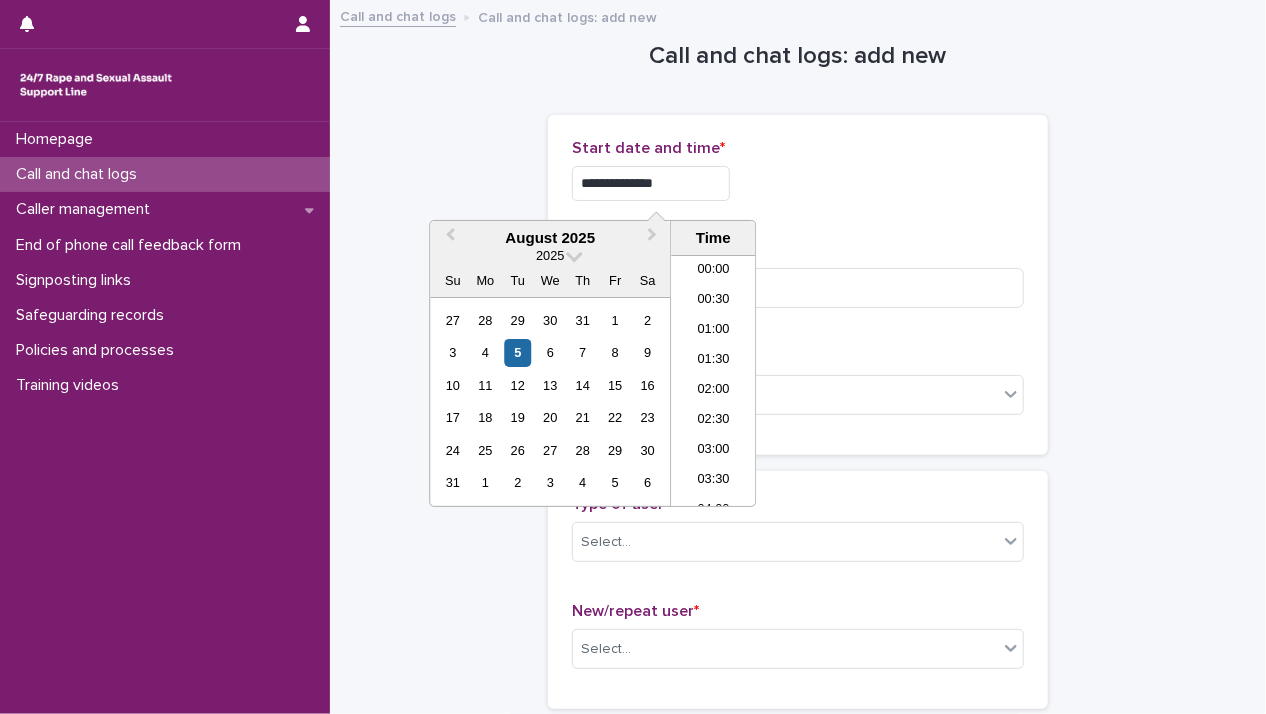 click on "**********" at bounding box center (651, 183) 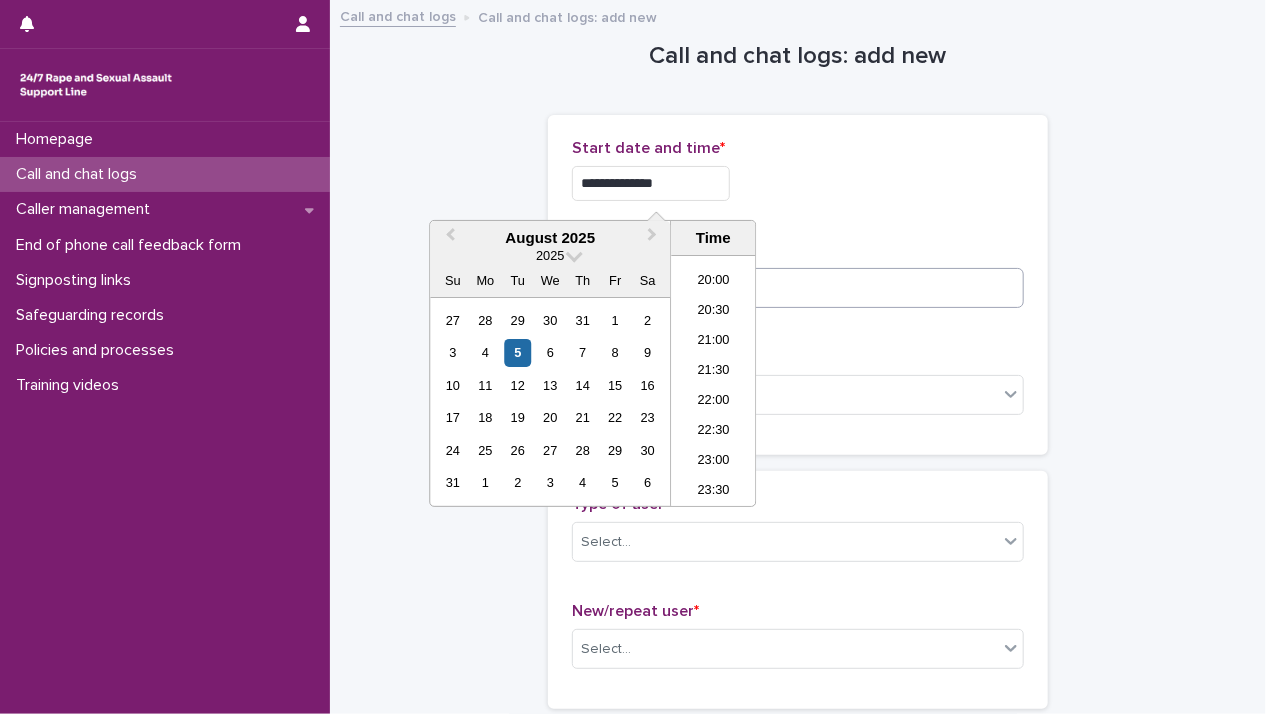 type on "**********" 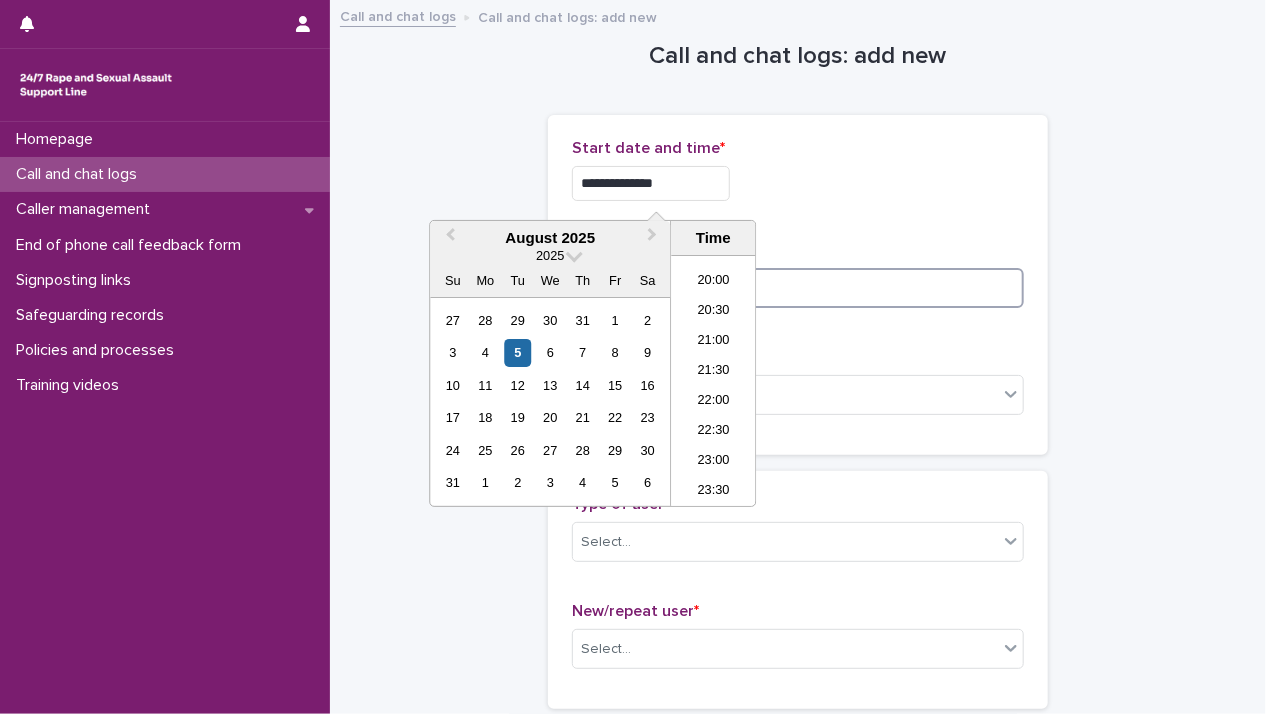 click at bounding box center (798, 288) 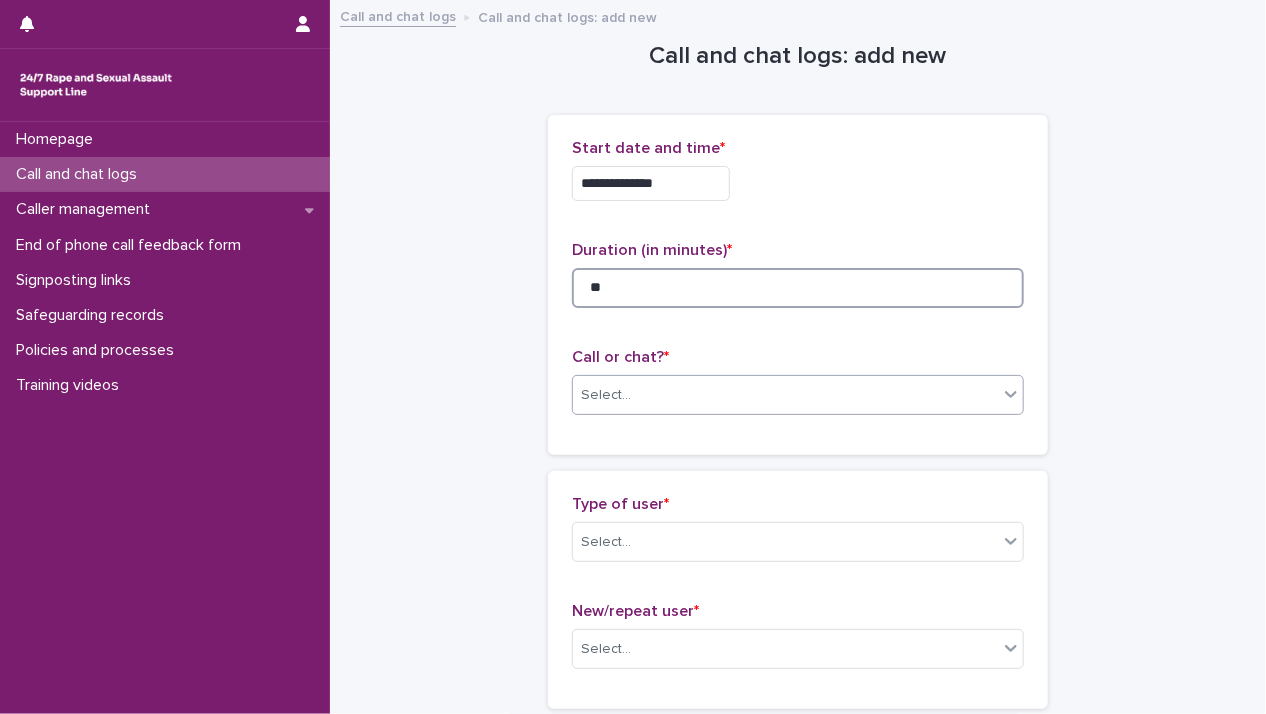 type on "**" 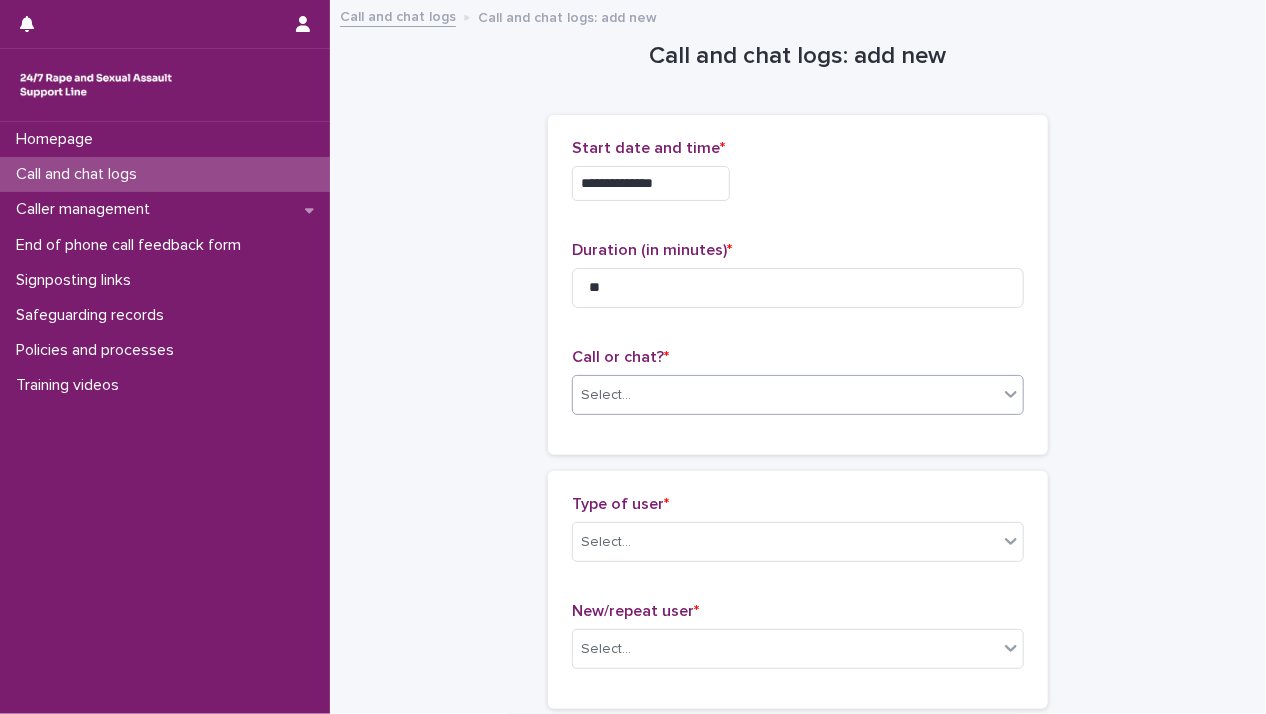 click on "Select..." at bounding box center [785, 395] 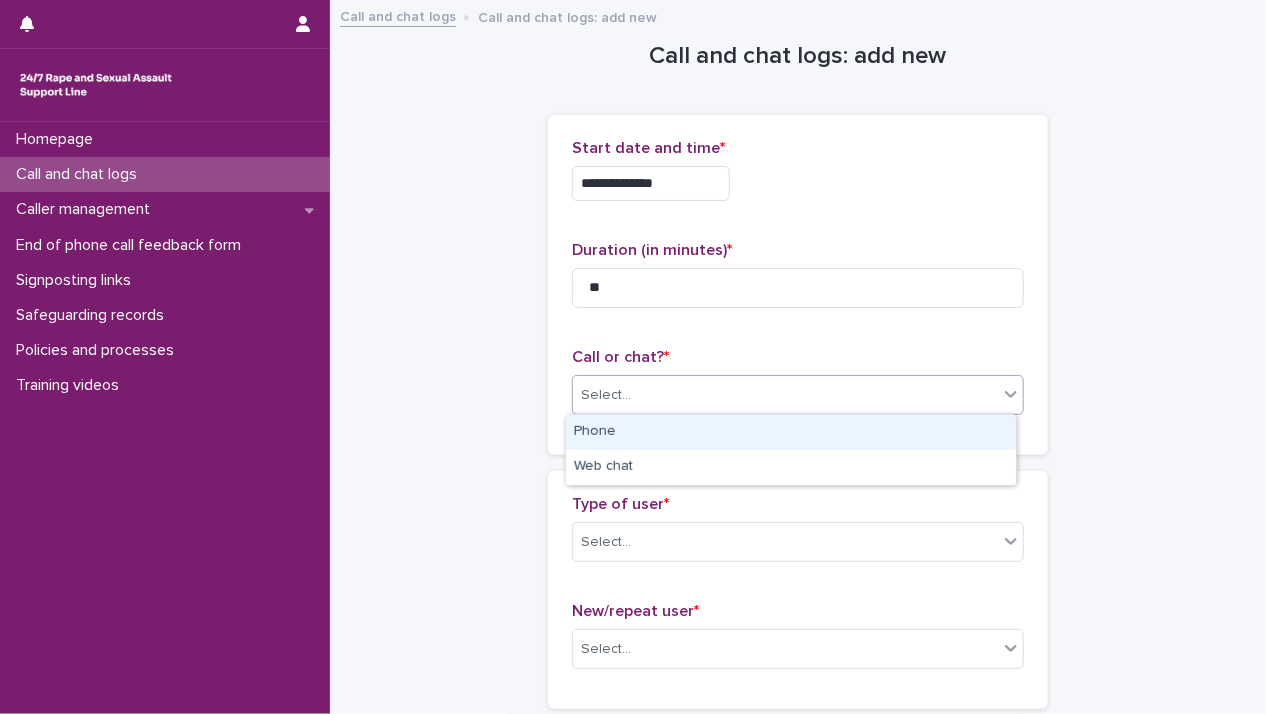 click on "Phone" at bounding box center [791, 432] 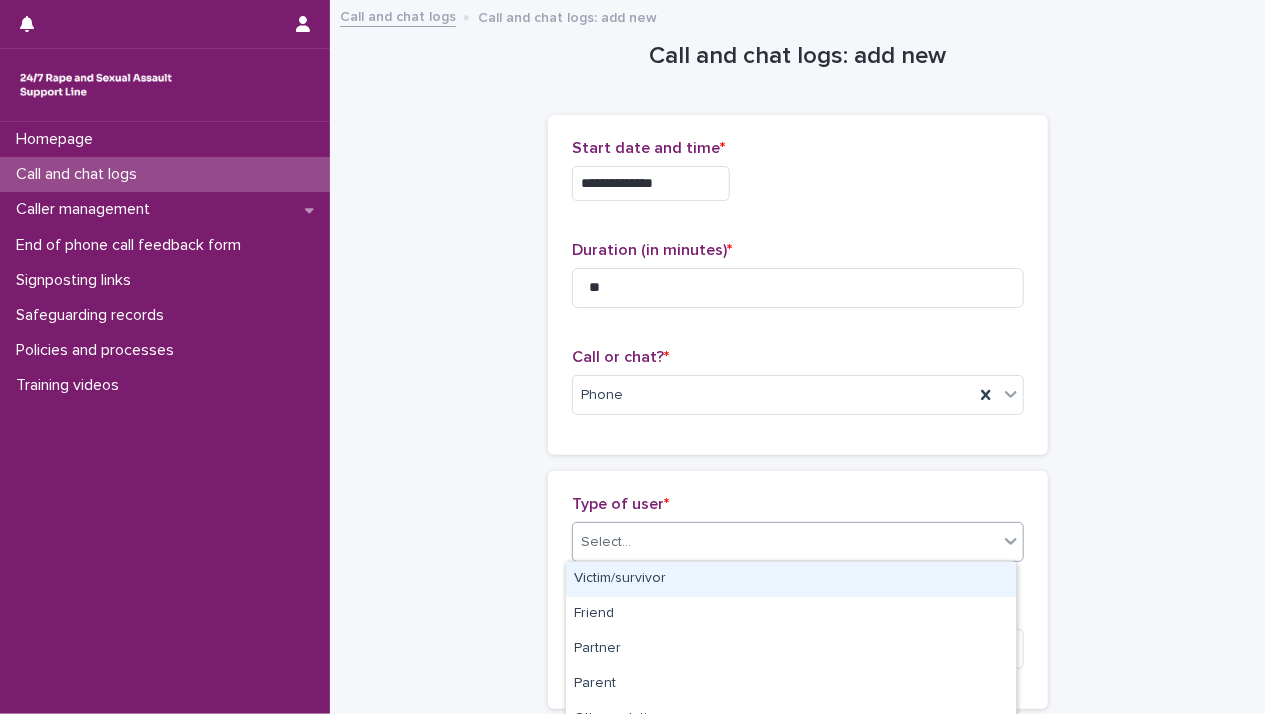 click on "Select..." at bounding box center [785, 542] 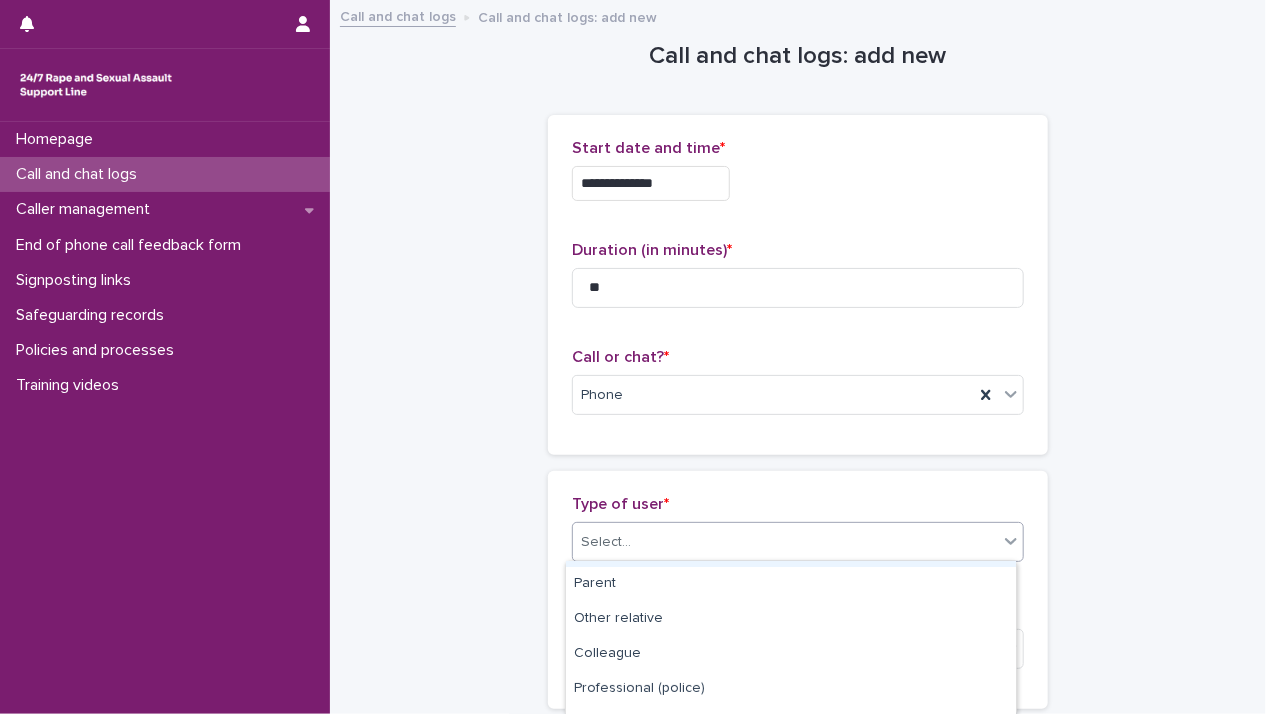 scroll, scrollTop: 0, scrollLeft: 0, axis: both 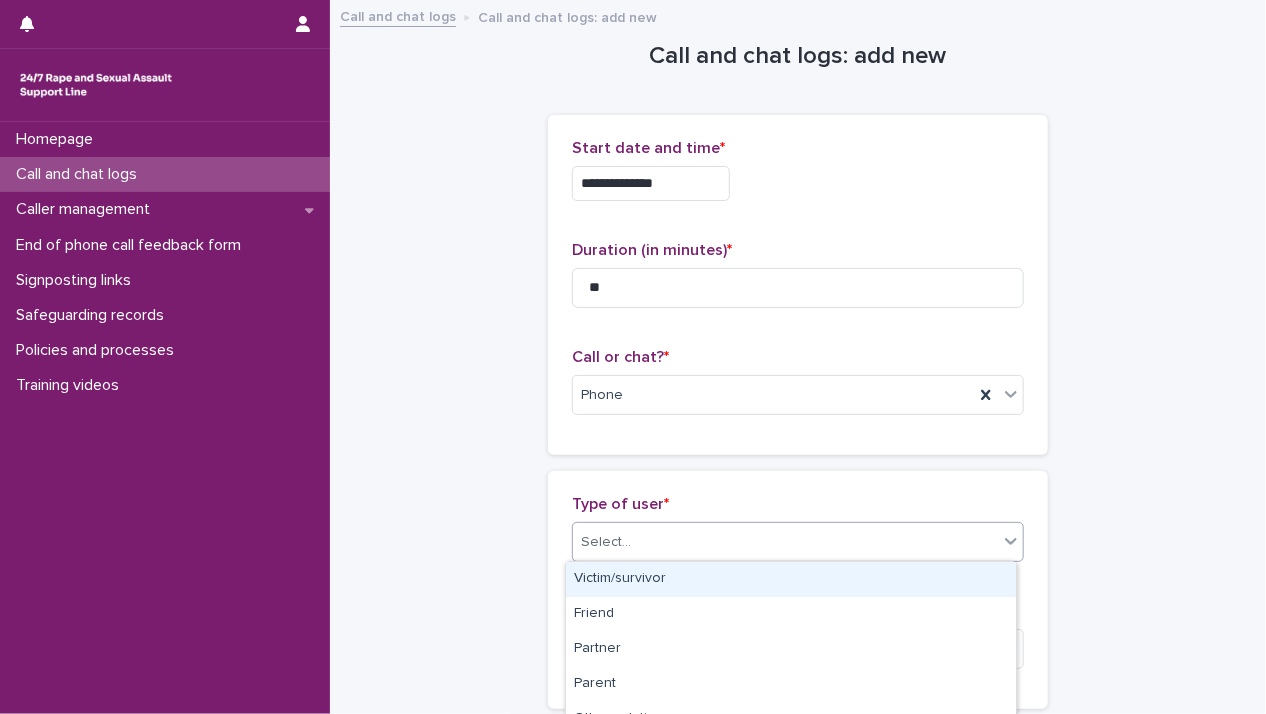 click on "Victim/survivor" at bounding box center (791, 579) 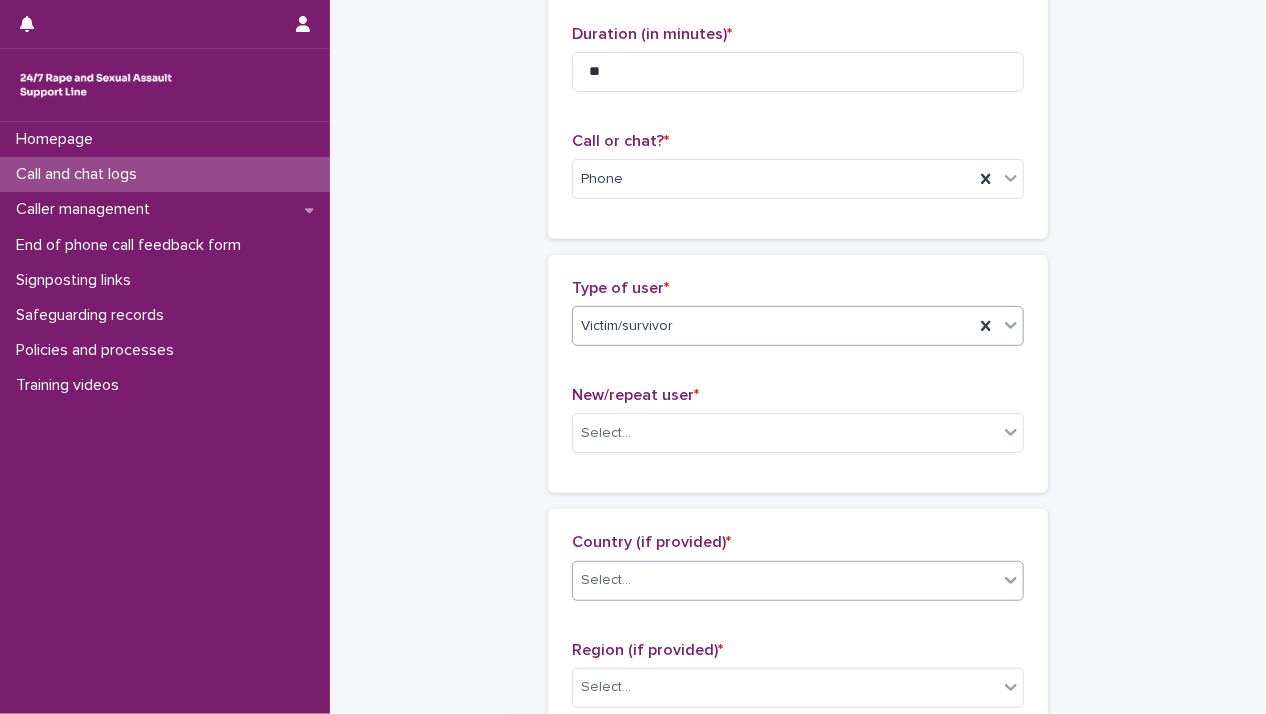 scroll, scrollTop: 300, scrollLeft: 0, axis: vertical 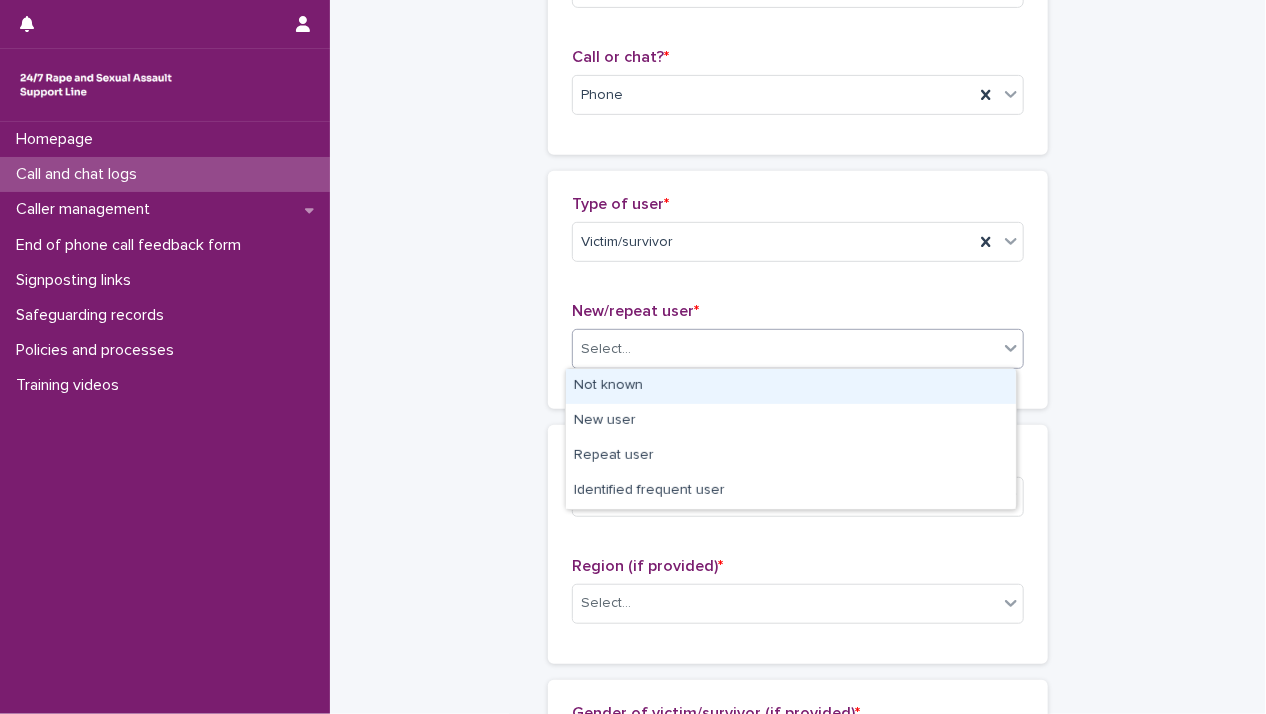 click on "Select..." at bounding box center [785, 349] 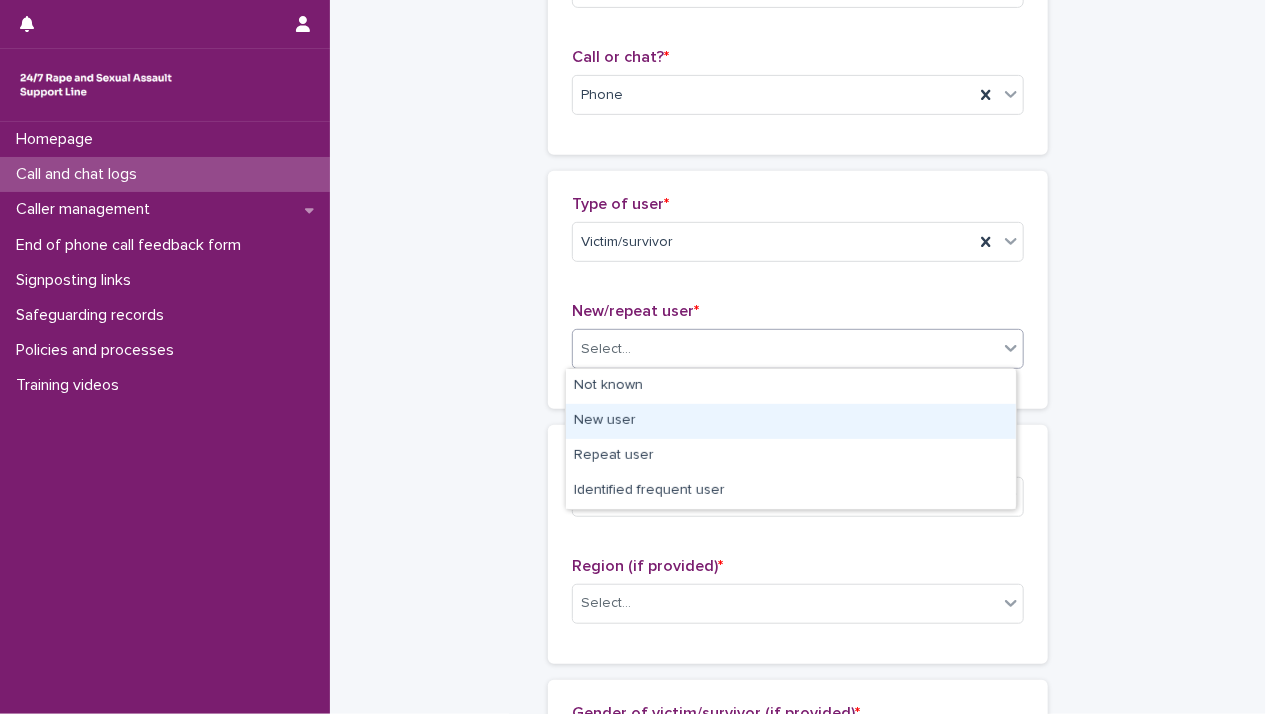 click on "New user" at bounding box center [791, 421] 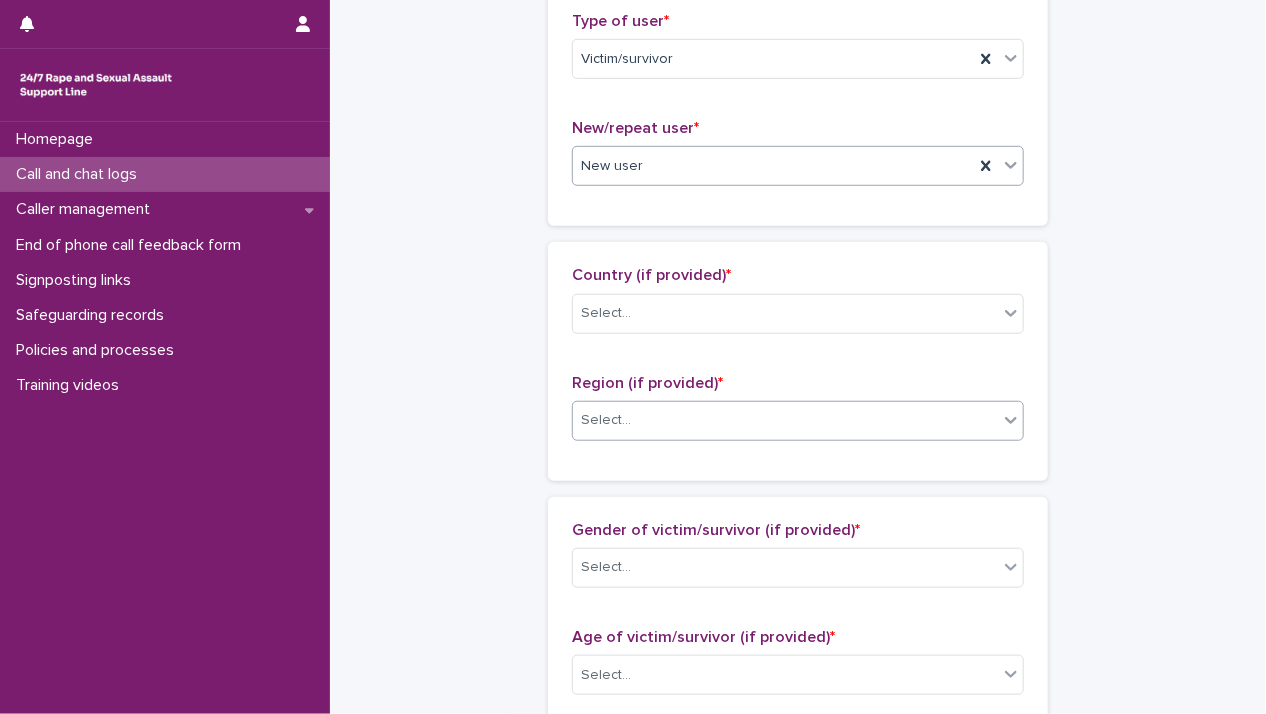 scroll, scrollTop: 500, scrollLeft: 0, axis: vertical 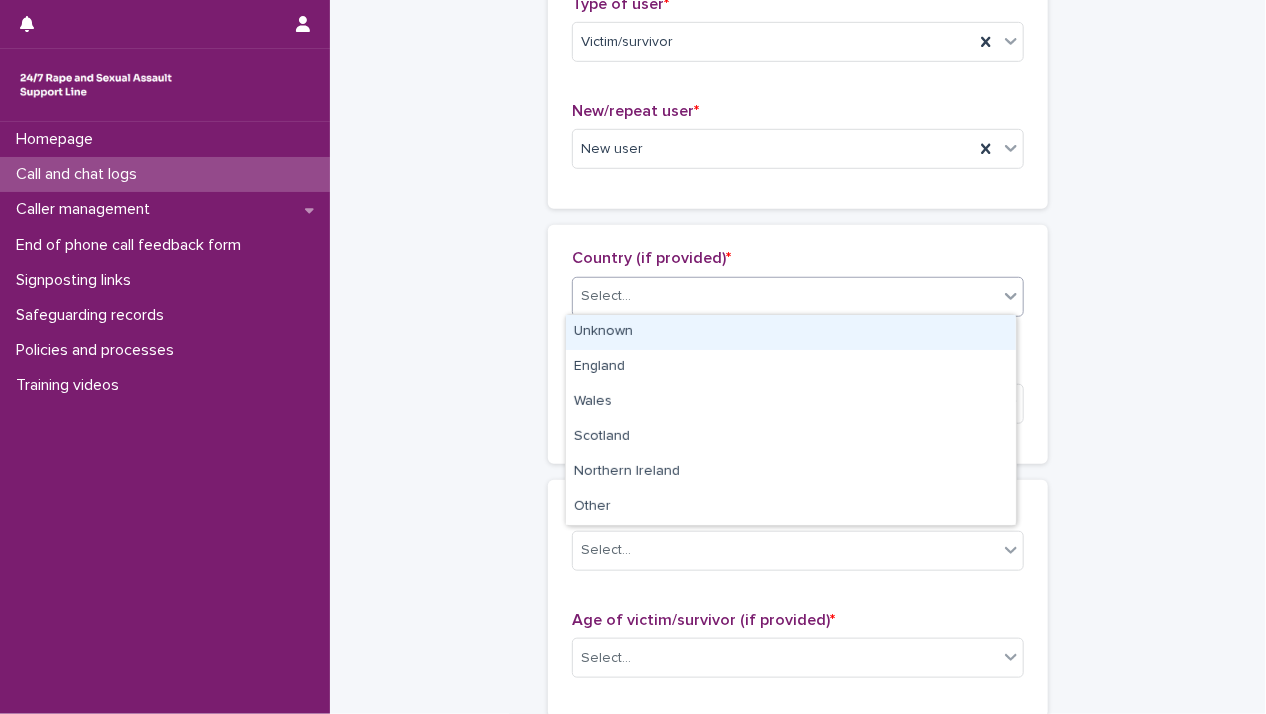 click on "Select..." at bounding box center (785, 296) 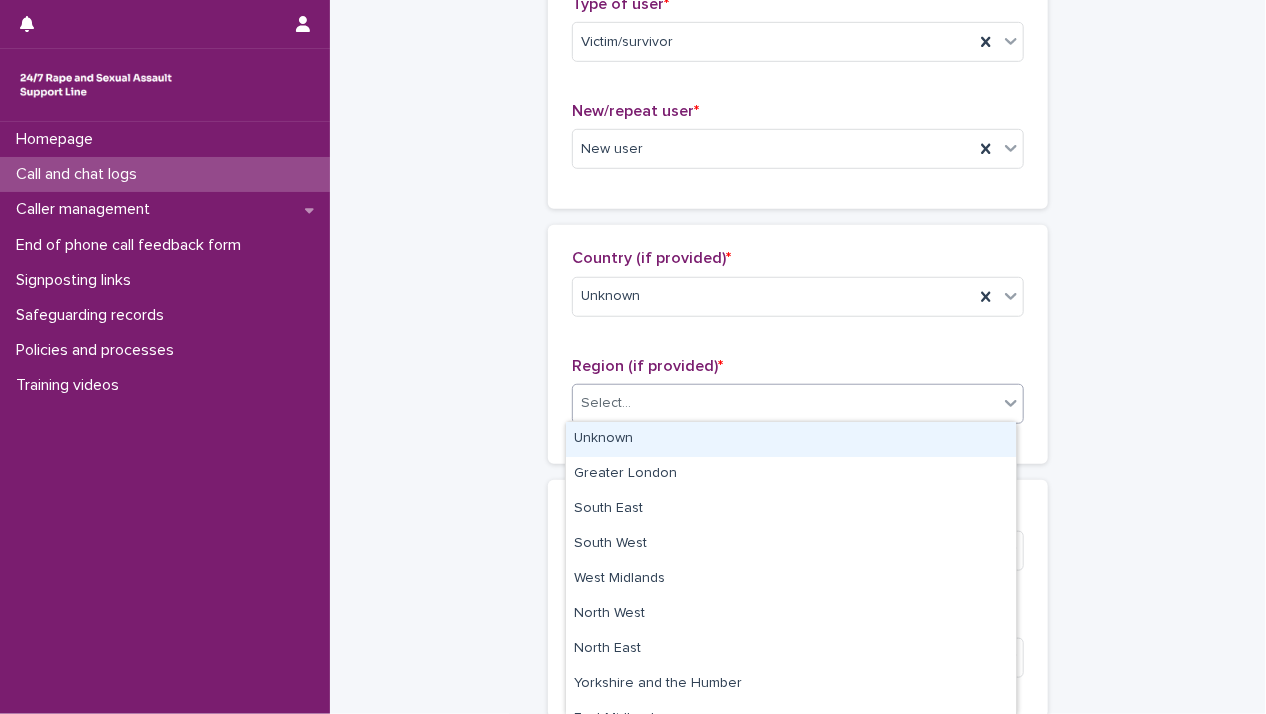 click on "Select..." at bounding box center [785, 403] 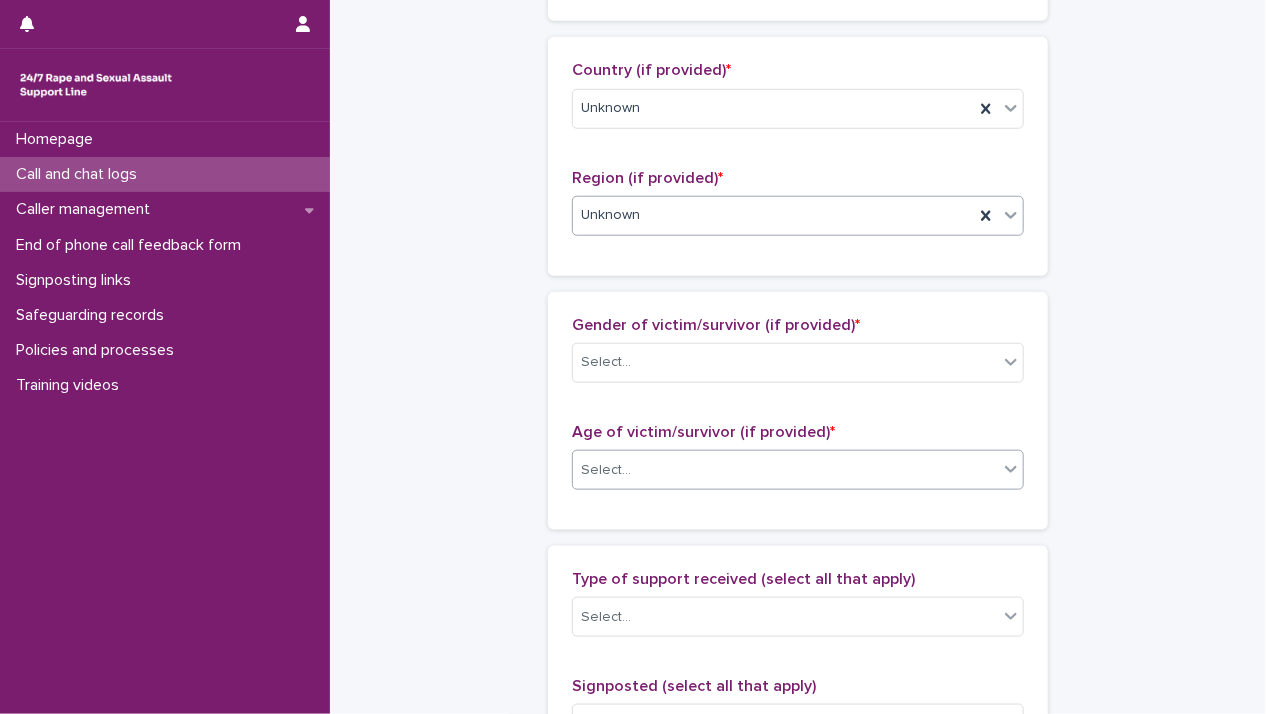 scroll, scrollTop: 700, scrollLeft: 0, axis: vertical 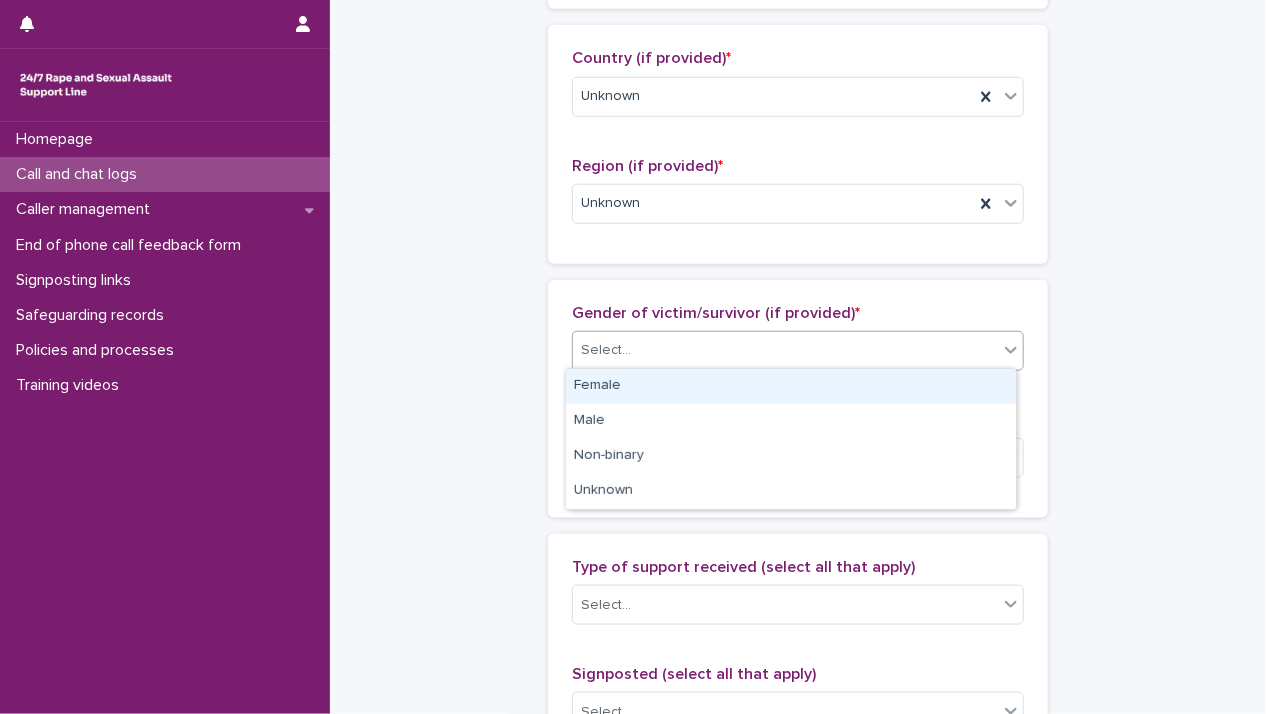 click on "Select..." at bounding box center [785, 350] 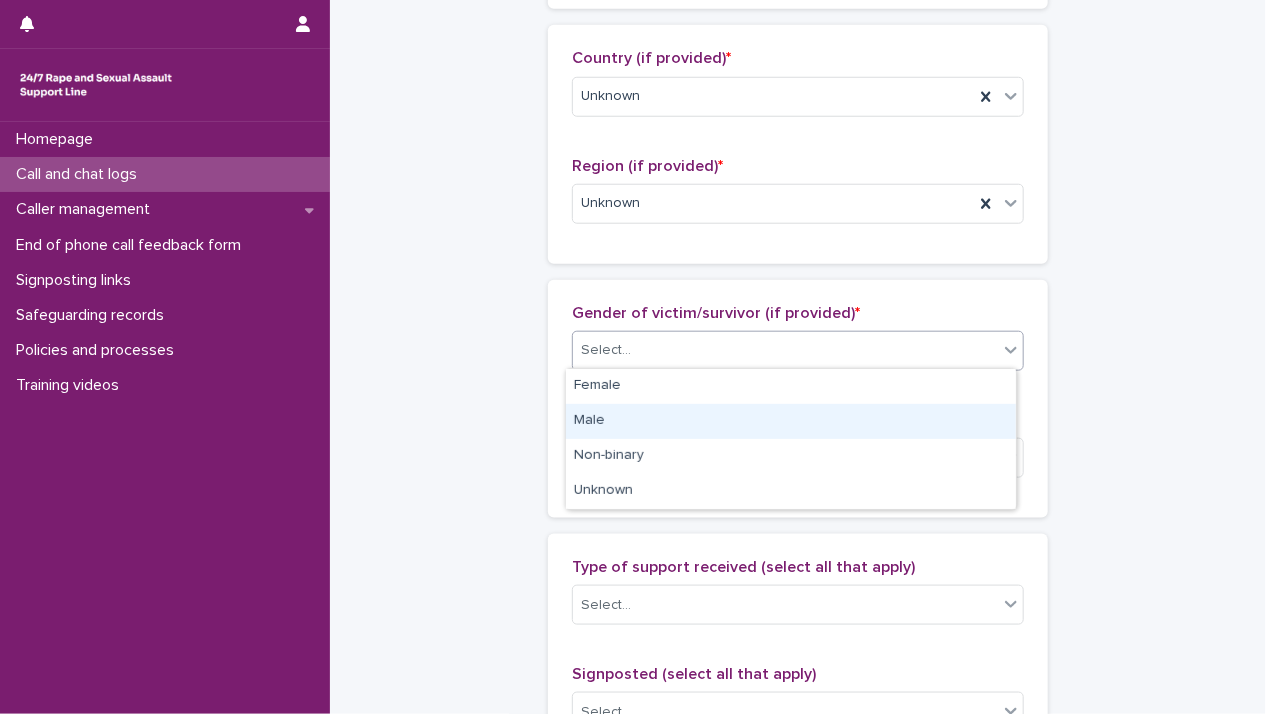 click on "Male" at bounding box center (791, 421) 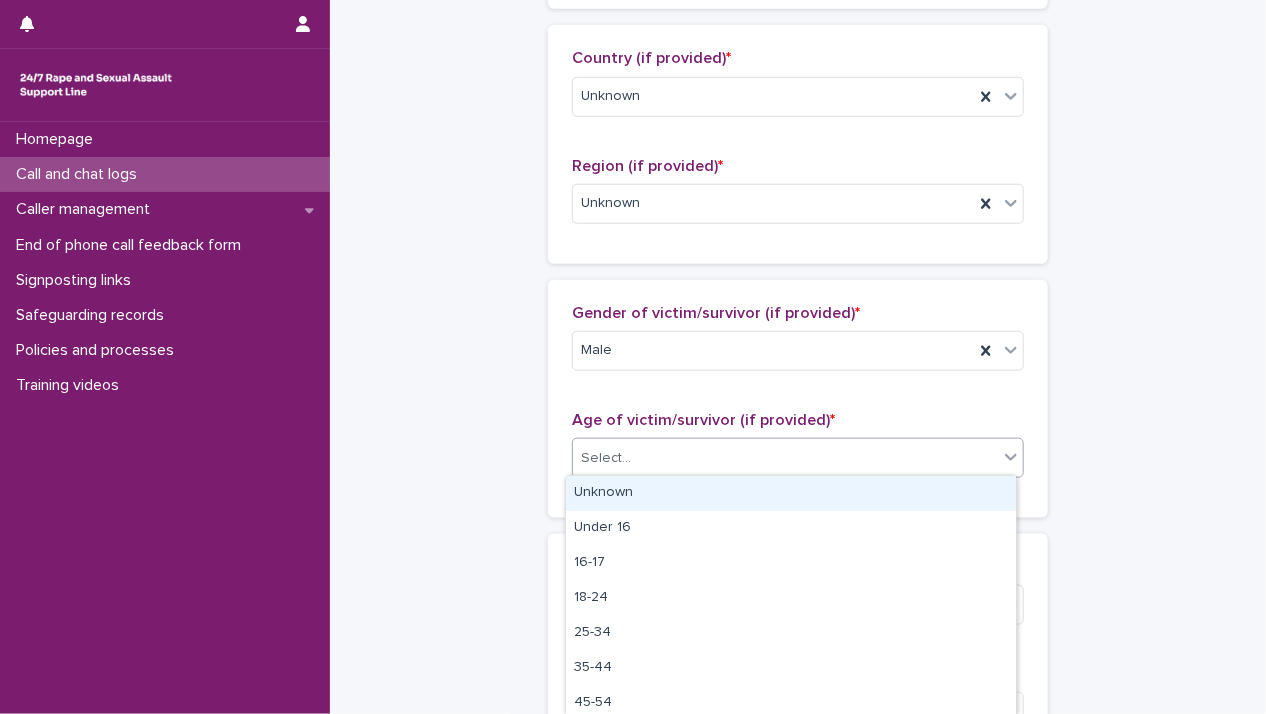 click on "Select..." at bounding box center [785, 458] 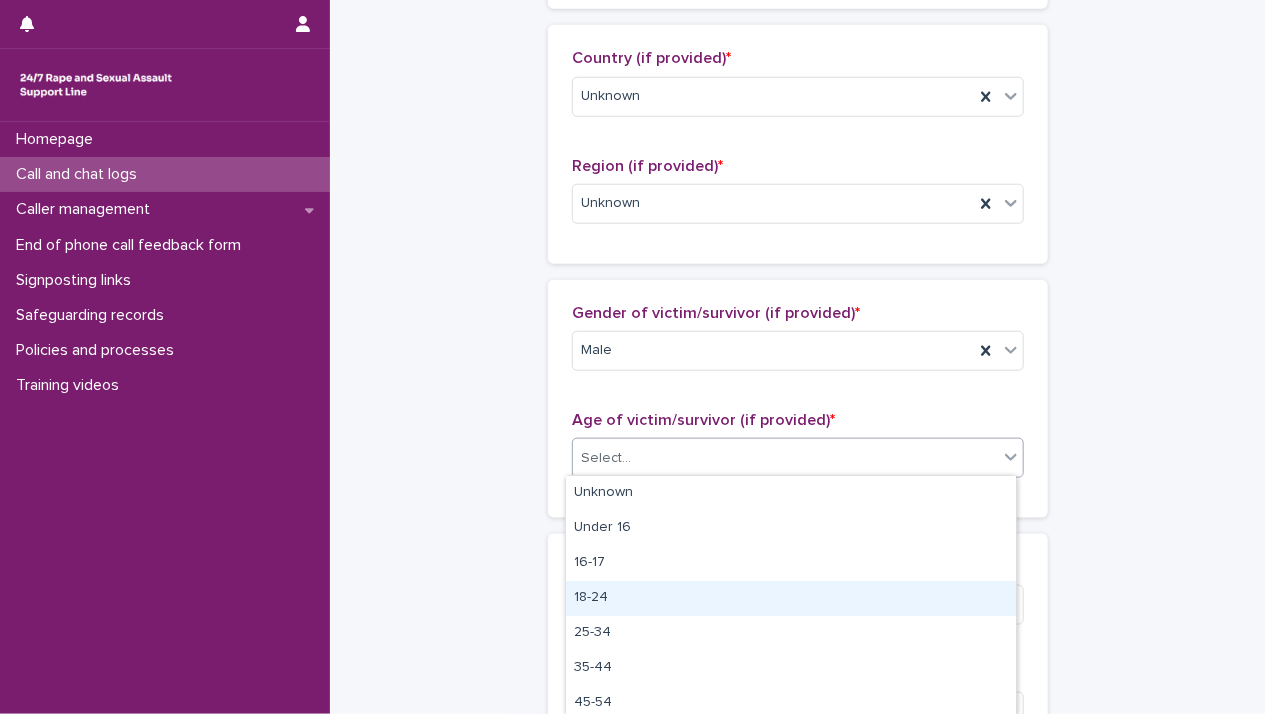 scroll, scrollTop: 111, scrollLeft: 0, axis: vertical 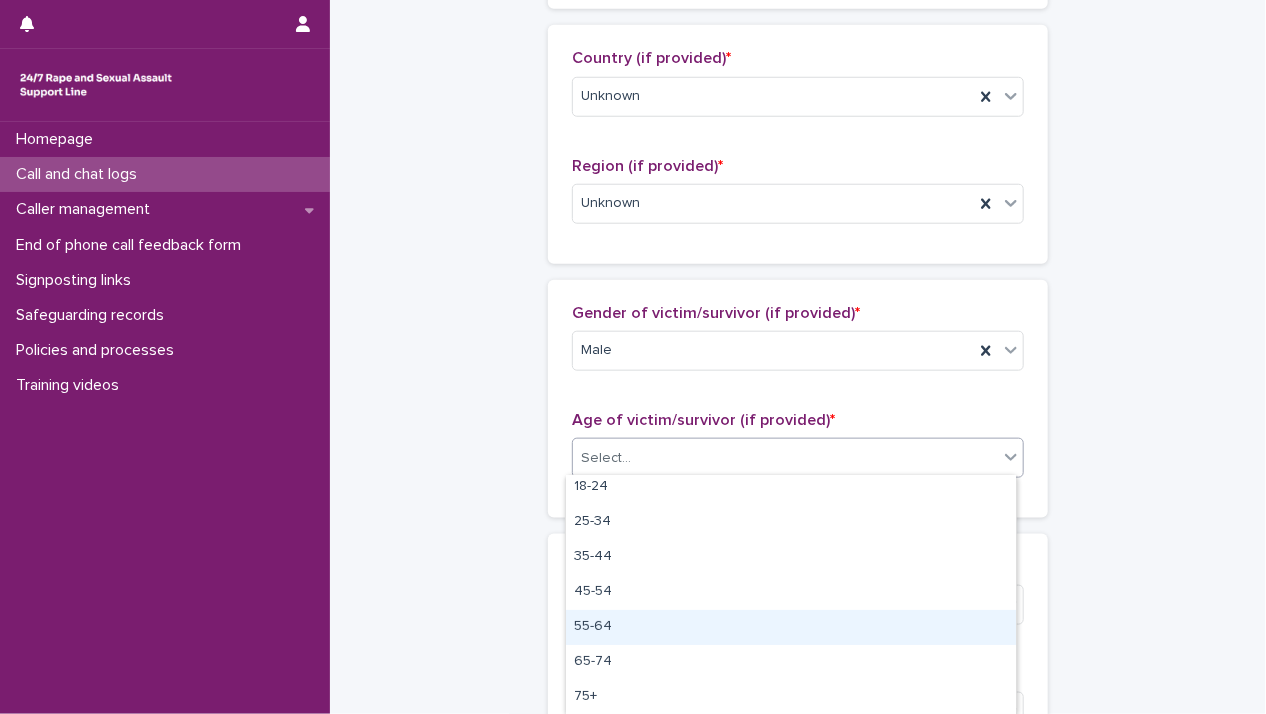 click on "55-64" at bounding box center (791, 627) 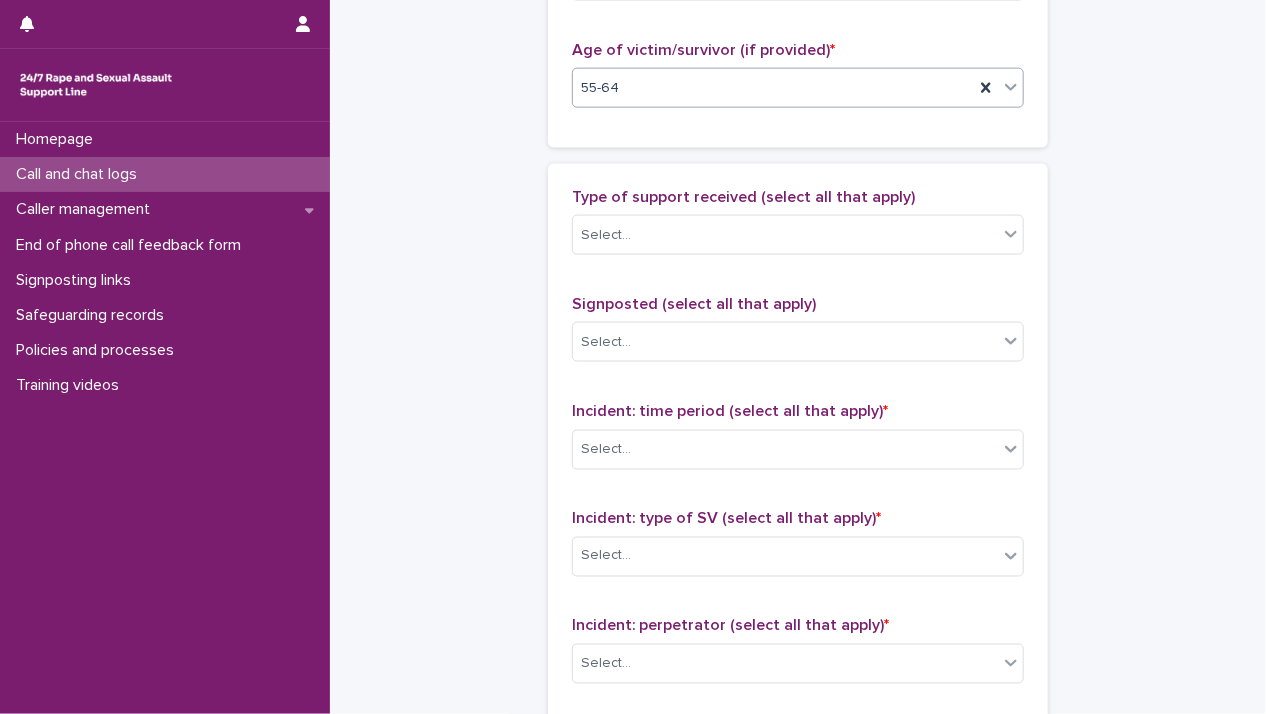 scroll, scrollTop: 1100, scrollLeft: 0, axis: vertical 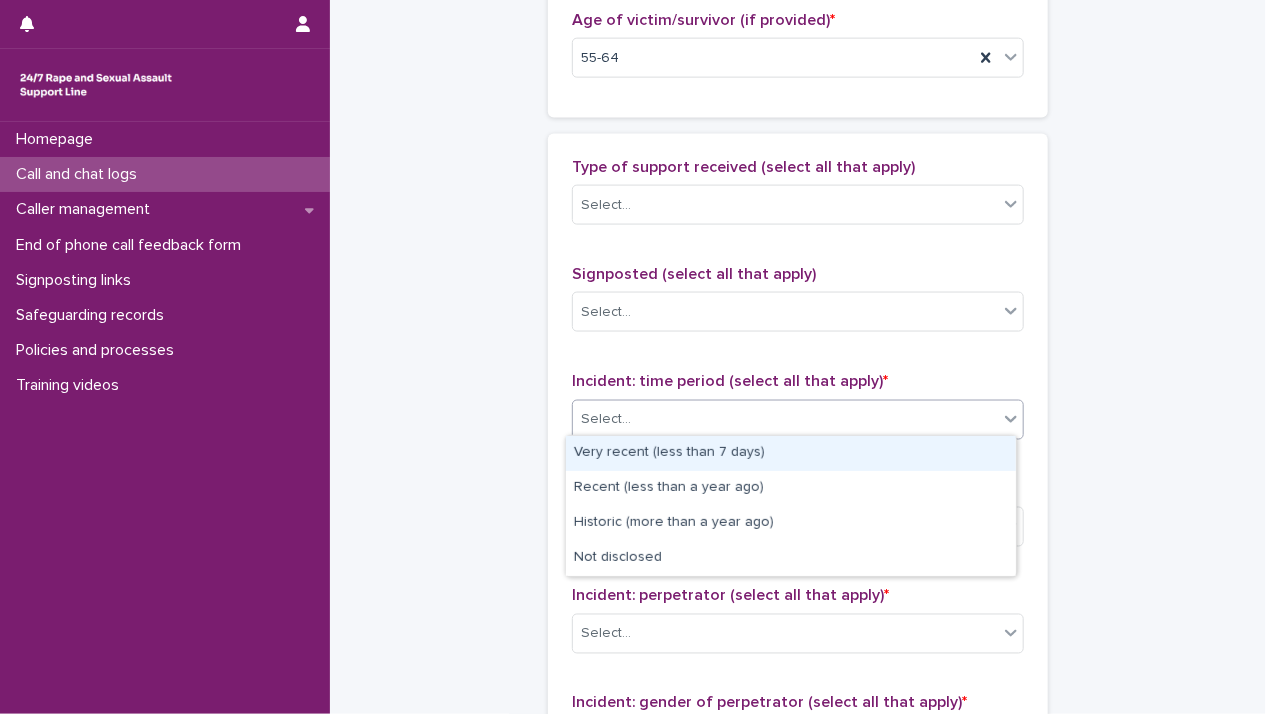 click on "Select..." at bounding box center [785, 419] 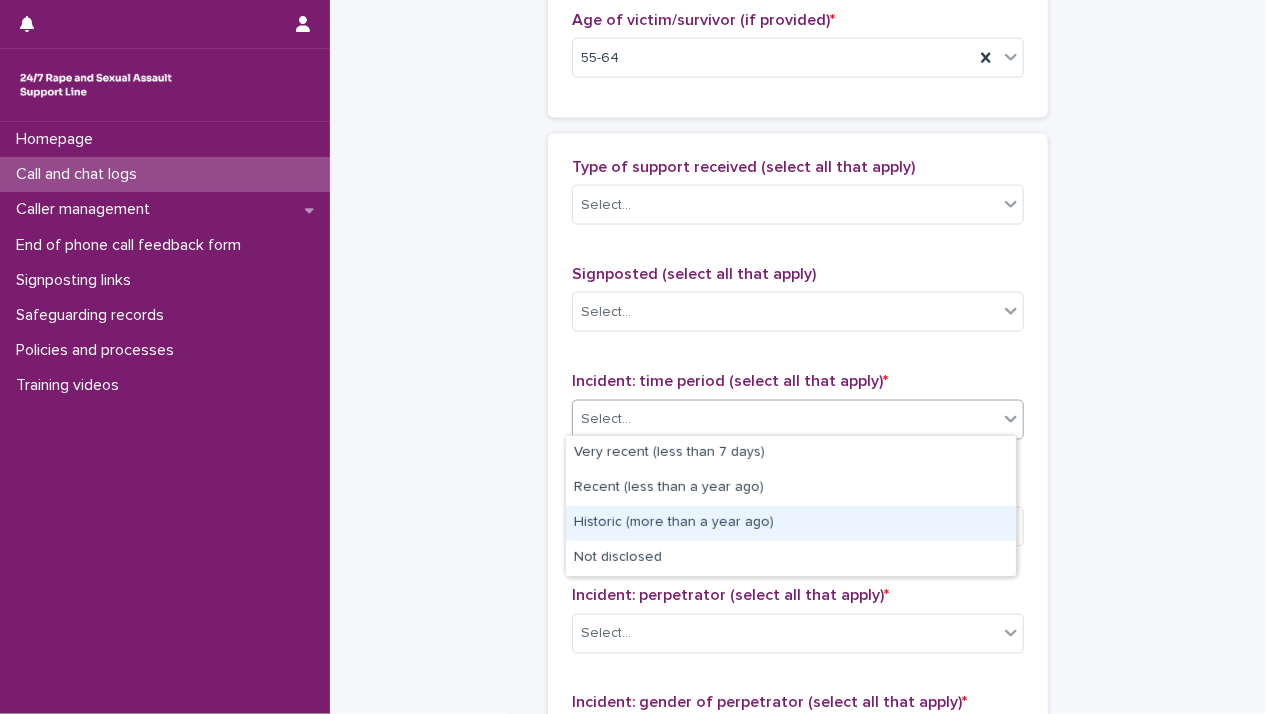 click on "Historic (more than a year ago)" at bounding box center (791, 523) 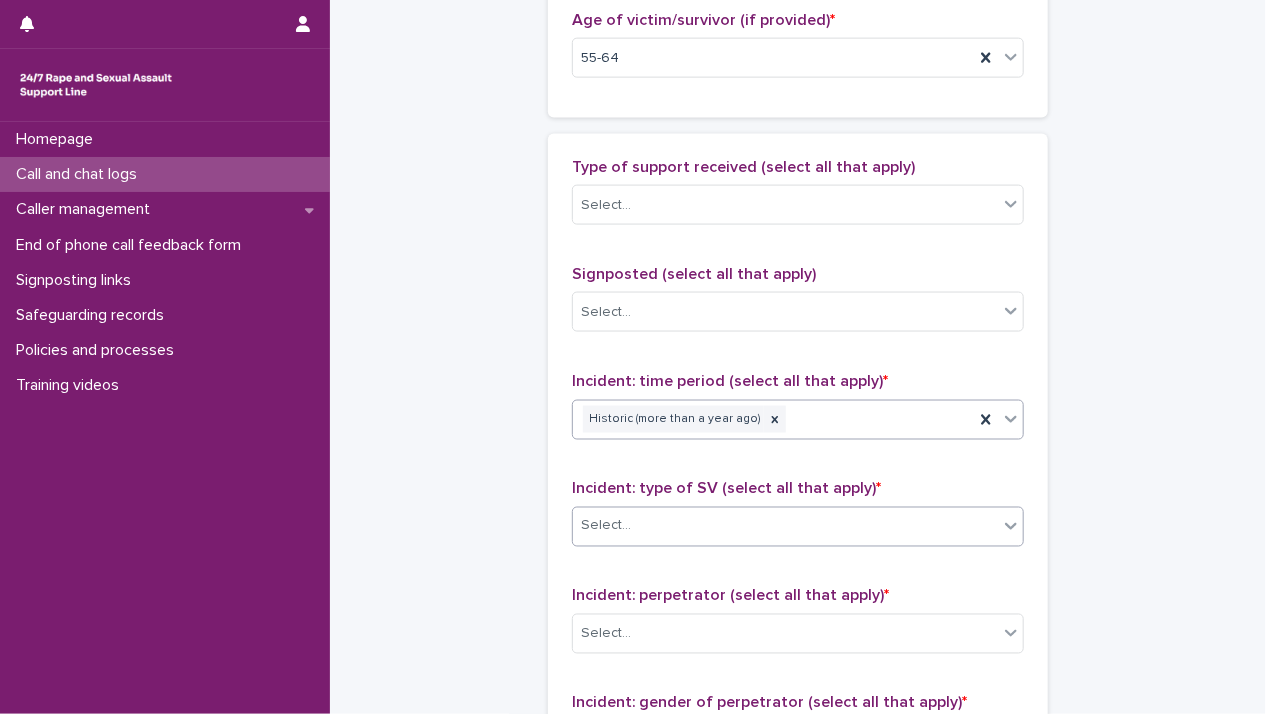 scroll, scrollTop: 1300, scrollLeft: 0, axis: vertical 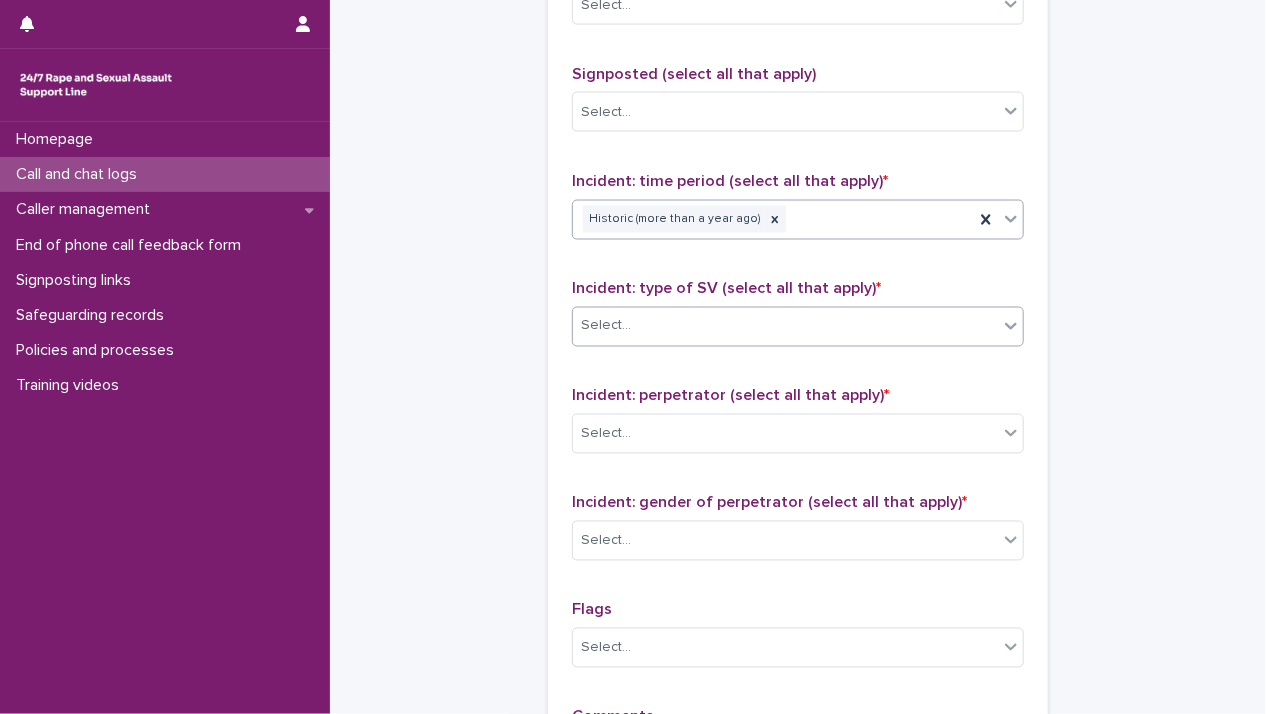 click on "Select..." at bounding box center (785, 326) 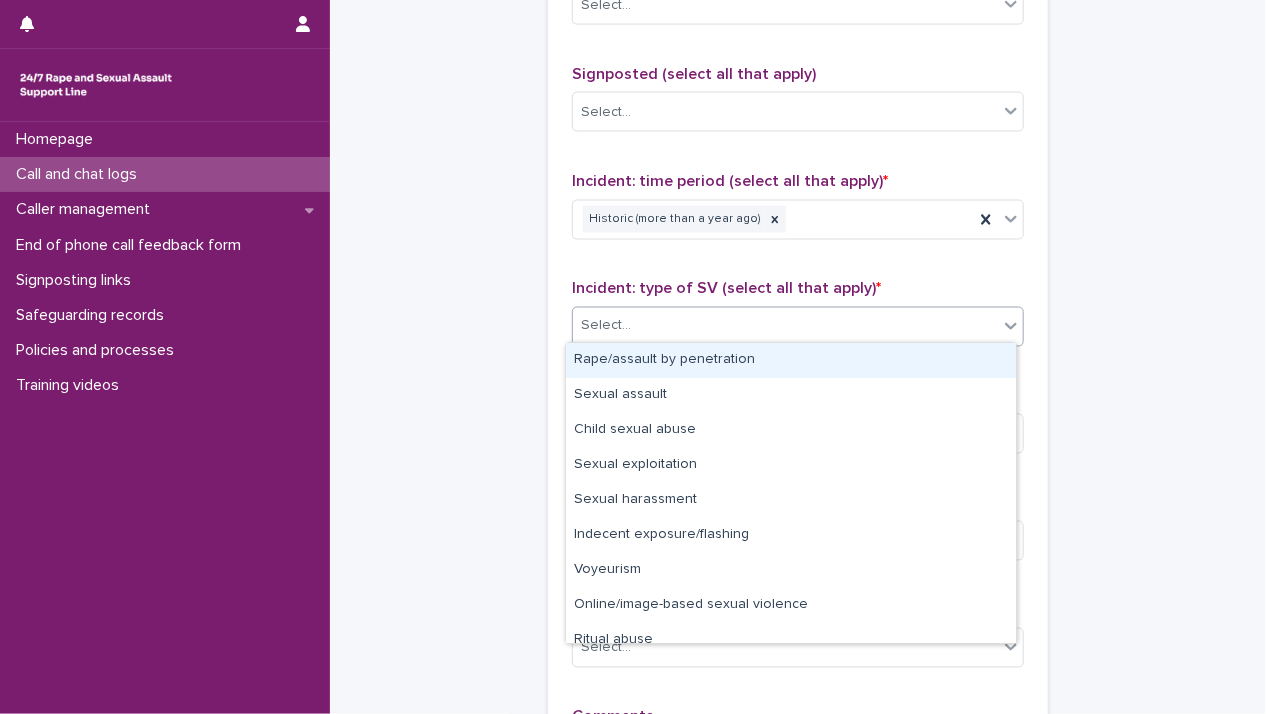 click on "Rape/assault by penetration" at bounding box center (791, 360) 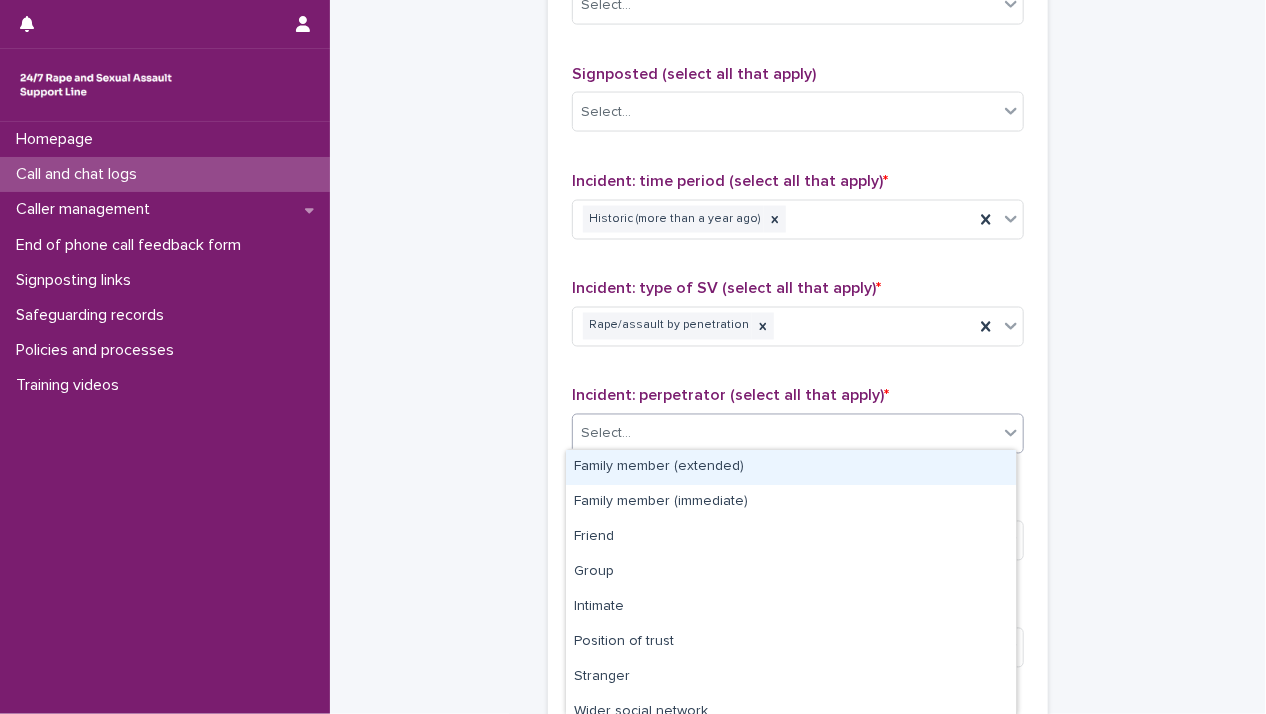 click on "Select..." at bounding box center (785, 434) 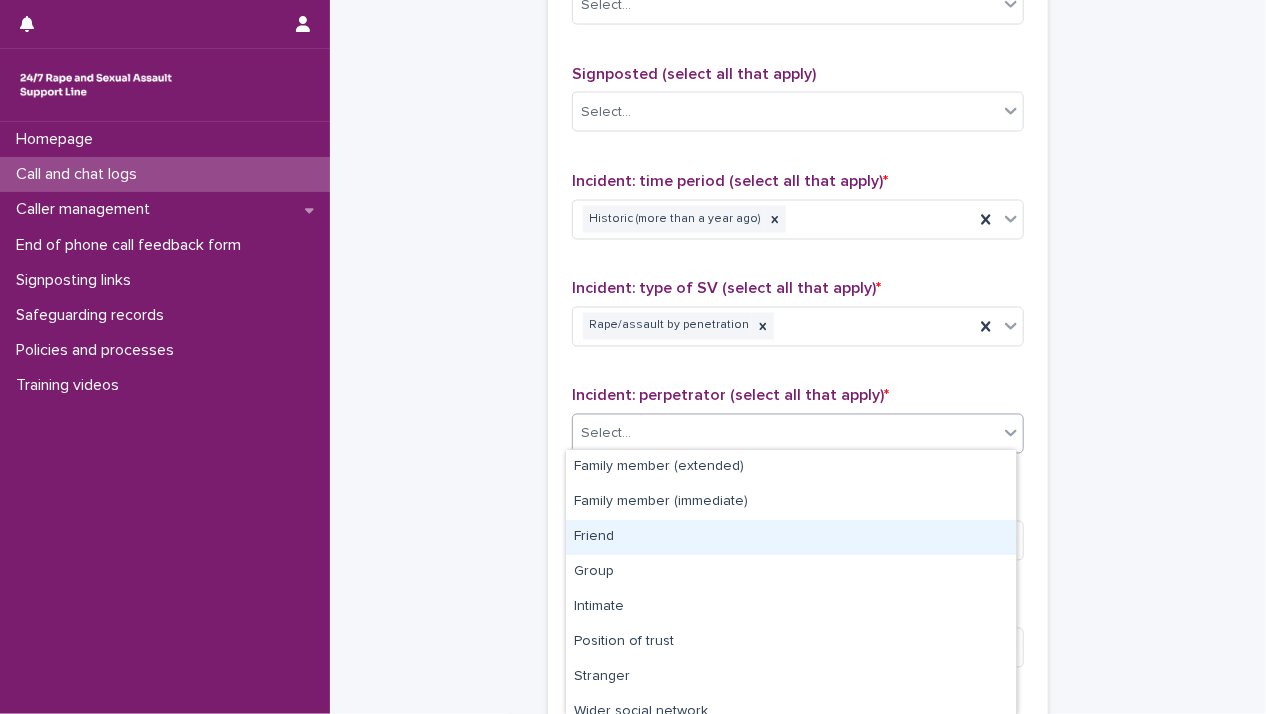 click on "Friend" at bounding box center [791, 537] 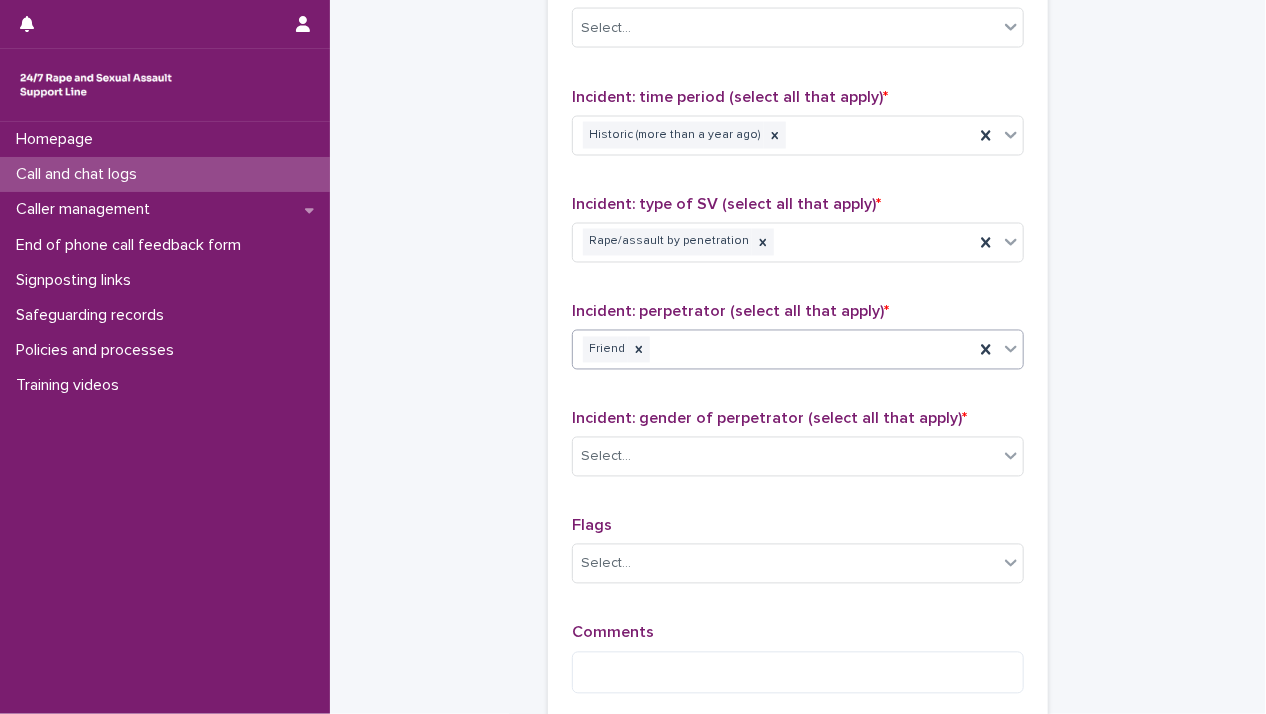 scroll, scrollTop: 1500, scrollLeft: 0, axis: vertical 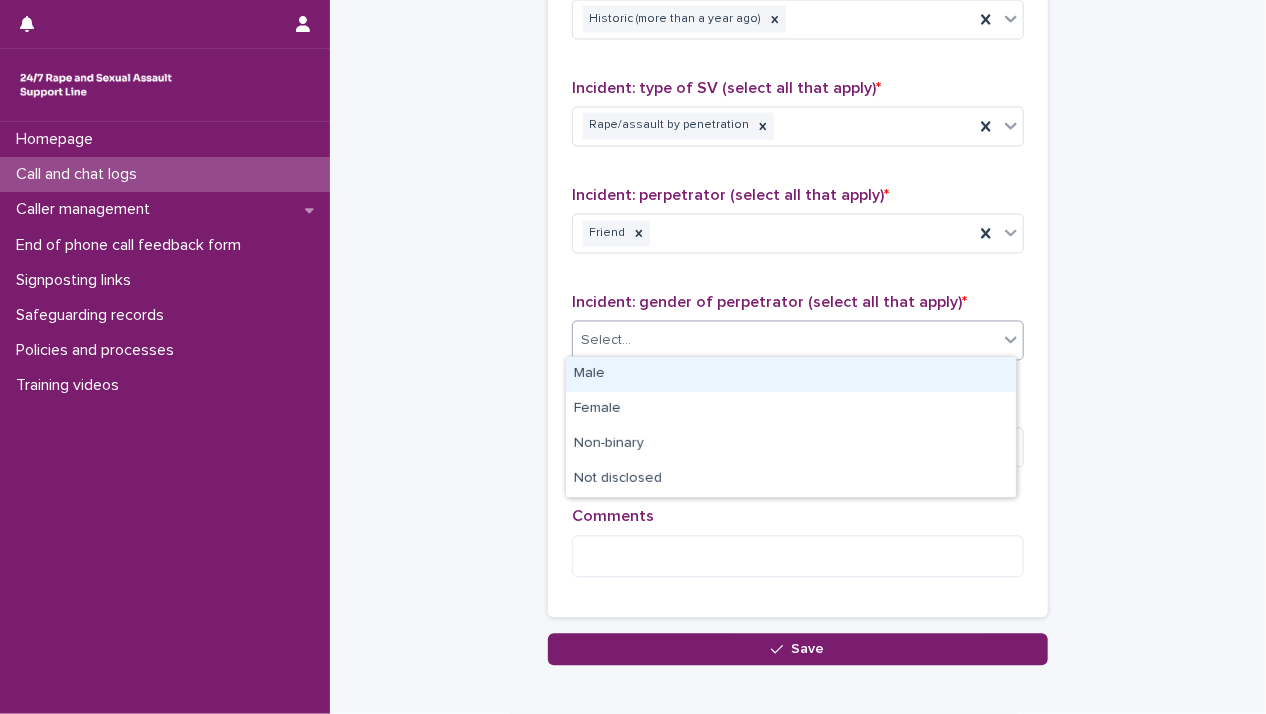 click on "Select..." at bounding box center (785, 341) 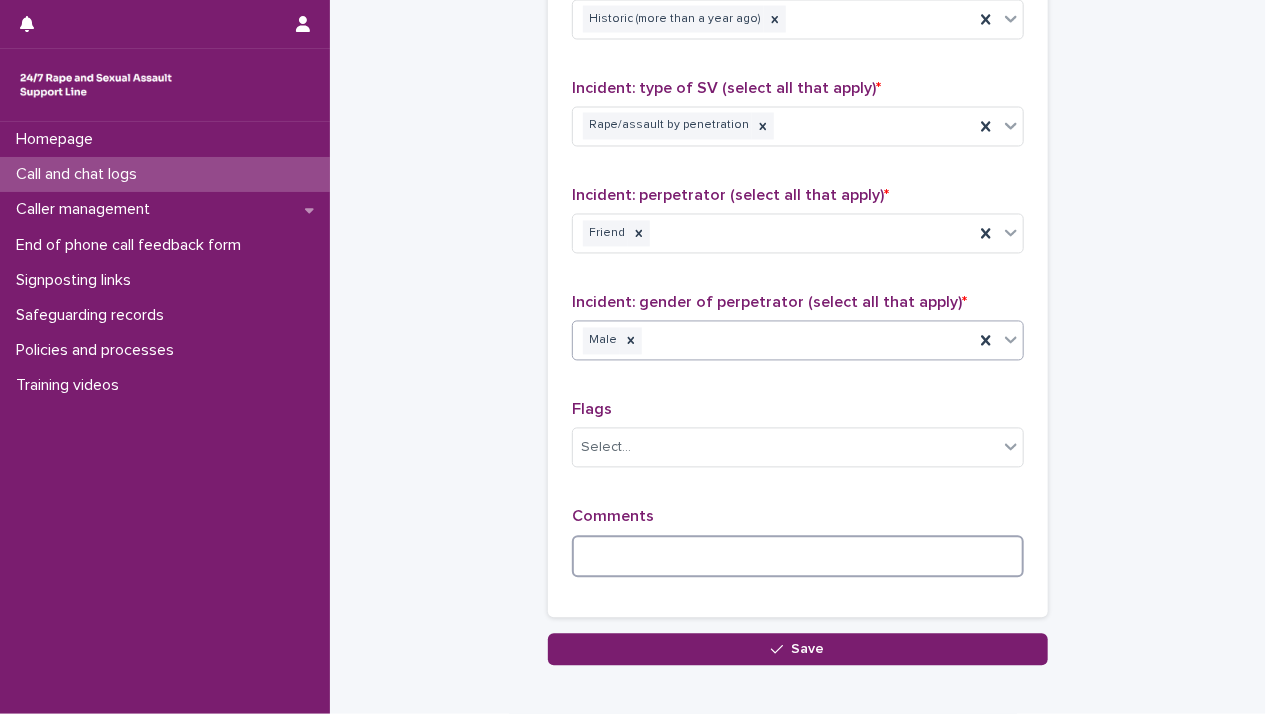 click at bounding box center [798, 557] 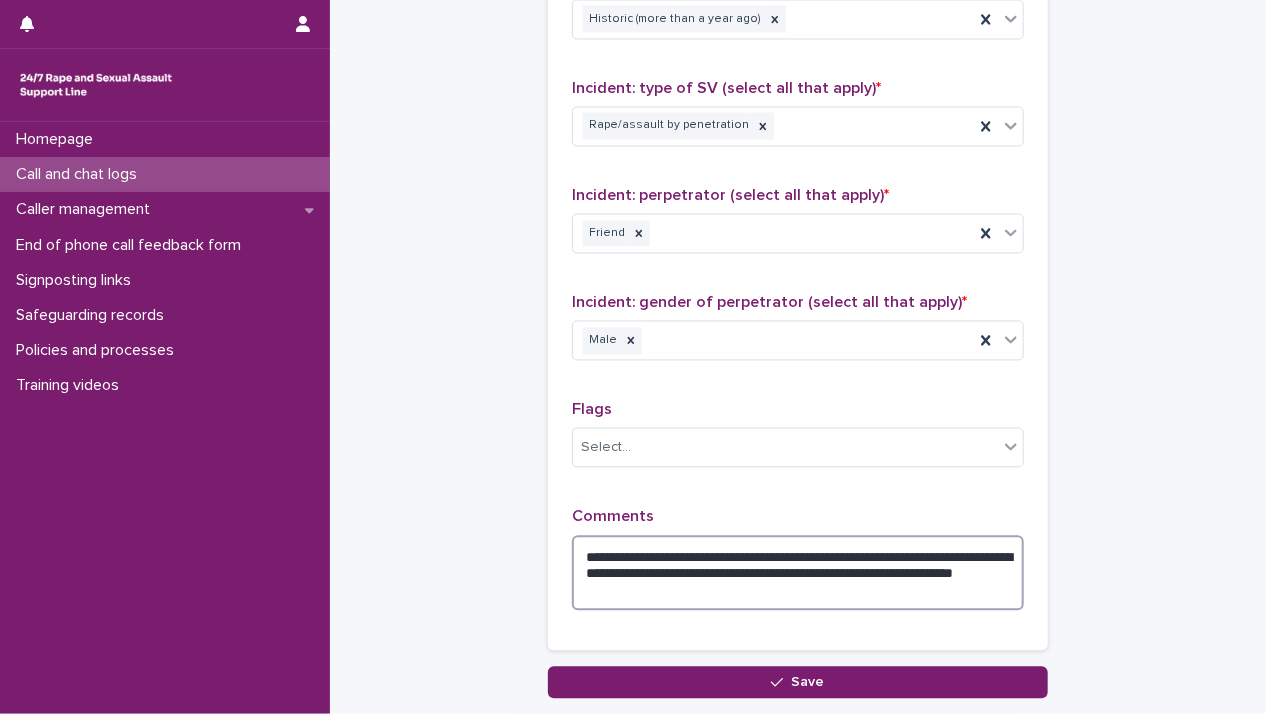 click on "**********" at bounding box center [798, 574] 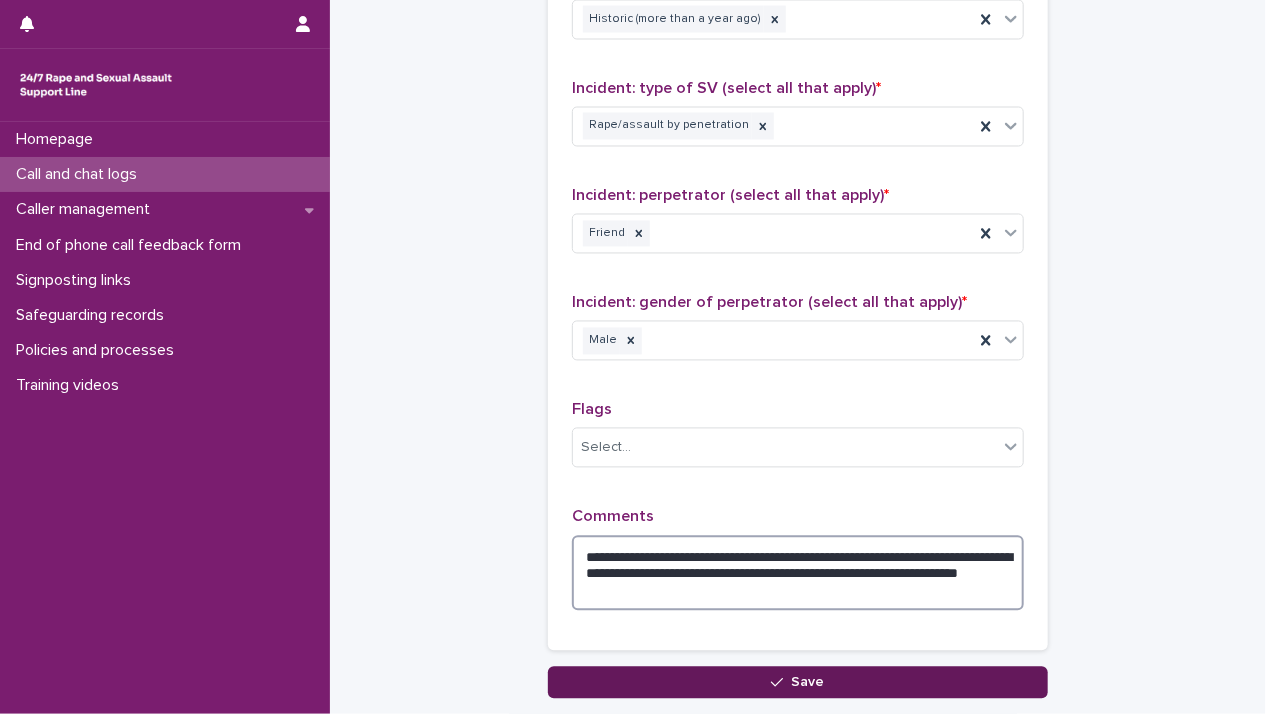 type on "**********" 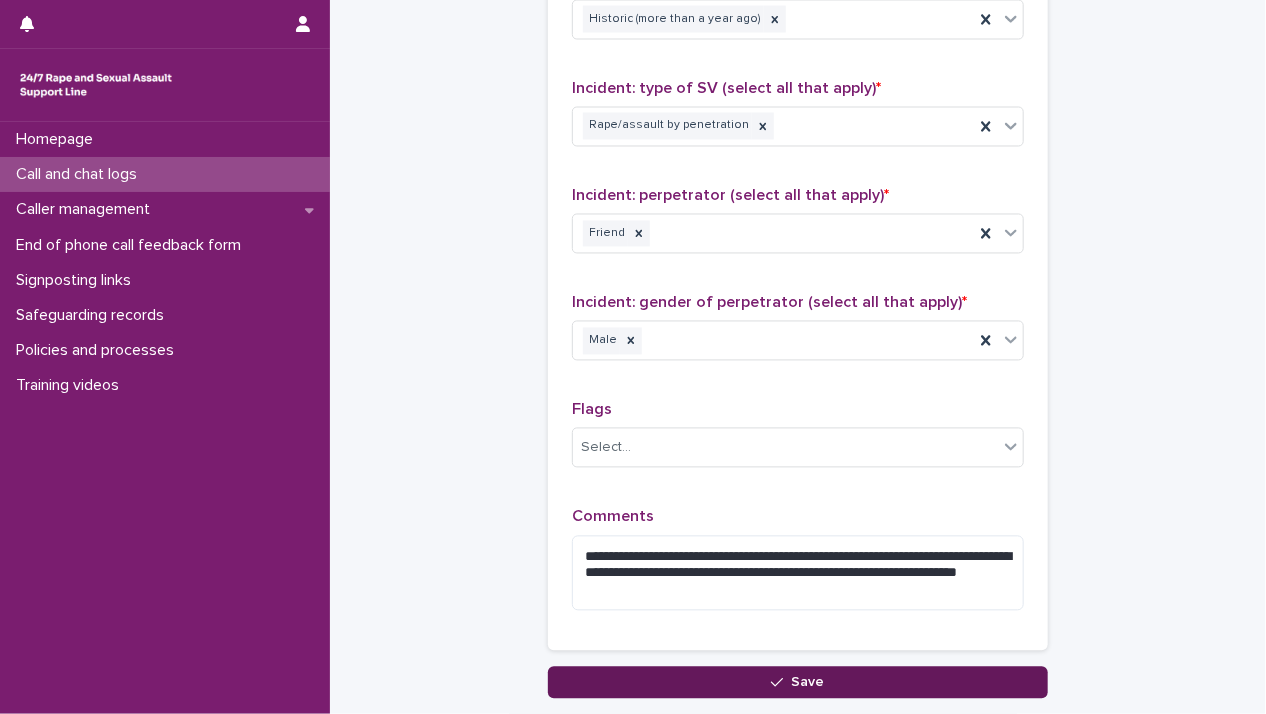 click on "Save" at bounding box center [798, 683] 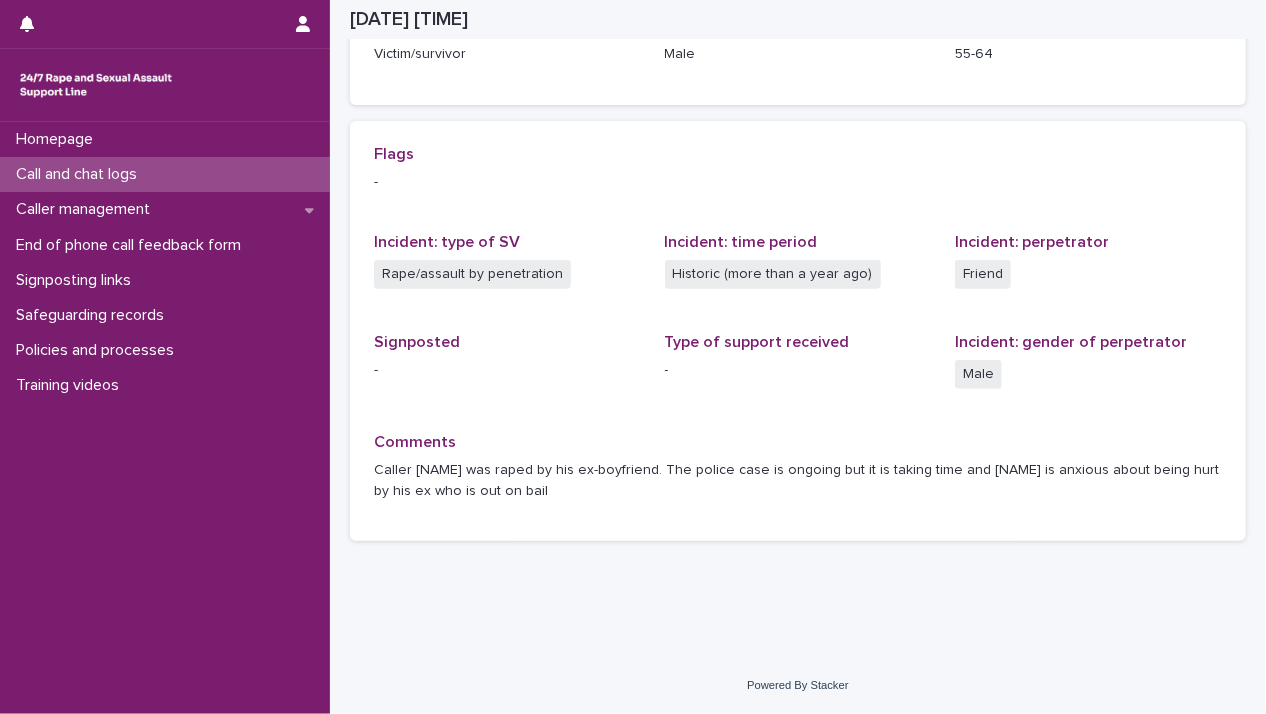 scroll, scrollTop: 369, scrollLeft: 0, axis: vertical 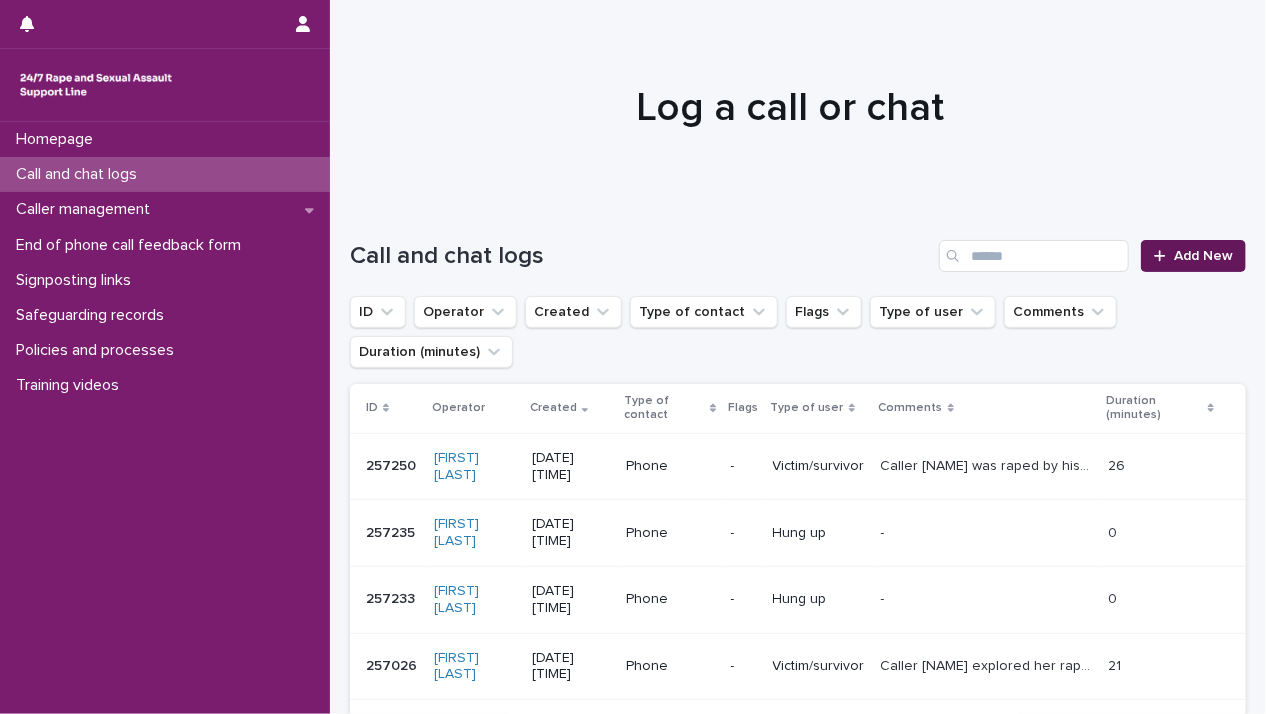 click at bounding box center [1164, 256] 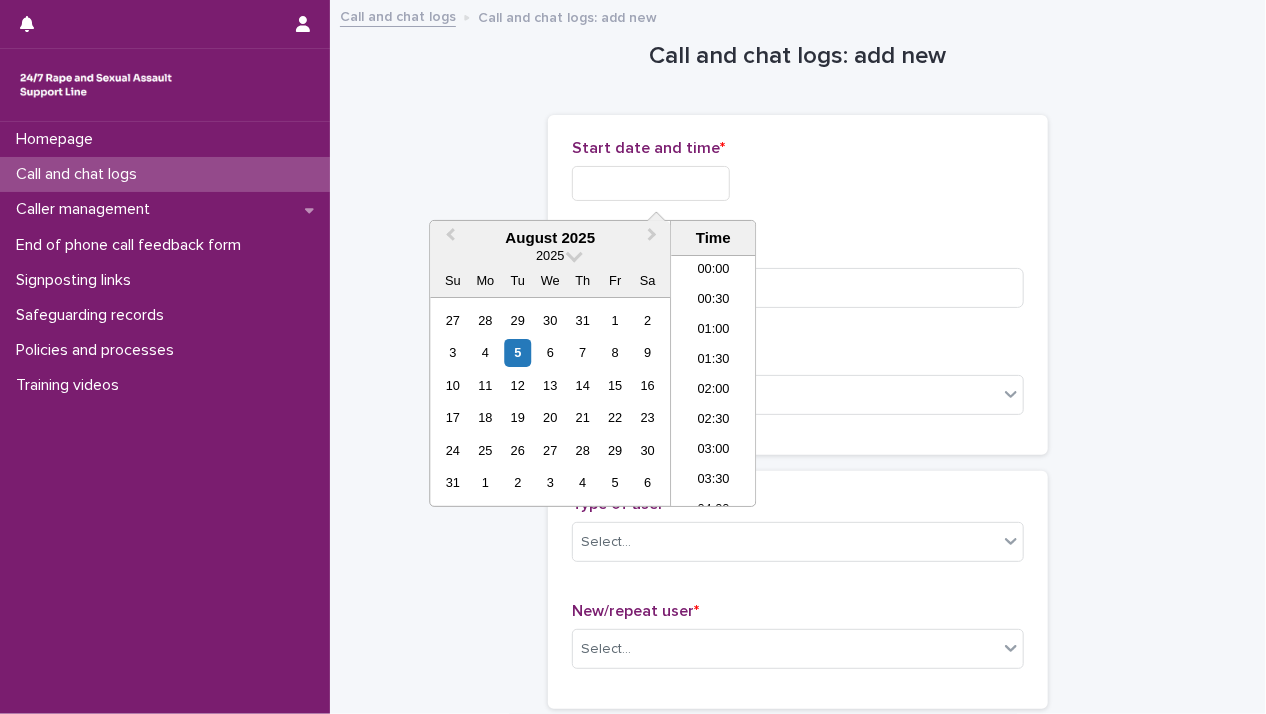 scroll, scrollTop: 1189, scrollLeft: 0, axis: vertical 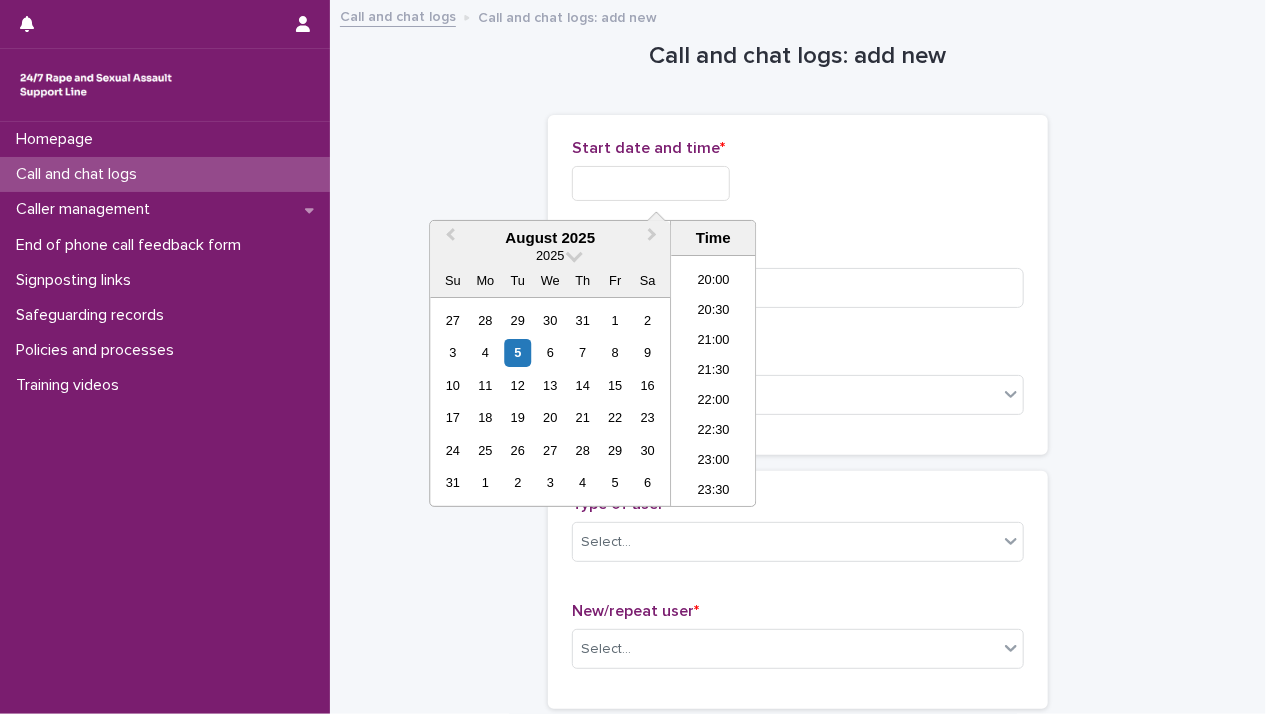 click at bounding box center [651, 183] 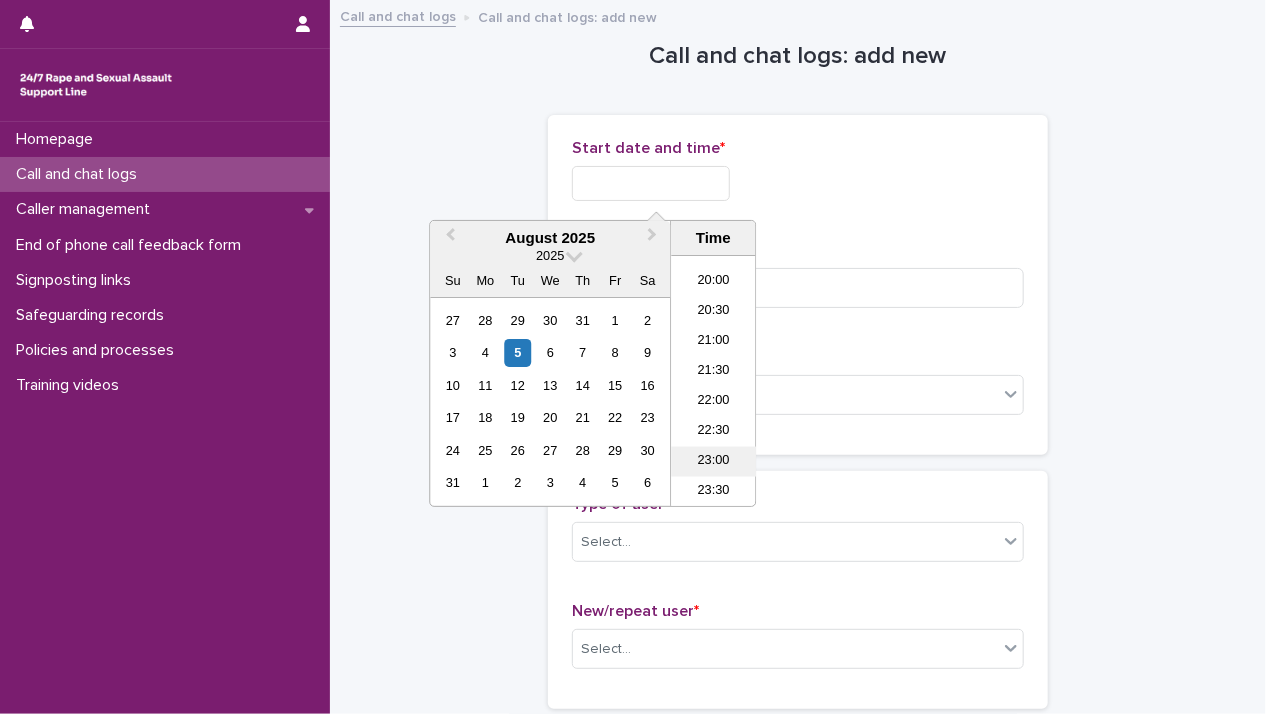 click on "23:00" at bounding box center [713, 462] 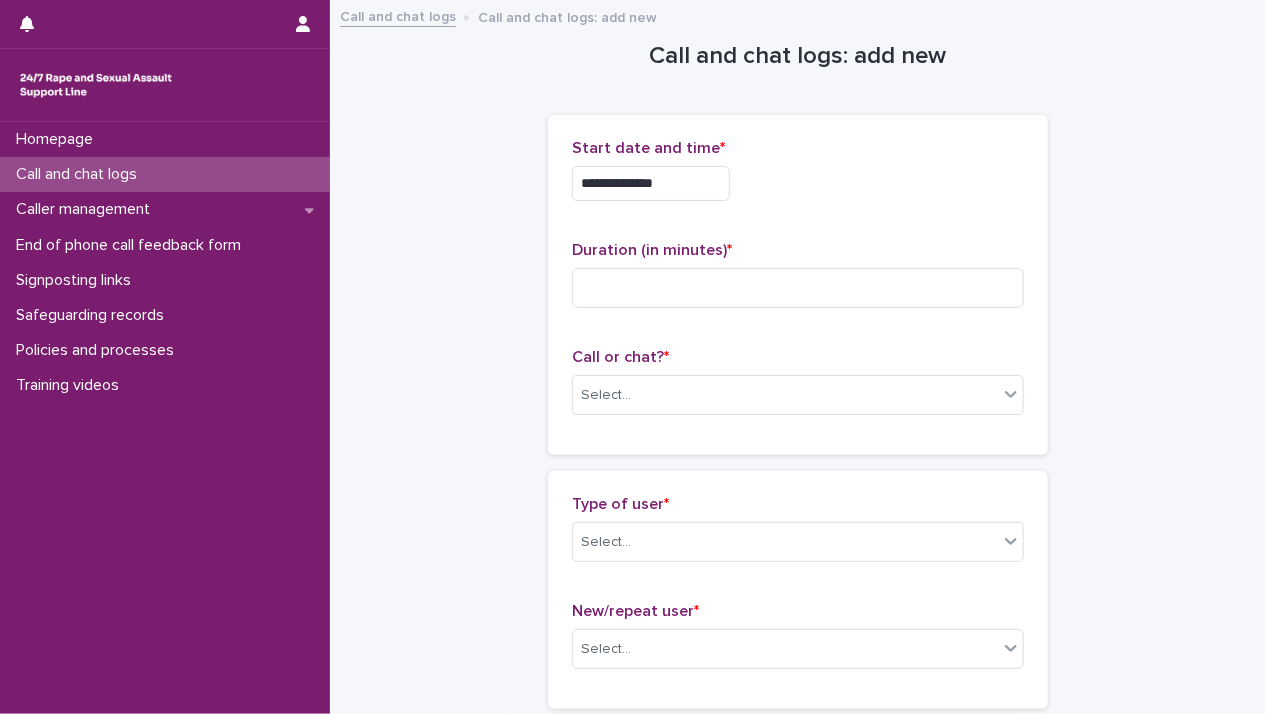 click on "**********" at bounding box center [651, 183] 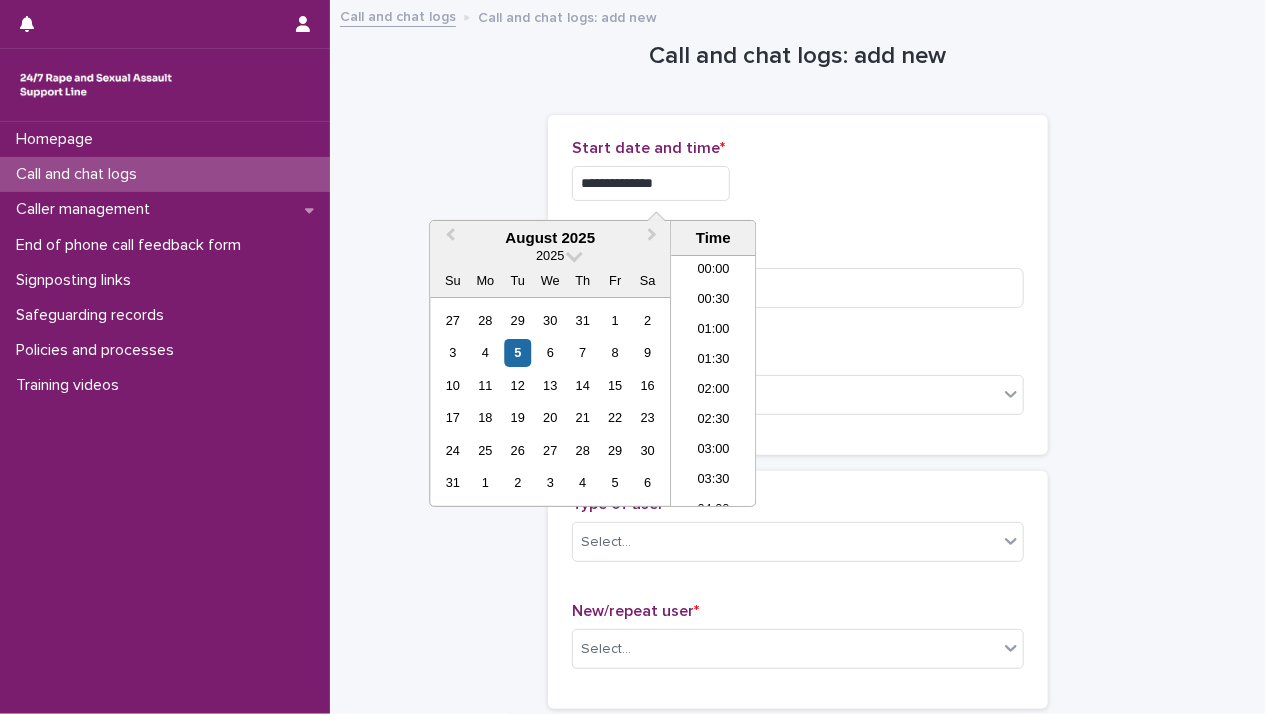 scroll, scrollTop: 1189, scrollLeft: 0, axis: vertical 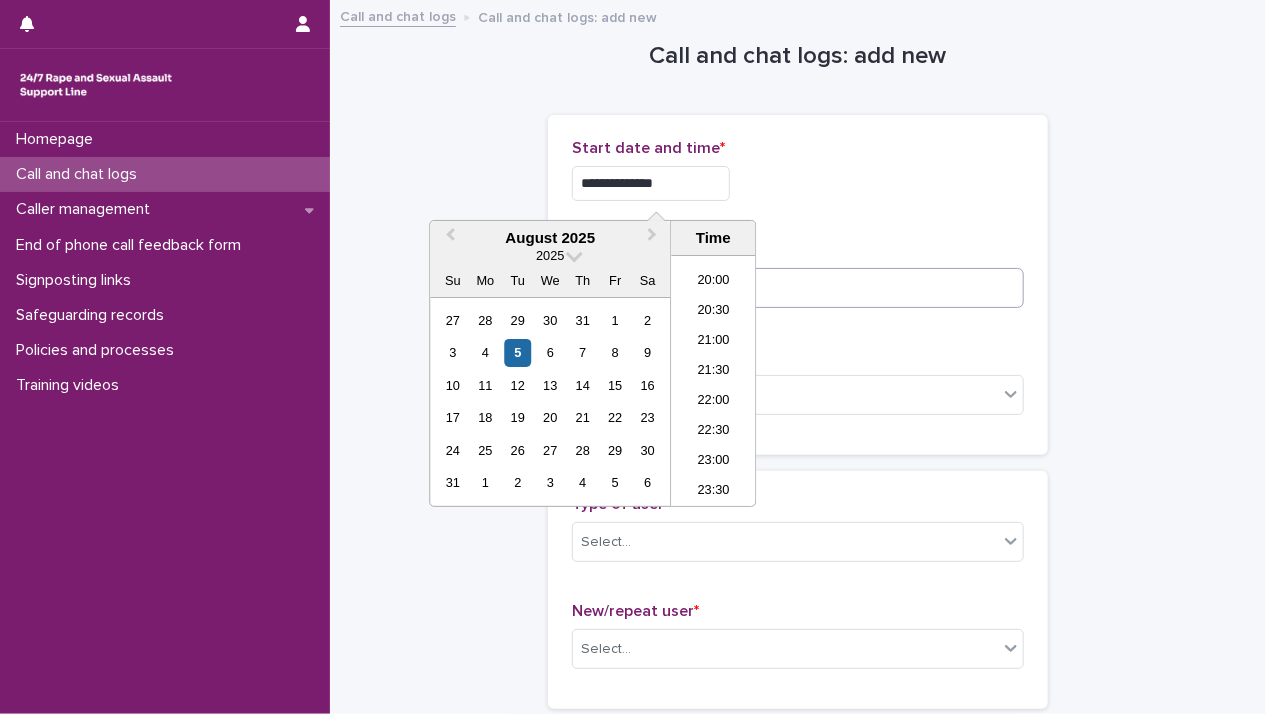 type on "**********" 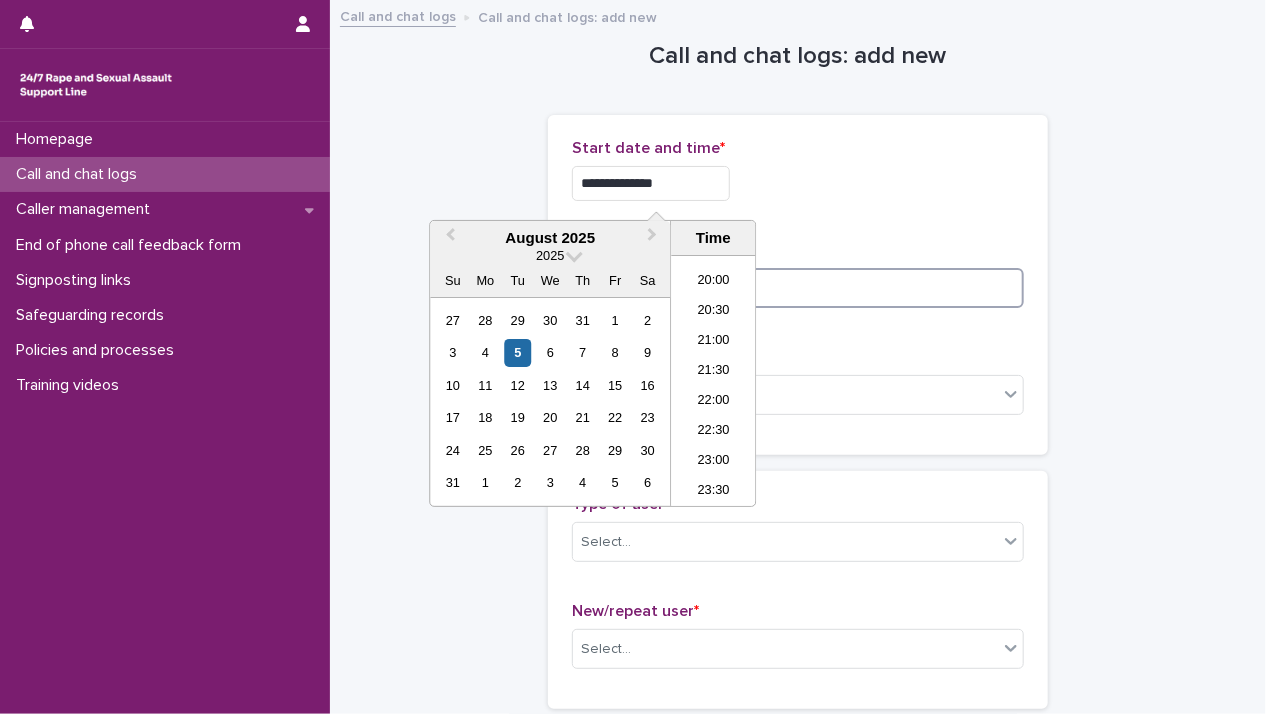 click at bounding box center [798, 288] 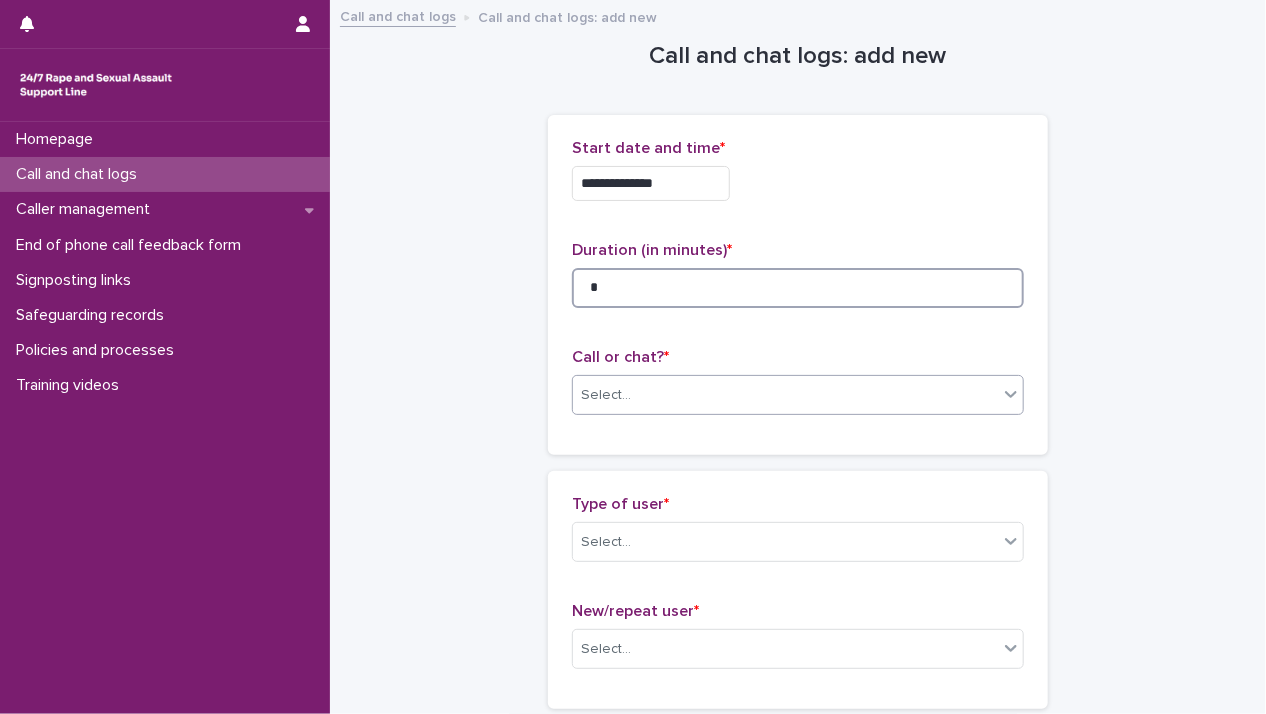 type on "*" 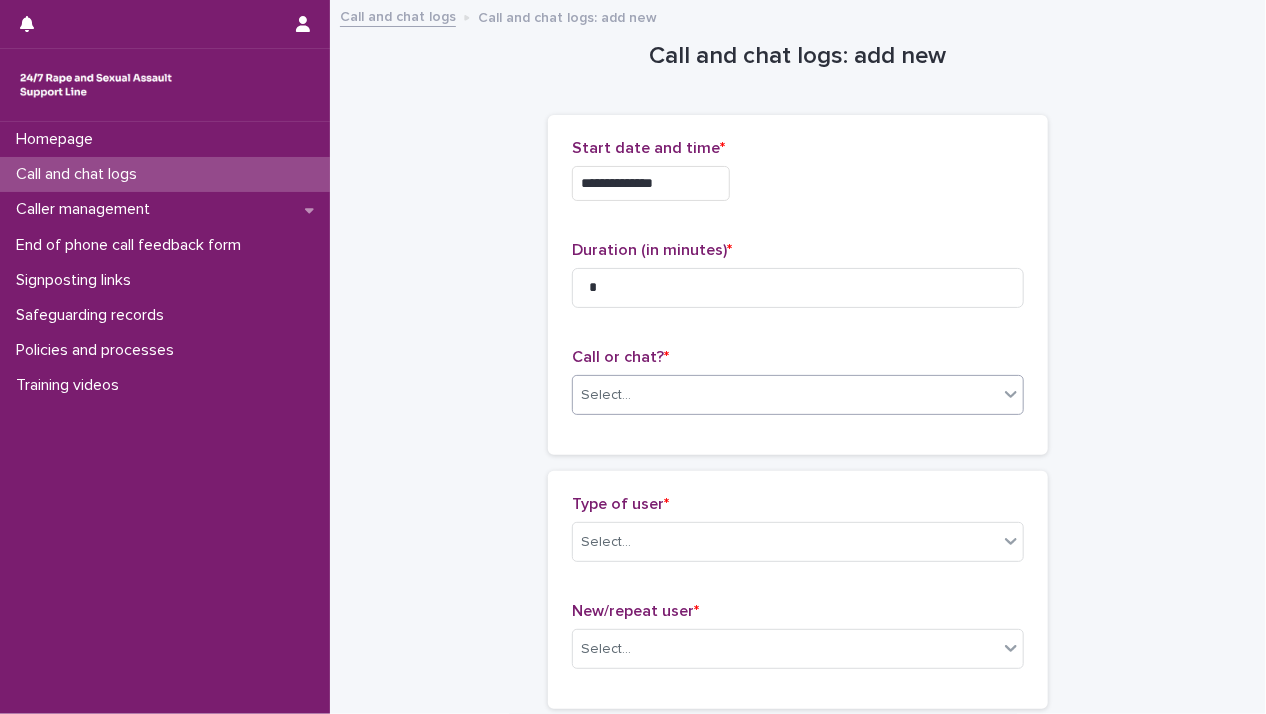 click on "Select..." at bounding box center (785, 395) 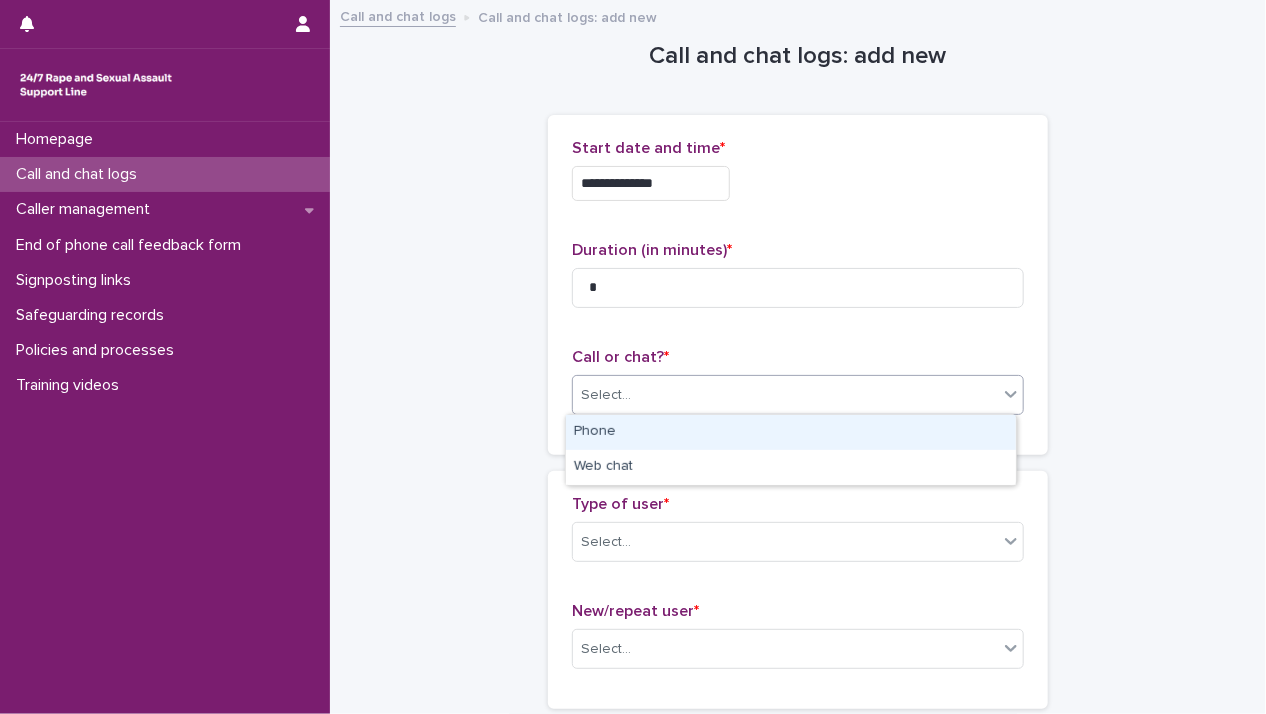 click on "Phone" at bounding box center [791, 432] 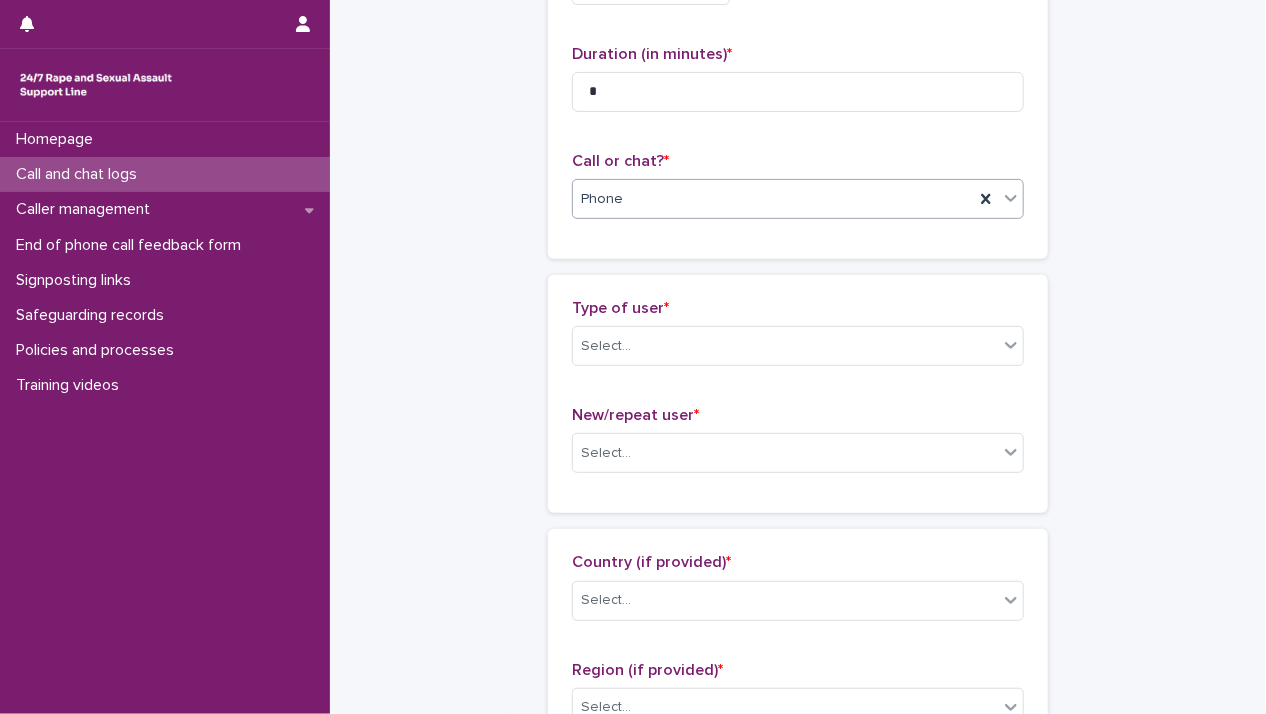 scroll, scrollTop: 200, scrollLeft: 0, axis: vertical 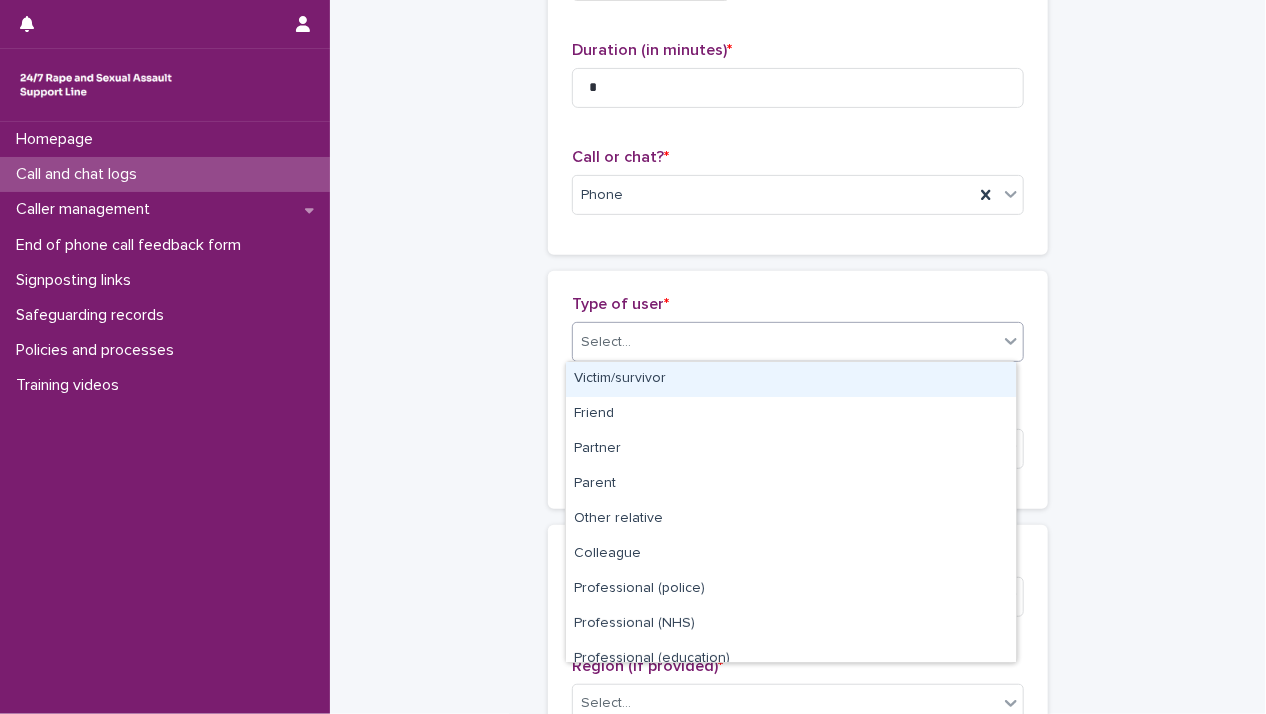 click on "Select..." at bounding box center (785, 342) 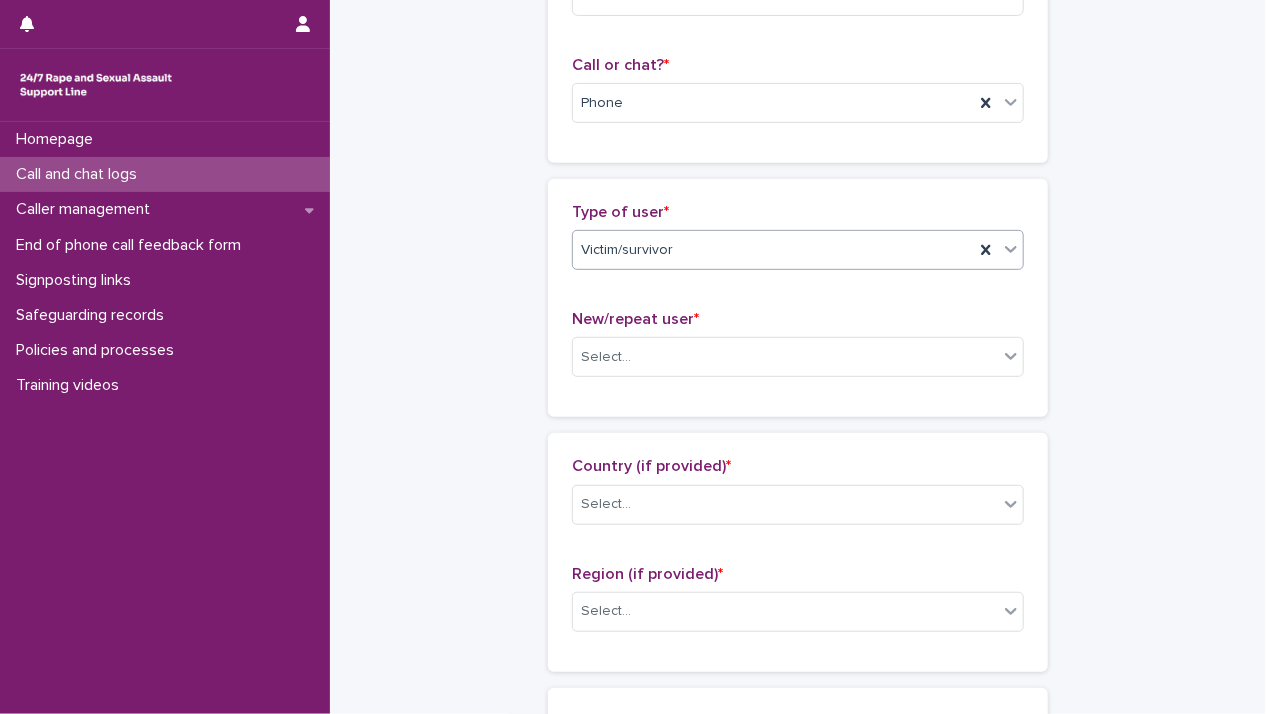scroll, scrollTop: 400, scrollLeft: 0, axis: vertical 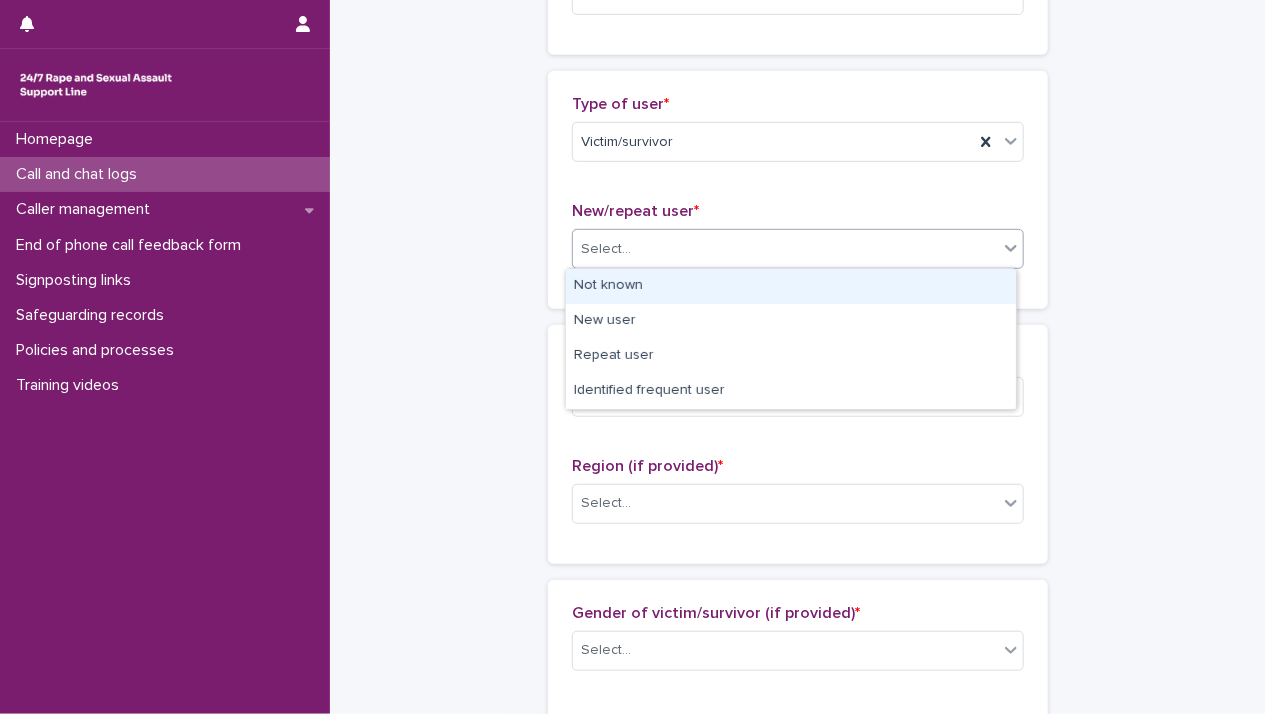 click on "Select..." at bounding box center (785, 249) 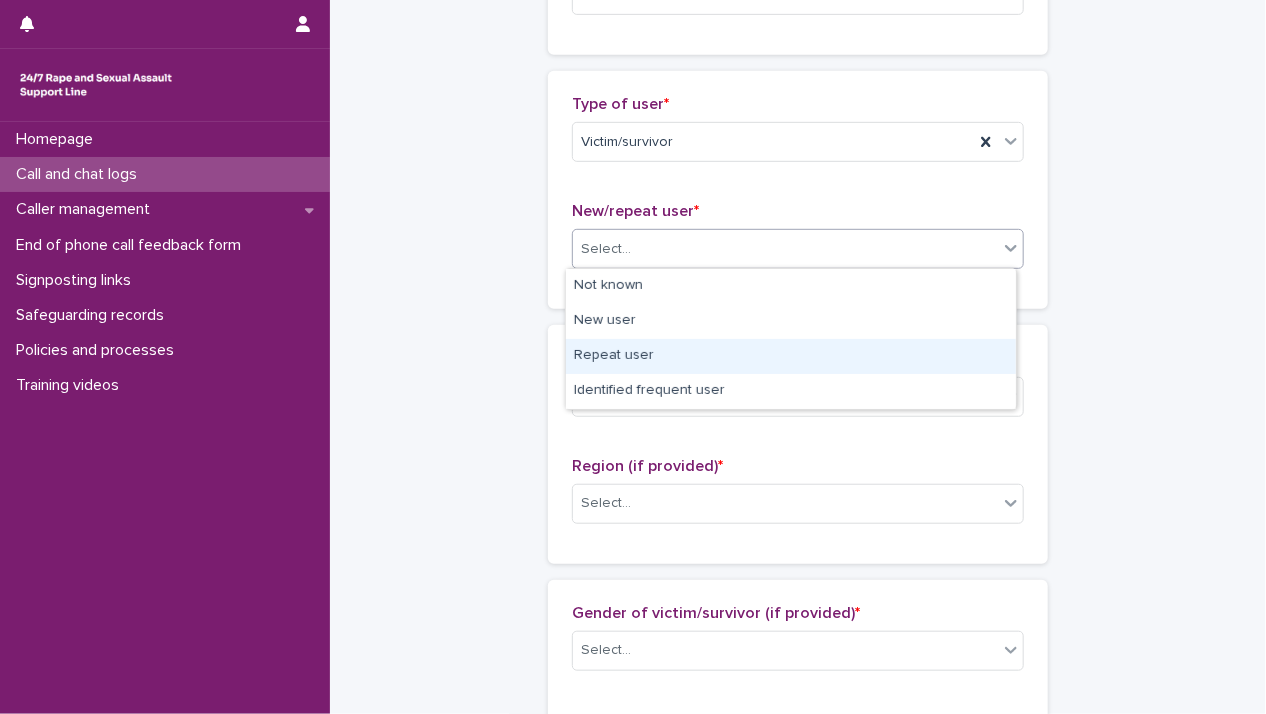 click on "Repeat user" at bounding box center (791, 356) 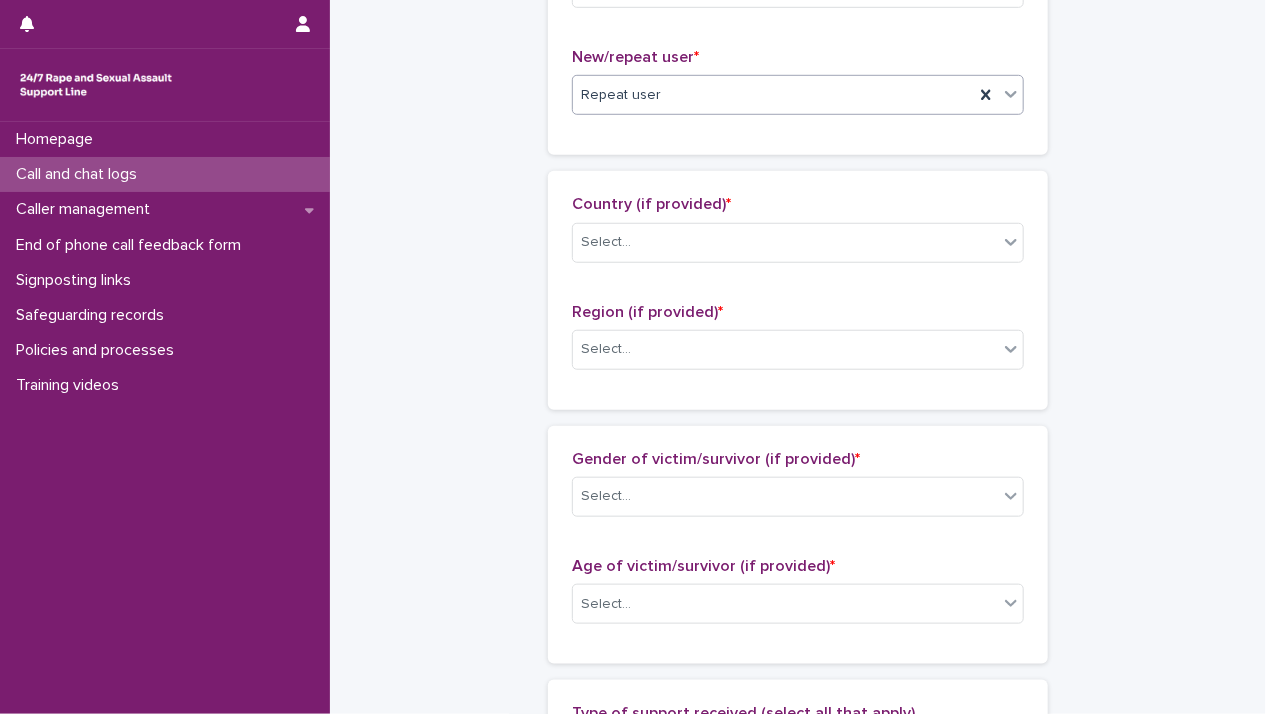 scroll, scrollTop: 600, scrollLeft: 0, axis: vertical 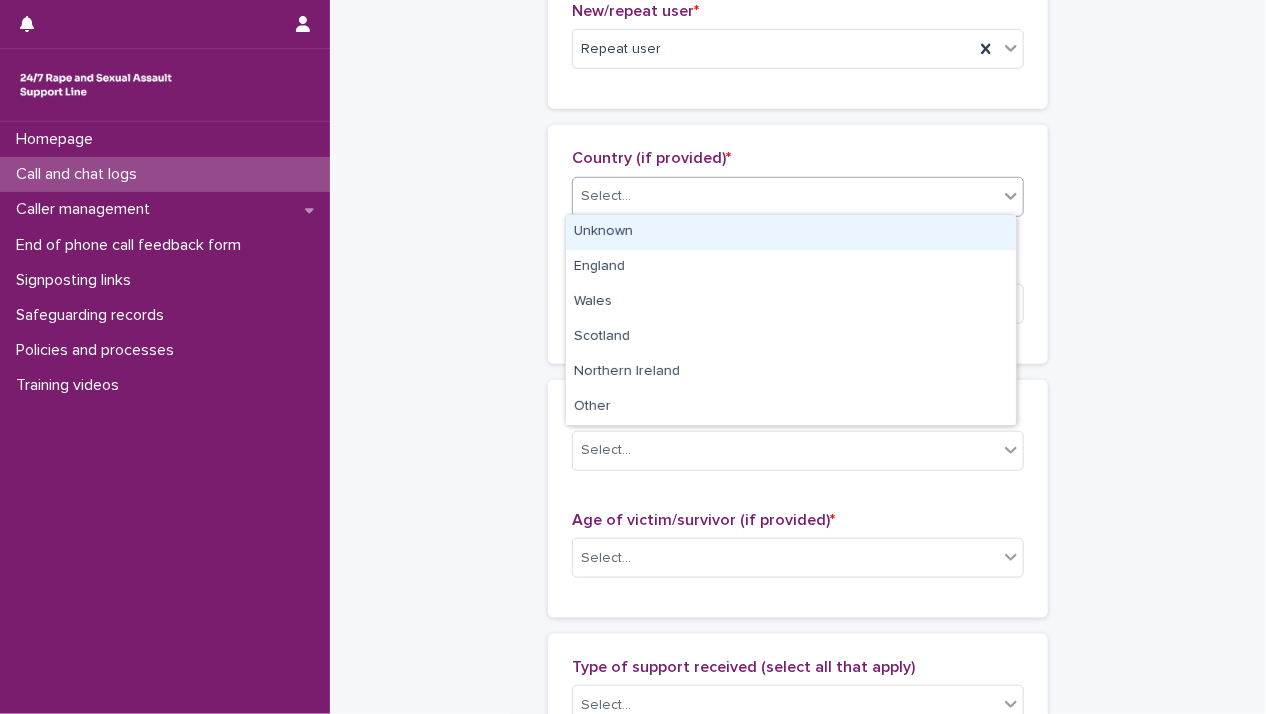 click on "Select..." at bounding box center (785, 196) 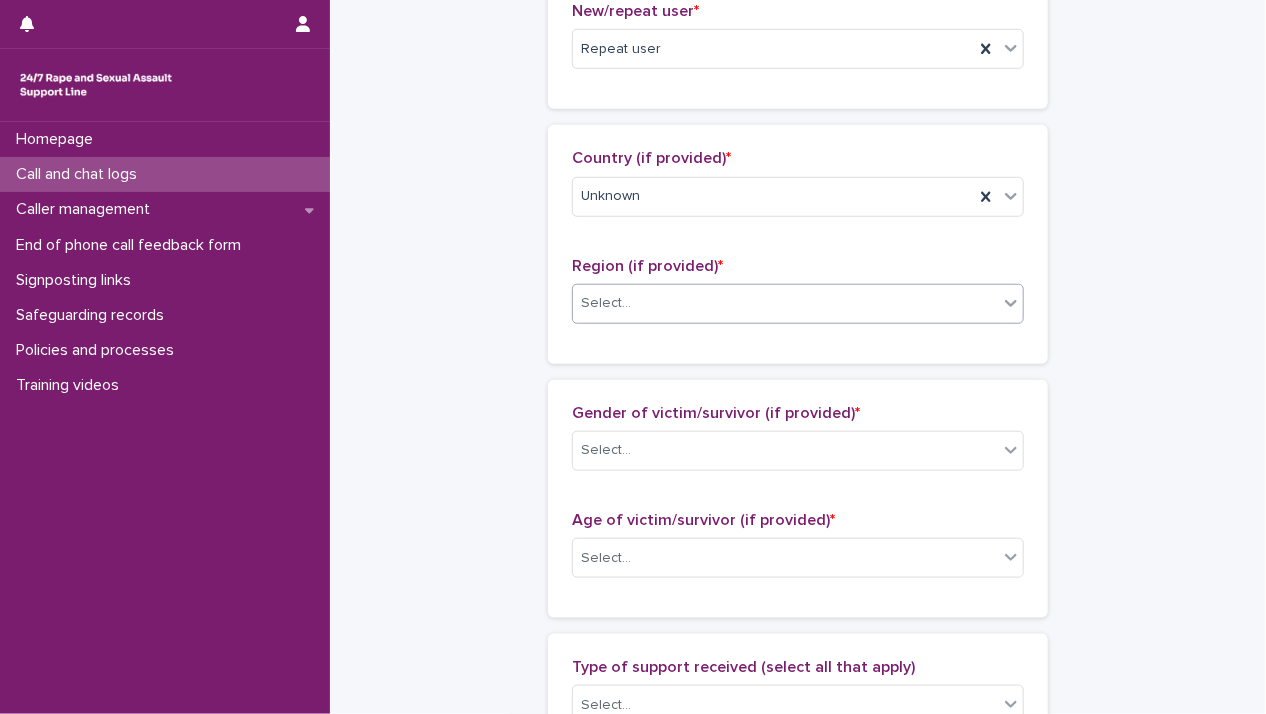 click on "Region (if provided) * Select..." at bounding box center [798, 298] 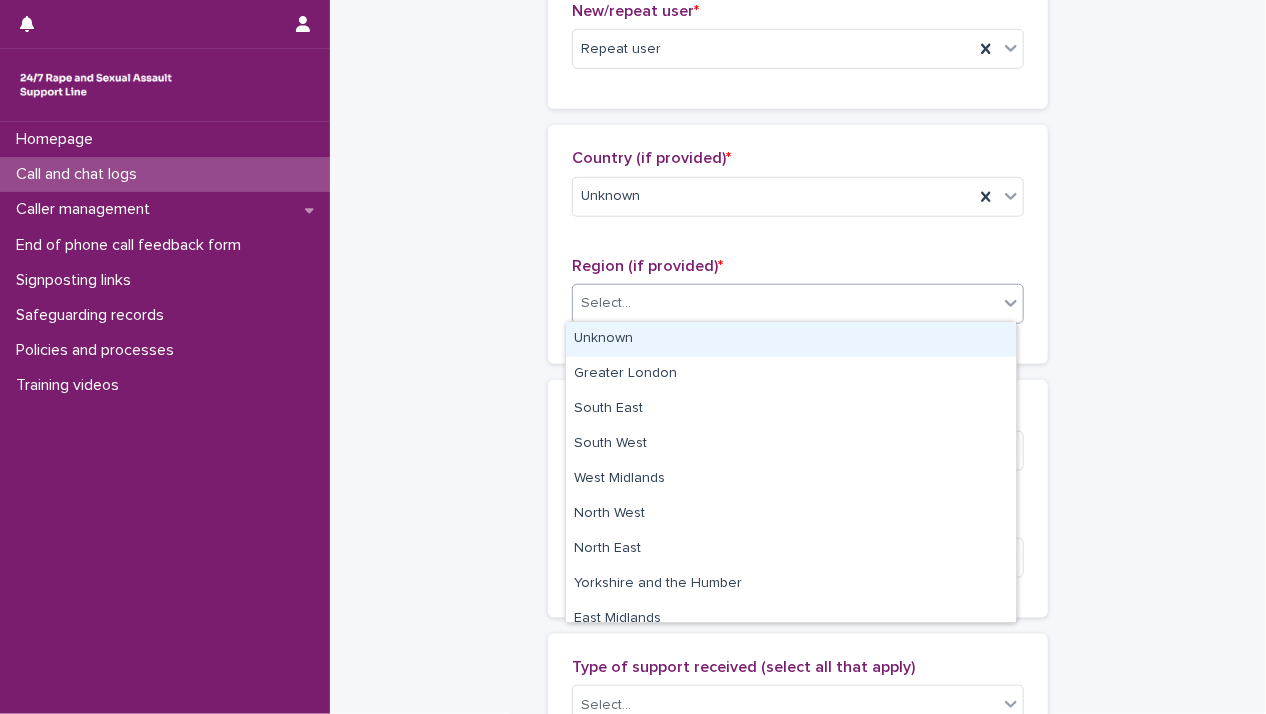 click on "Select..." at bounding box center (785, 303) 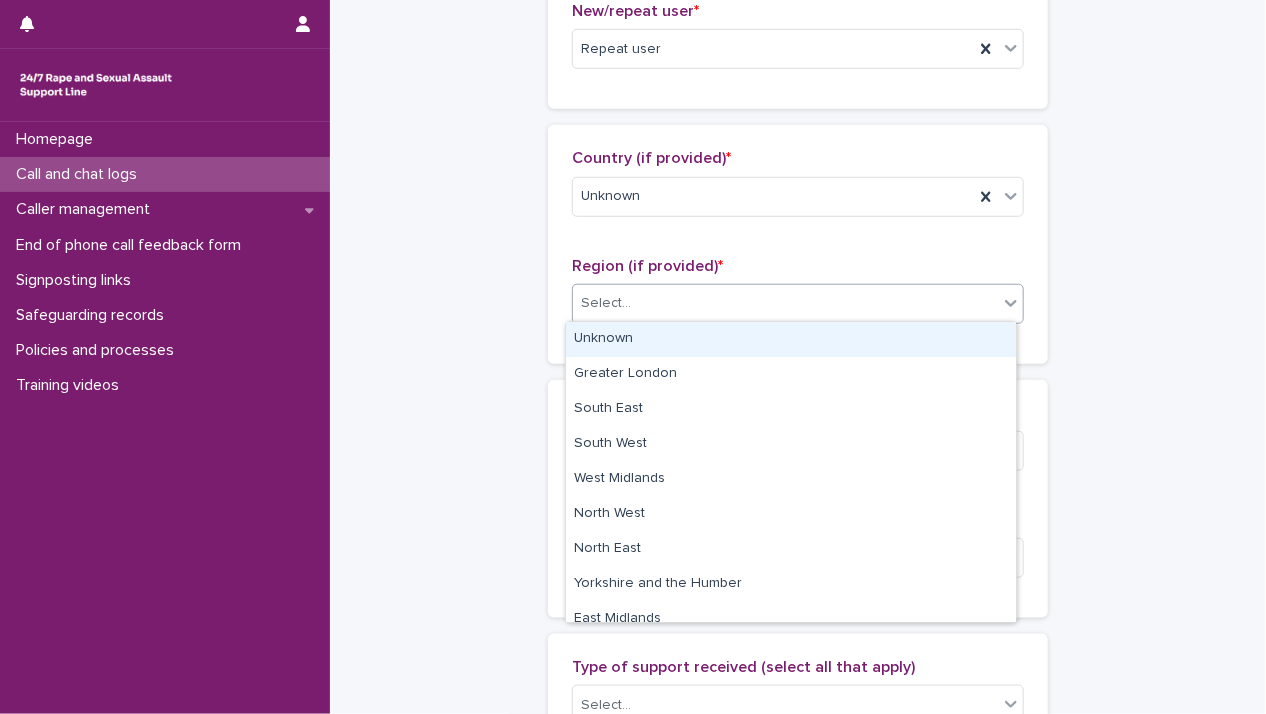 click on "Unknown" at bounding box center (791, 339) 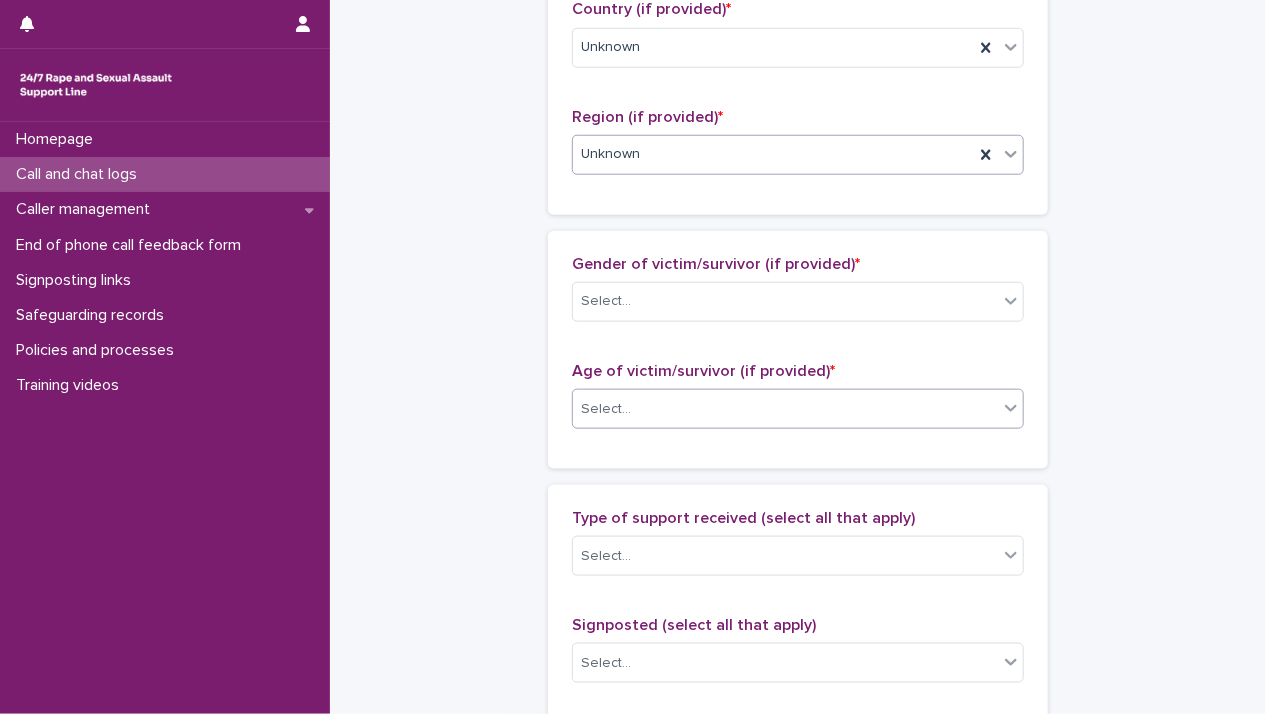 scroll, scrollTop: 800, scrollLeft: 0, axis: vertical 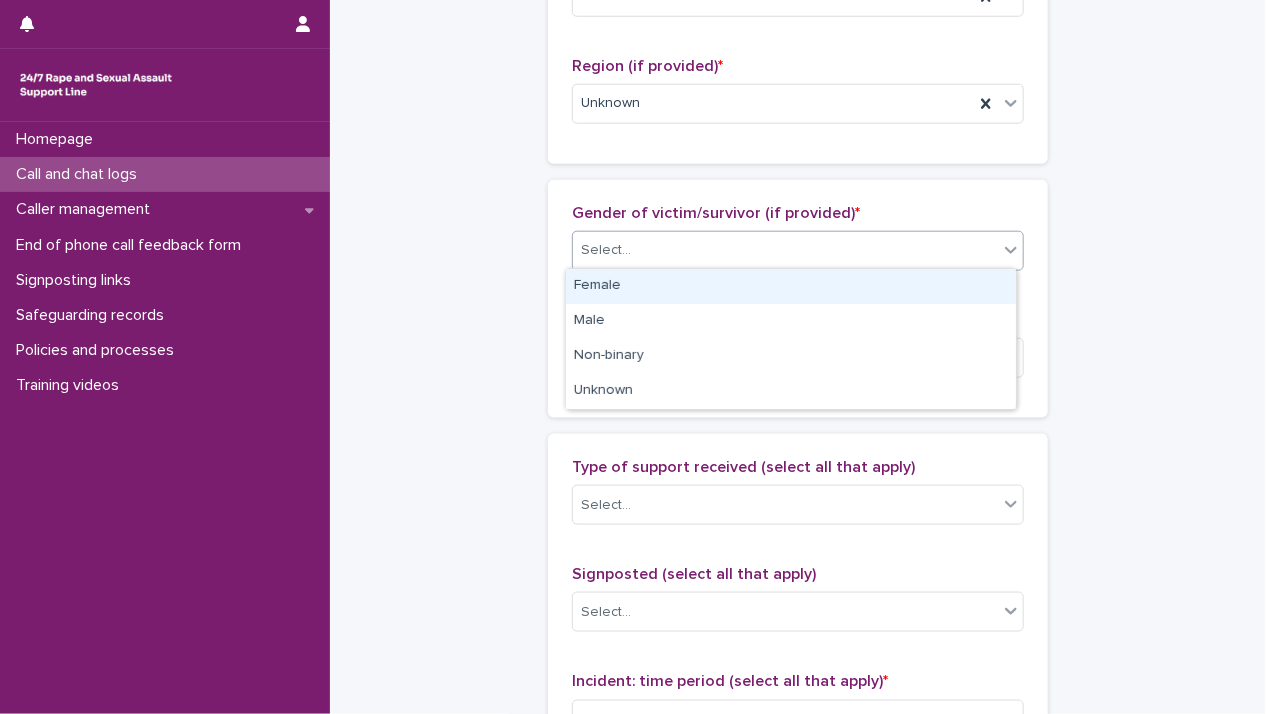 click on "Select..." at bounding box center [785, 250] 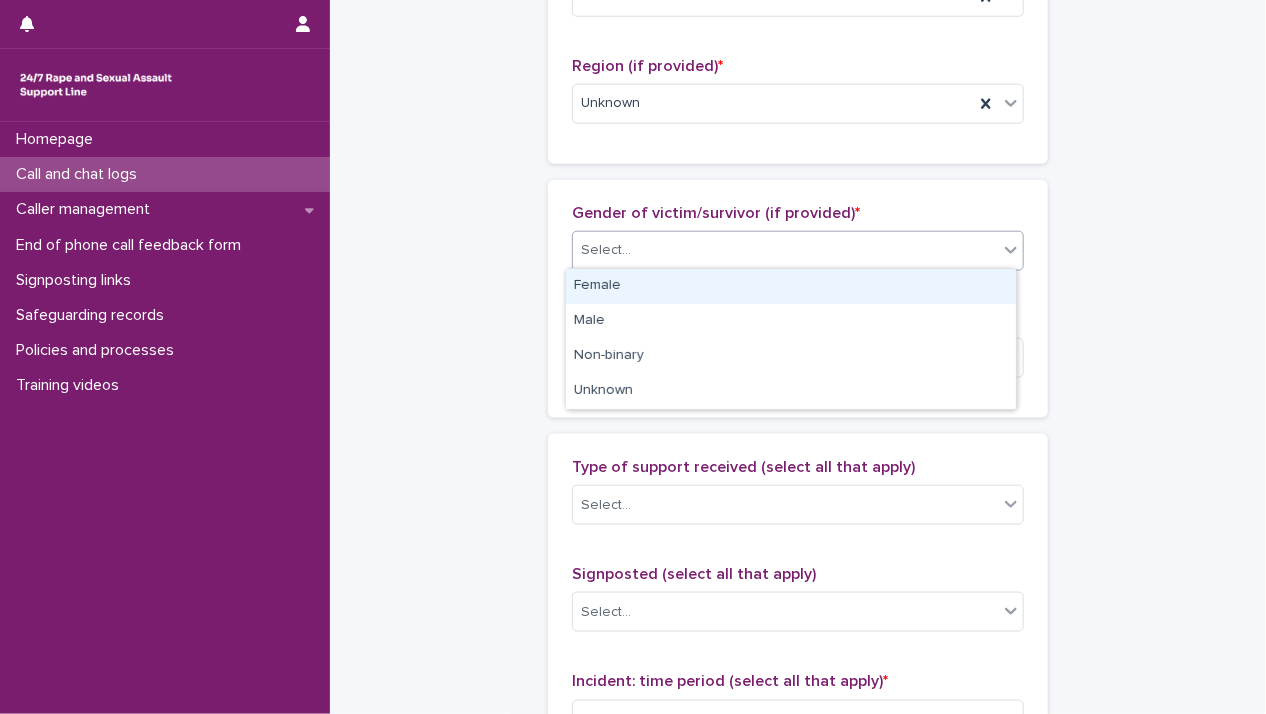 click on "Female" at bounding box center (791, 286) 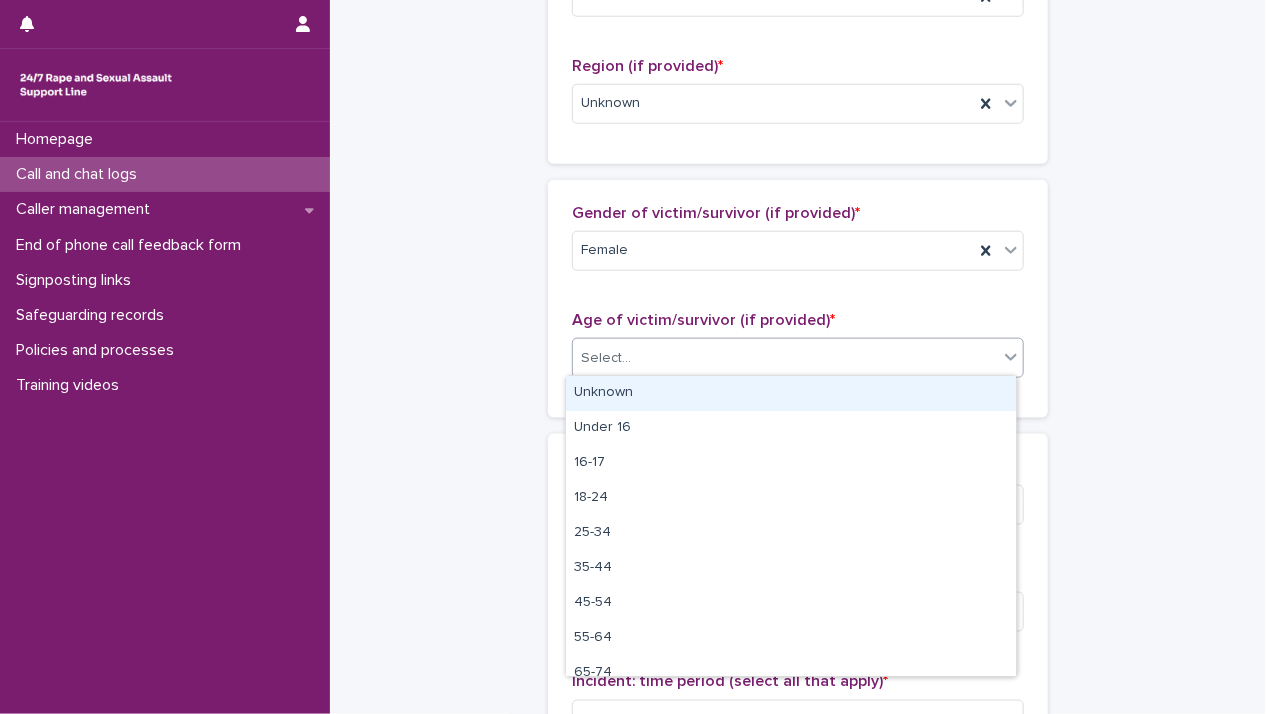 click on "Select..." at bounding box center [785, 358] 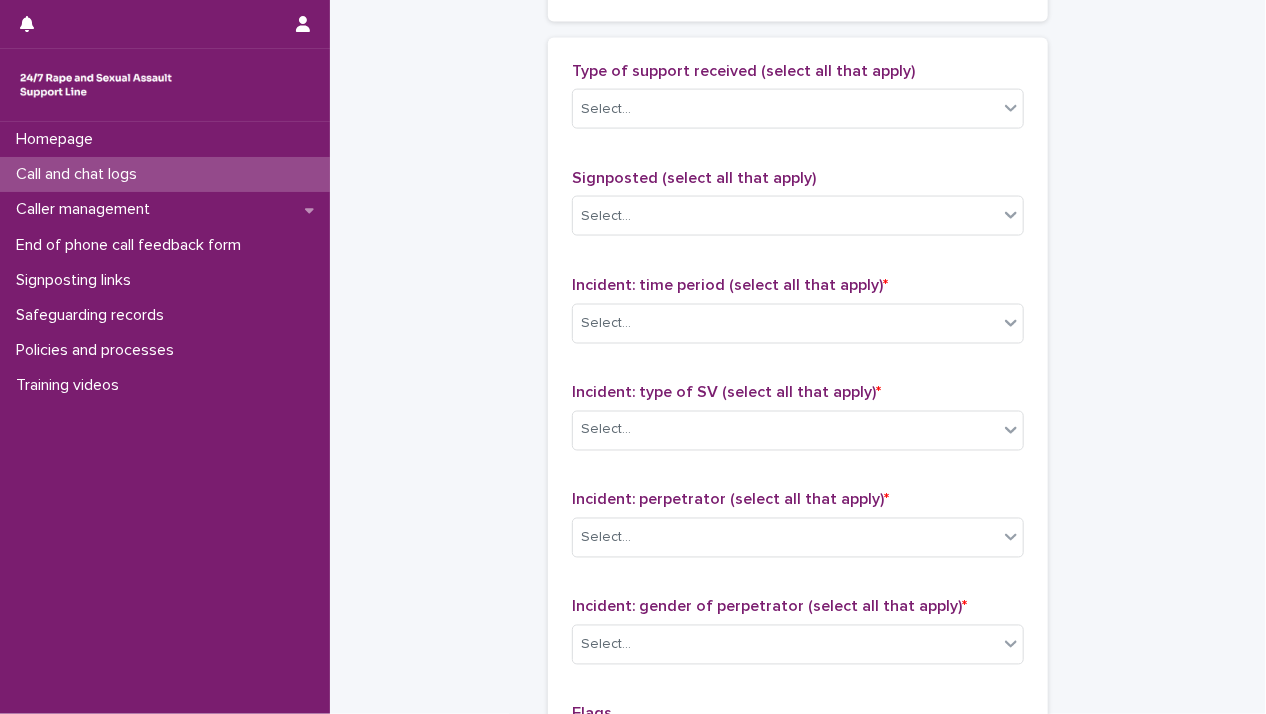 scroll, scrollTop: 1200, scrollLeft: 0, axis: vertical 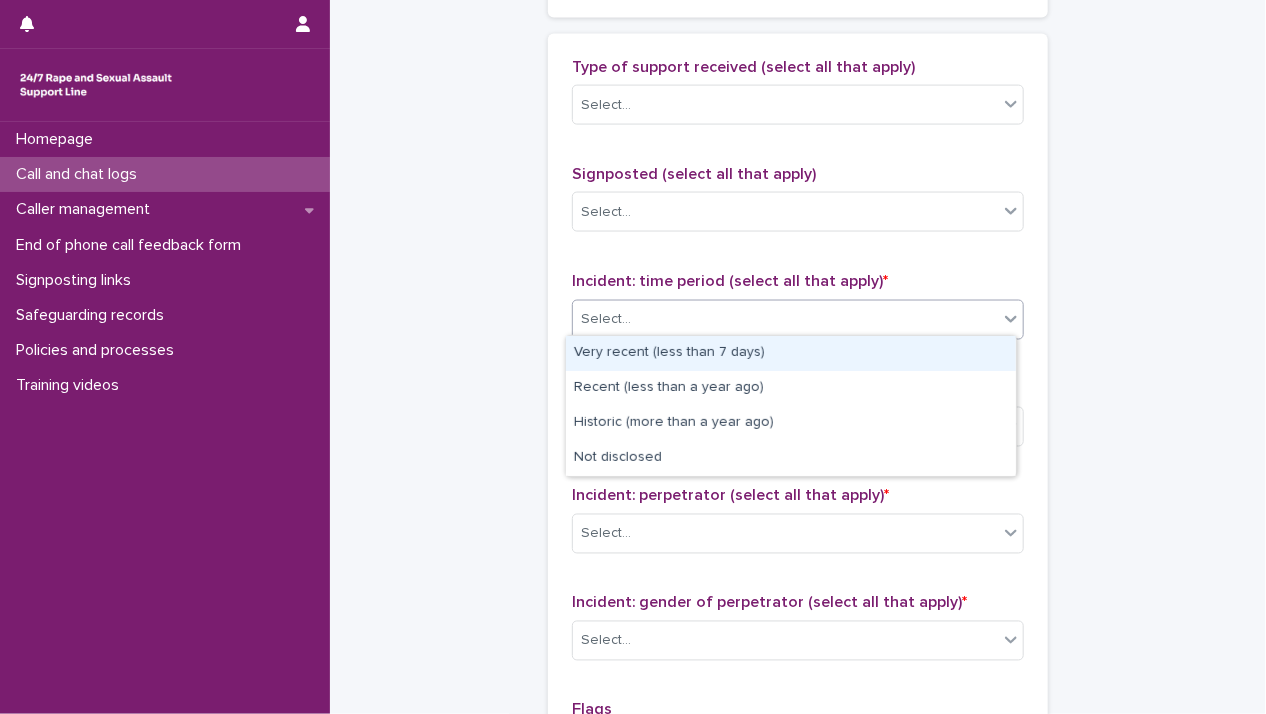 click on "Select..." at bounding box center [785, 319] 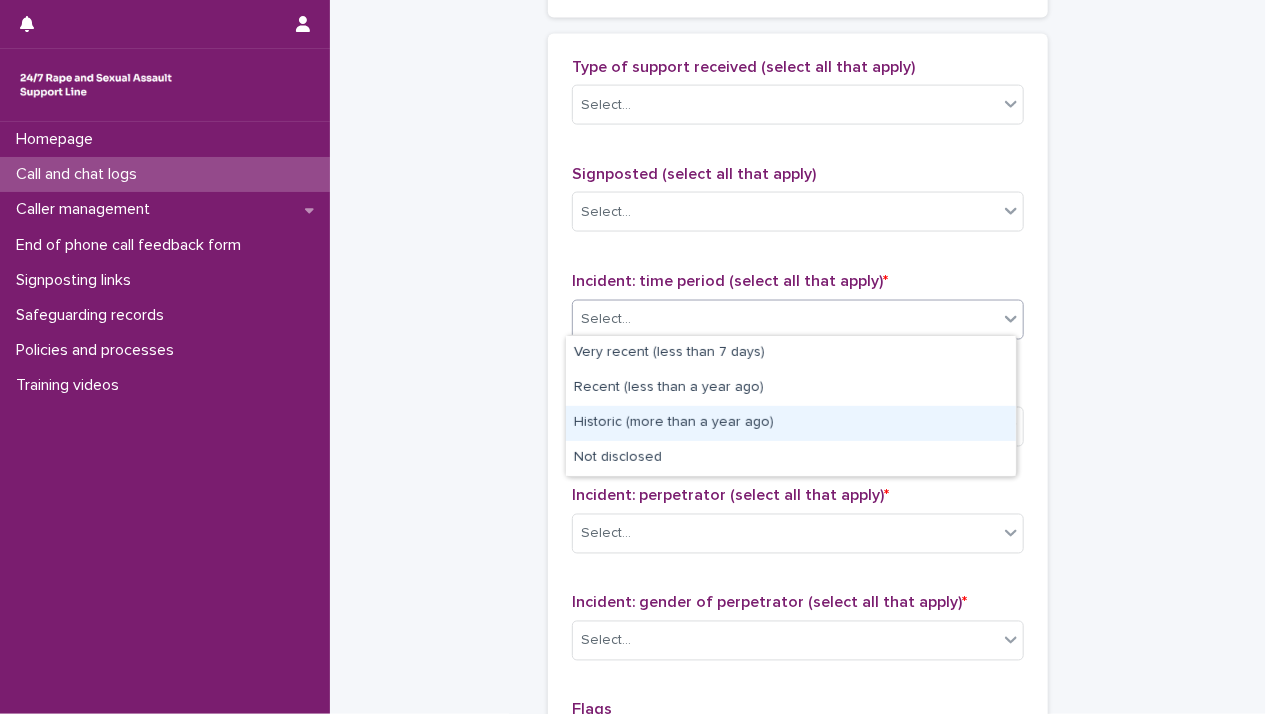 click on "Historic (more than a year ago)" at bounding box center [791, 423] 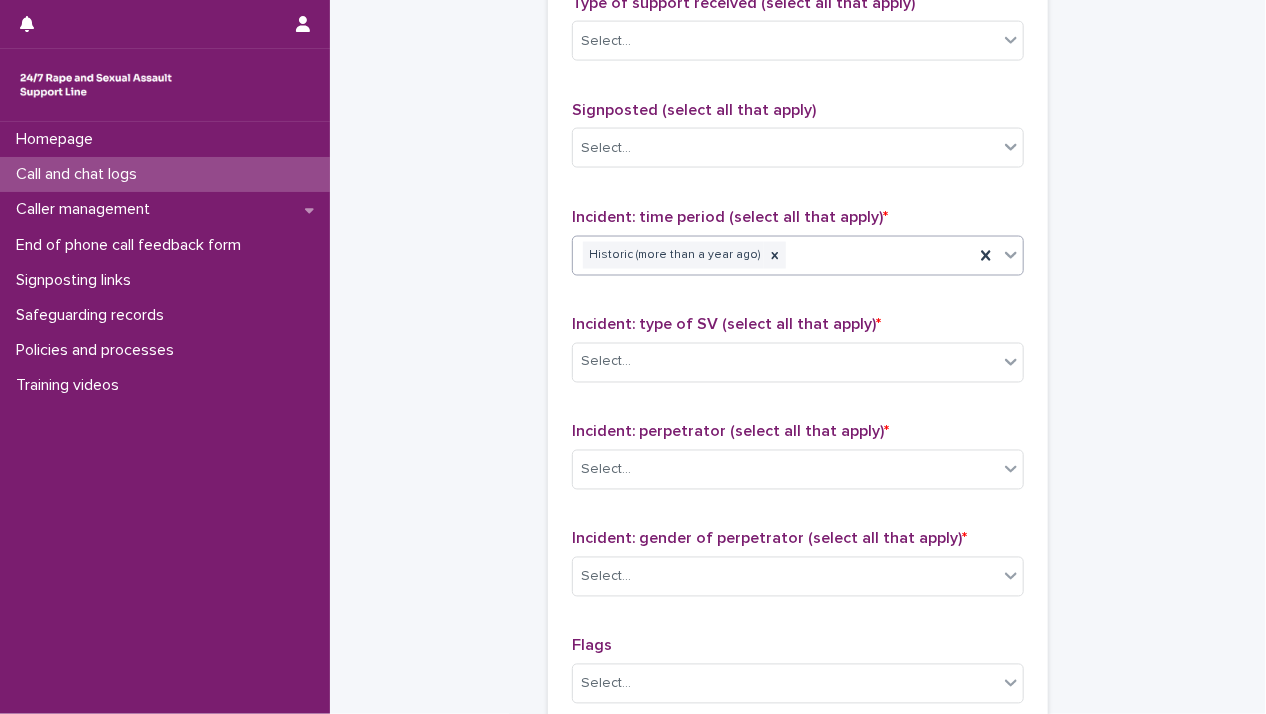 scroll, scrollTop: 1300, scrollLeft: 0, axis: vertical 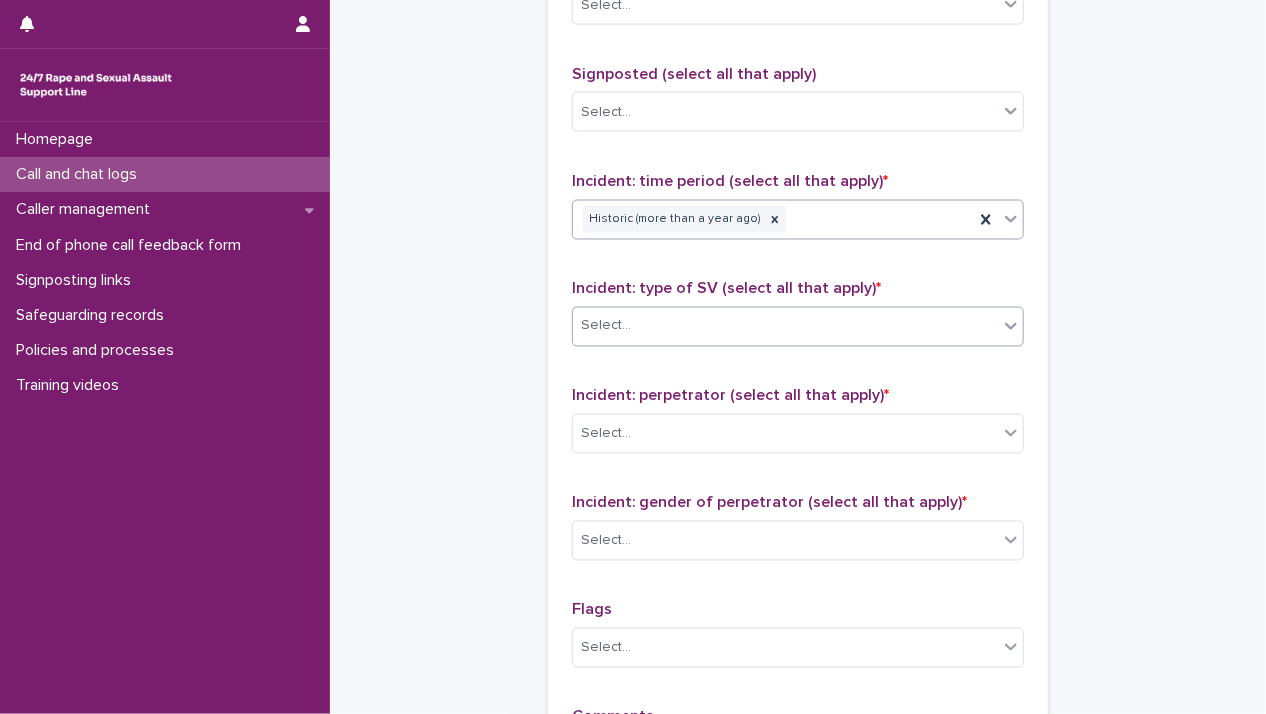 click on "Select..." at bounding box center (785, 326) 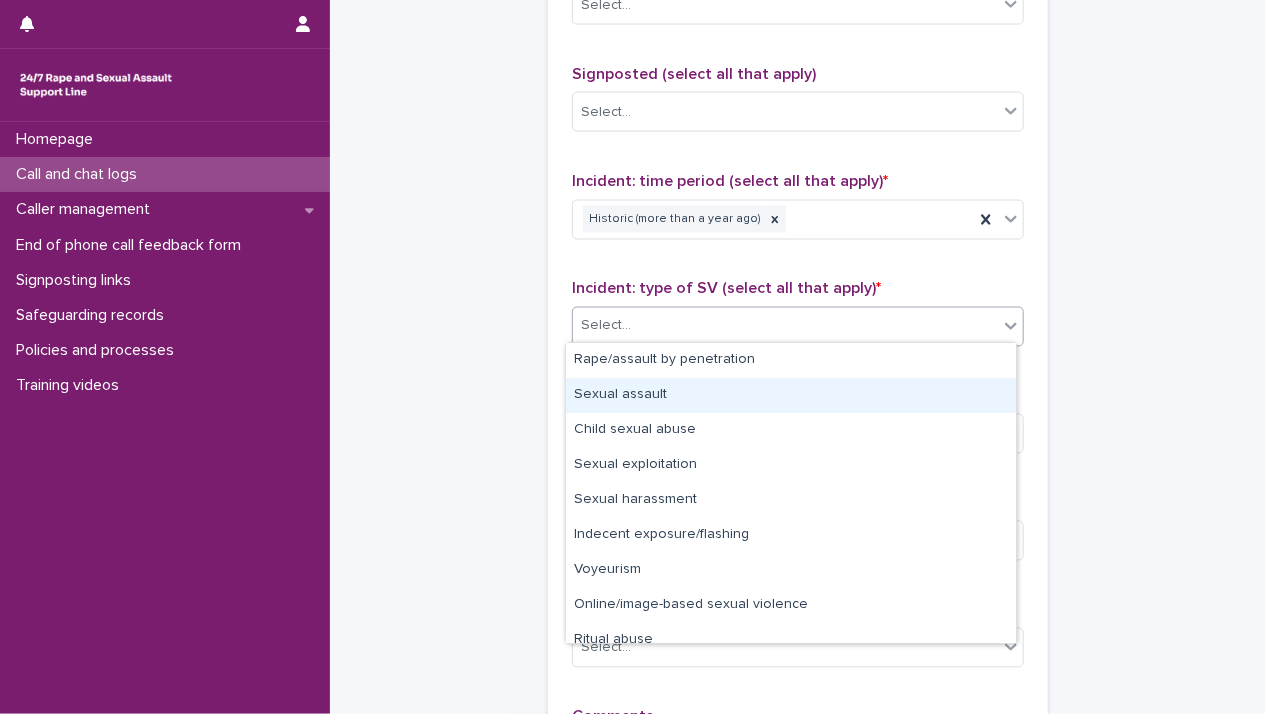 click on "Sexual assault" at bounding box center [791, 395] 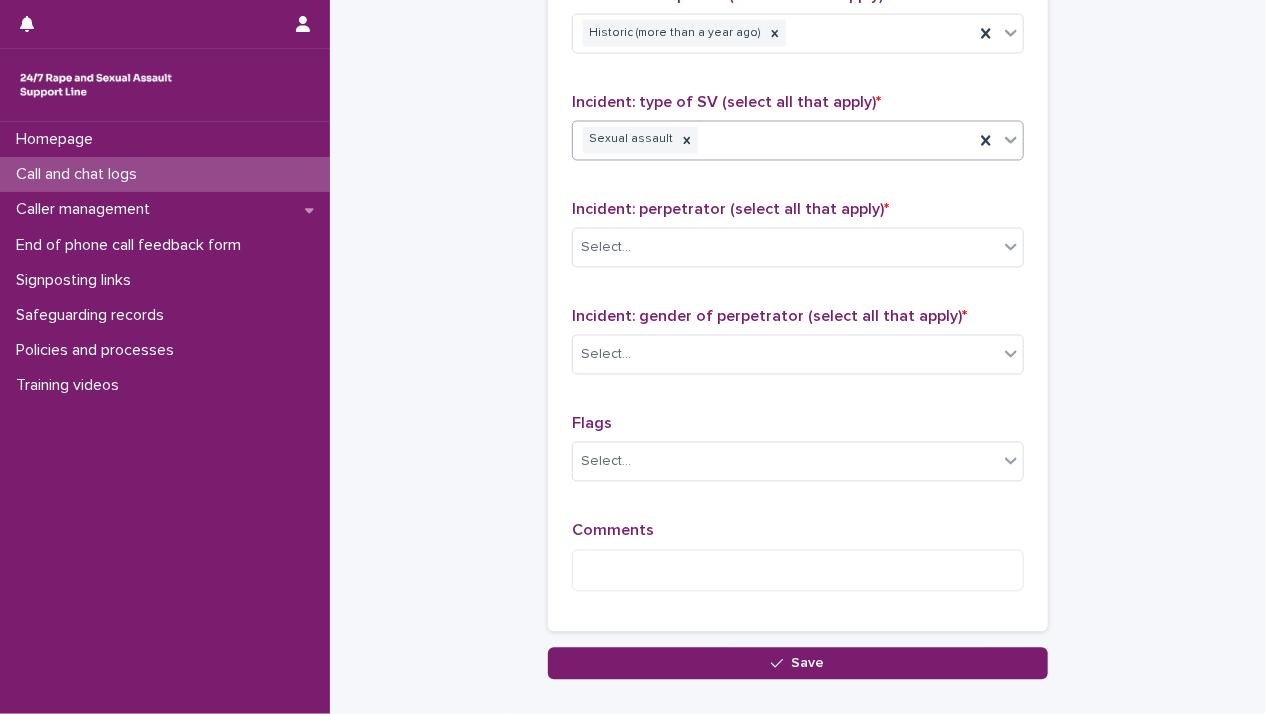 scroll, scrollTop: 1500, scrollLeft: 0, axis: vertical 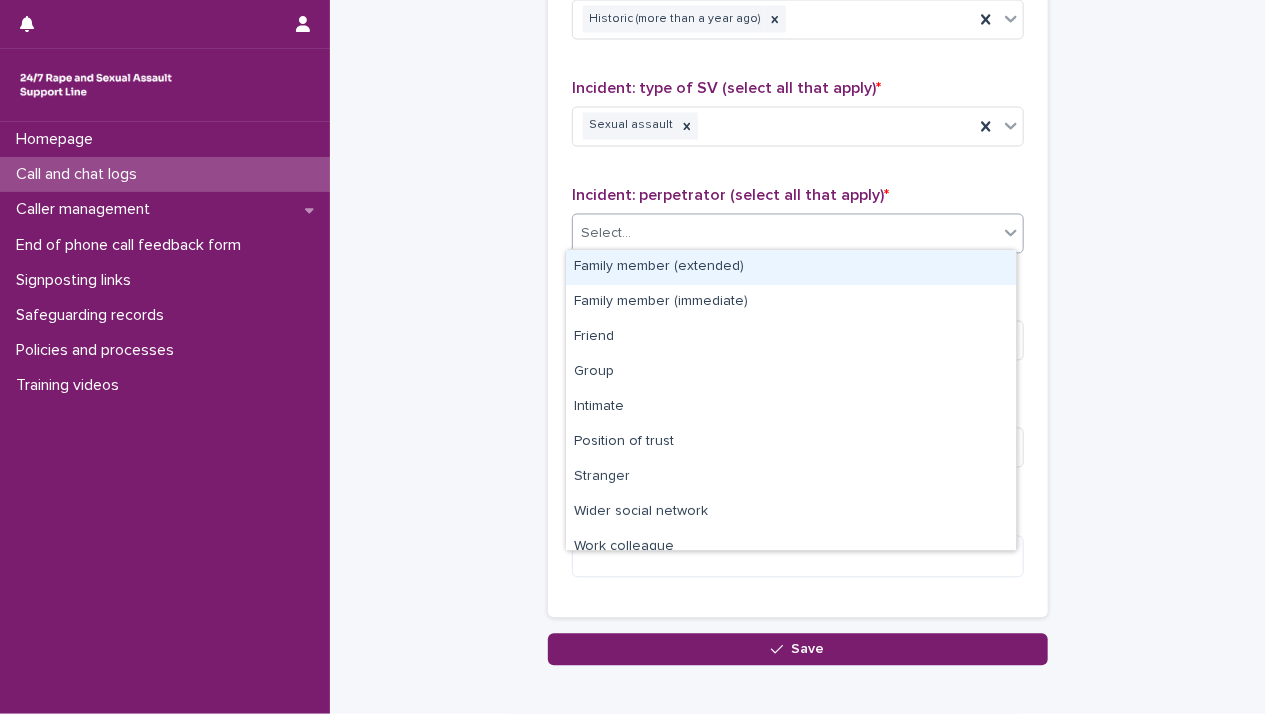 click on "Select..." at bounding box center [785, 234] 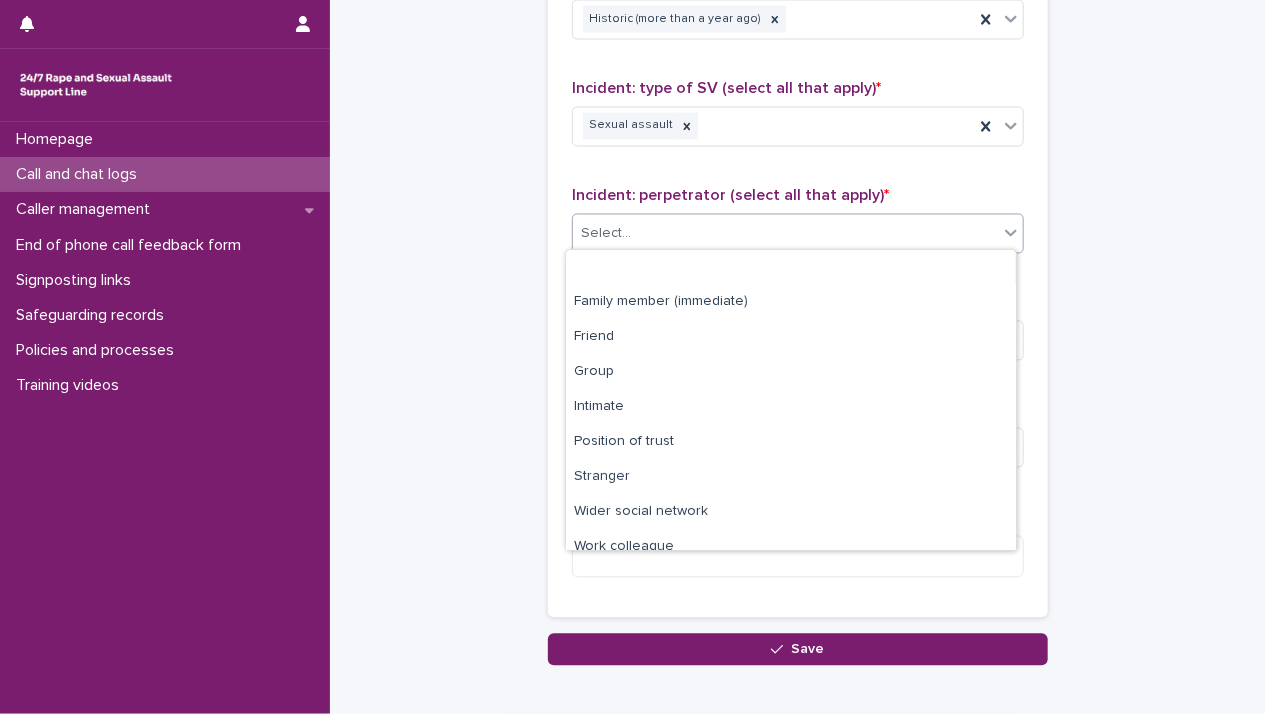 scroll, scrollTop: 84, scrollLeft: 0, axis: vertical 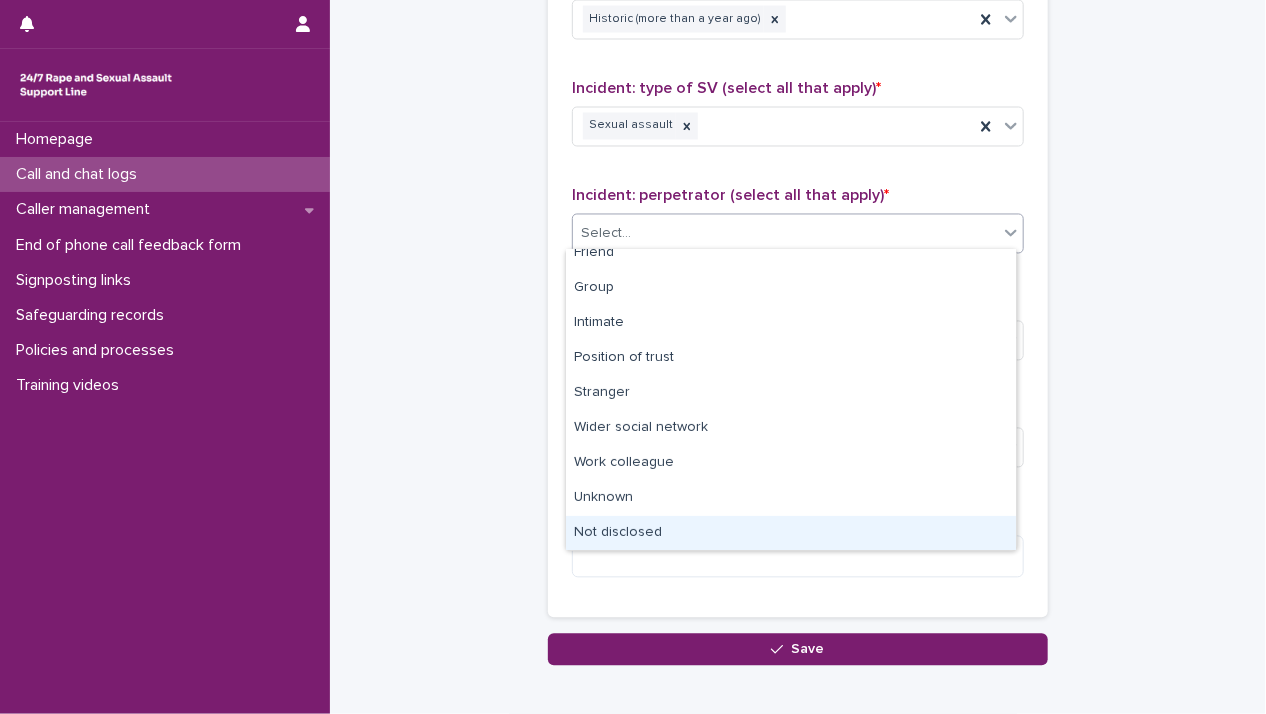 click on "Not disclosed" at bounding box center [791, 533] 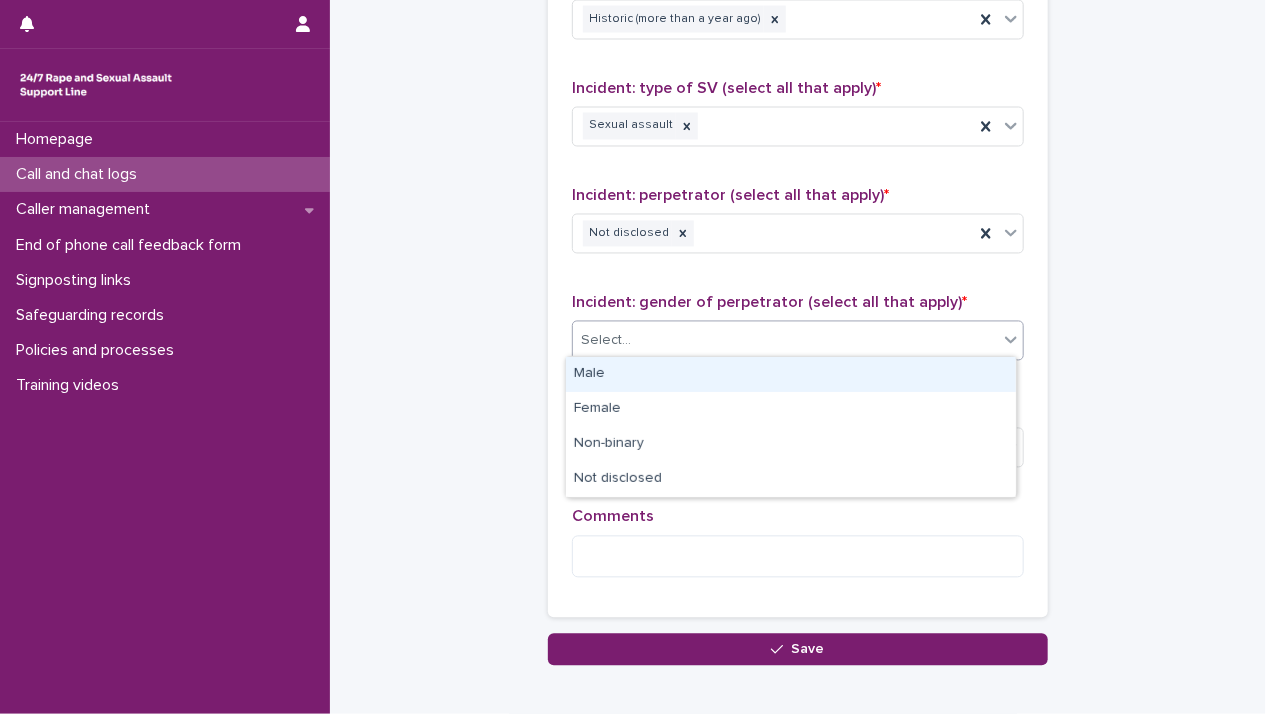 click on "Select..." at bounding box center (785, 341) 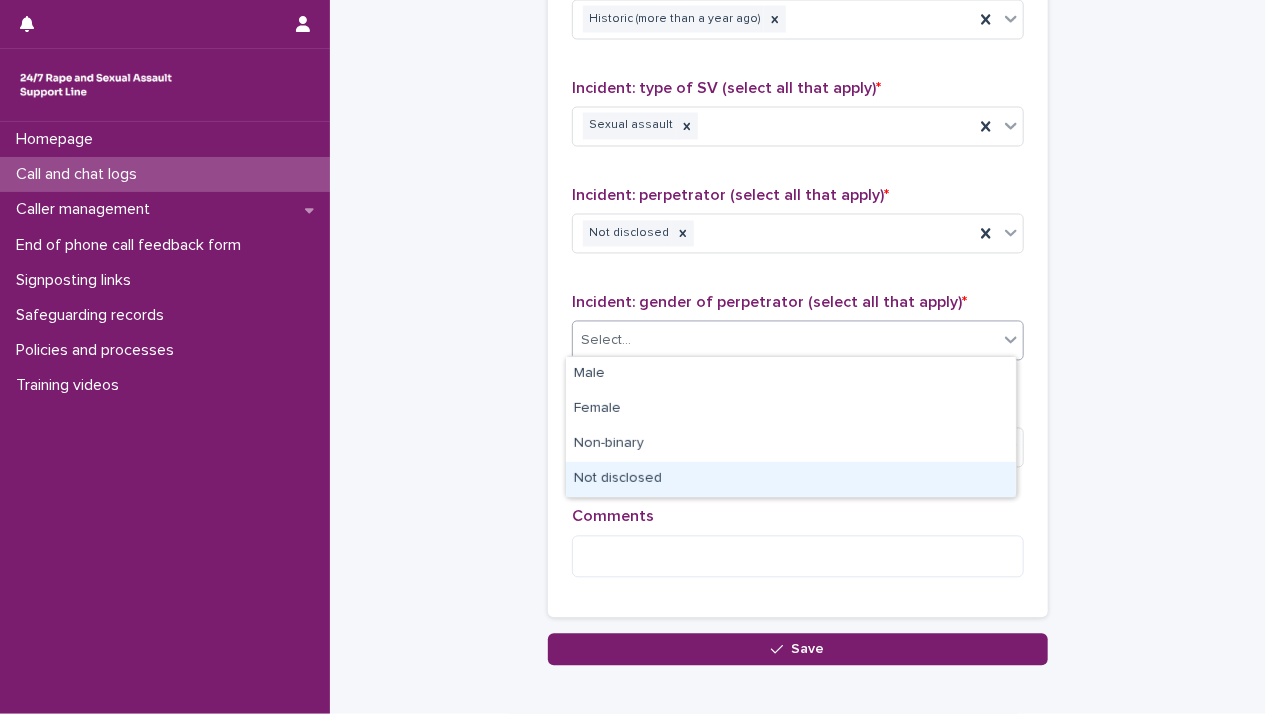 click on "Not disclosed" at bounding box center [791, 479] 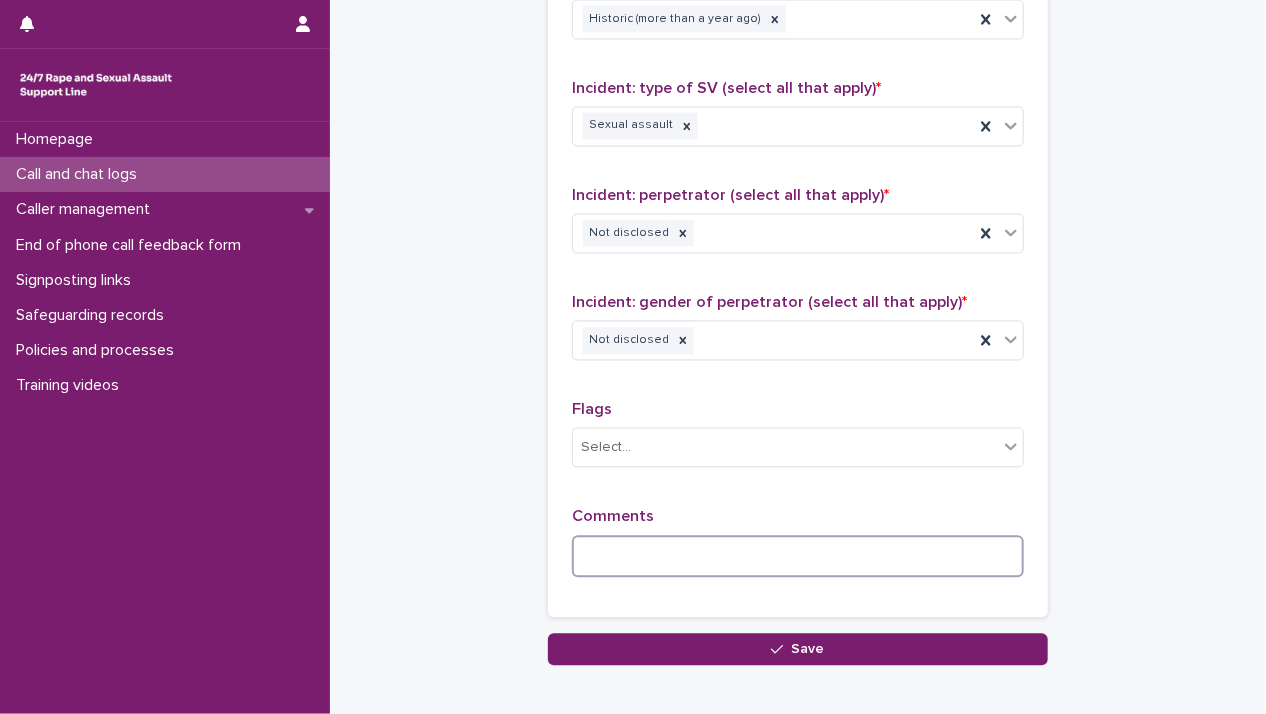 click at bounding box center (798, 557) 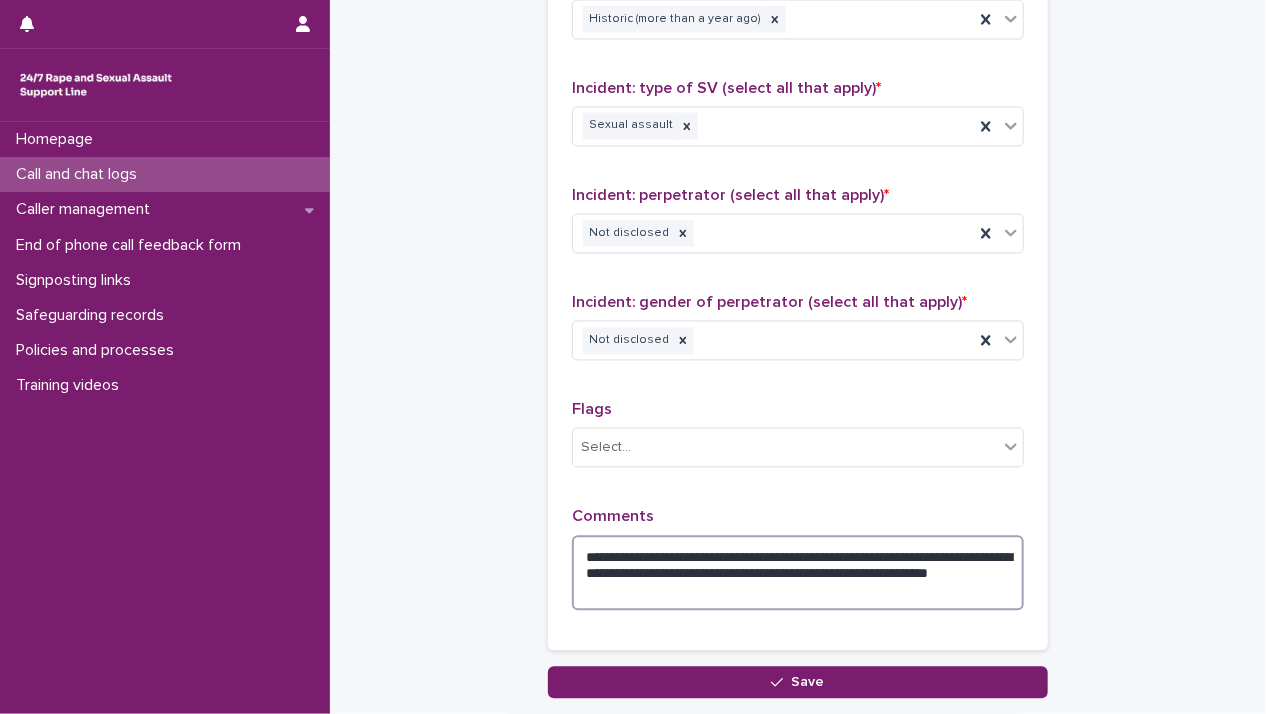 type on "**********" 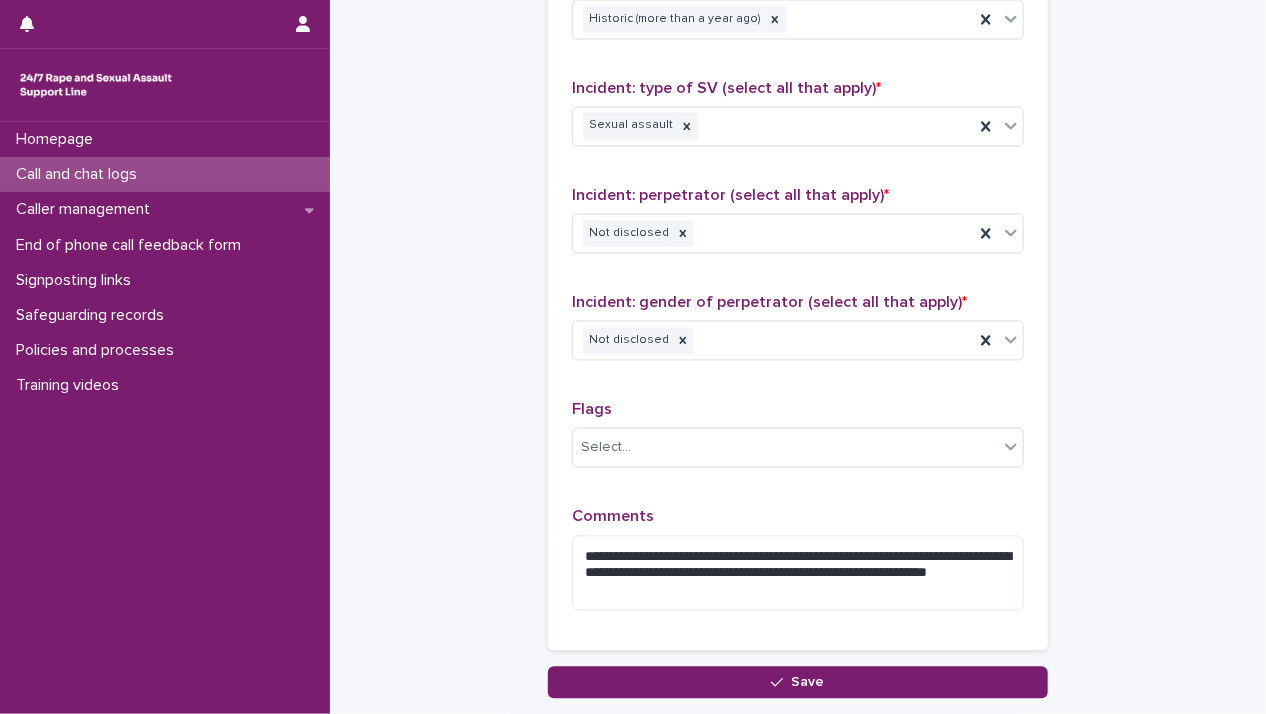 type 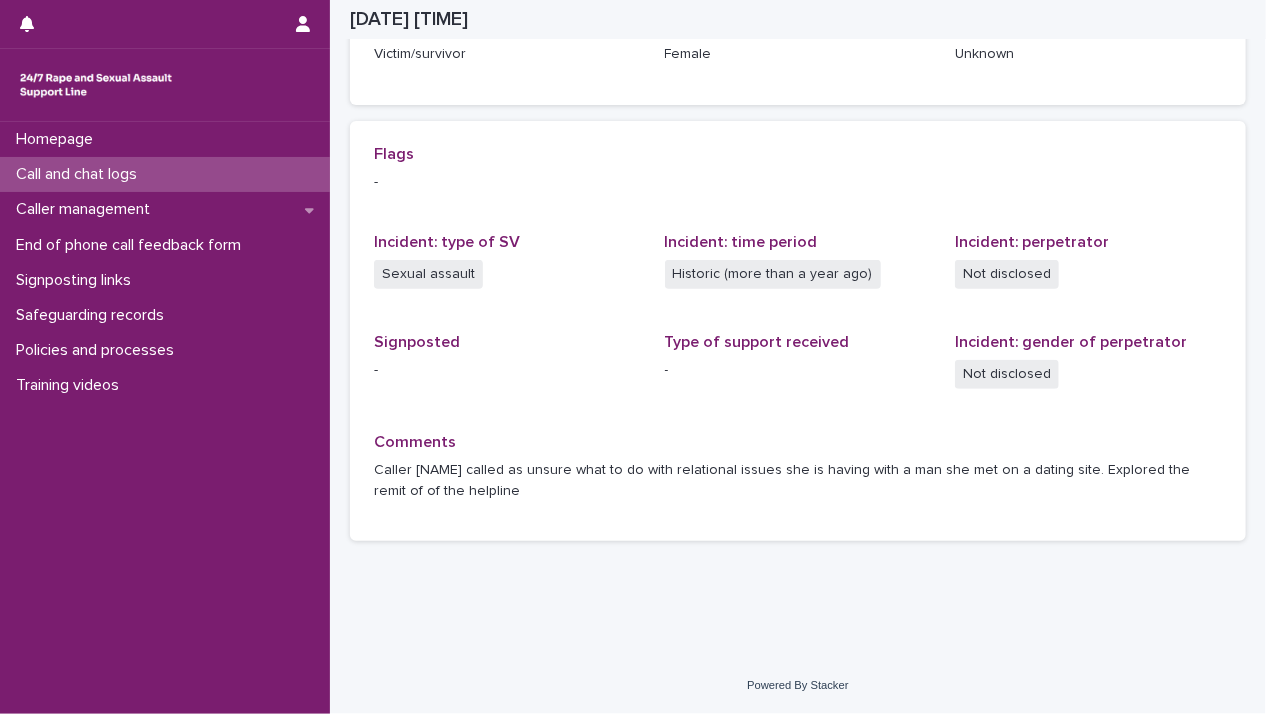 scroll, scrollTop: 369, scrollLeft: 0, axis: vertical 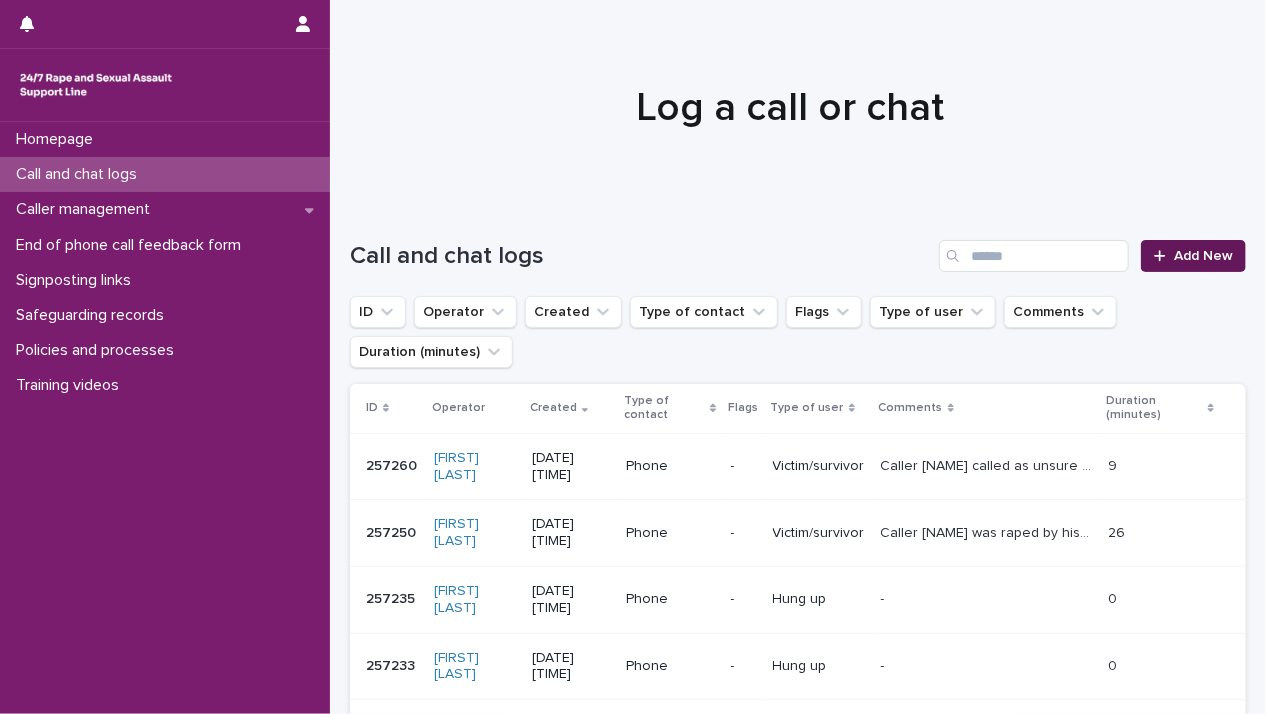 click on "Add New" at bounding box center [1203, 256] 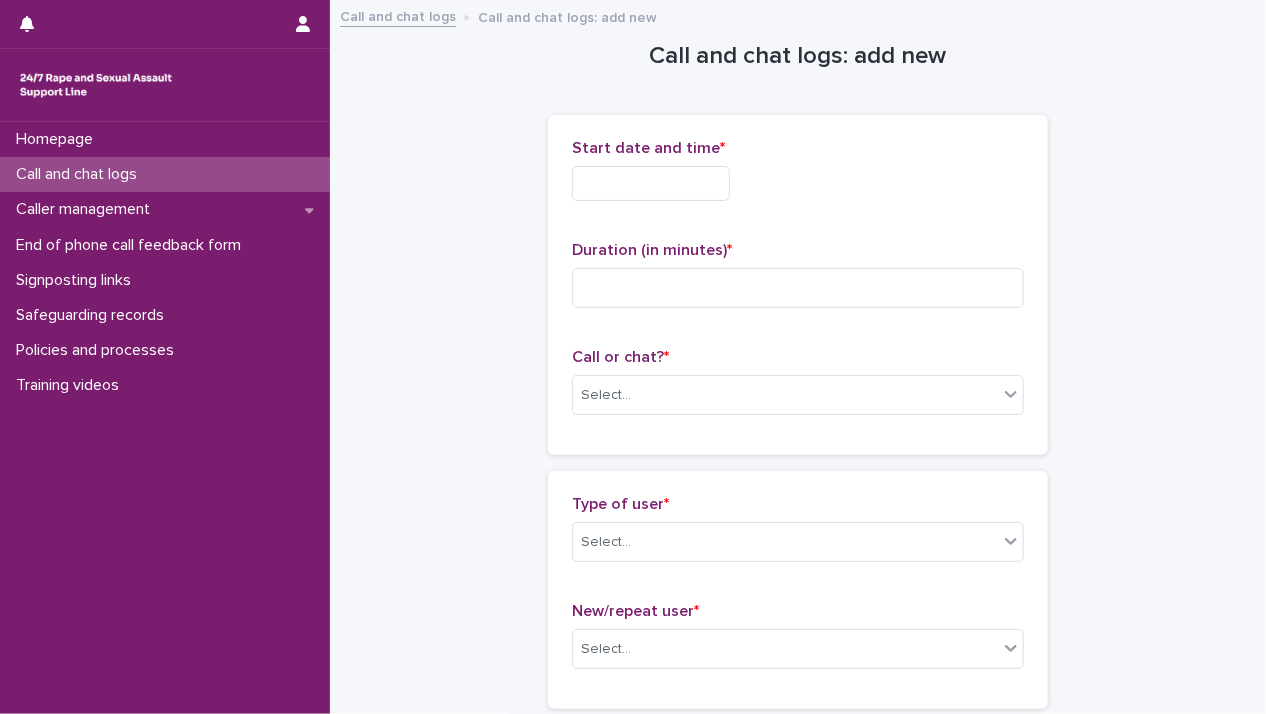 click at bounding box center (651, 183) 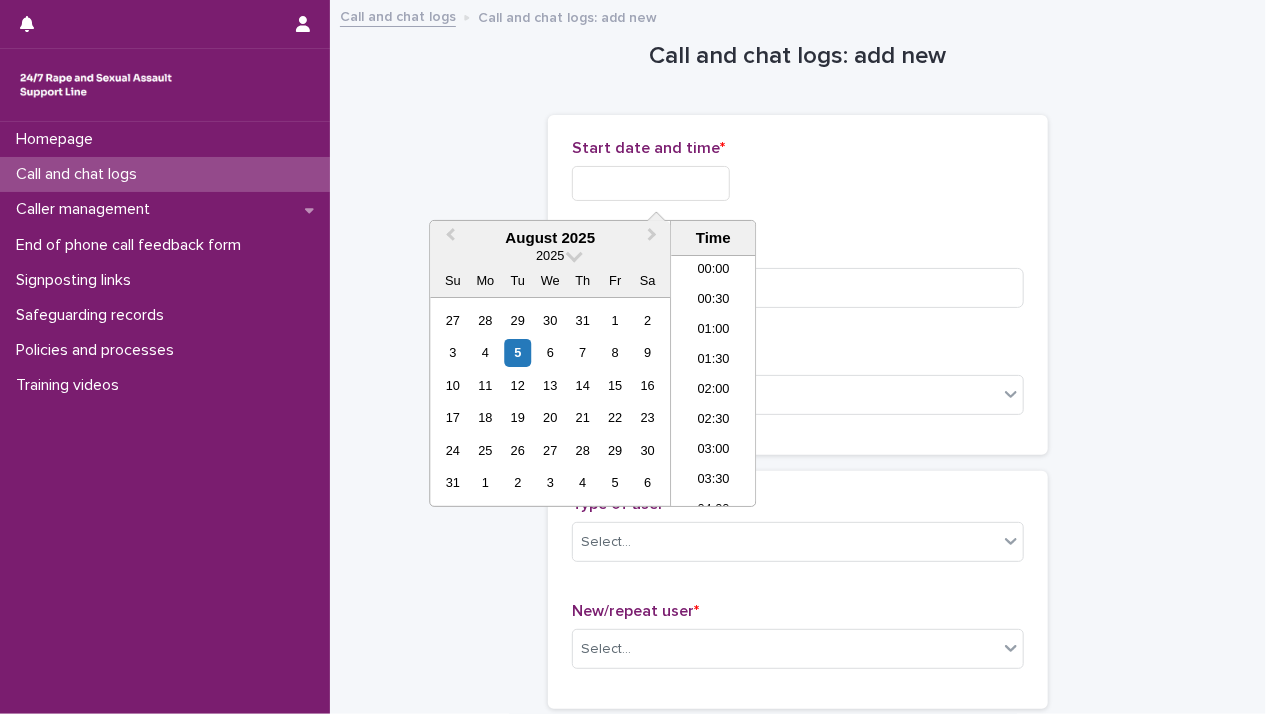 scroll, scrollTop: 1189, scrollLeft: 0, axis: vertical 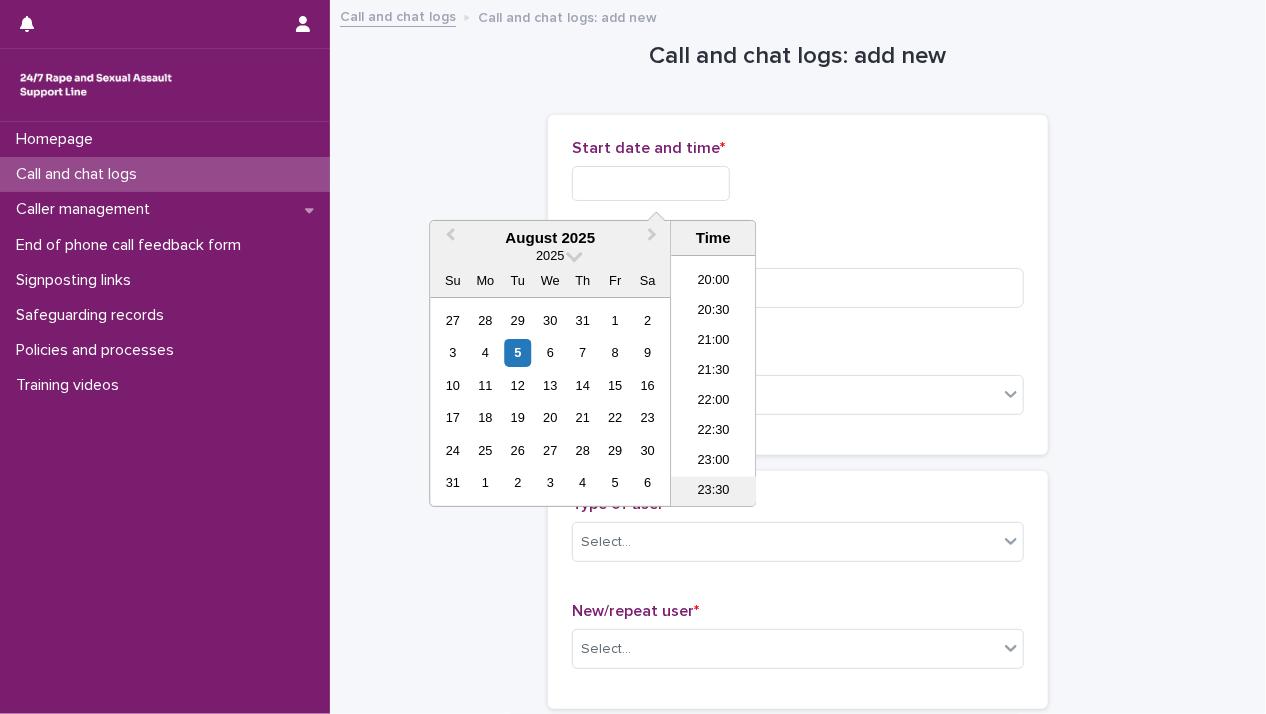 click on "23:30" at bounding box center (713, 492) 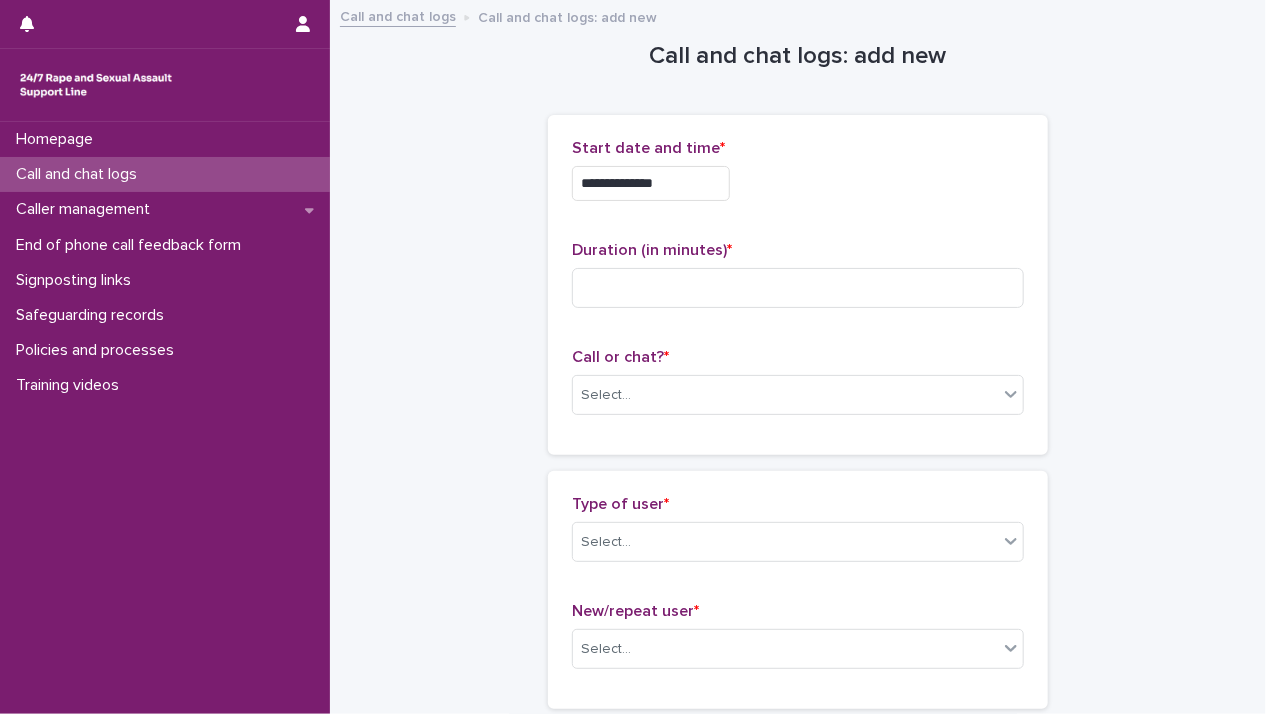 click on "**********" at bounding box center (651, 183) 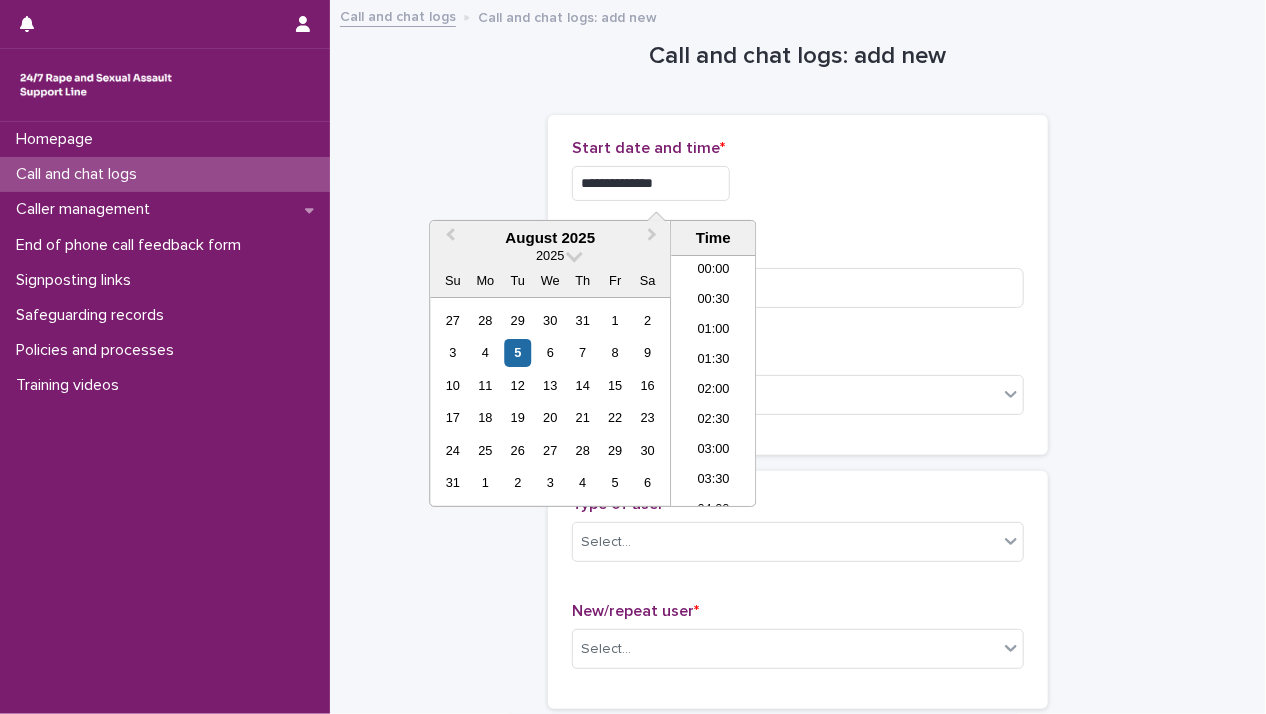 scroll, scrollTop: 1189, scrollLeft: 0, axis: vertical 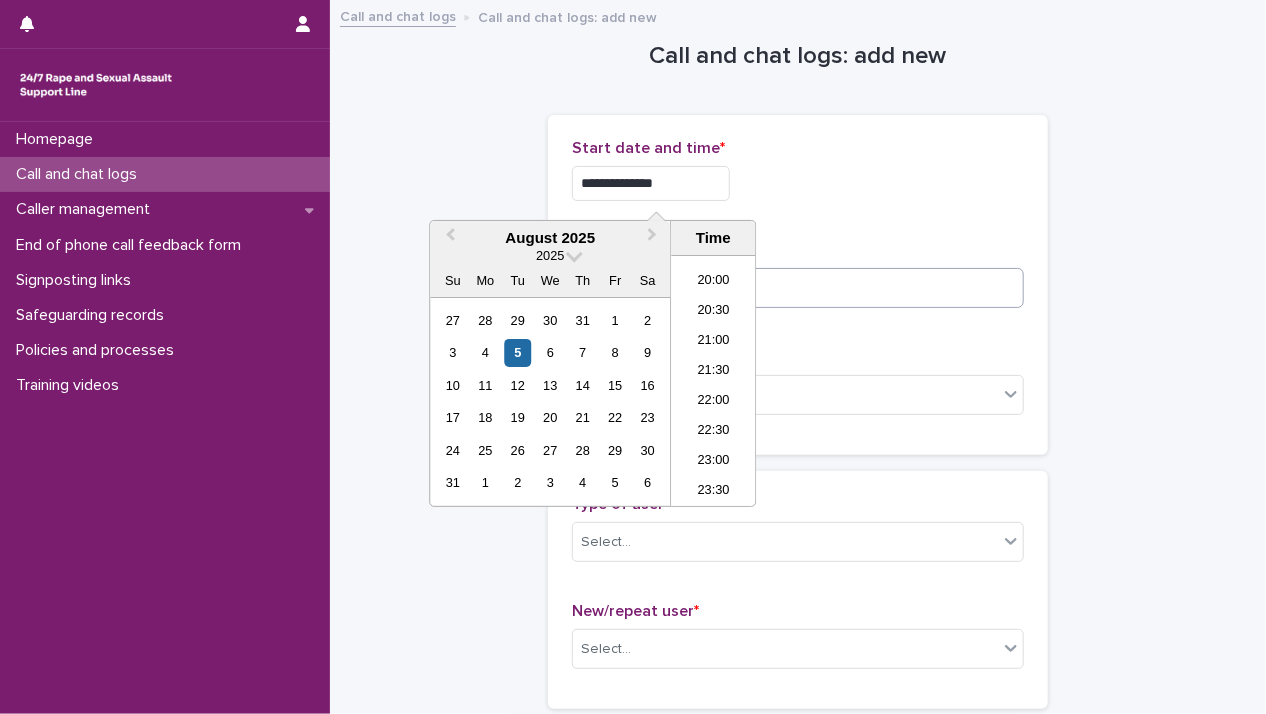 type on "**********" 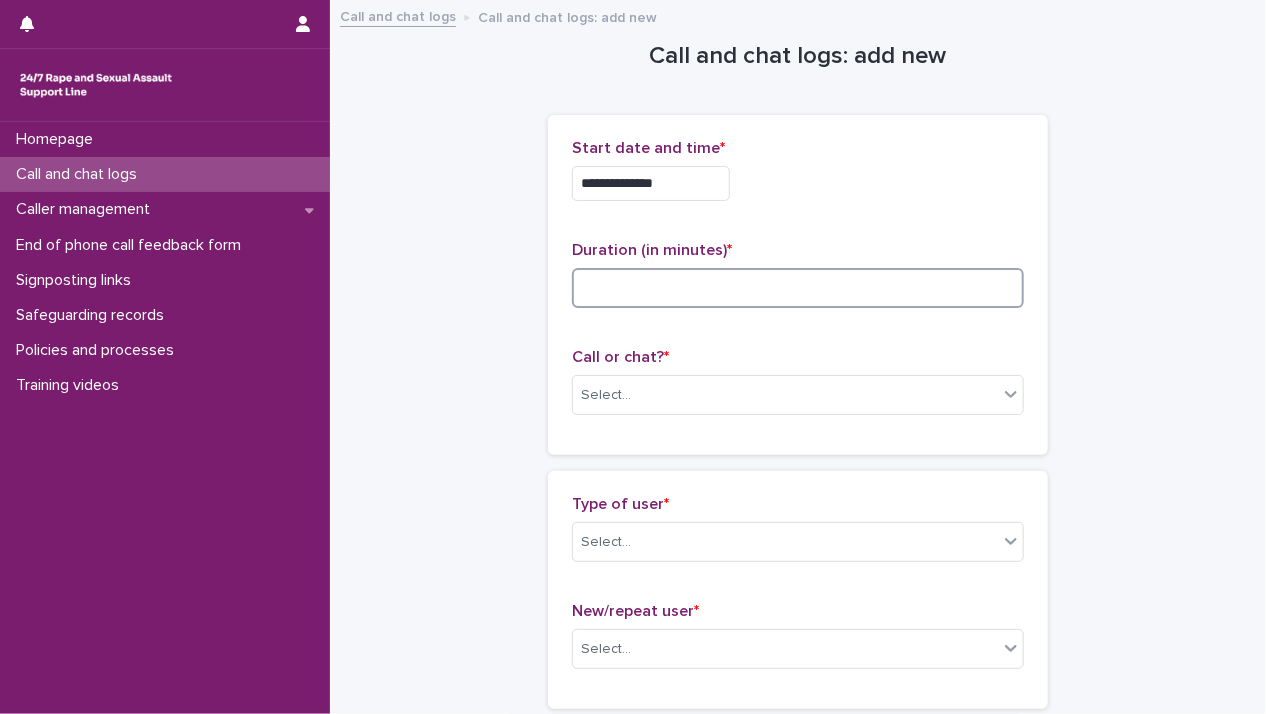 click at bounding box center (798, 288) 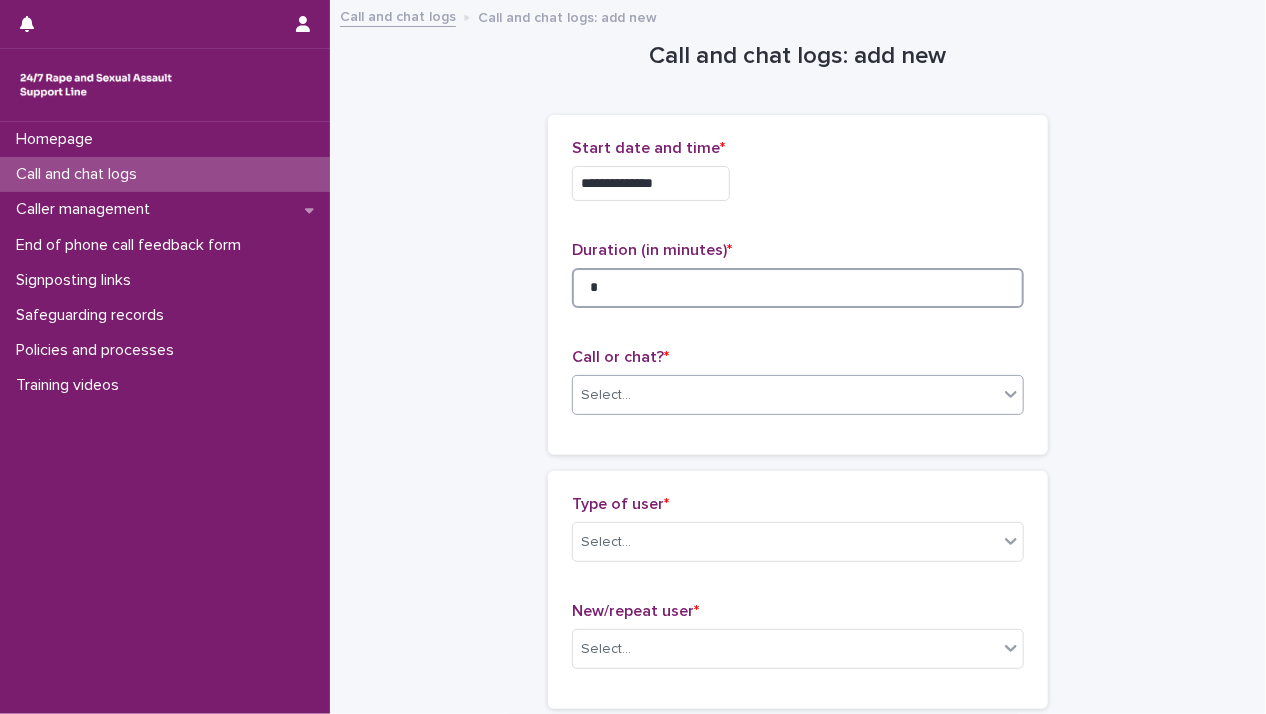 type on "*" 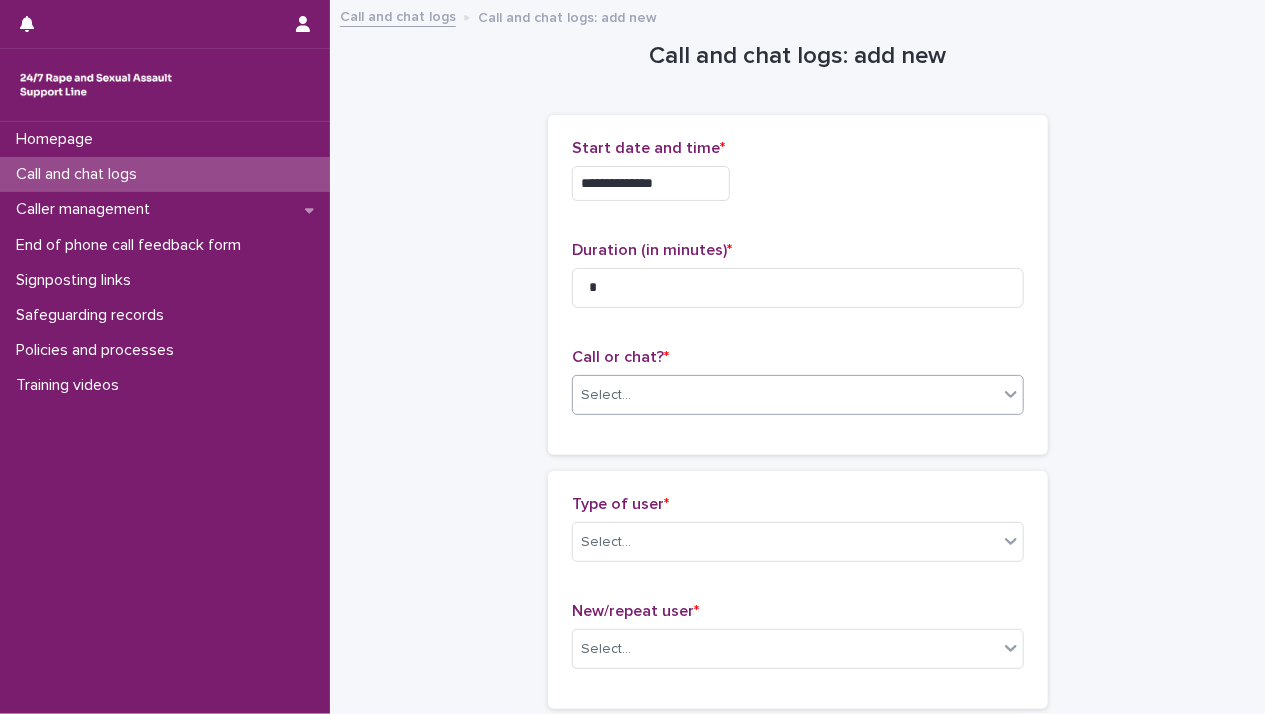 click on "Select..." at bounding box center [785, 395] 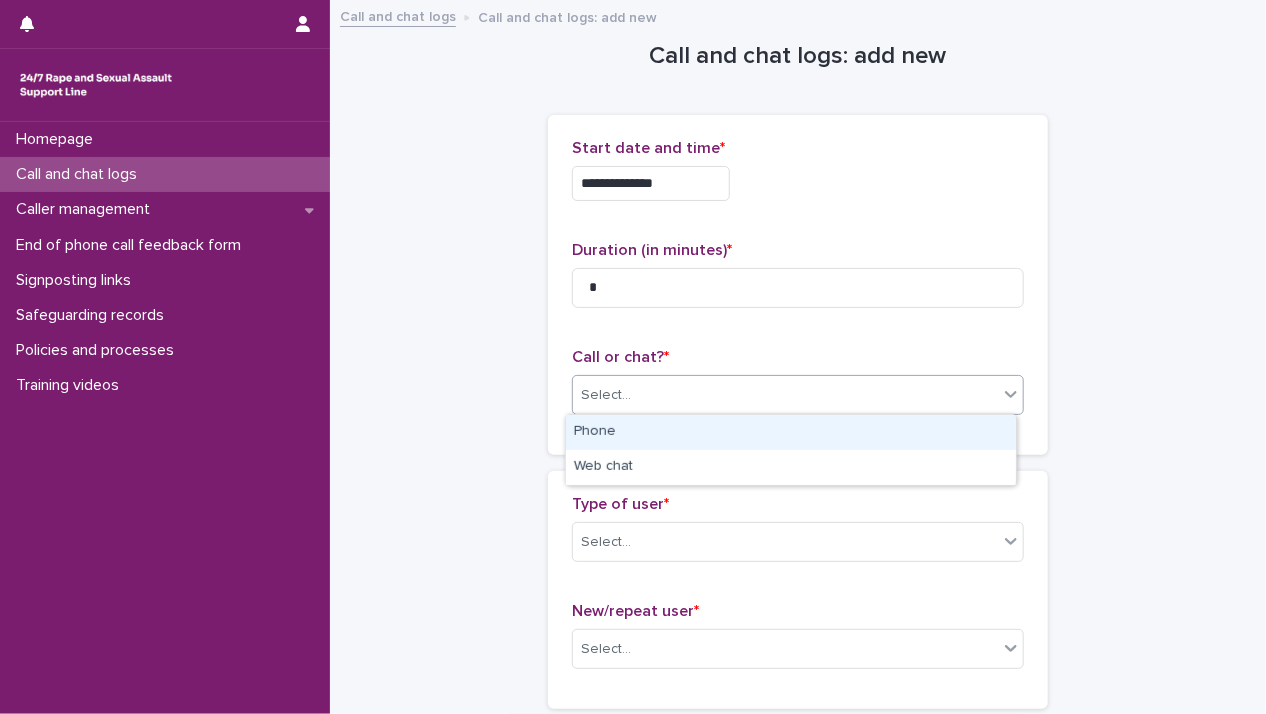 click on "Phone" at bounding box center (791, 432) 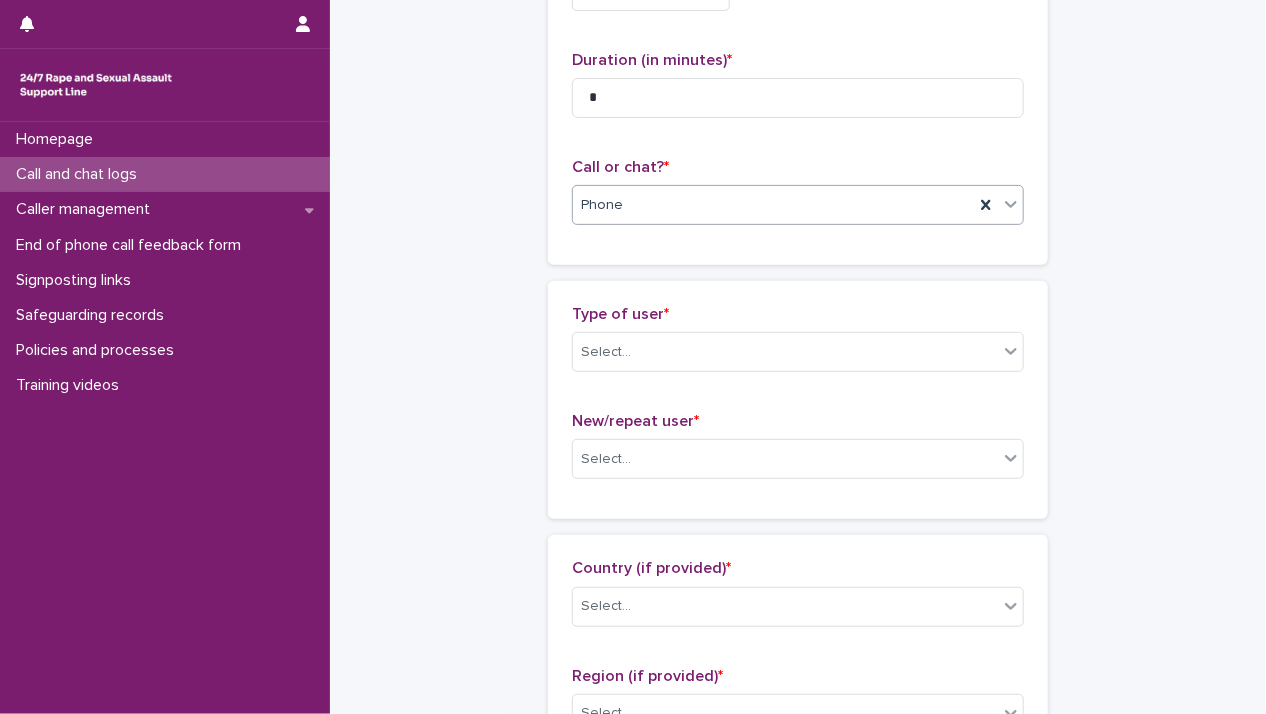 scroll, scrollTop: 200, scrollLeft: 0, axis: vertical 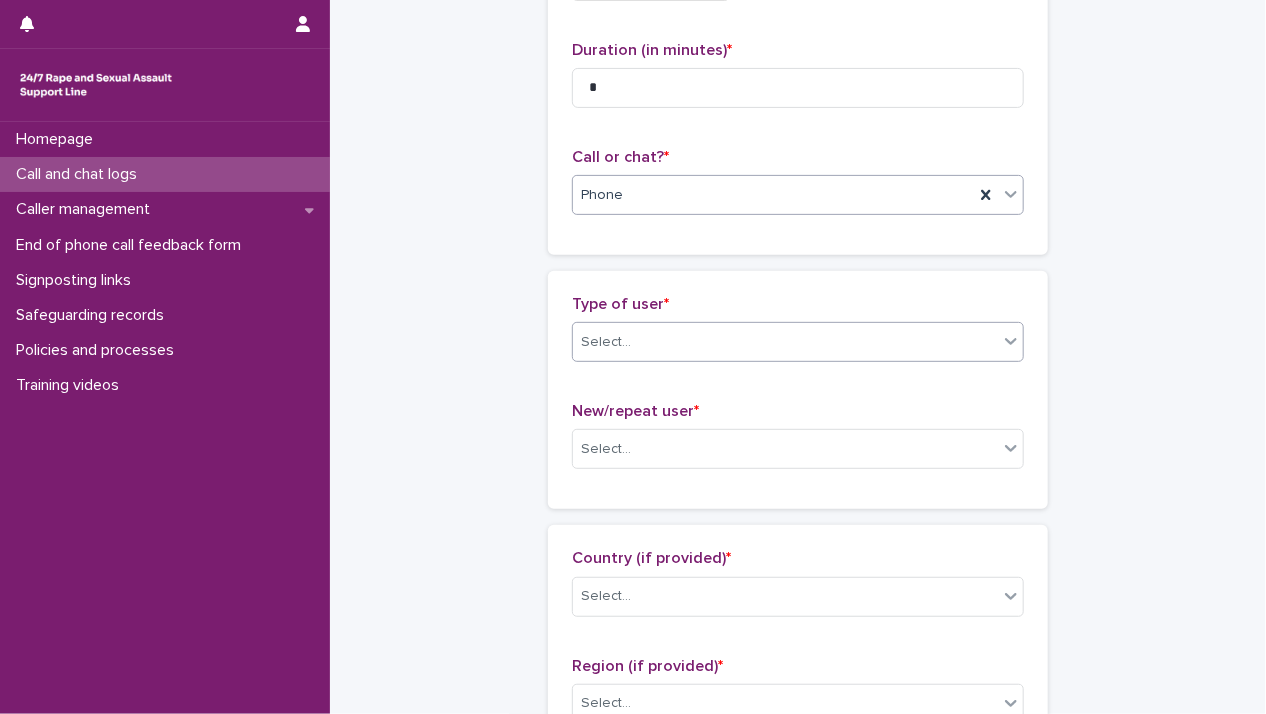 click on "Select..." at bounding box center (785, 342) 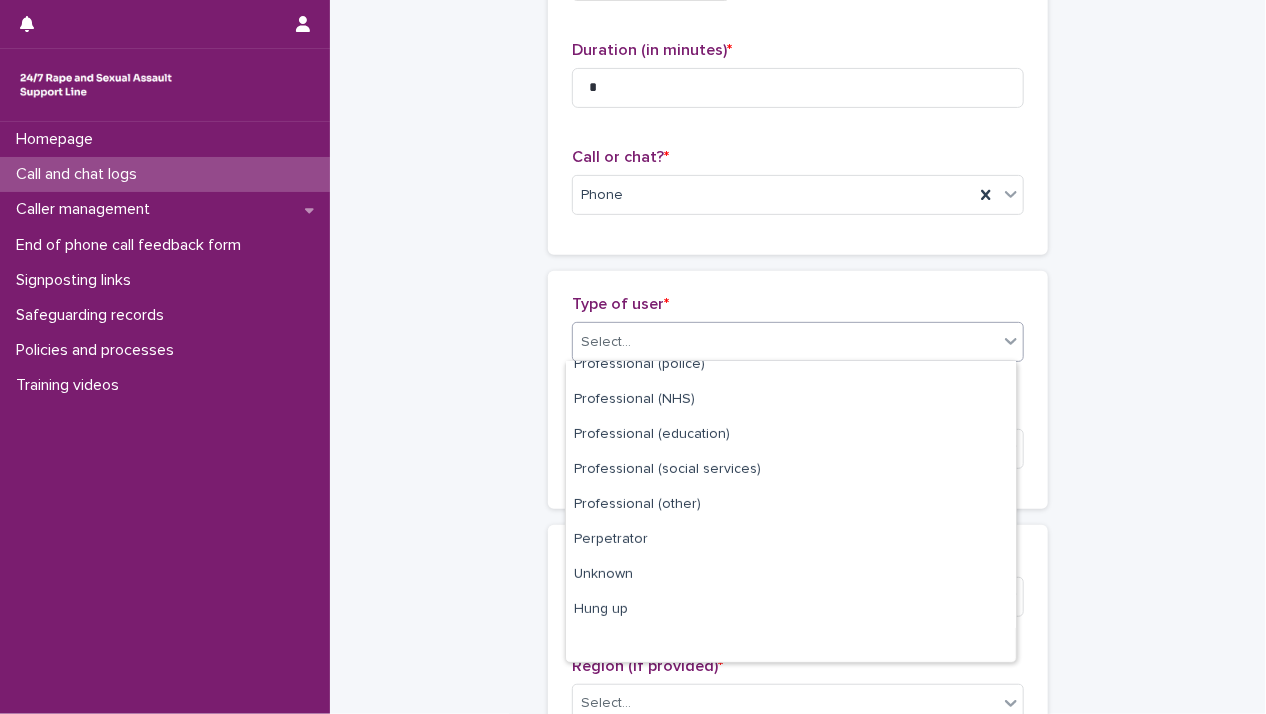 scroll, scrollTop: 224, scrollLeft: 0, axis: vertical 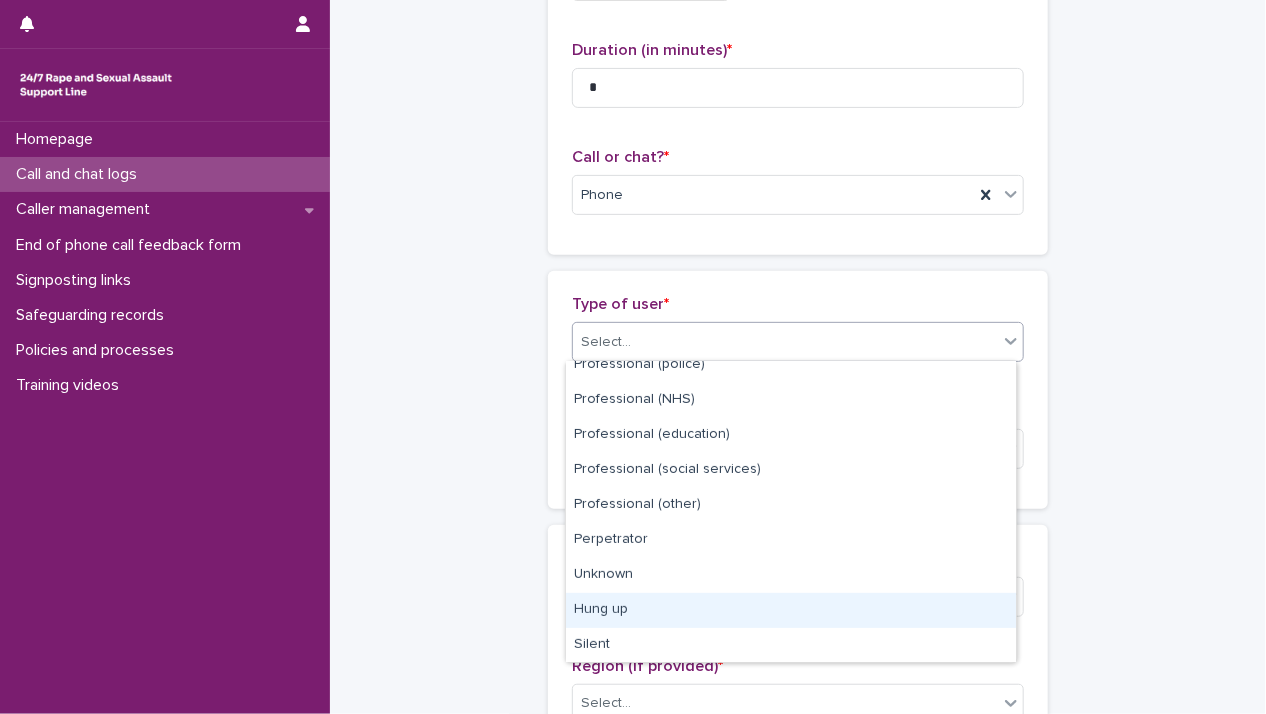 click on "Hung up" at bounding box center (791, 610) 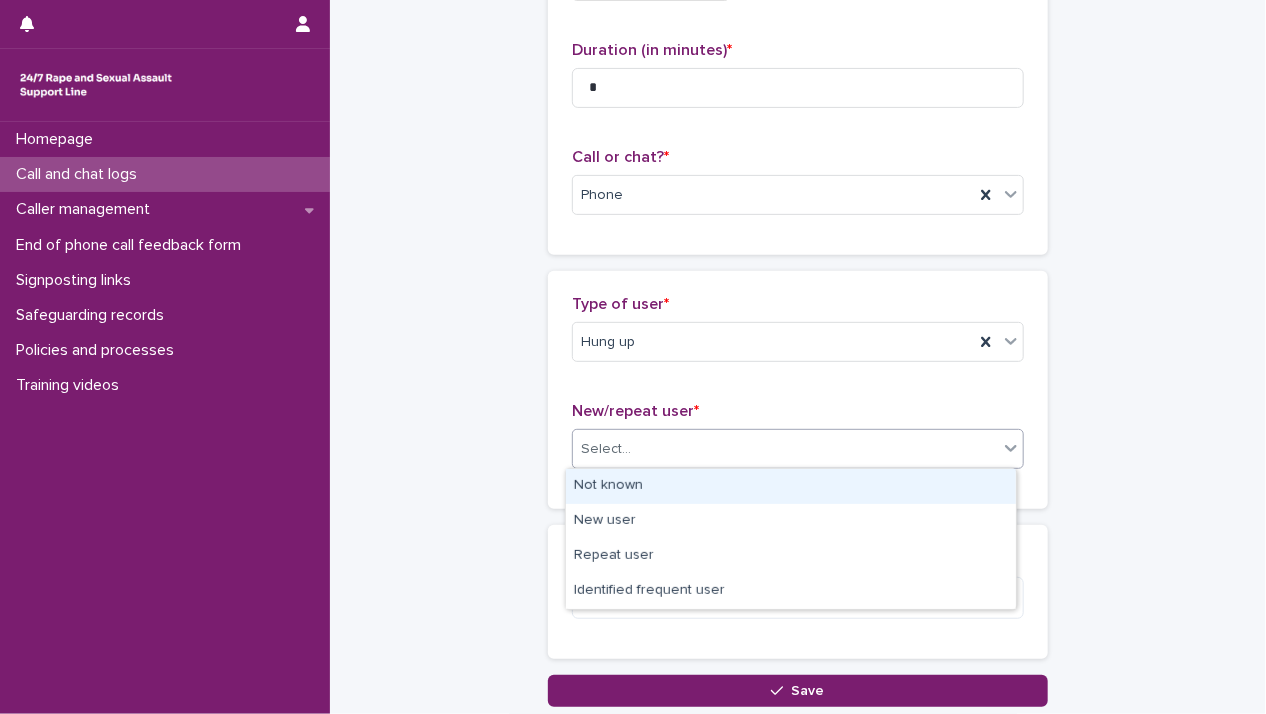 click on "Select..." at bounding box center [785, 449] 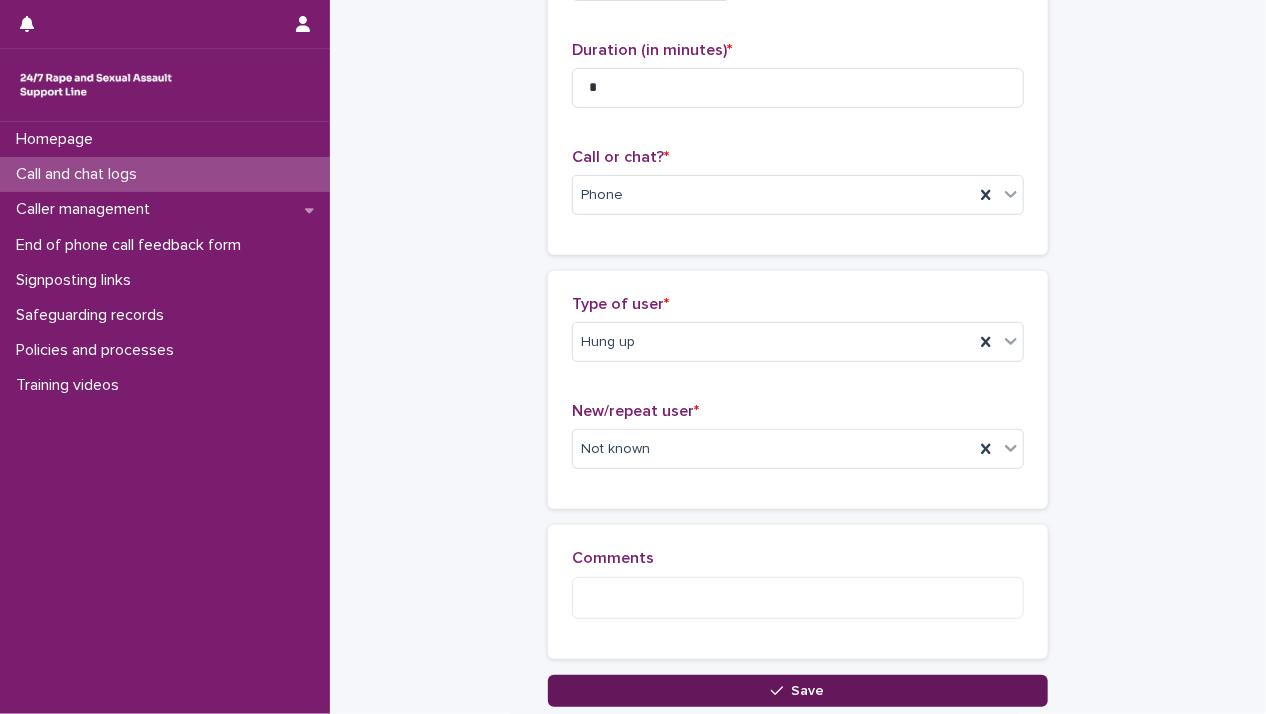 click on "Save" at bounding box center (798, 691) 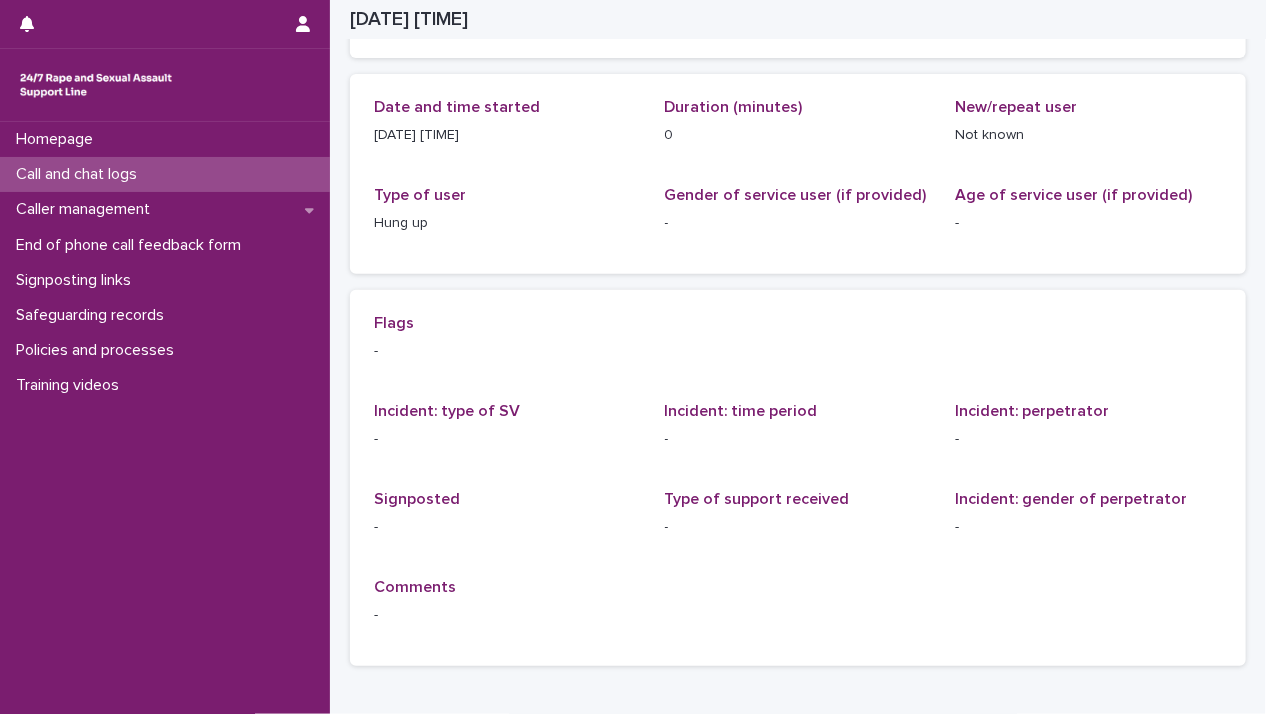 scroll, scrollTop: 0, scrollLeft: 0, axis: both 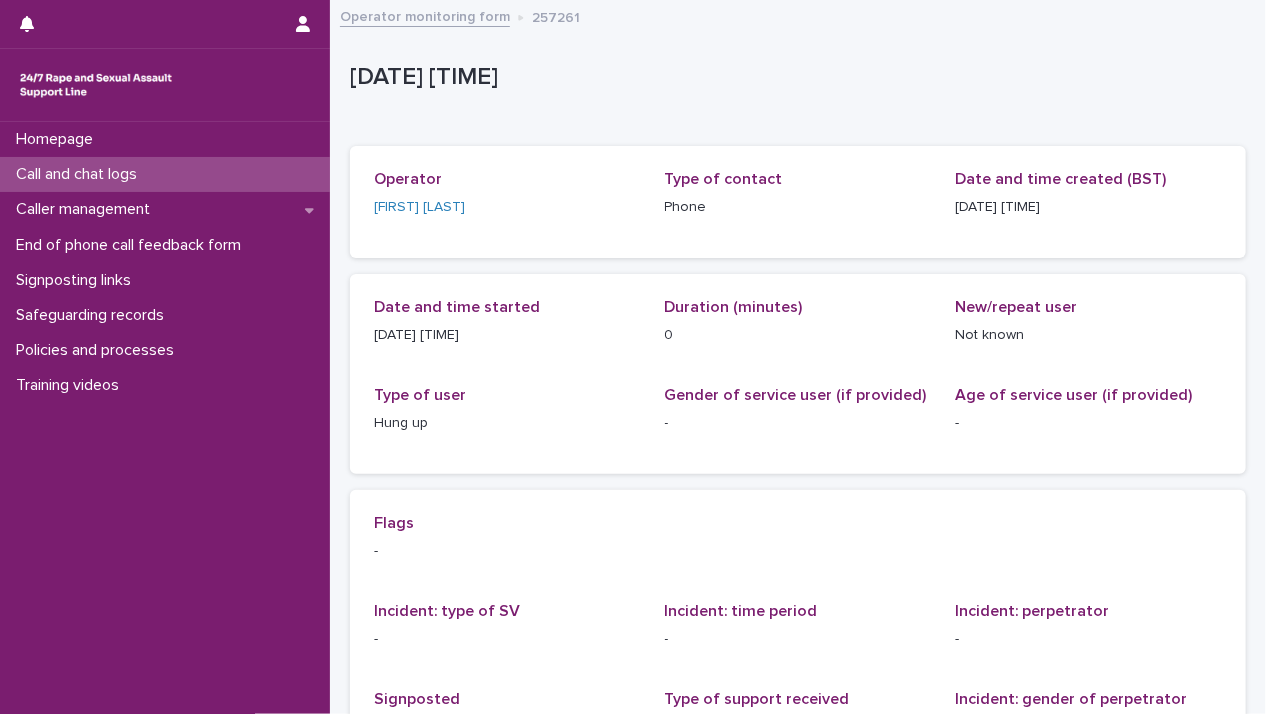 click on "Call and chat logs" at bounding box center (80, 174) 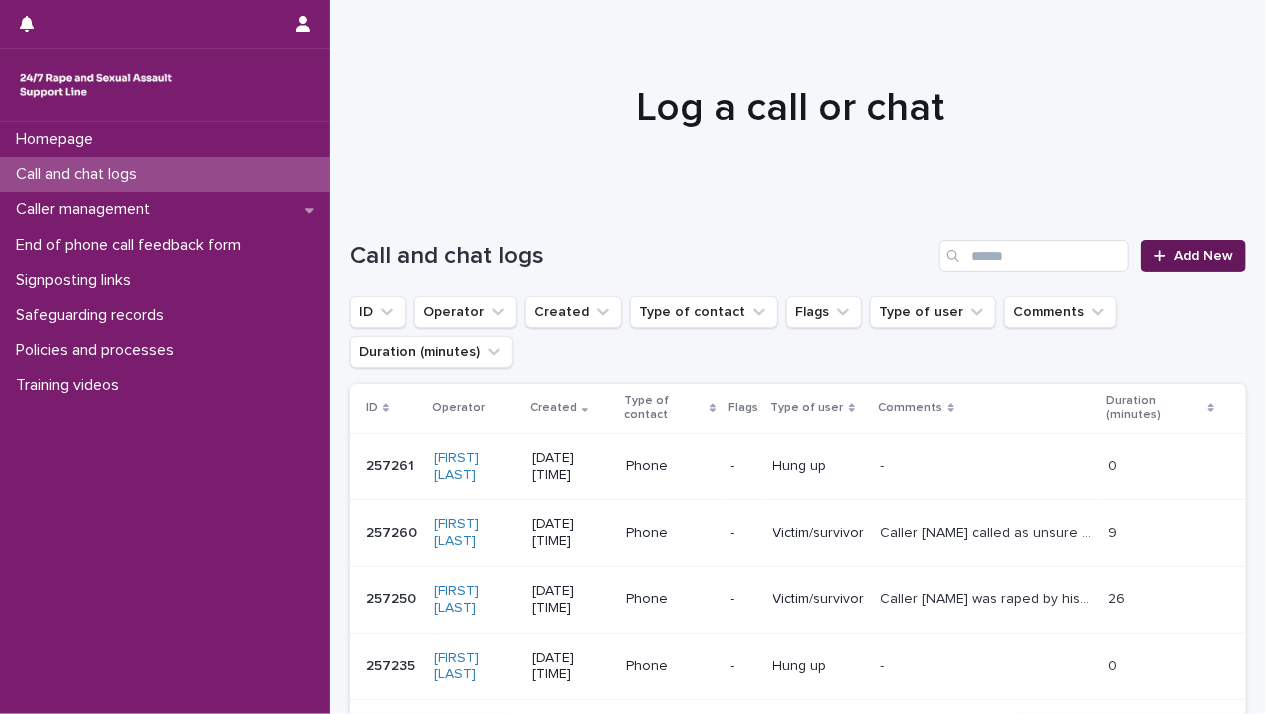 click on "Add New" at bounding box center [1203, 256] 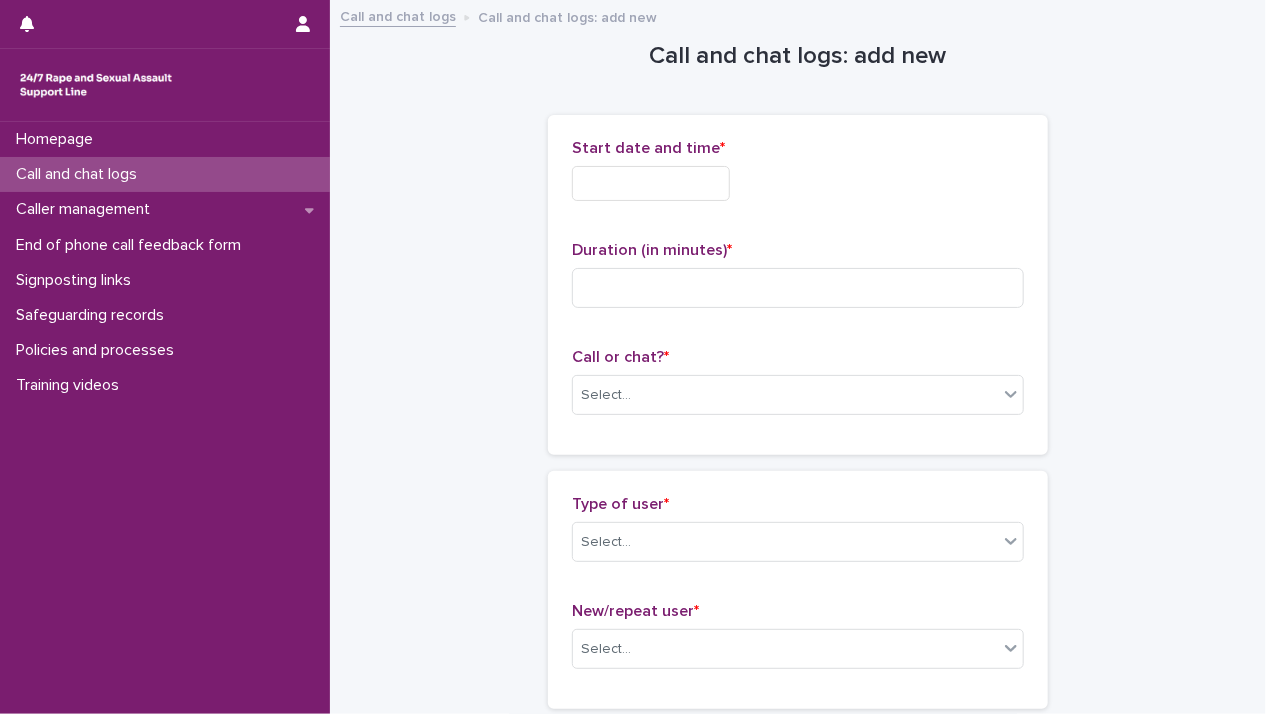 click on "Start date and time *" at bounding box center [798, 178] 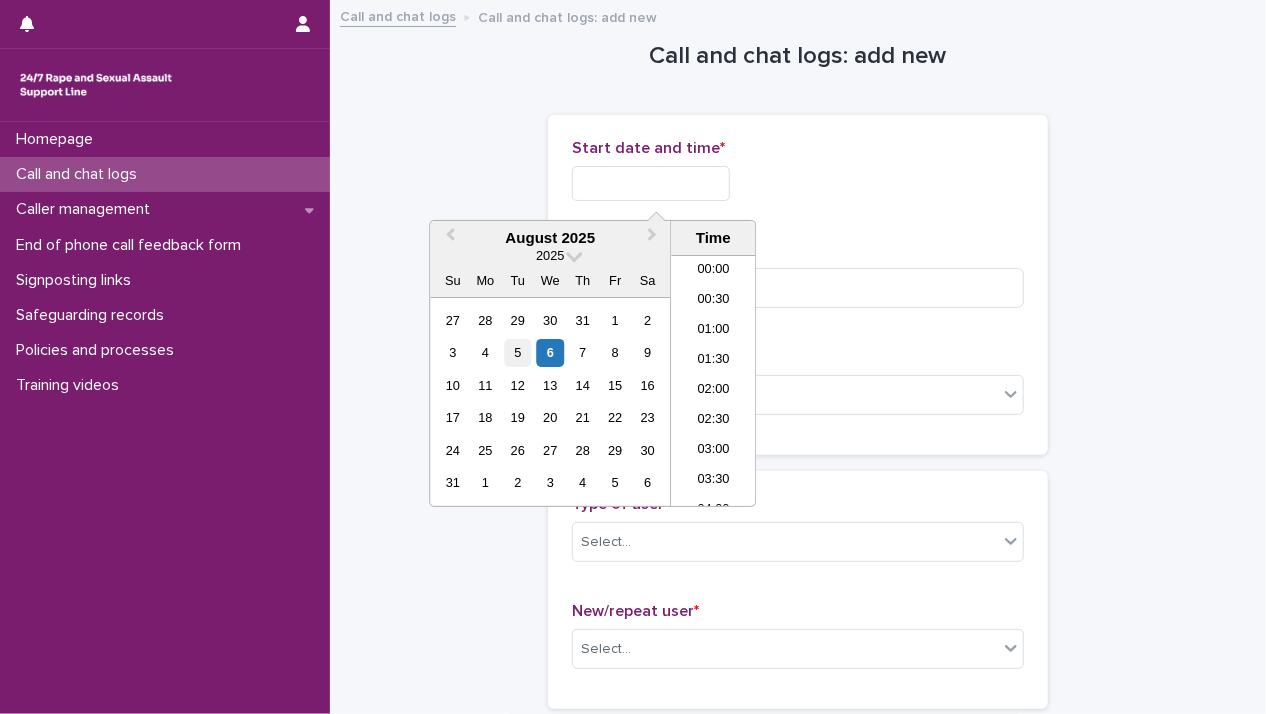 click on "5" at bounding box center (517, 352) 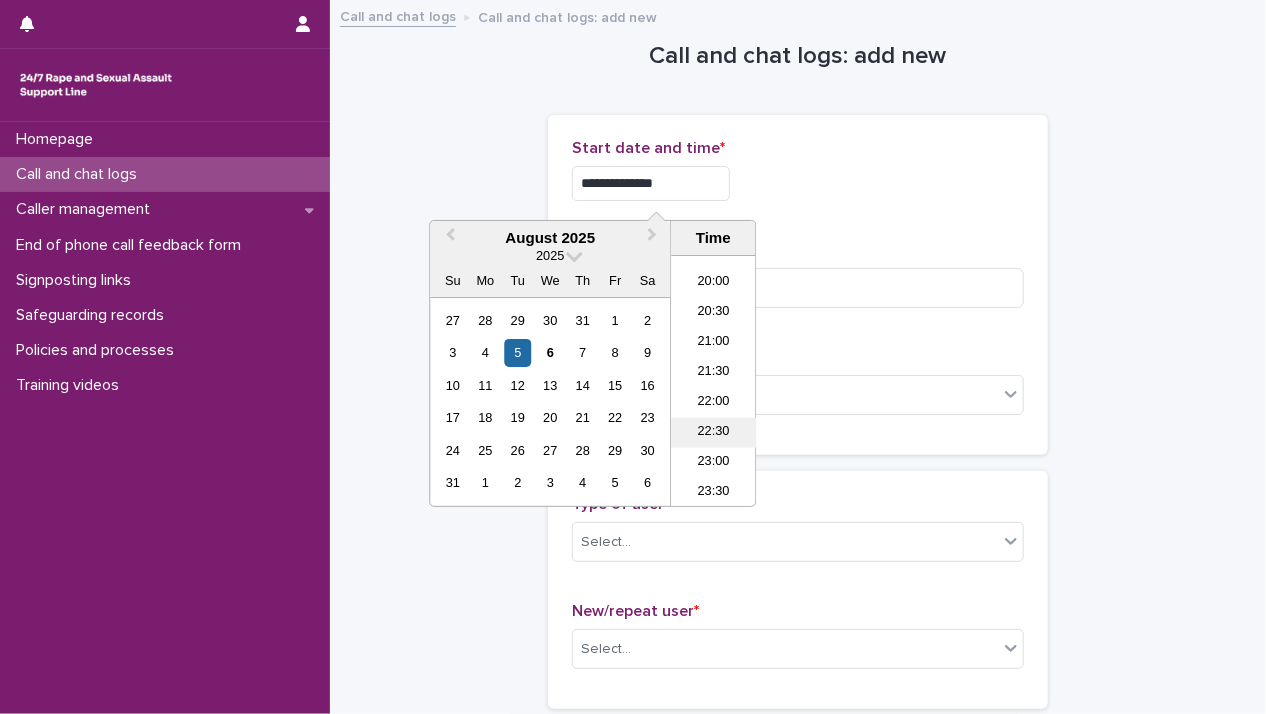 scroll, scrollTop: 1189, scrollLeft: 0, axis: vertical 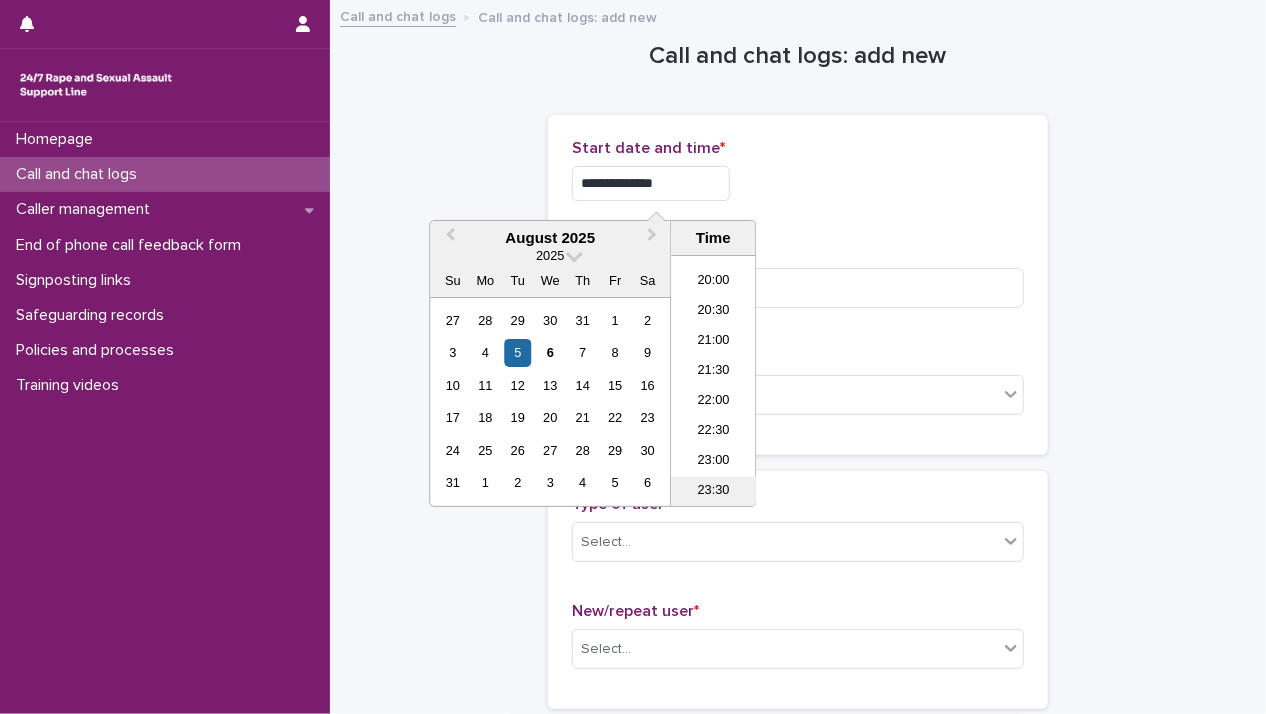 click on "23:30" at bounding box center [713, 492] 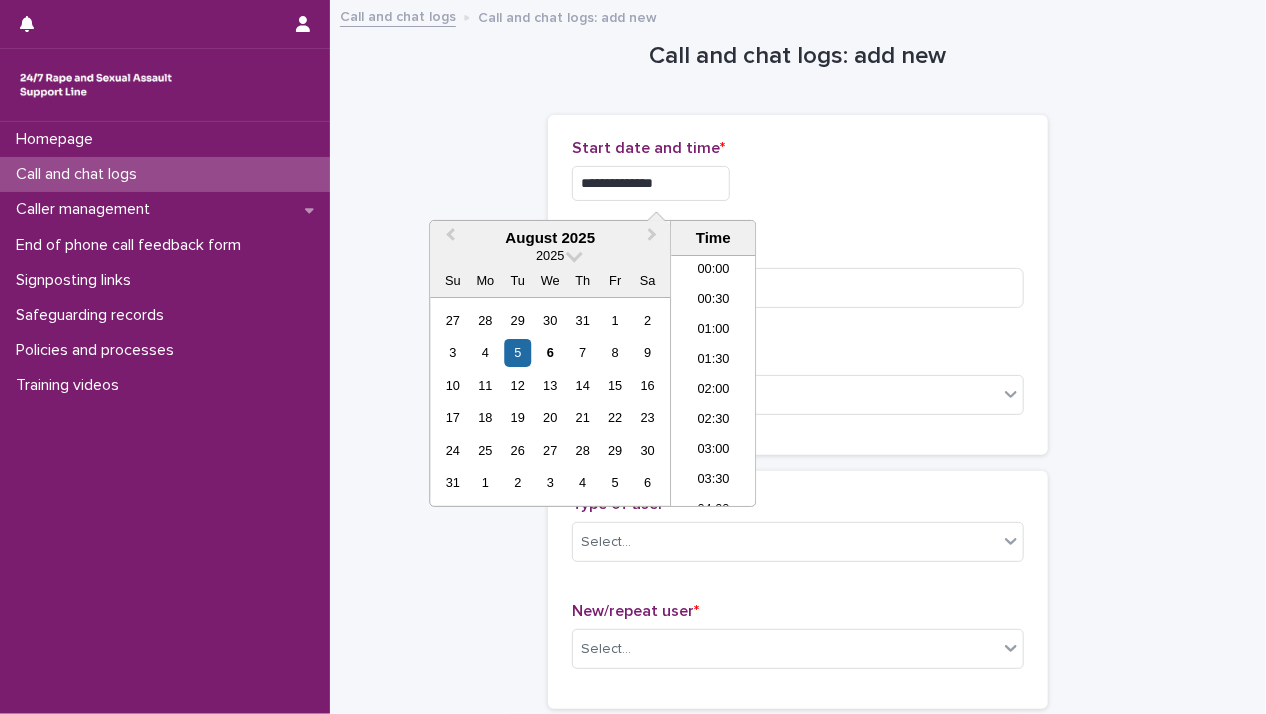 click on "**********" at bounding box center [651, 183] 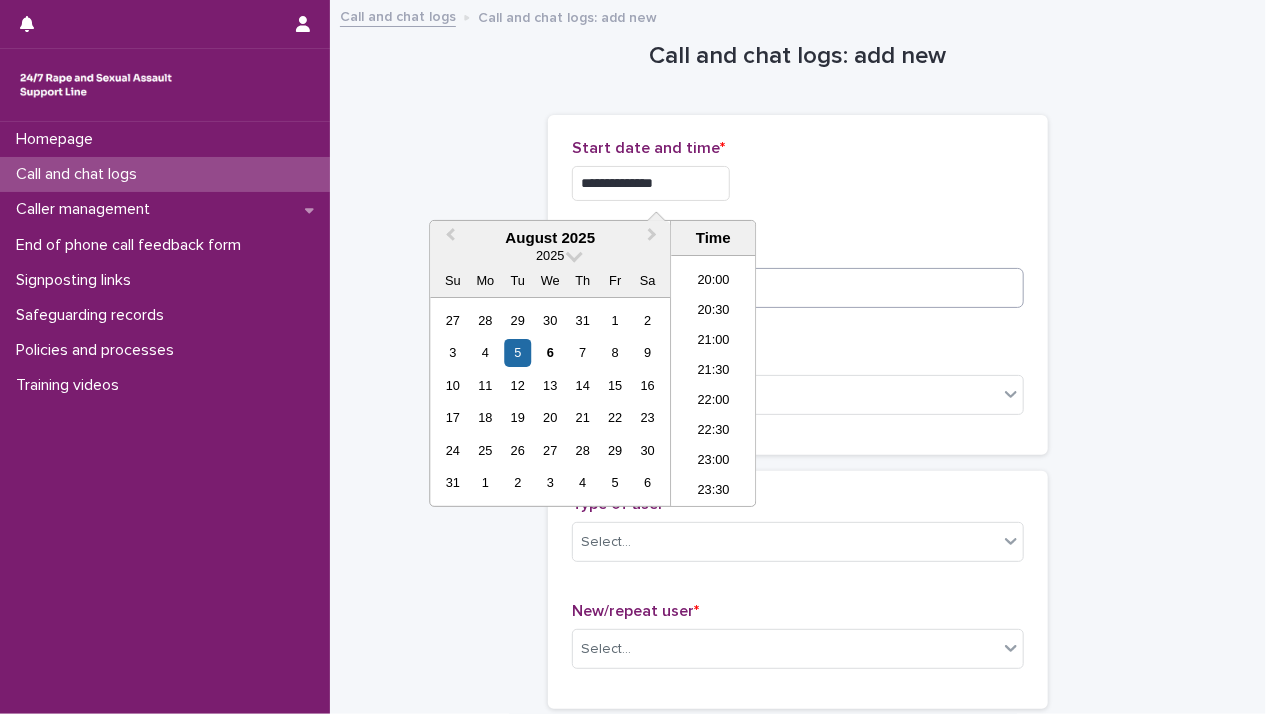 type on "**********" 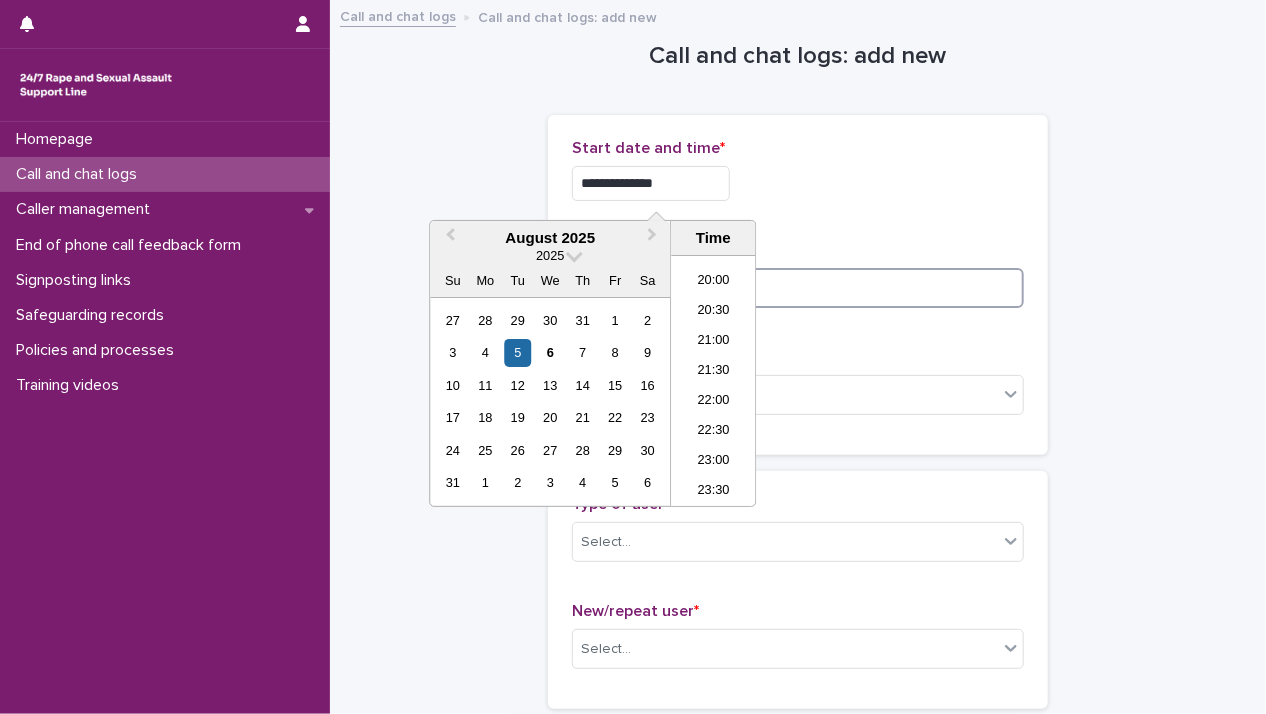 click at bounding box center (798, 288) 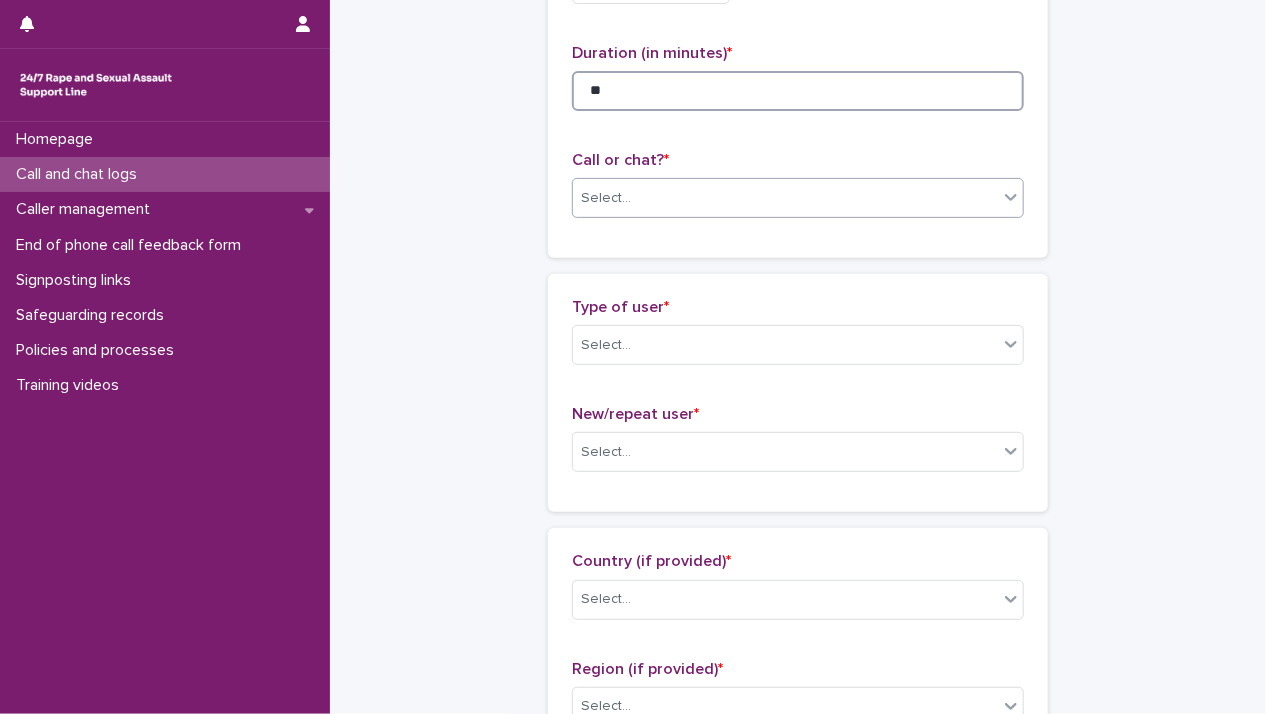 scroll, scrollTop: 200, scrollLeft: 0, axis: vertical 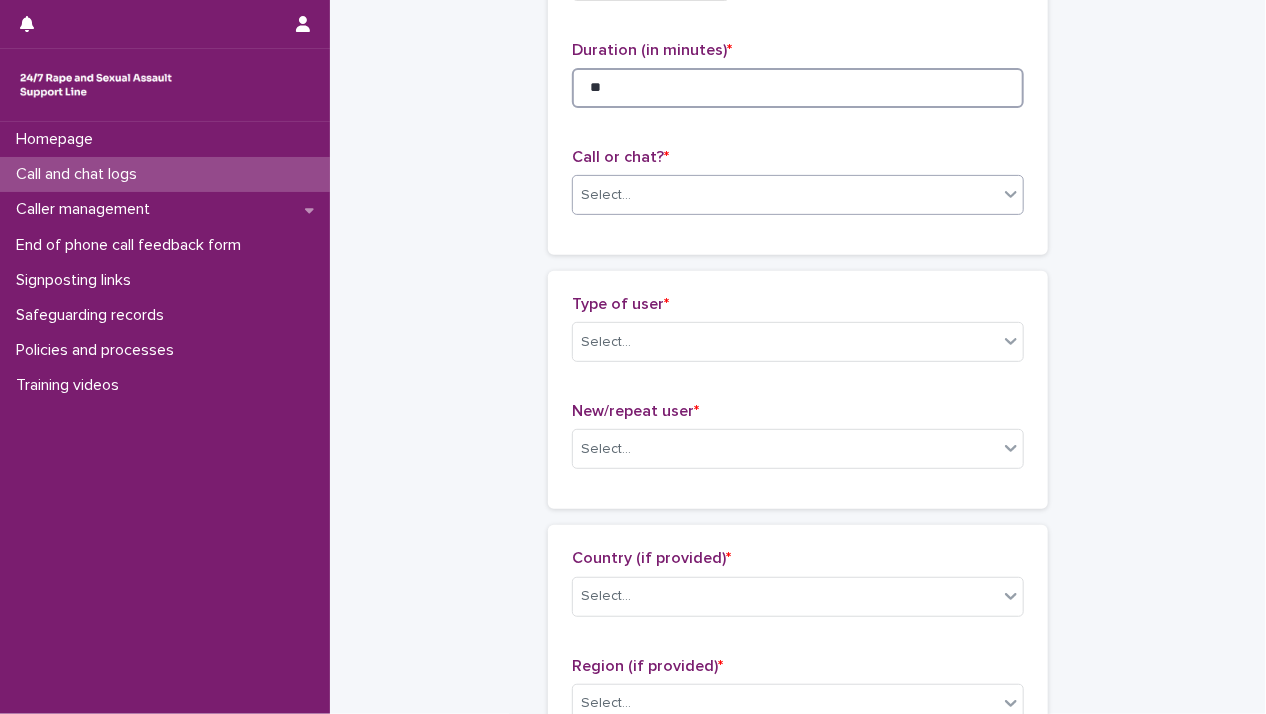 type on "**" 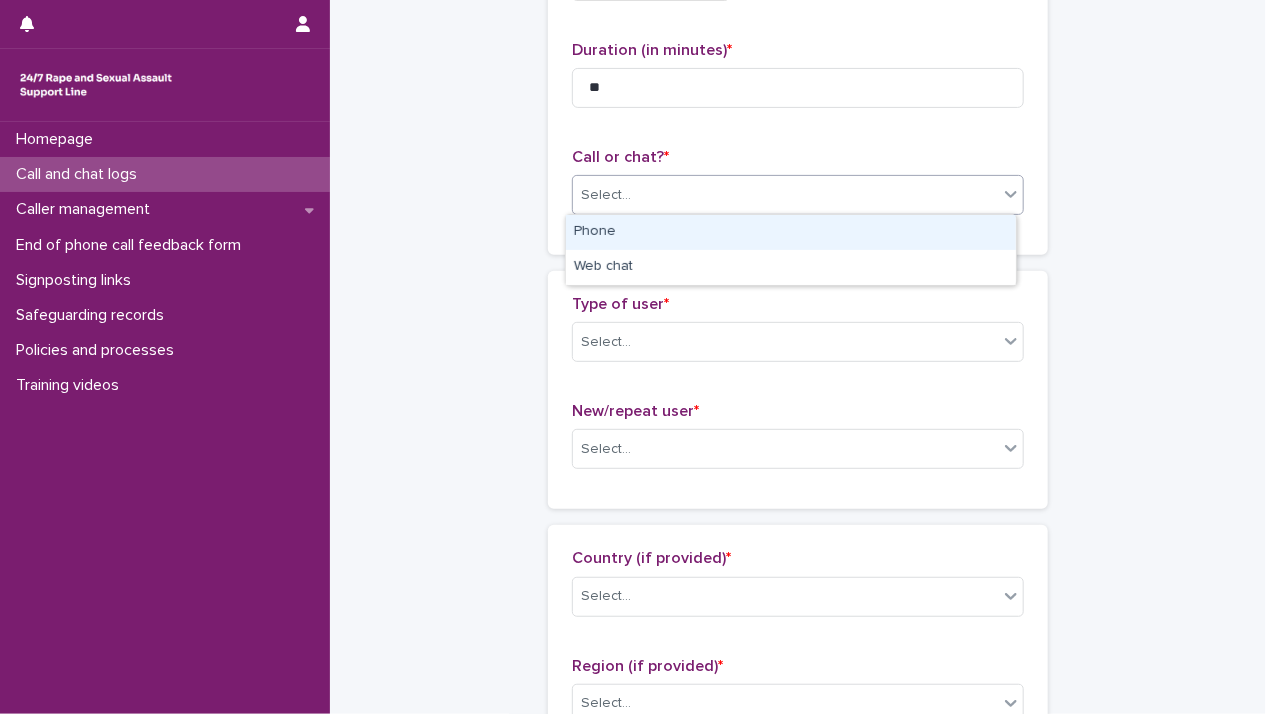 click on "Select..." at bounding box center [785, 195] 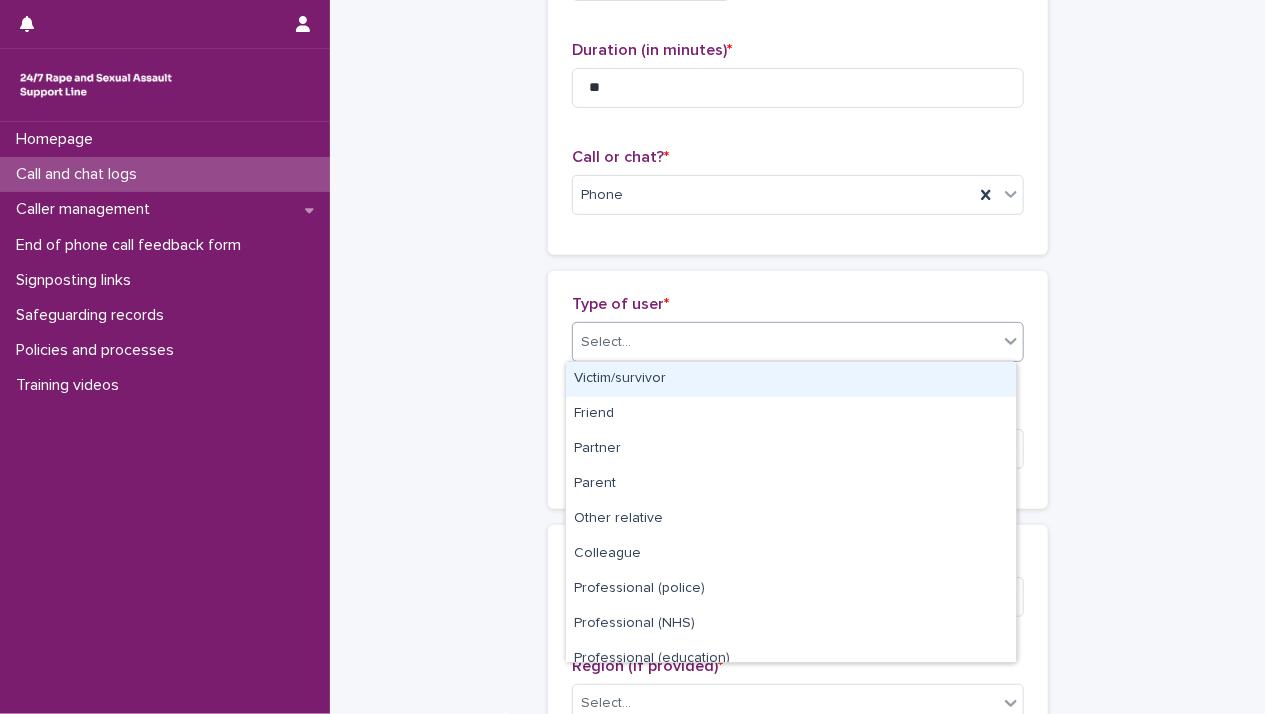 click on "Select..." at bounding box center (785, 342) 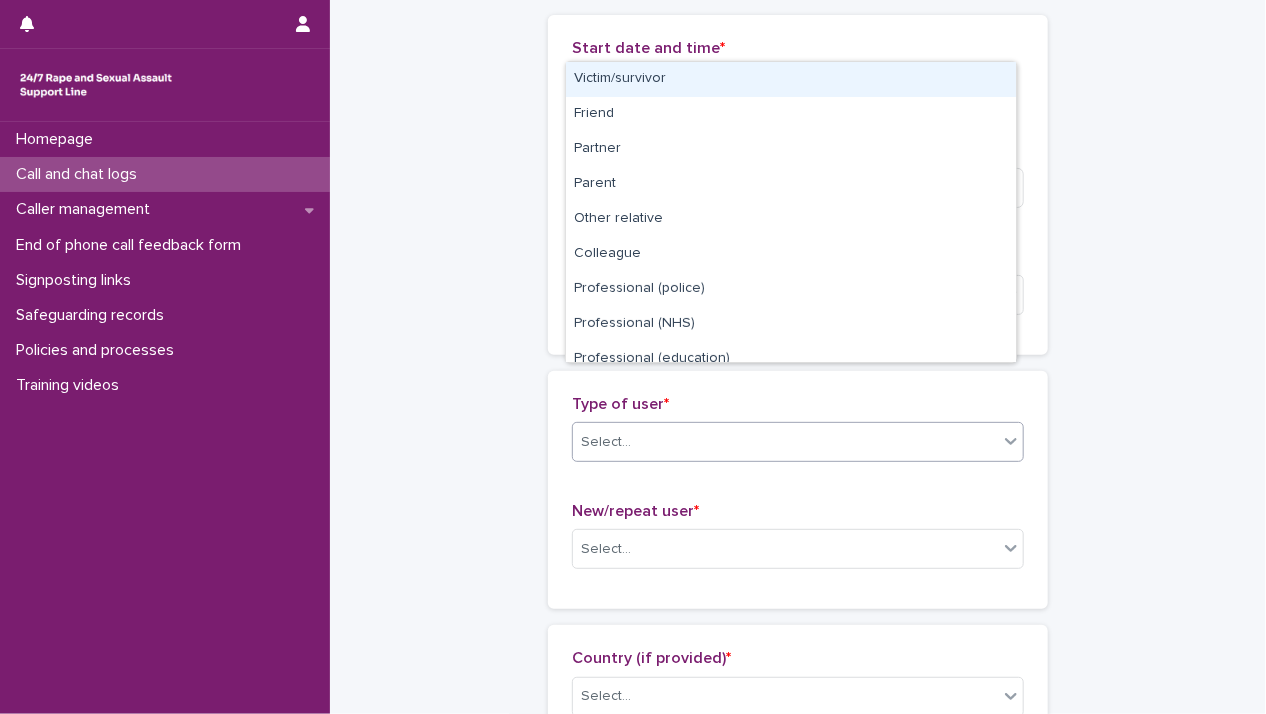 scroll, scrollTop: 200, scrollLeft: 0, axis: vertical 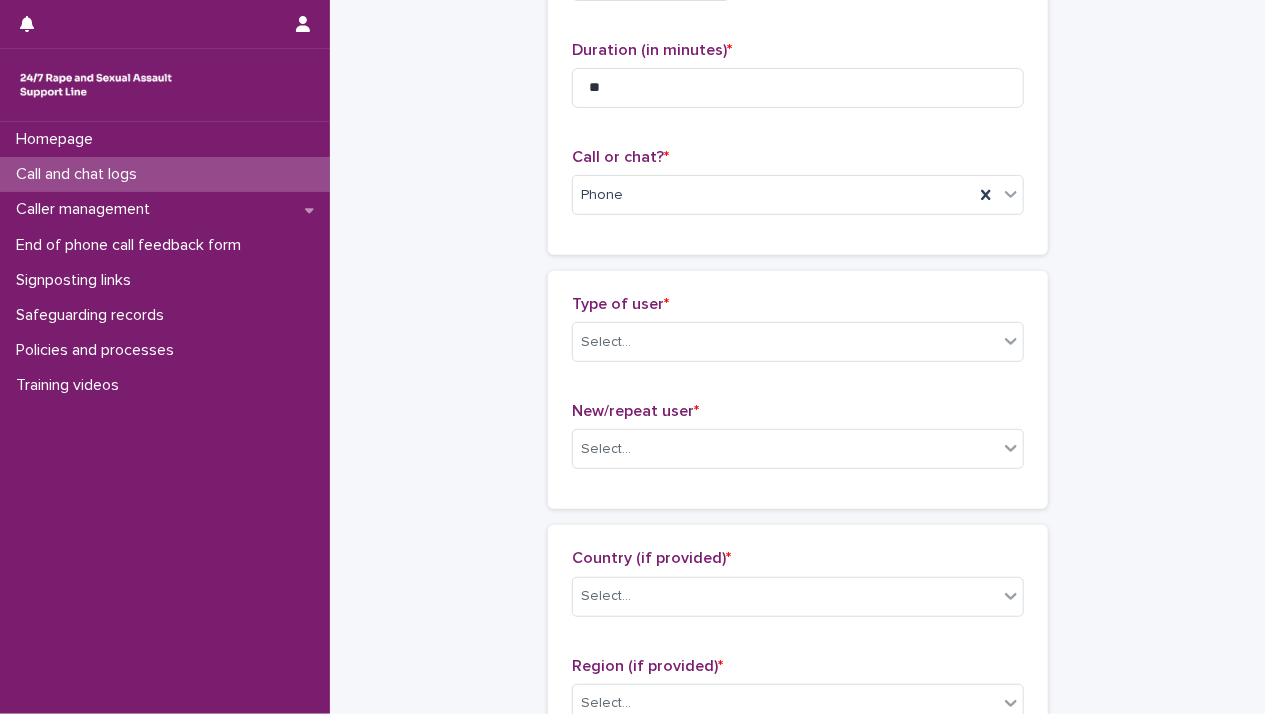 click on "**********" at bounding box center (798, 884) 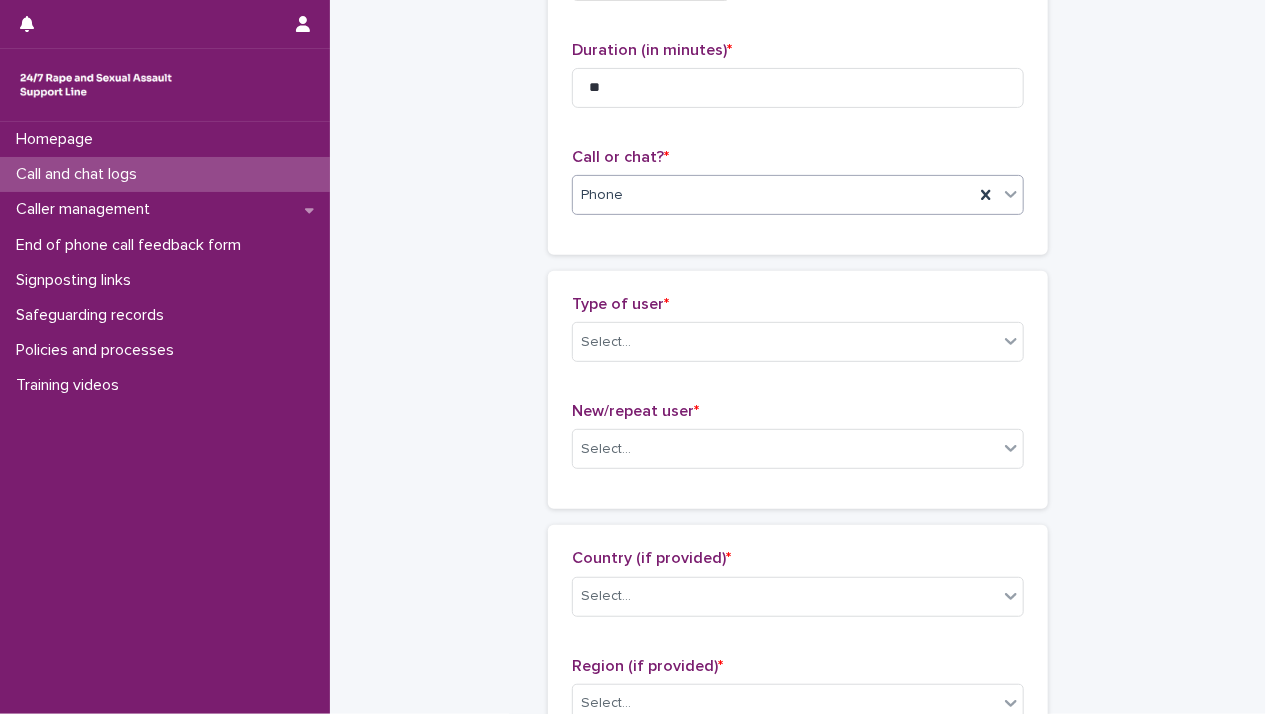 scroll, scrollTop: 300, scrollLeft: 0, axis: vertical 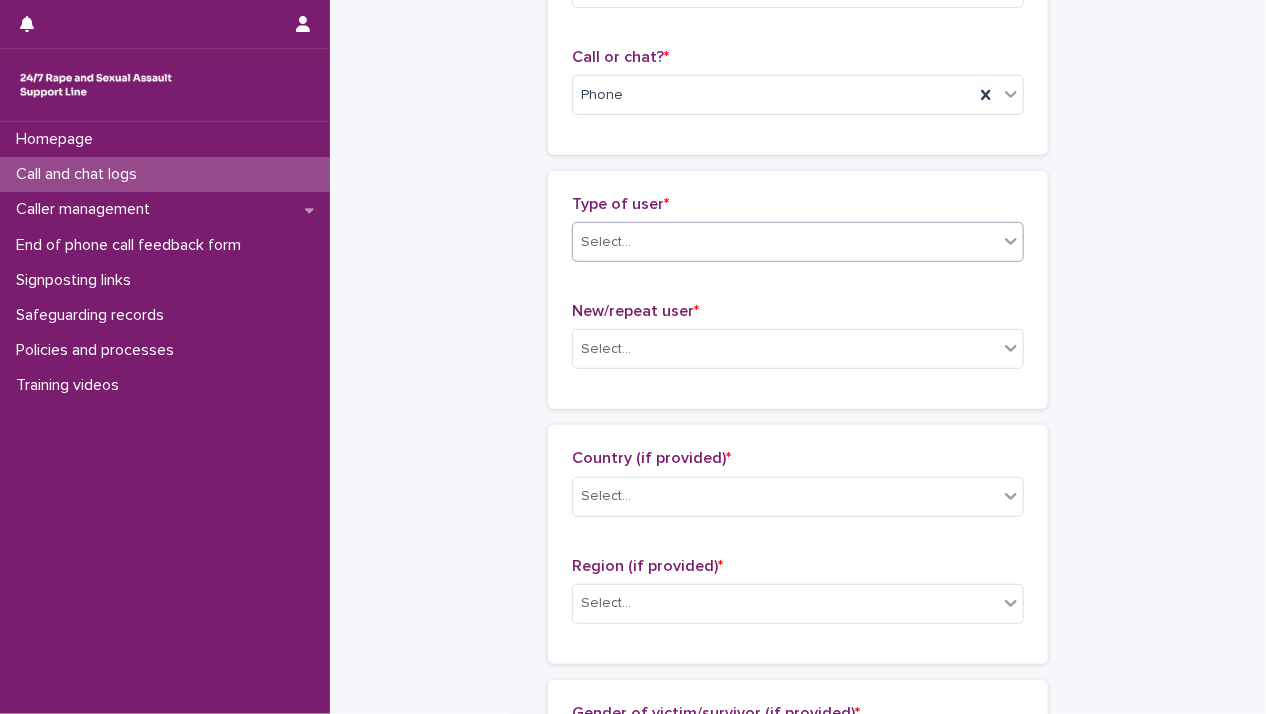 click on "Select..." at bounding box center (785, 242) 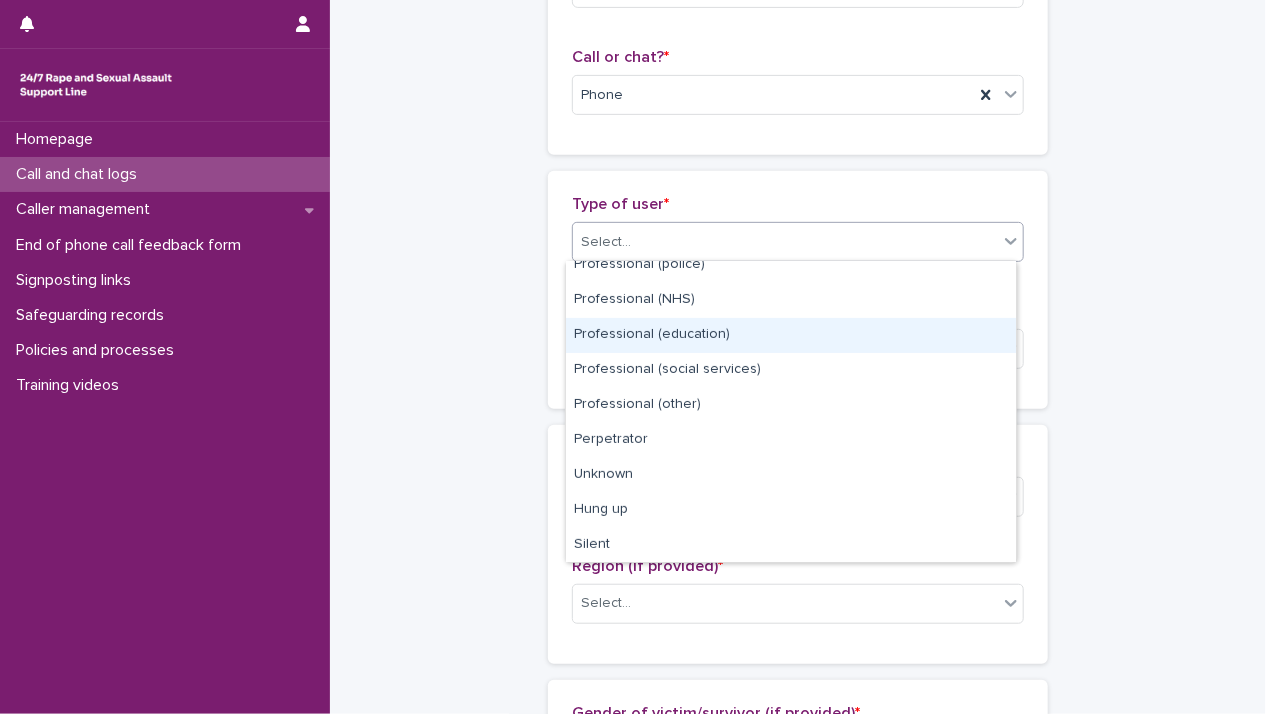scroll, scrollTop: 0, scrollLeft: 0, axis: both 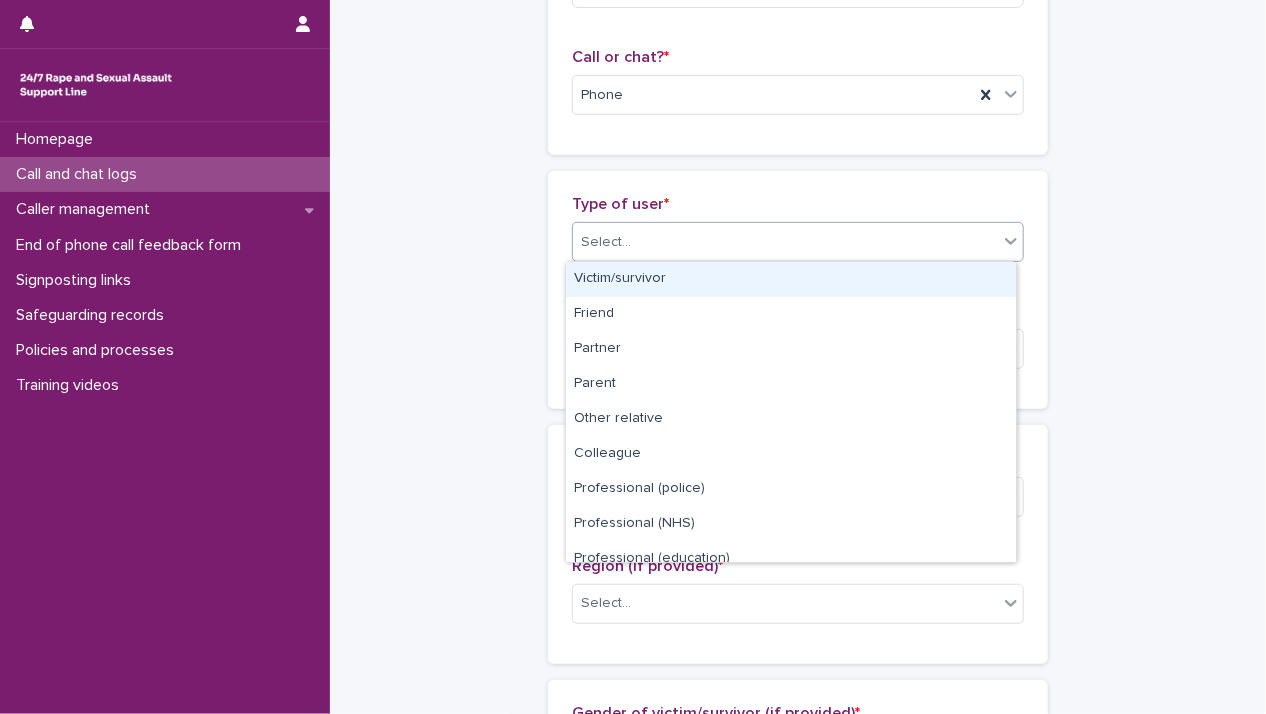 drag, startPoint x: 849, startPoint y: 325, endPoint x: 830, endPoint y: 269, distance: 59.135437 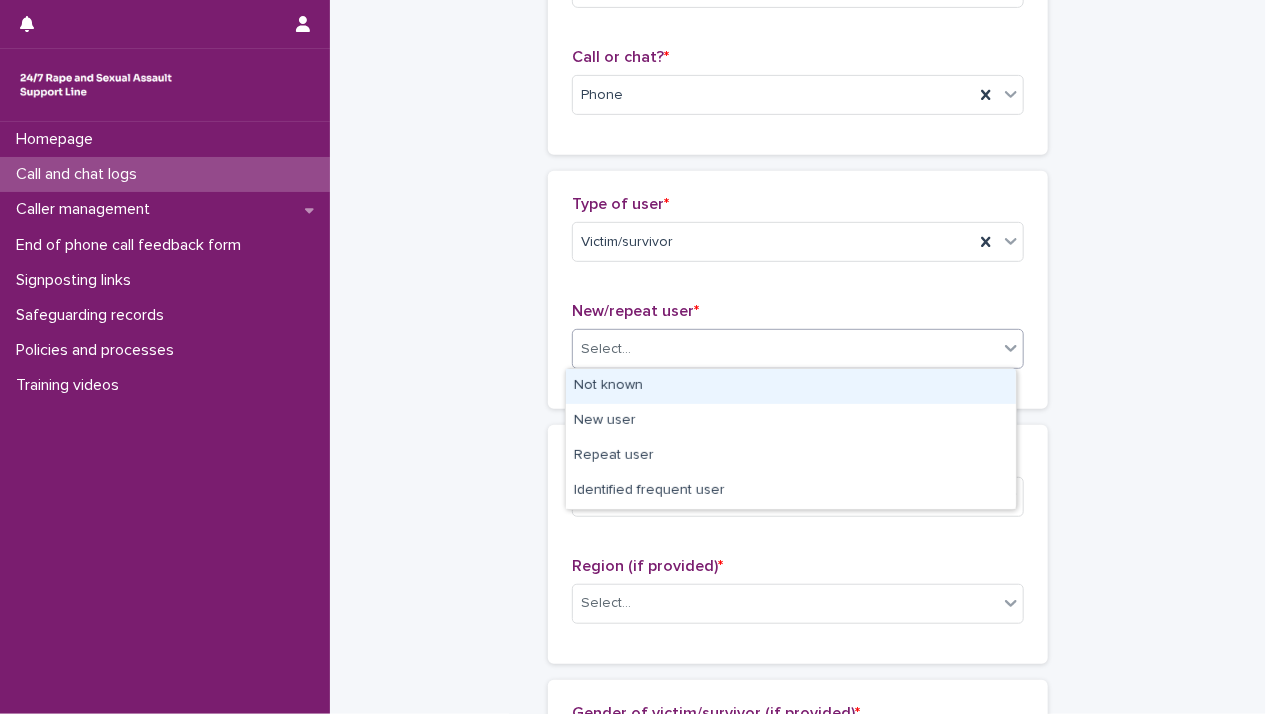 click on "Select..." at bounding box center (785, 349) 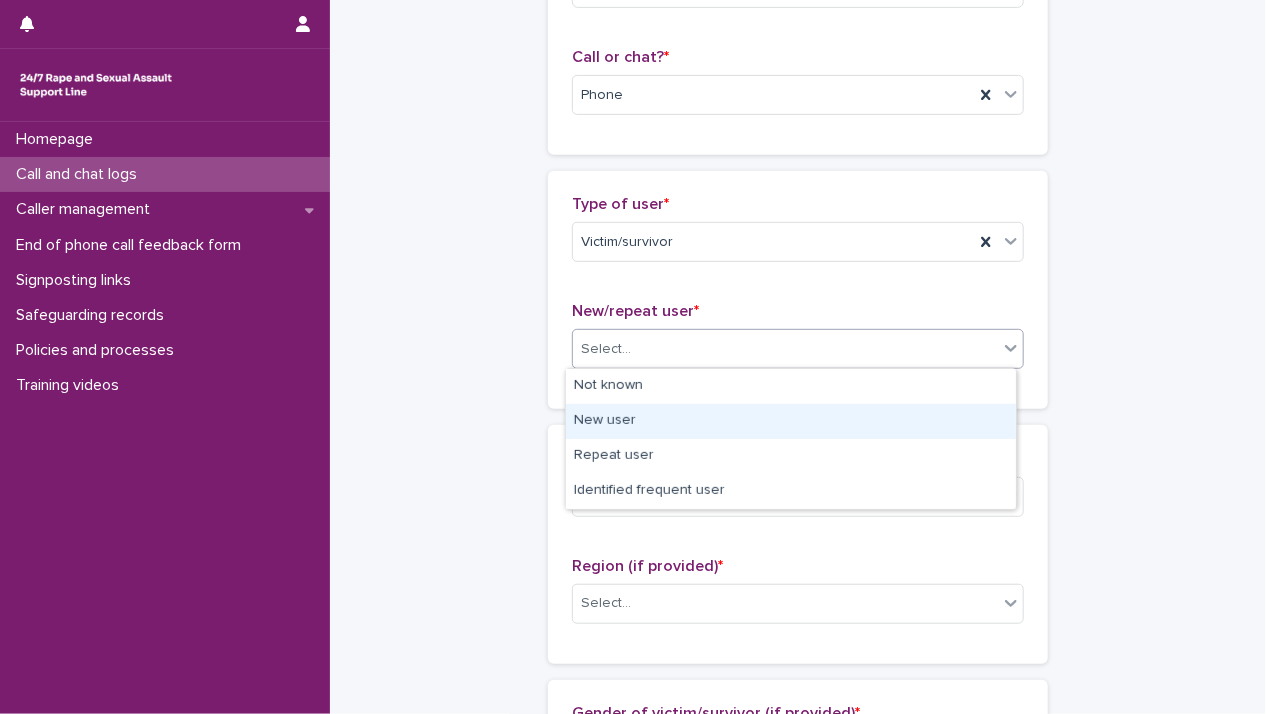click on "New user" at bounding box center [791, 421] 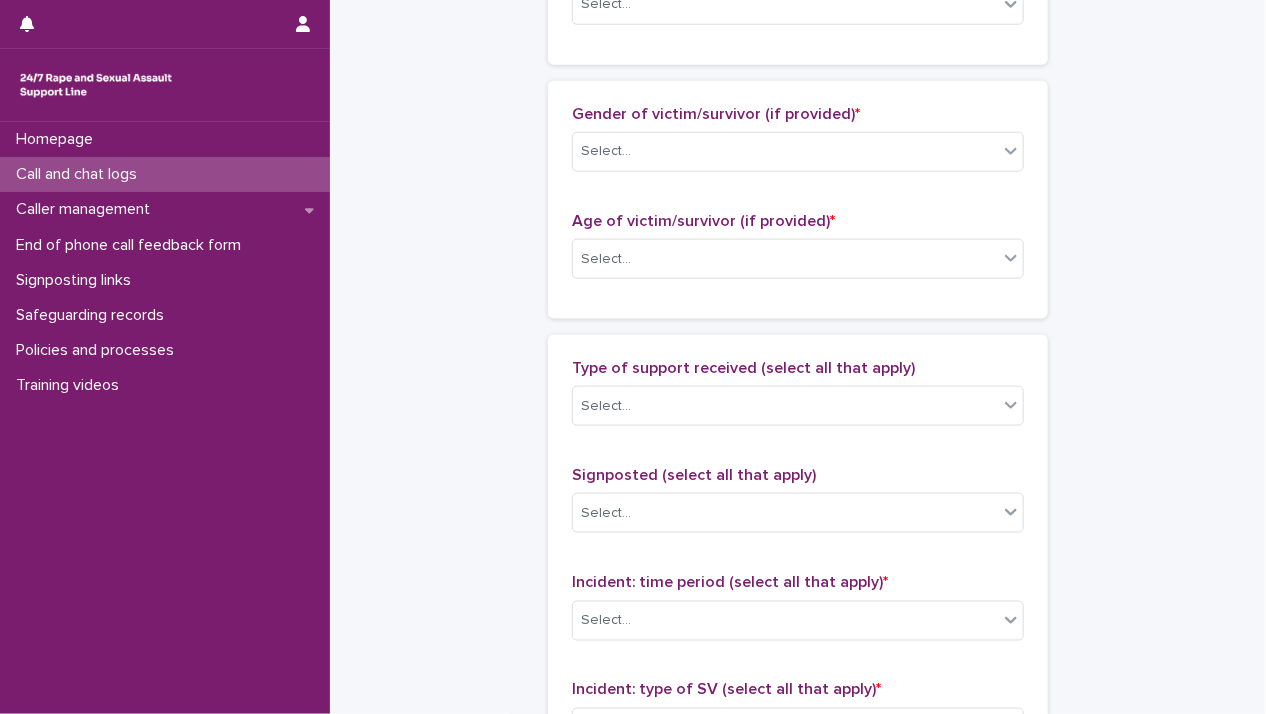 scroll, scrollTop: 900, scrollLeft: 0, axis: vertical 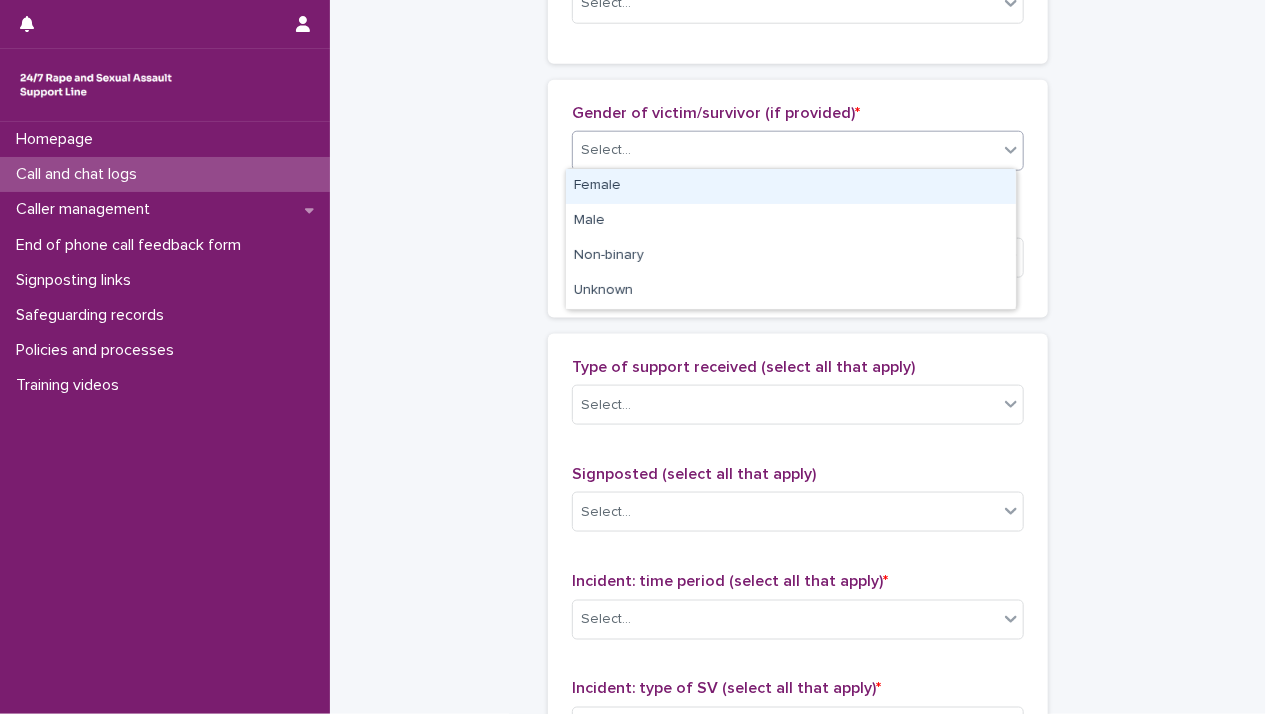 drag, startPoint x: 696, startPoint y: 129, endPoint x: 694, endPoint y: 149, distance: 20.09975 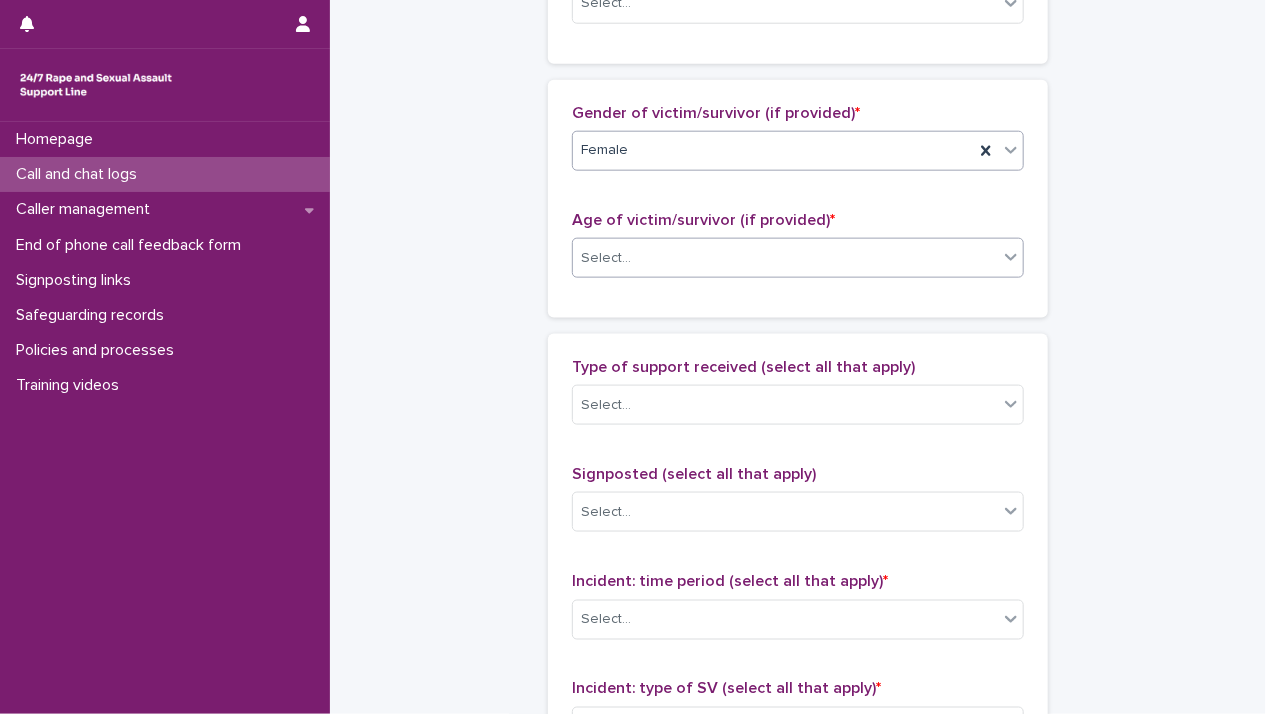 click on "Select..." at bounding box center [785, 258] 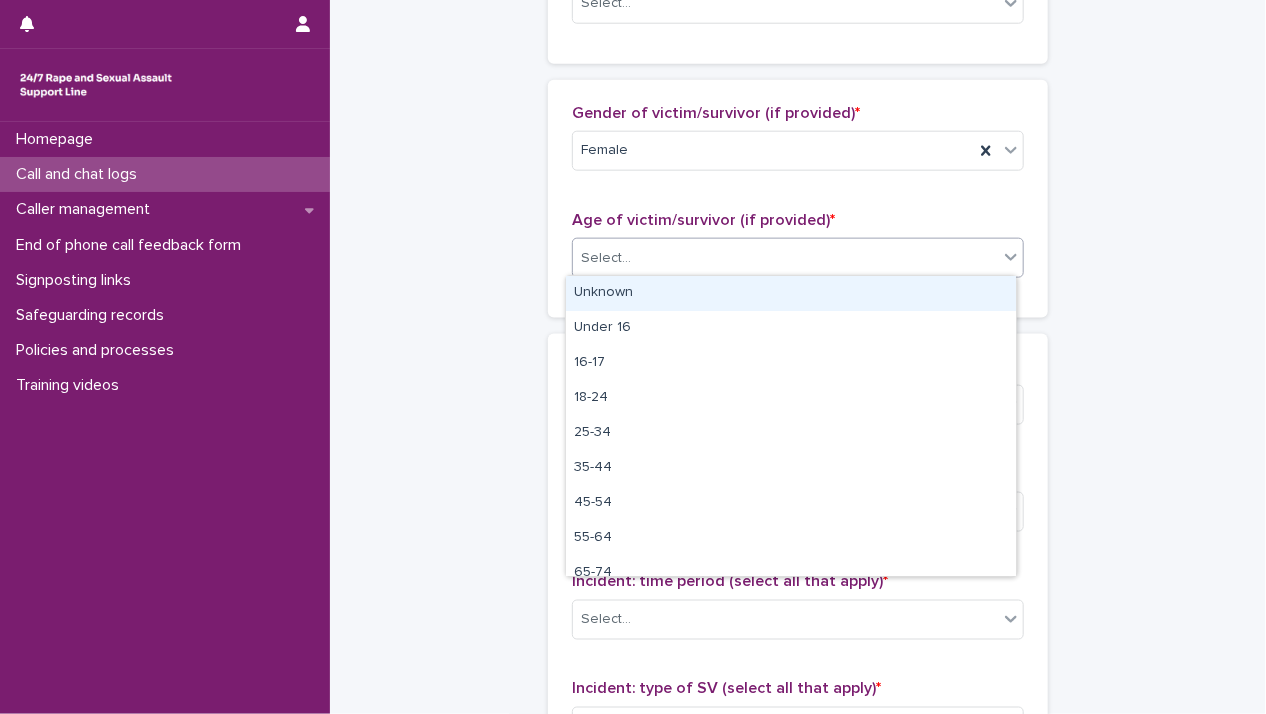 click on "Unknown" at bounding box center [791, 293] 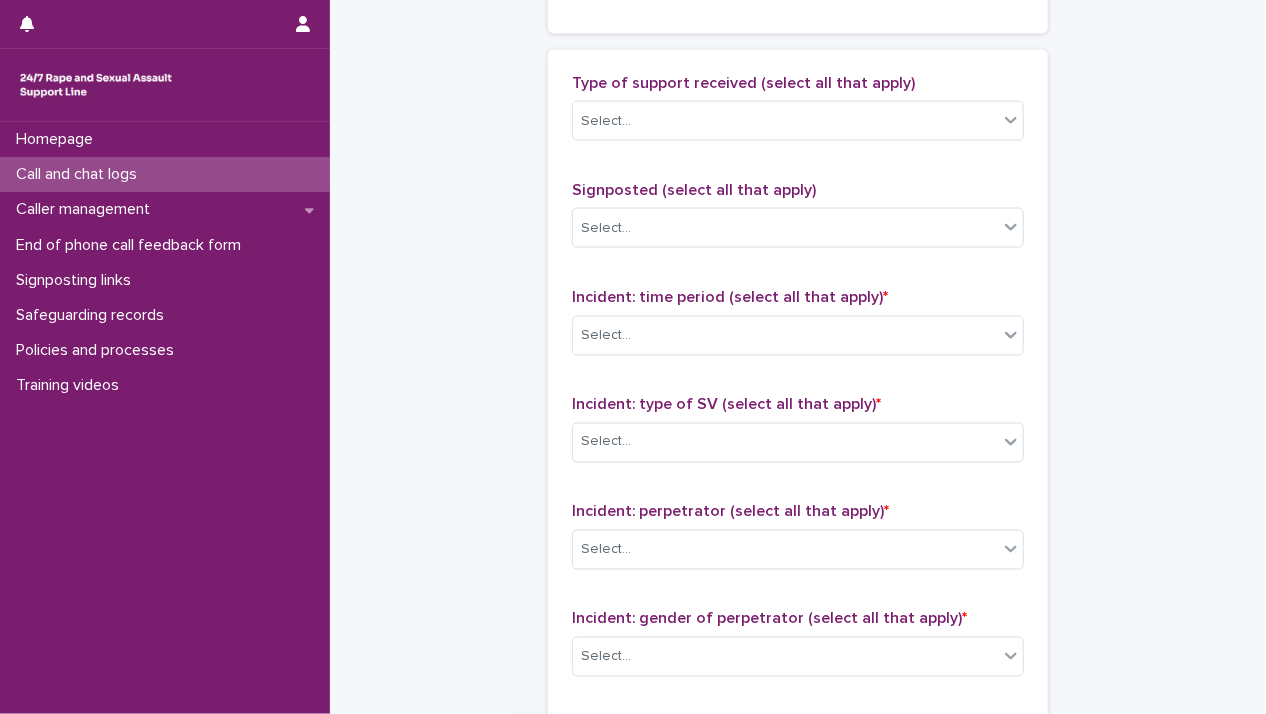 scroll, scrollTop: 1300, scrollLeft: 0, axis: vertical 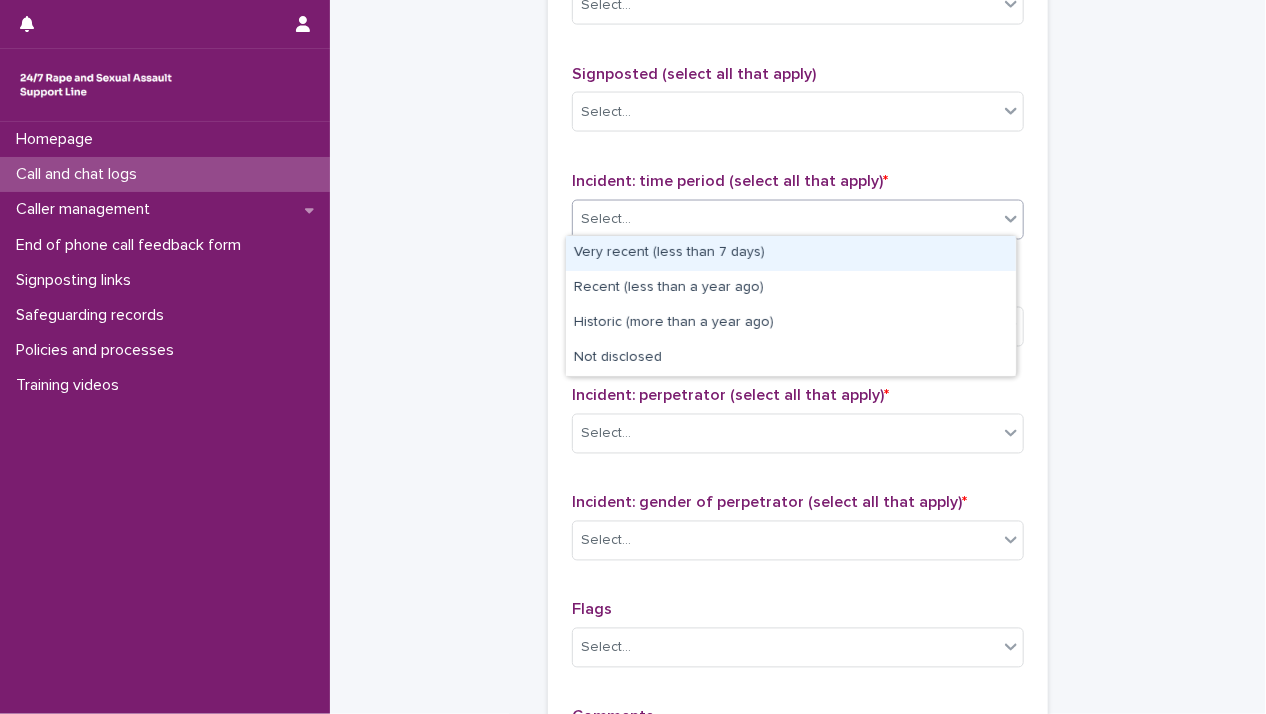 click on "Select..." at bounding box center (785, 219) 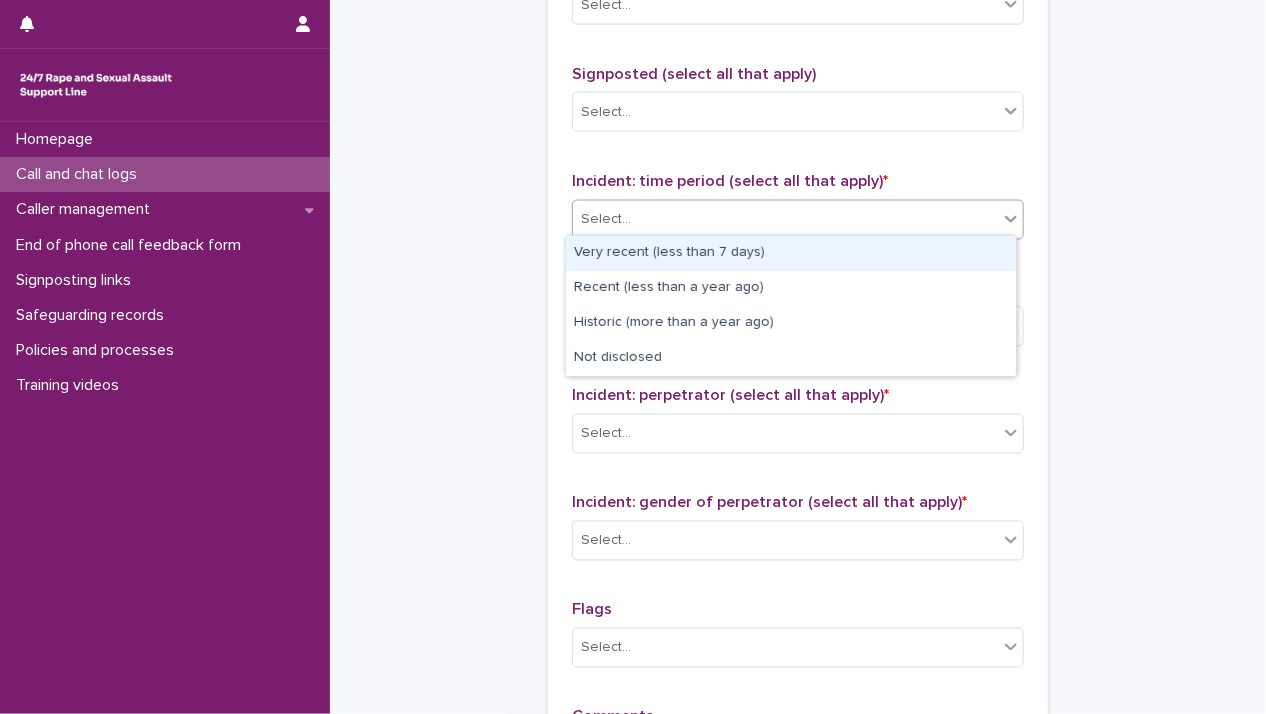 click on "Very recent (less than 7 days)" at bounding box center (791, 253) 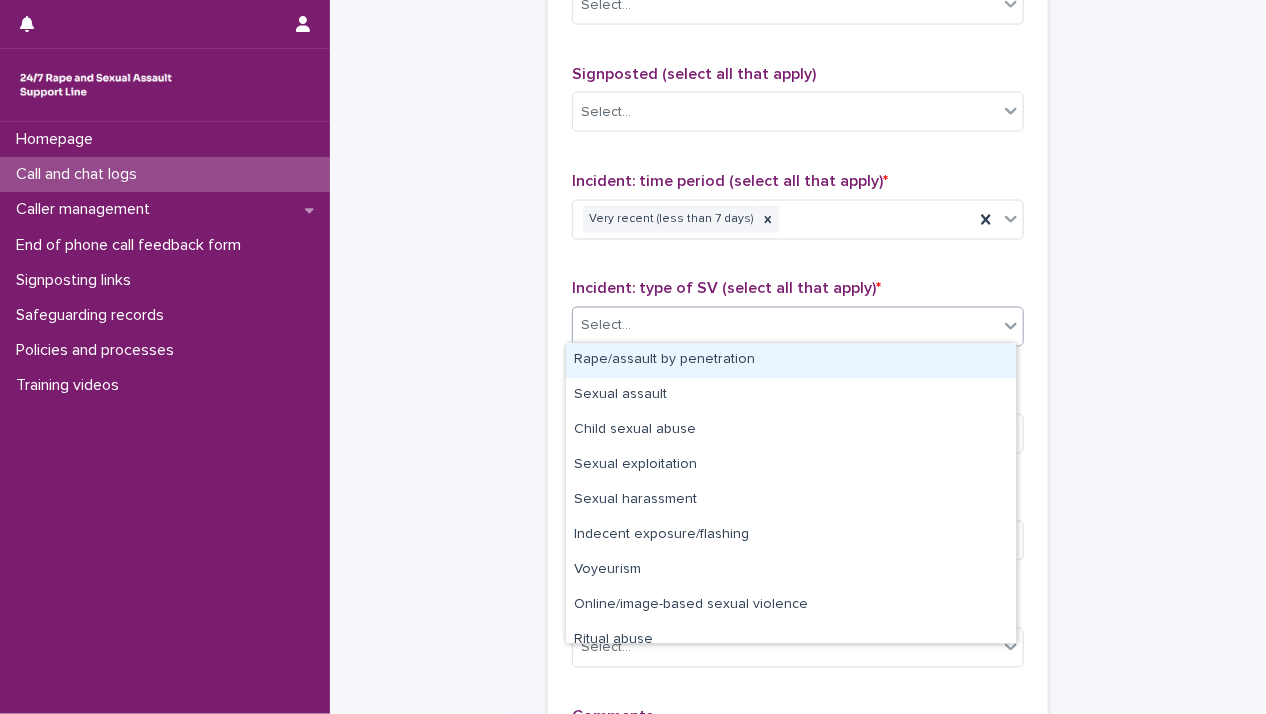 click on "Select..." at bounding box center (785, 326) 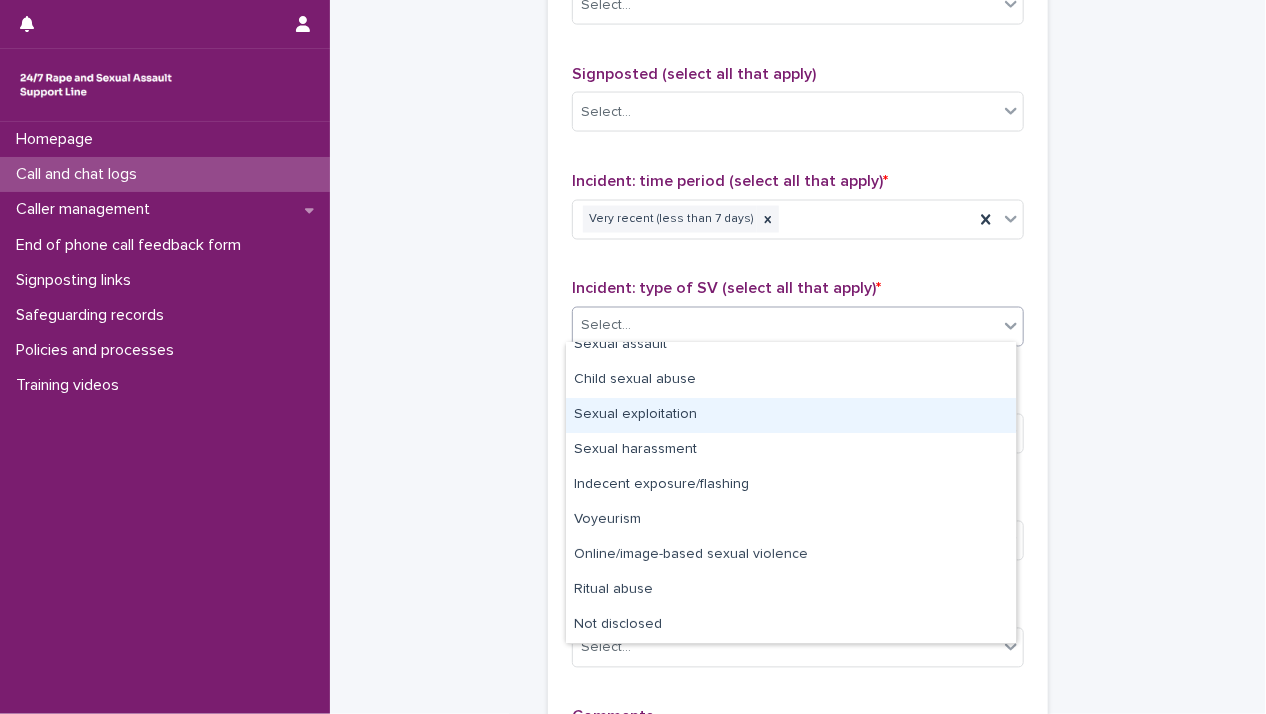 scroll, scrollTop: 0, scrollLeft: 0, axis: both 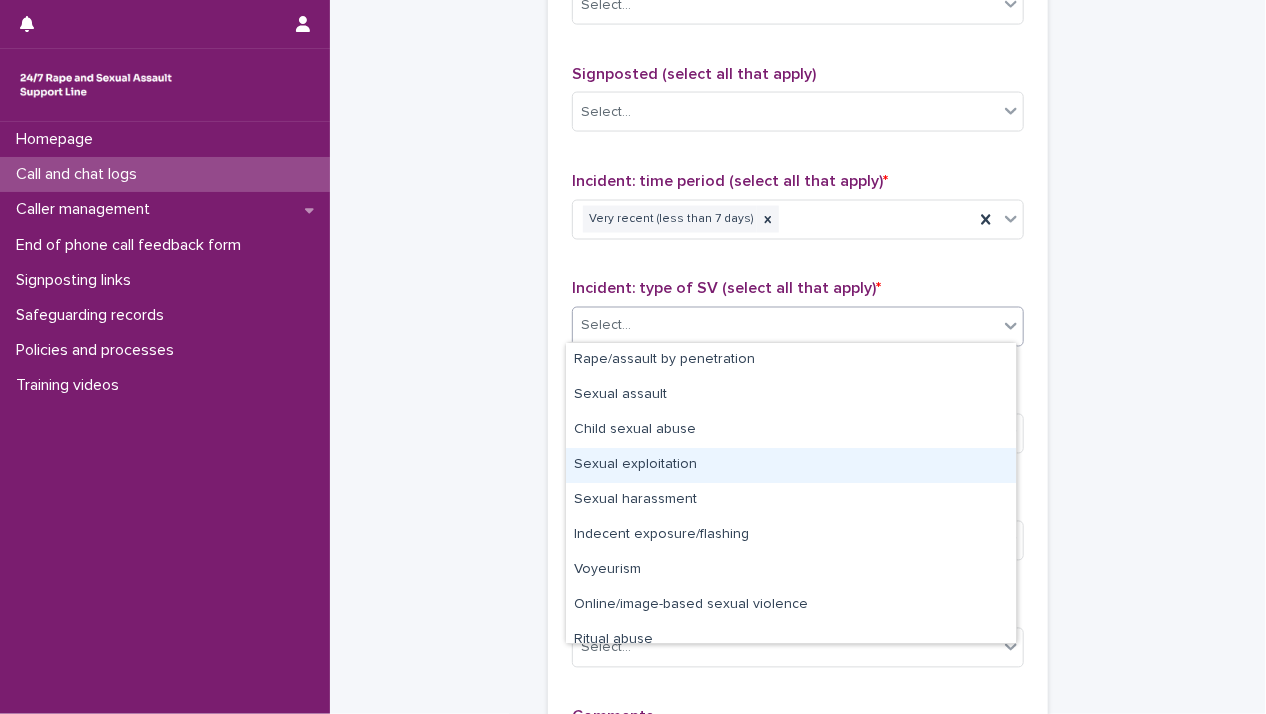 click on "Sexual exploitation" at bounding box center [791, 465] 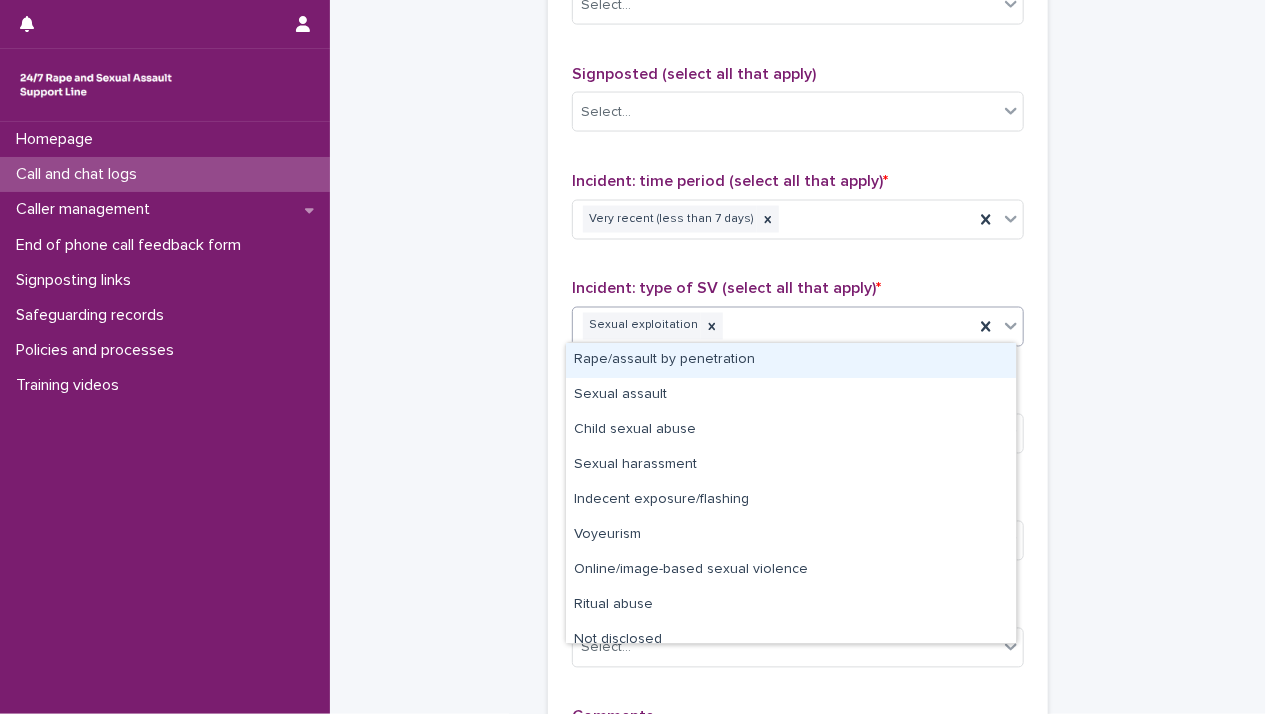click 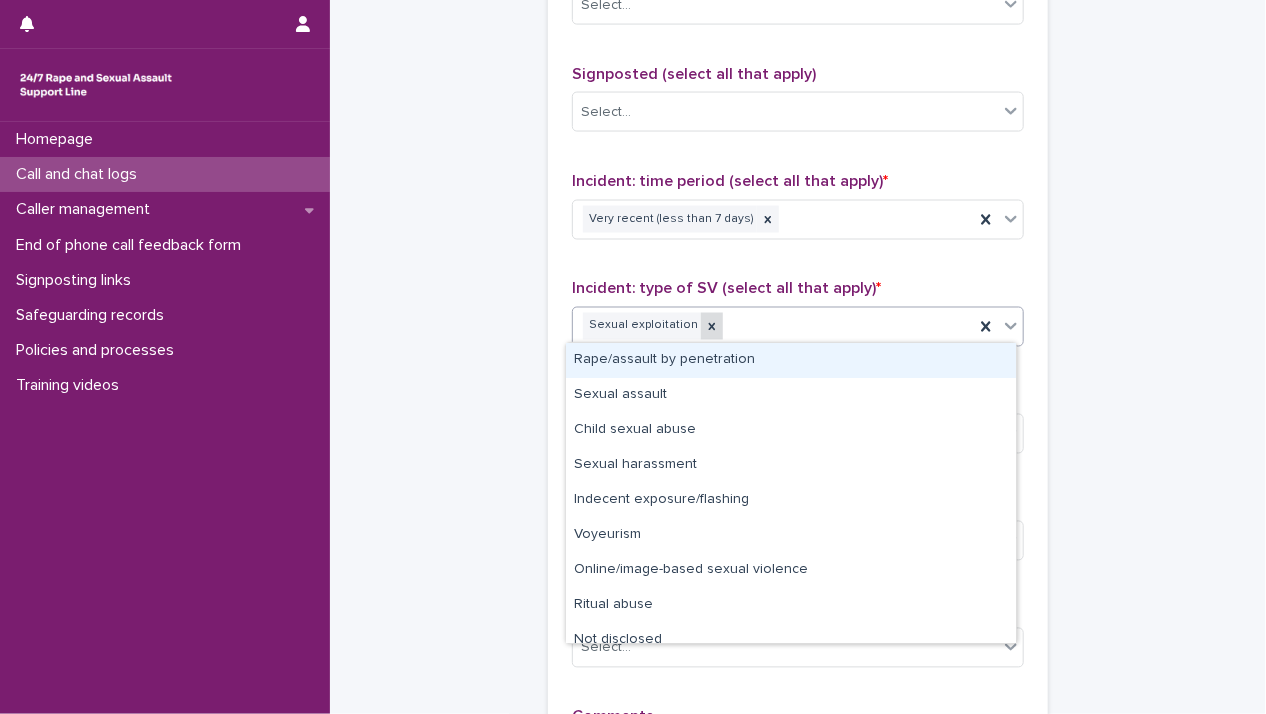 click at bounding box center (712, 326) 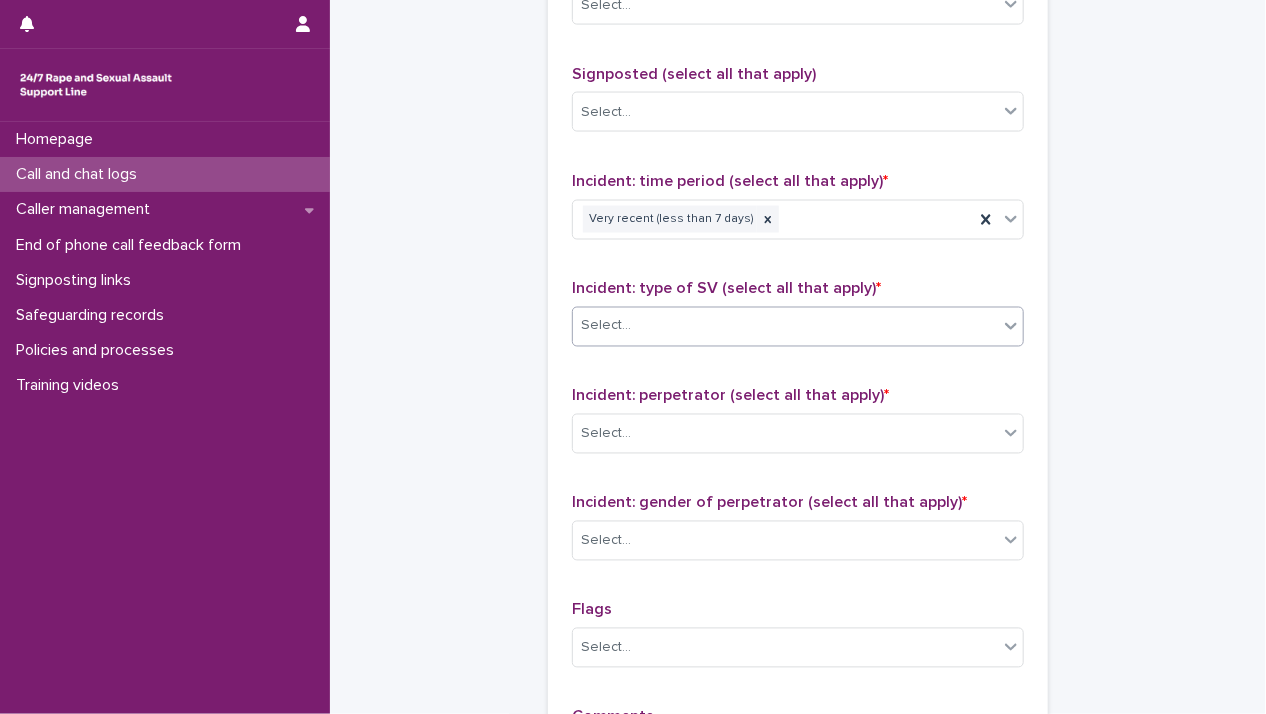 click on "Select..." at bounding box center [785, 326] 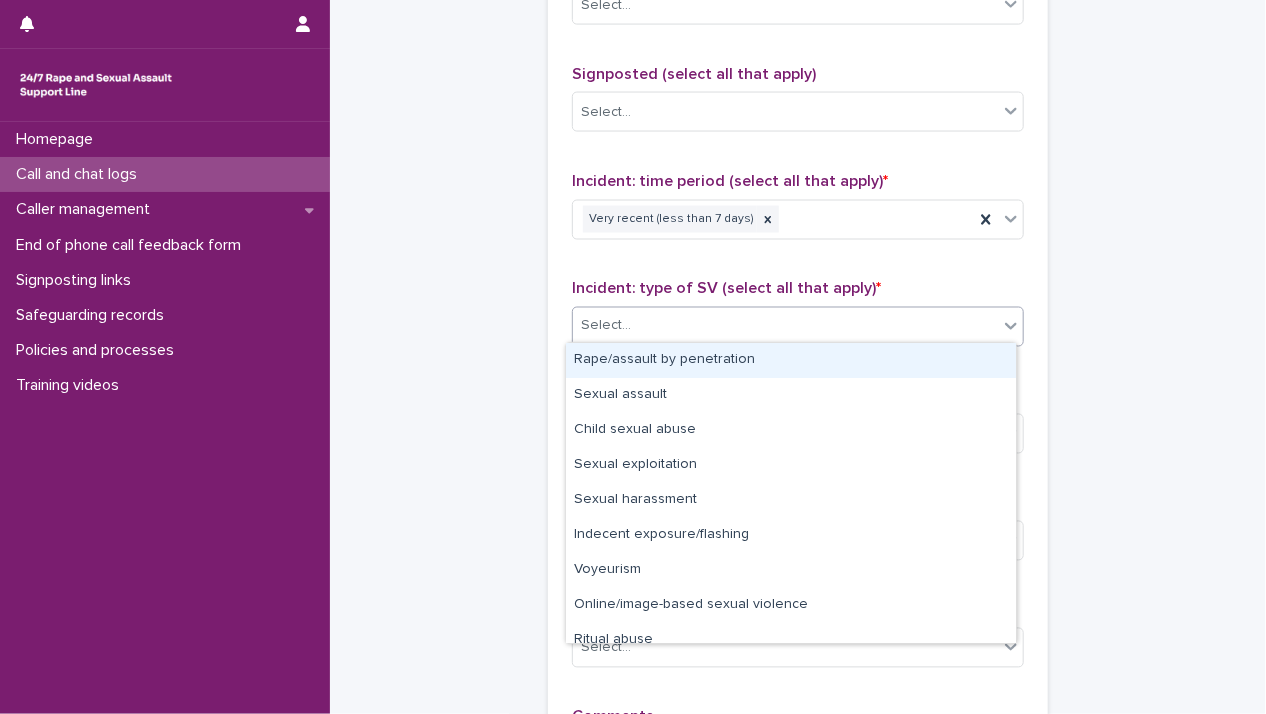 click on "Select..." at bounding box center [785, 326] 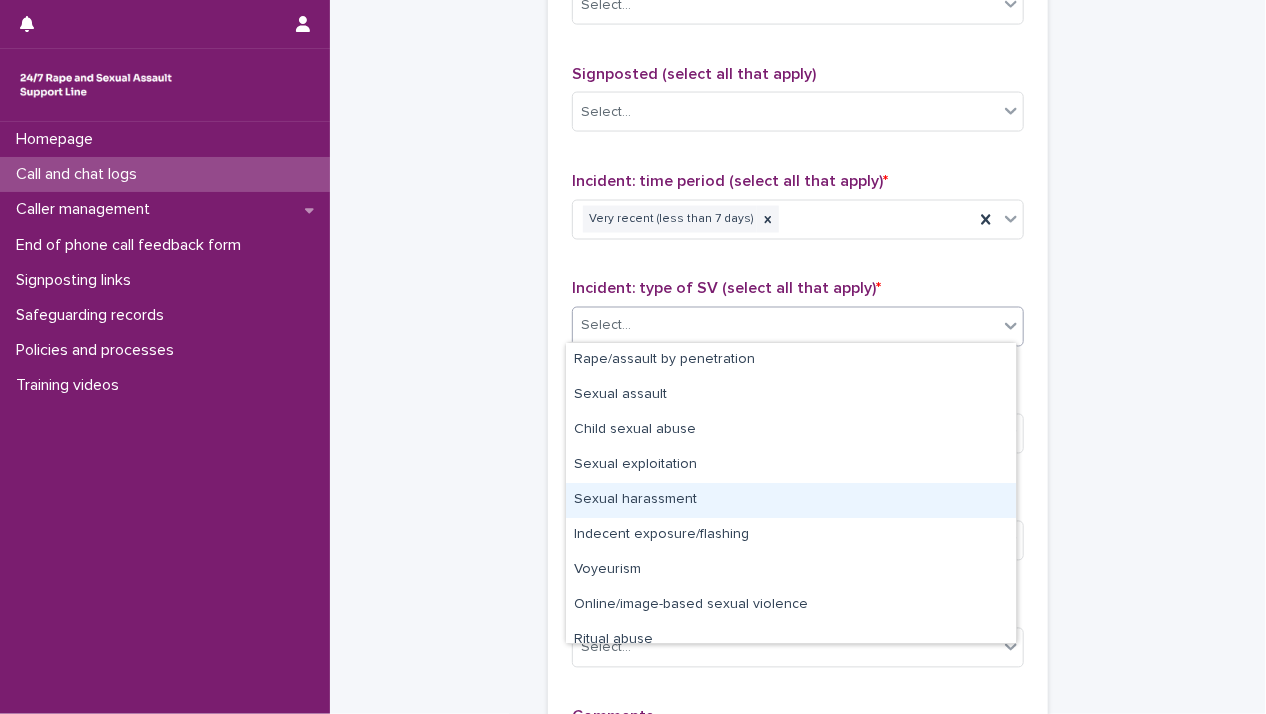 click on "Sexual harassment" at bounding box center [791, 500] 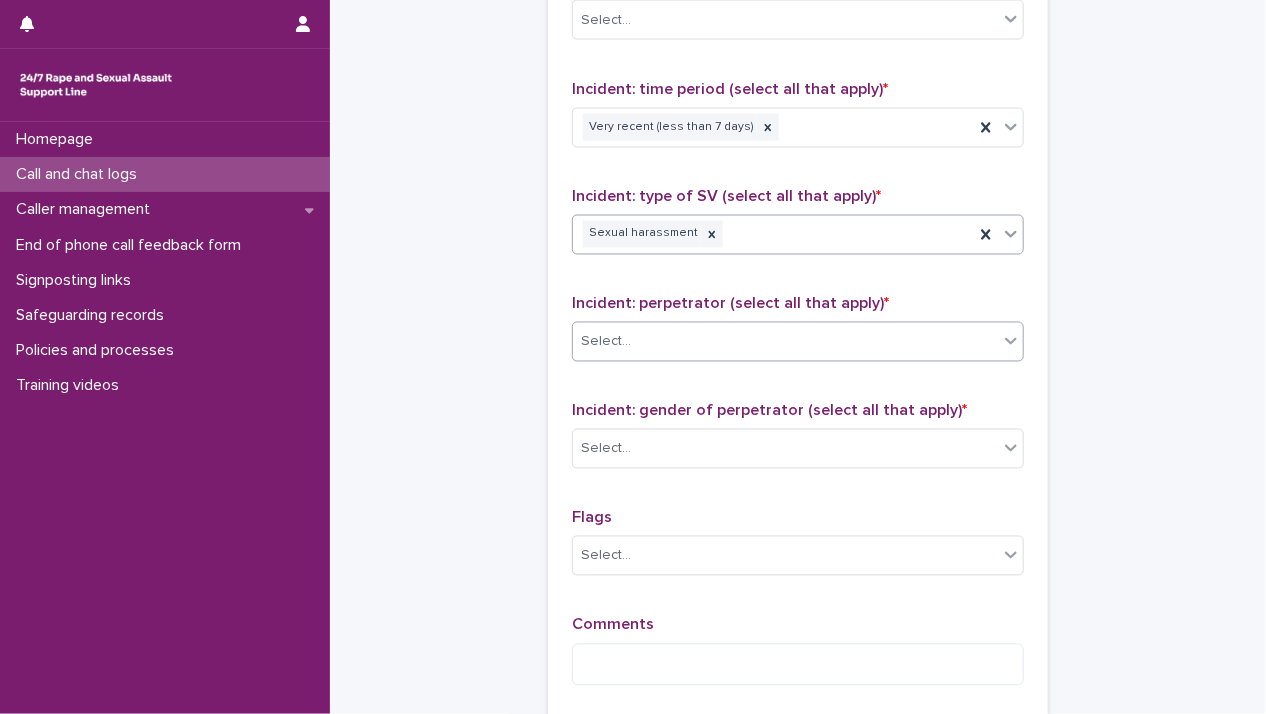 scroll, scrollTop: 1600, scrollLeft: 0, axis: vertical 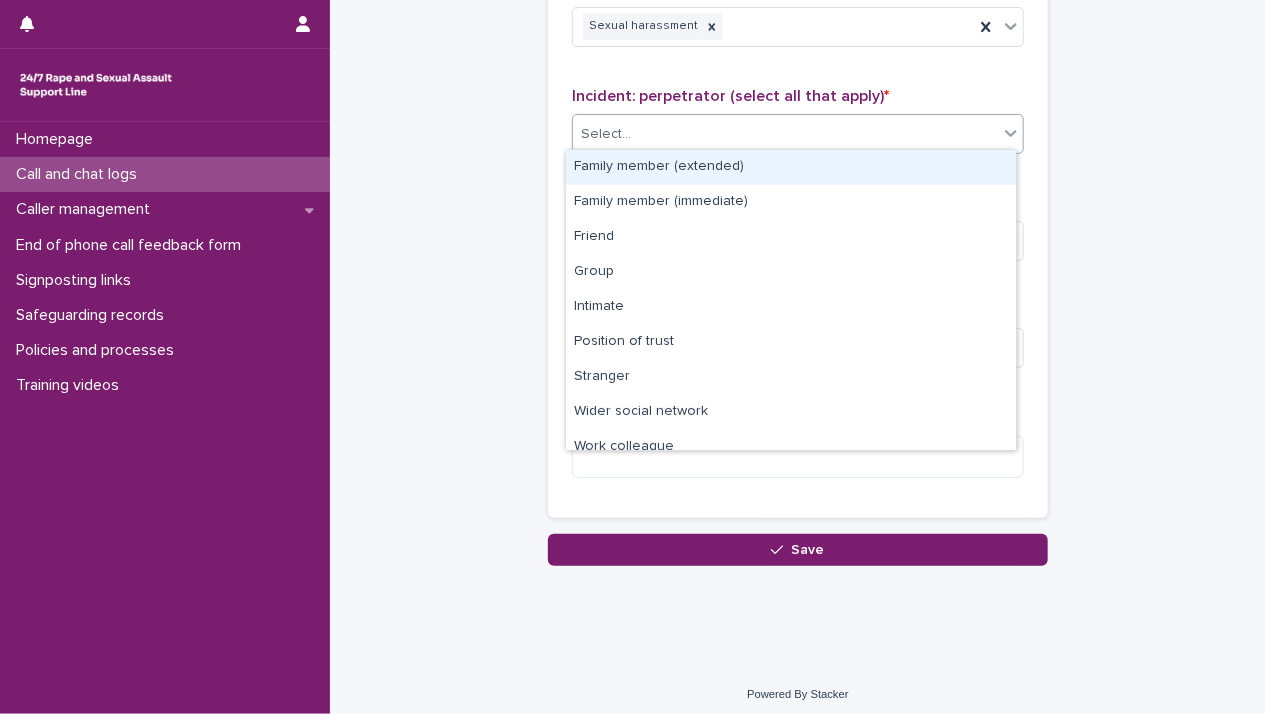 click on "Select..." at bounding box center (606, 134) 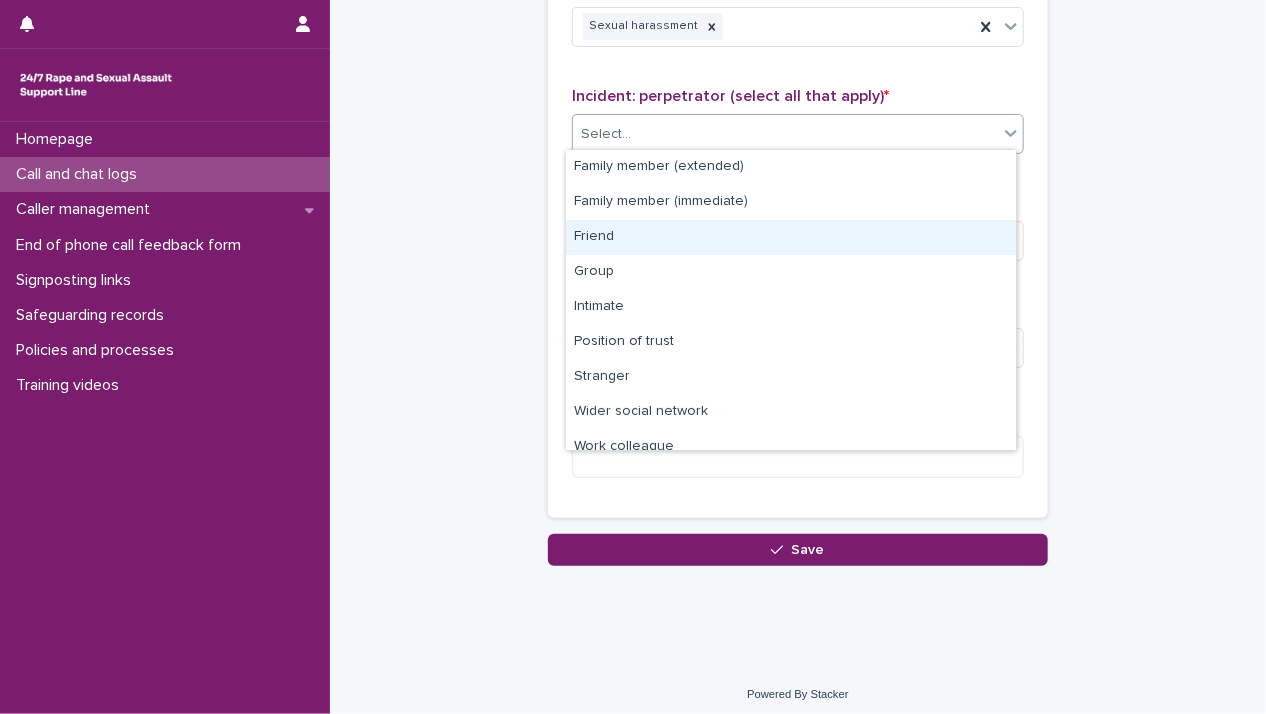 click on "Friend" at bounding box center [791, 237] 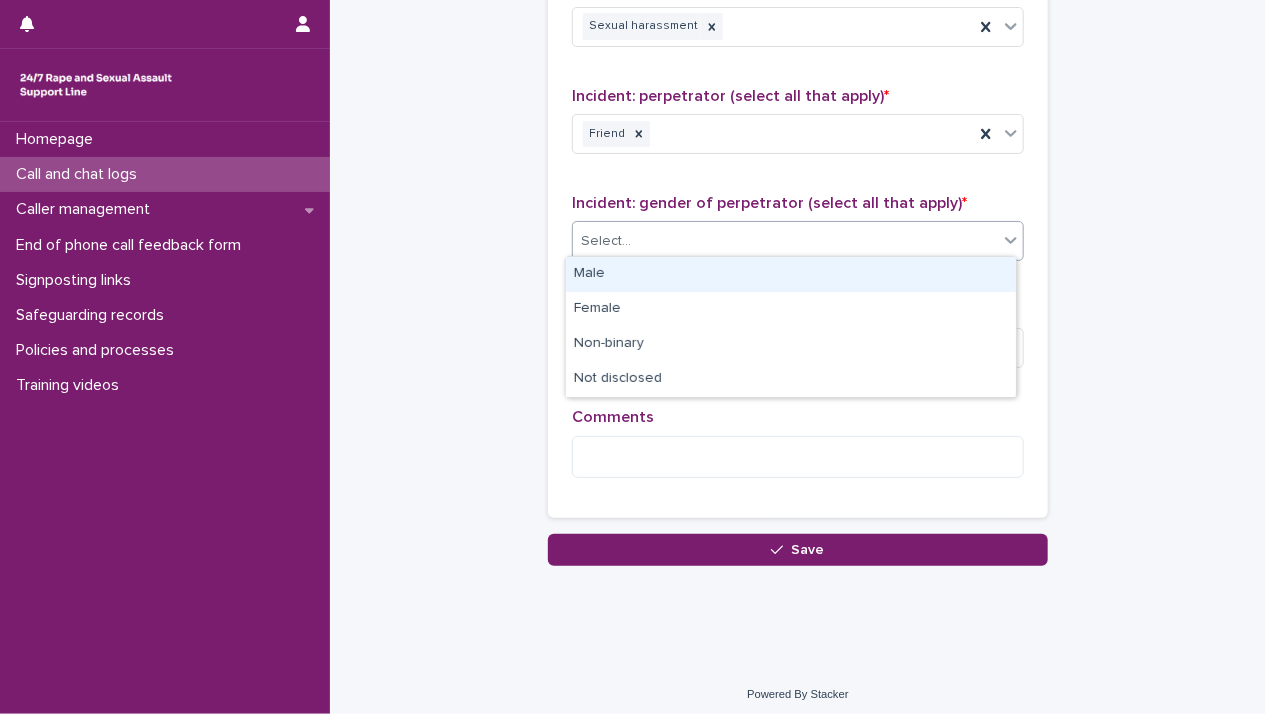 click on "Select..." at bounding box center (785, 241) 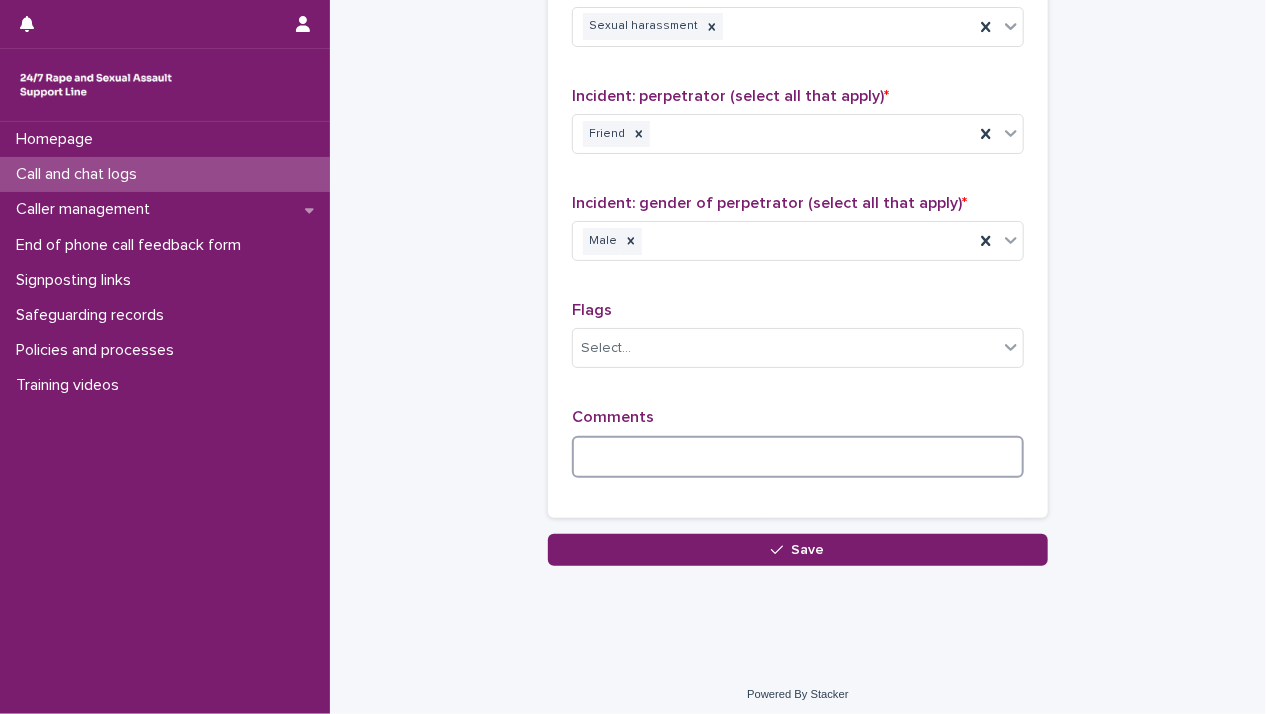 click at bounding box center (798, 457) 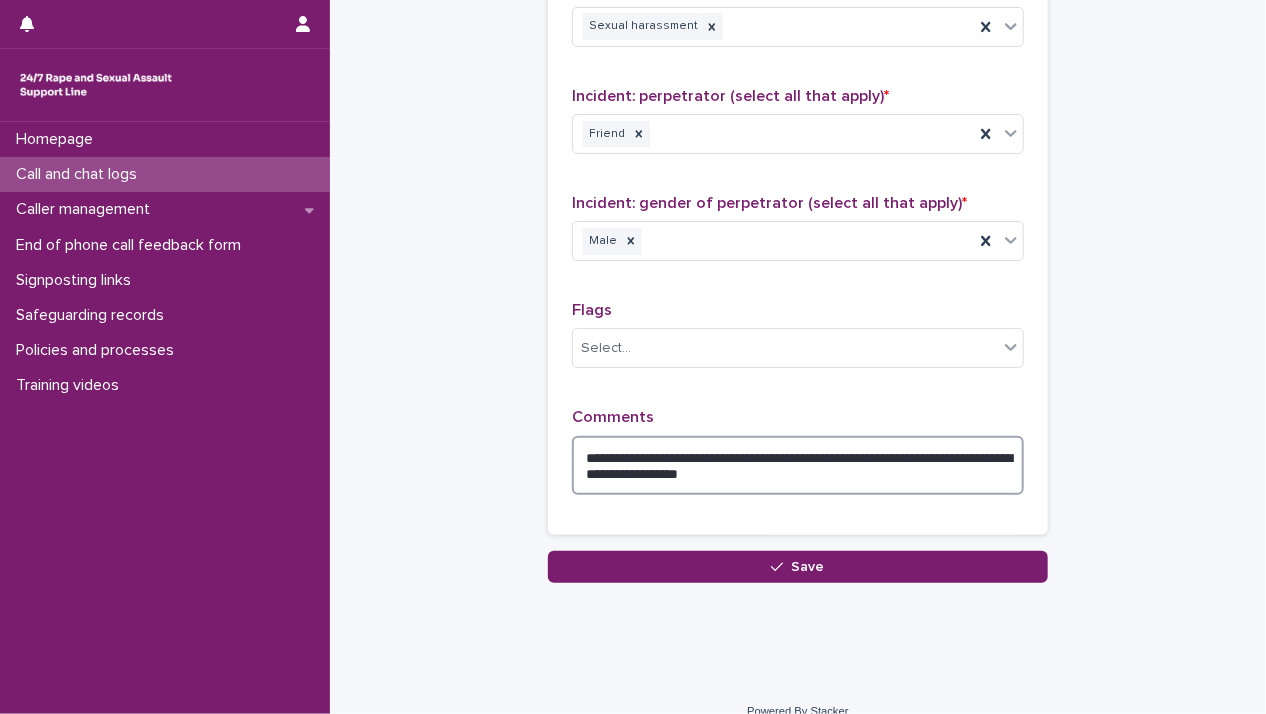 click on "**********" at bounding box center [798, 466] 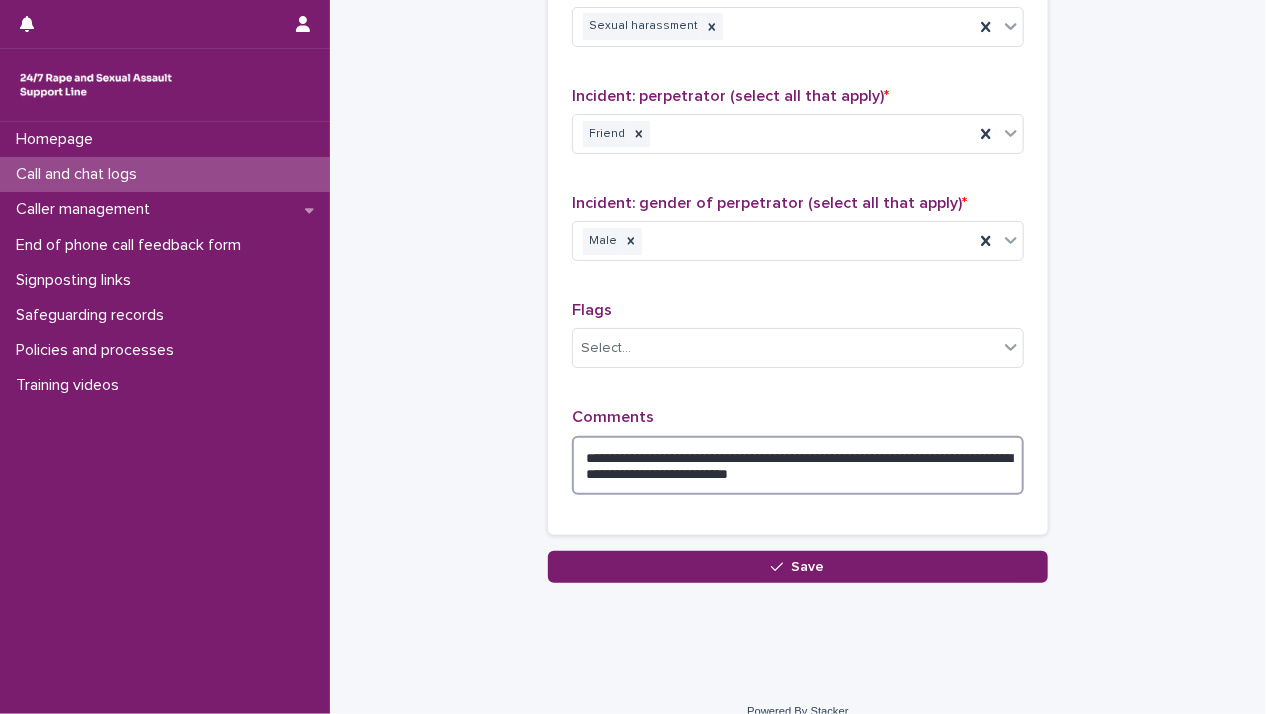 type on "**********" 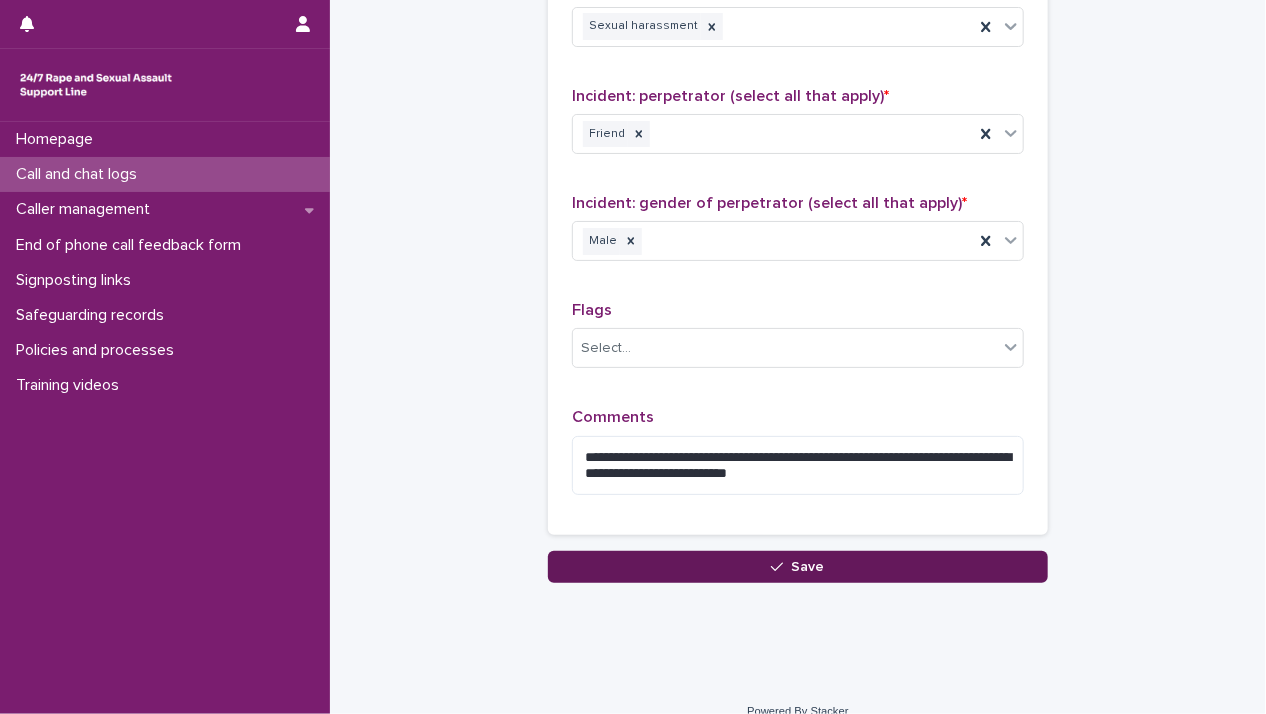 drag, startPoint x: 739, startPoint y: 577, endPoint x: 747, endPoint y: 565, distance: 14.422205 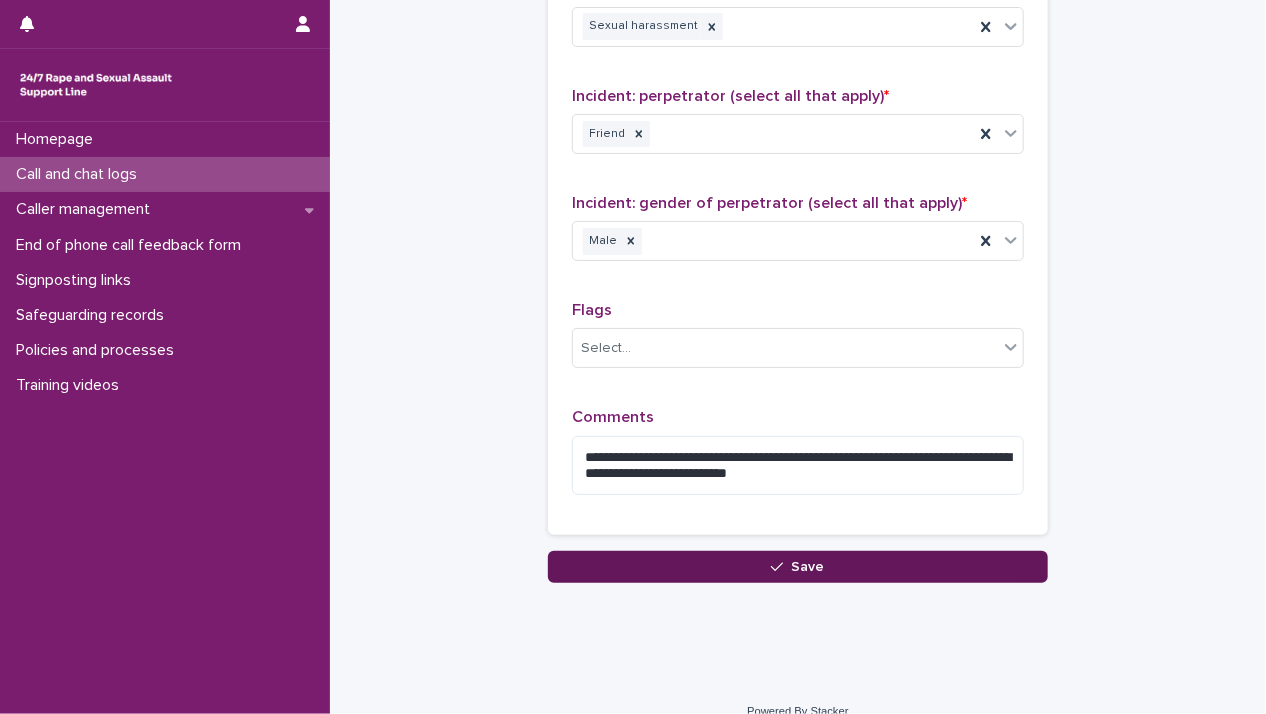 click on "Save" at bounding box center (798, 567) 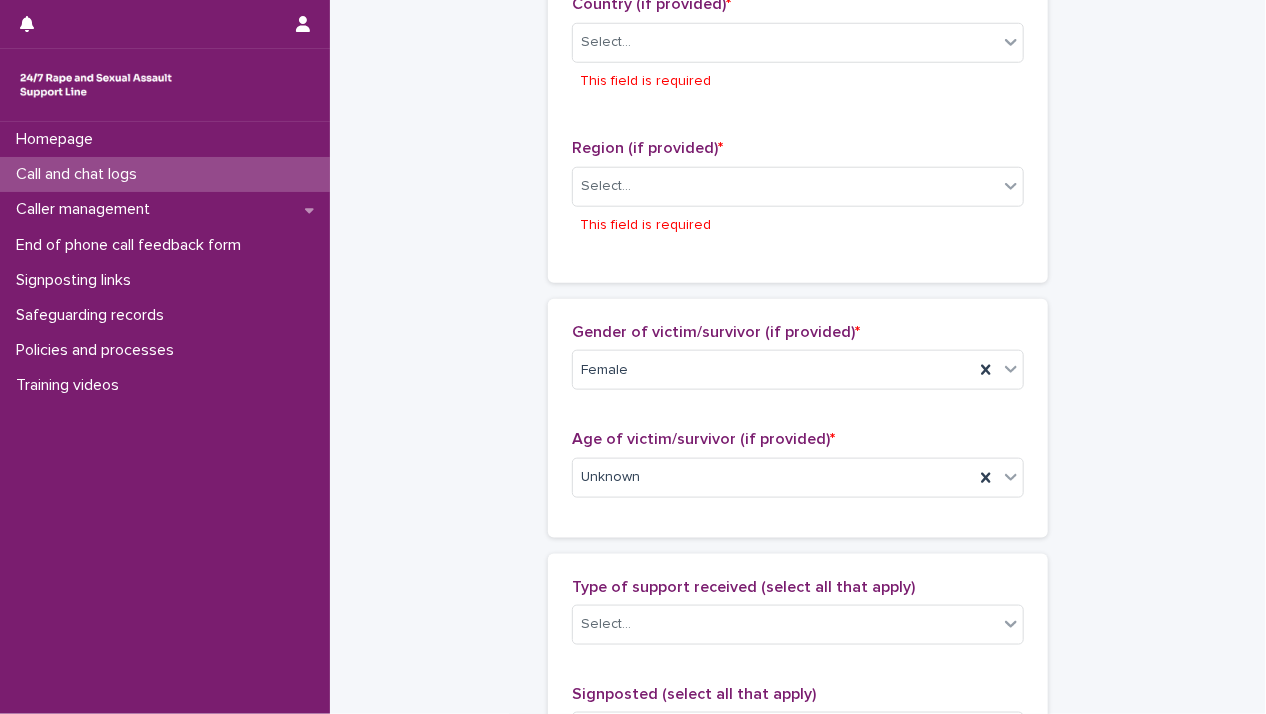 scroll, scrollTop: 762, scrollLeft: 0, axis: vertical 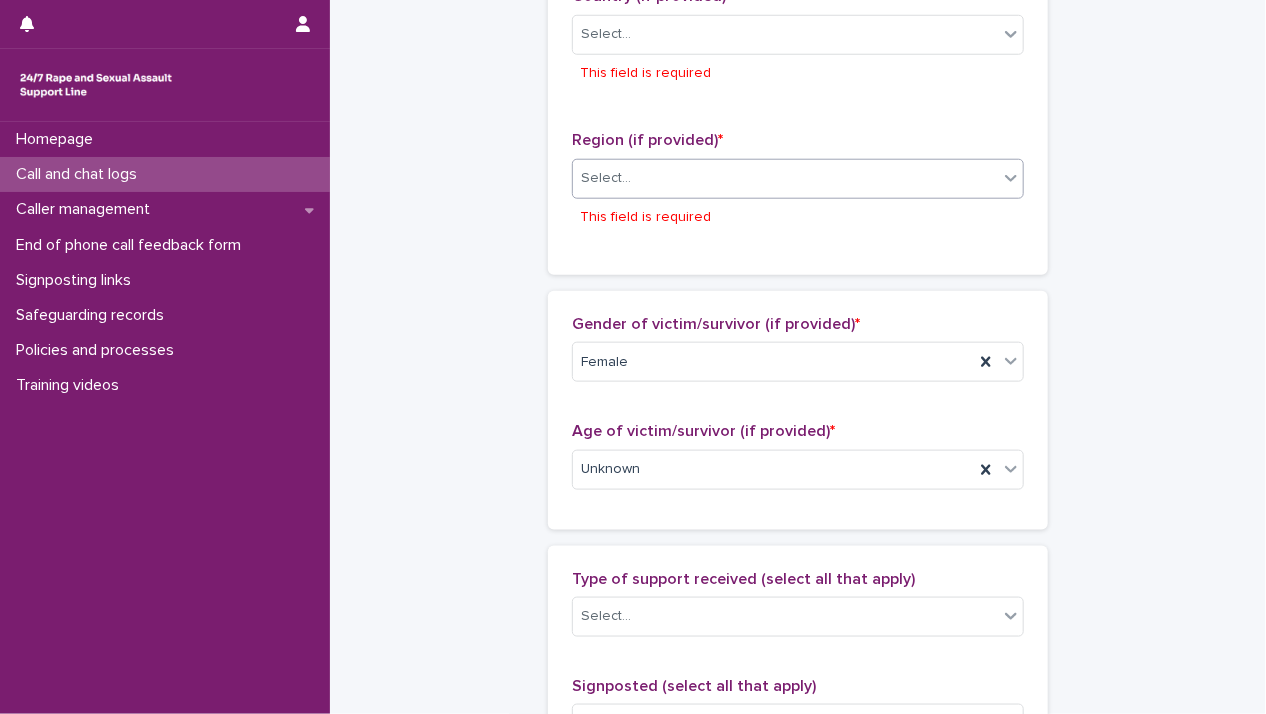 drag, startPoint x: 767, startPoint y: 176, endPoint x: 768, endPoint y: 192, distance: 16.03122 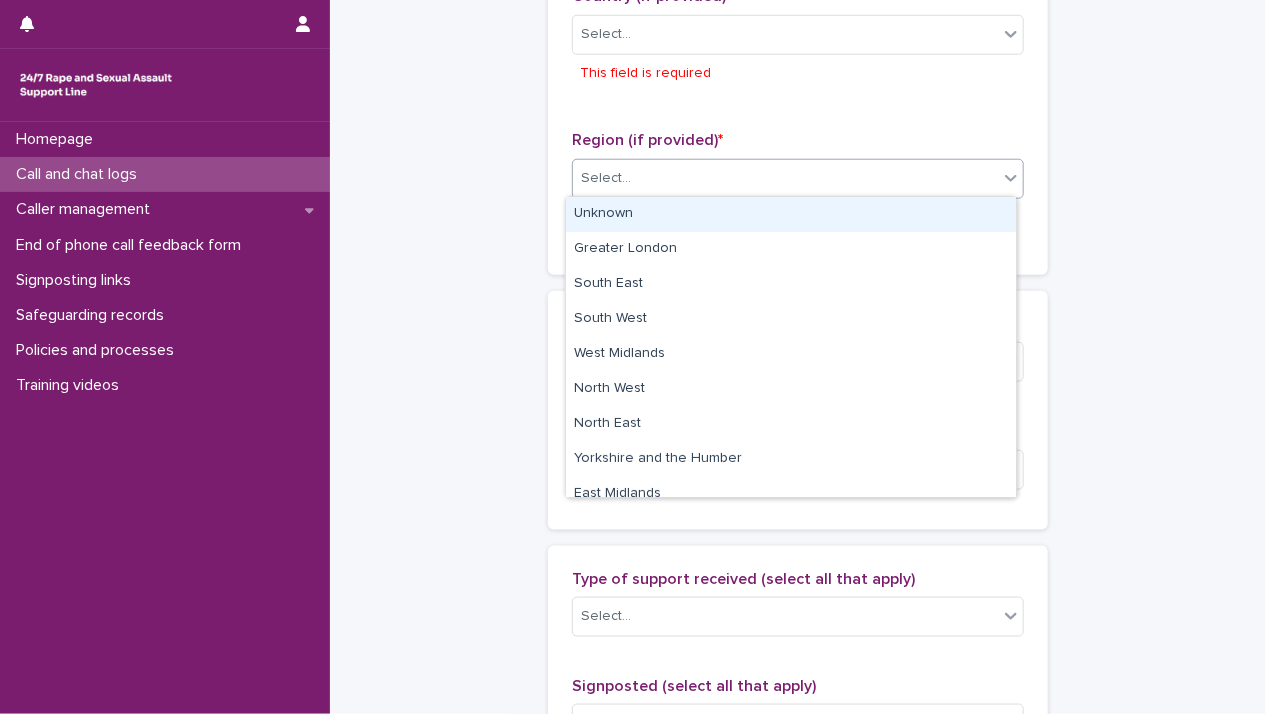 click on "Unknown" at bounding box center [791, 214] 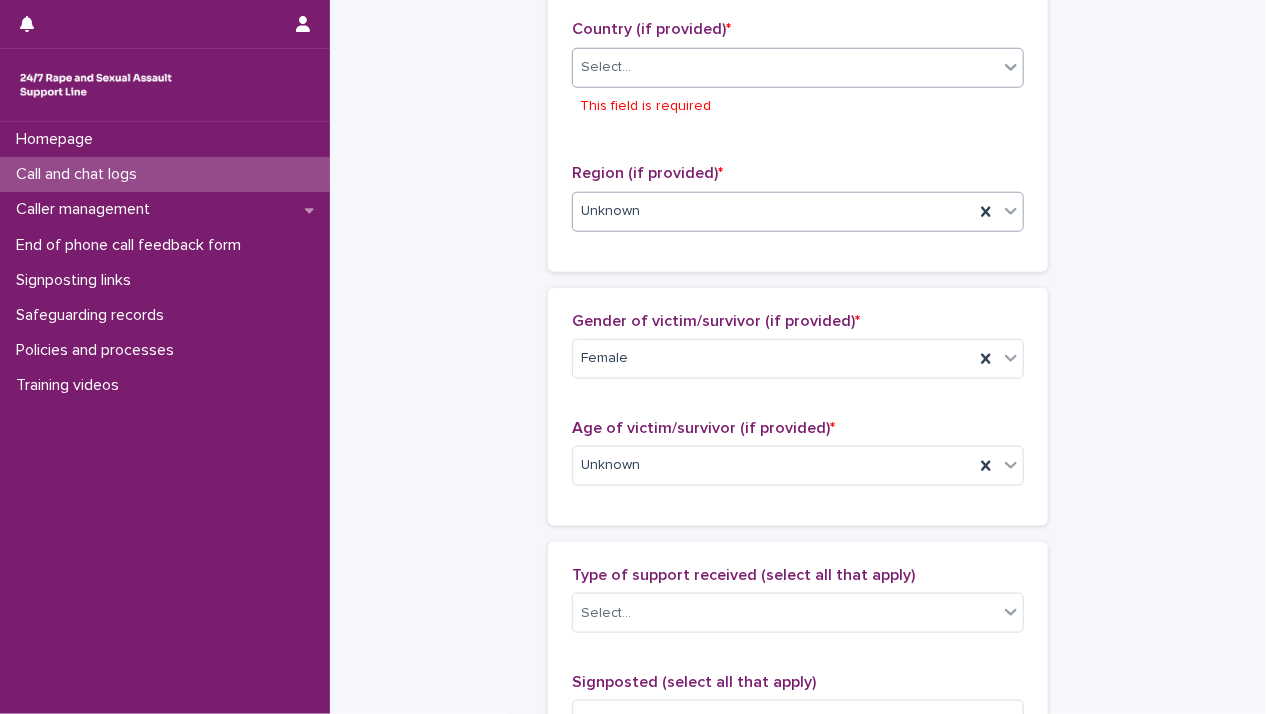 scroll, scrollTop: 729, scrollLeft: 0, axis: vertical 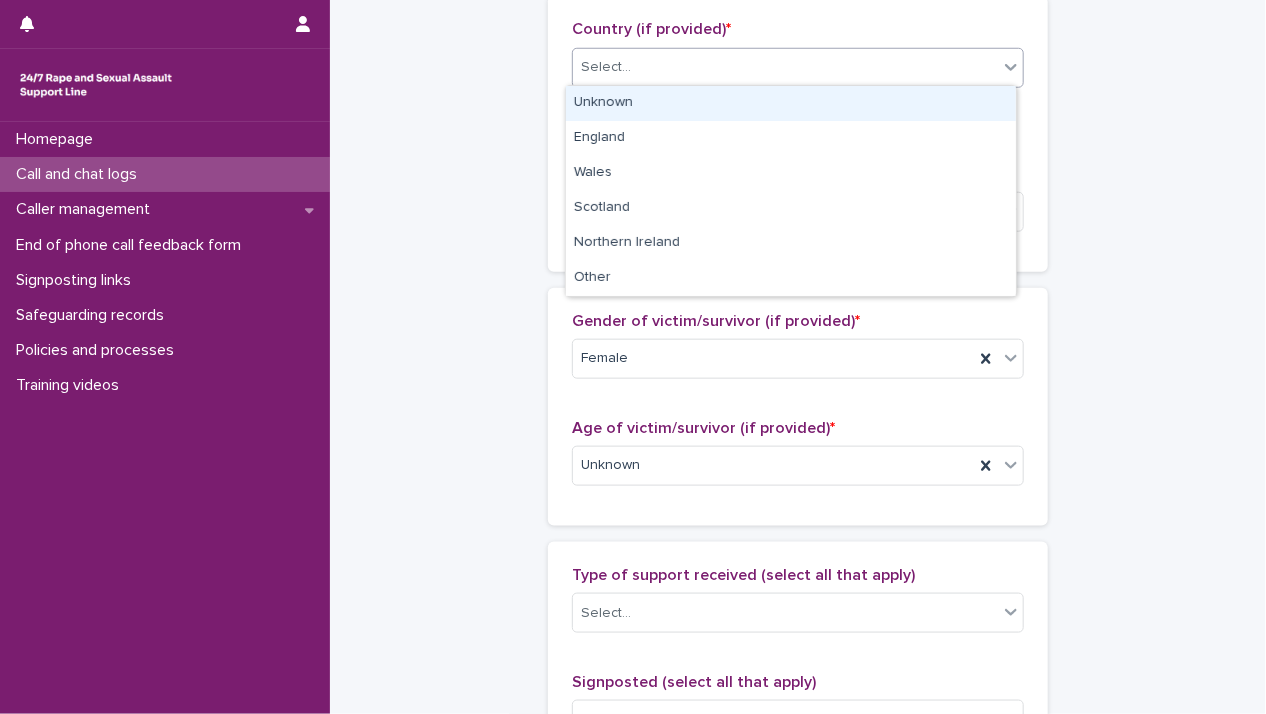 click on "Select..." at bounding box center (785, 67) 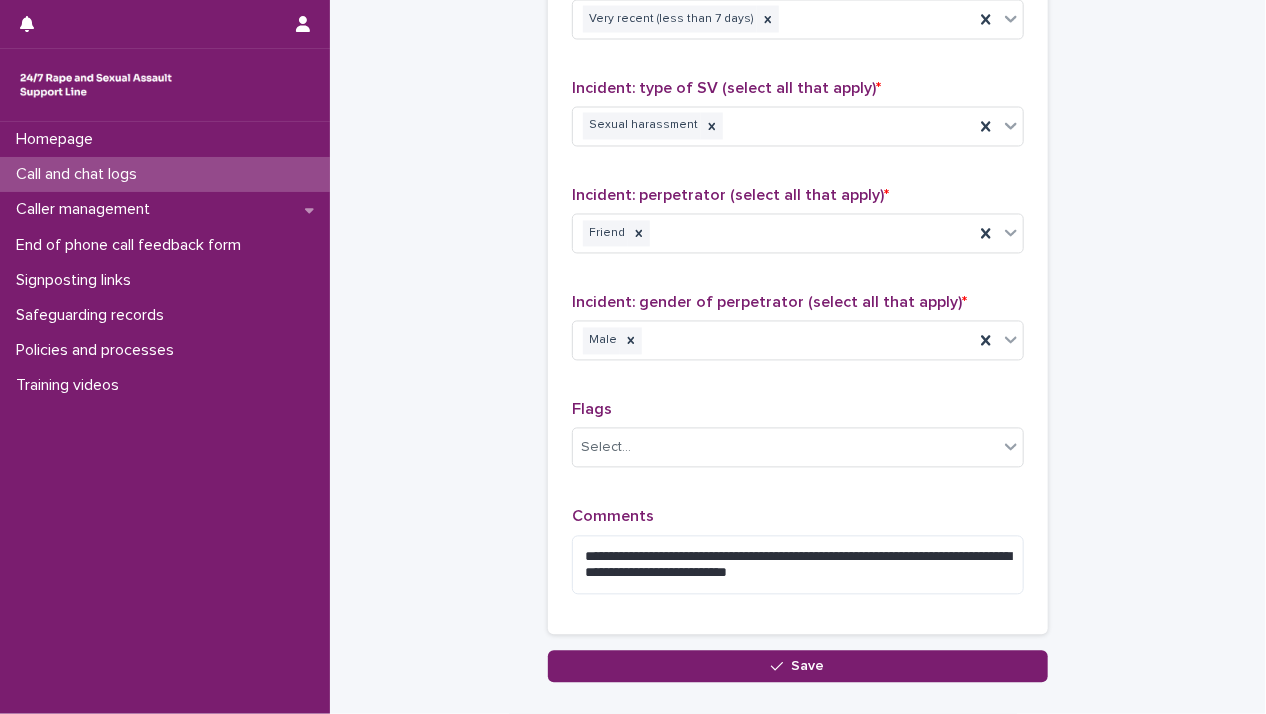 scroll, scrollTop: 1620, scrollLeft: 0, axis: vertical 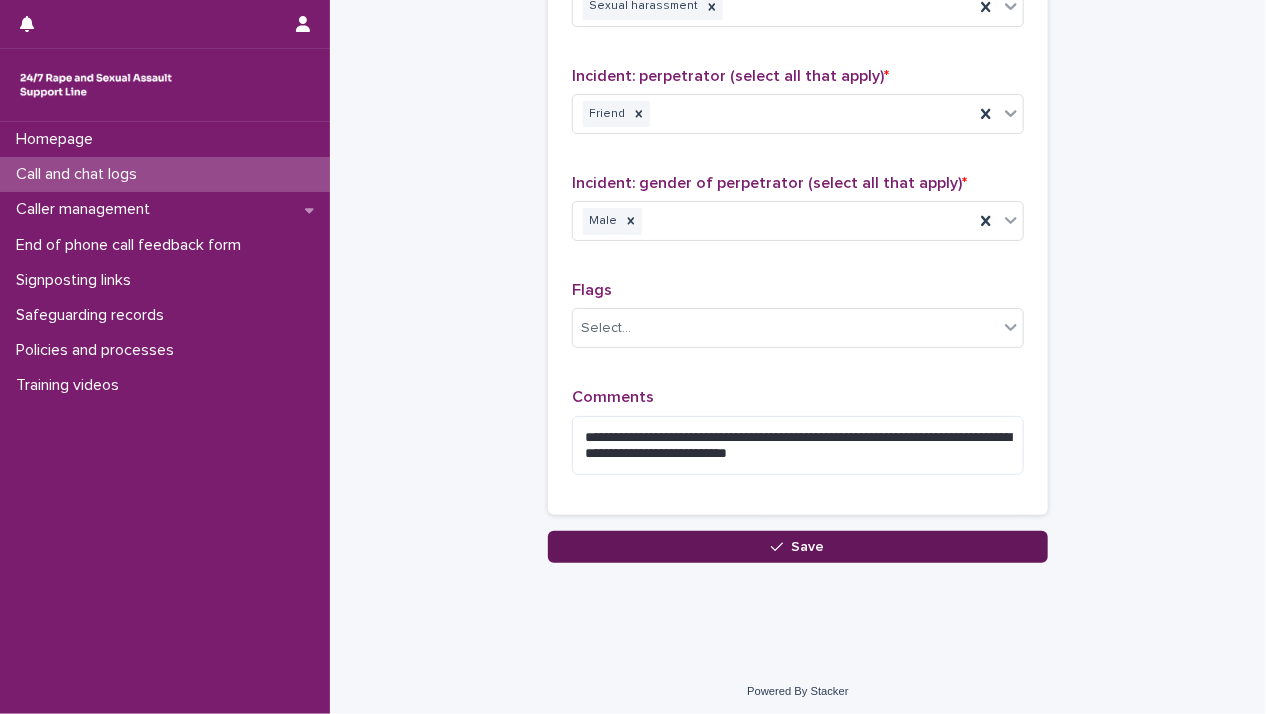 click on "Save" at bounding box center [798, 547] 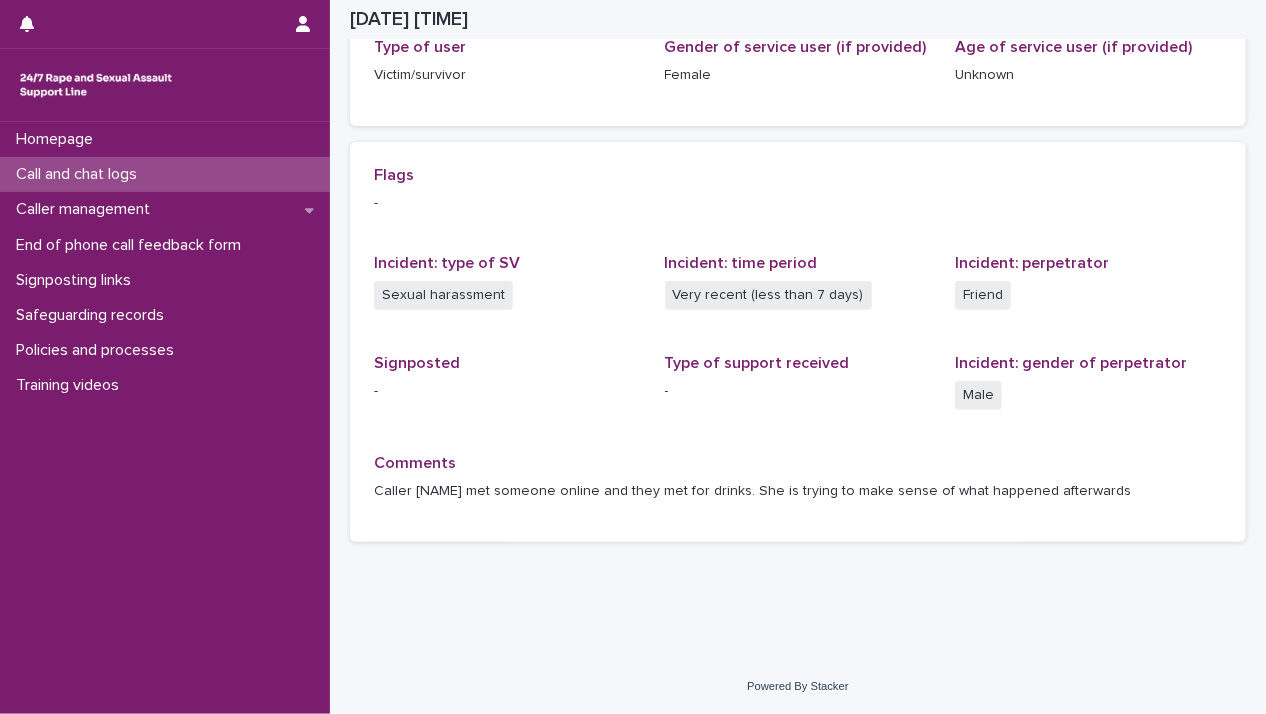 scroll, scrollTop: 348, scrollLeft: 0, axis: vertical 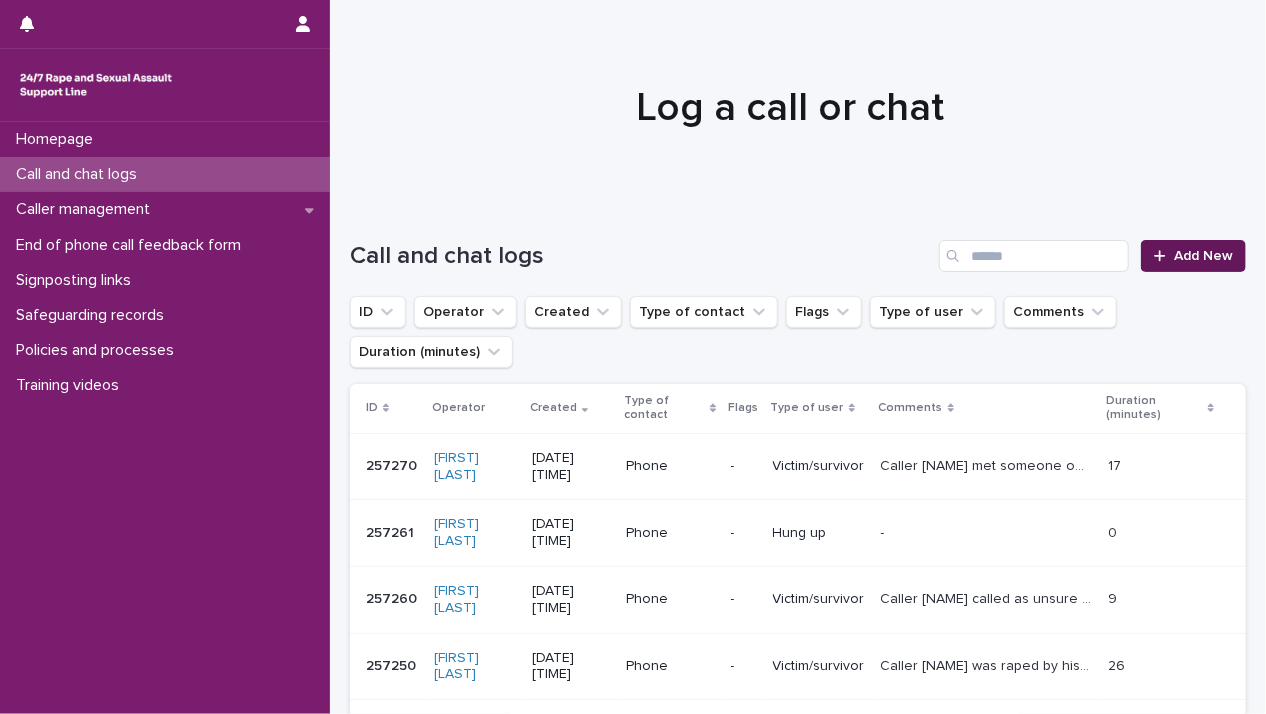 click on "Add New" at bounding box center [1193, 256] 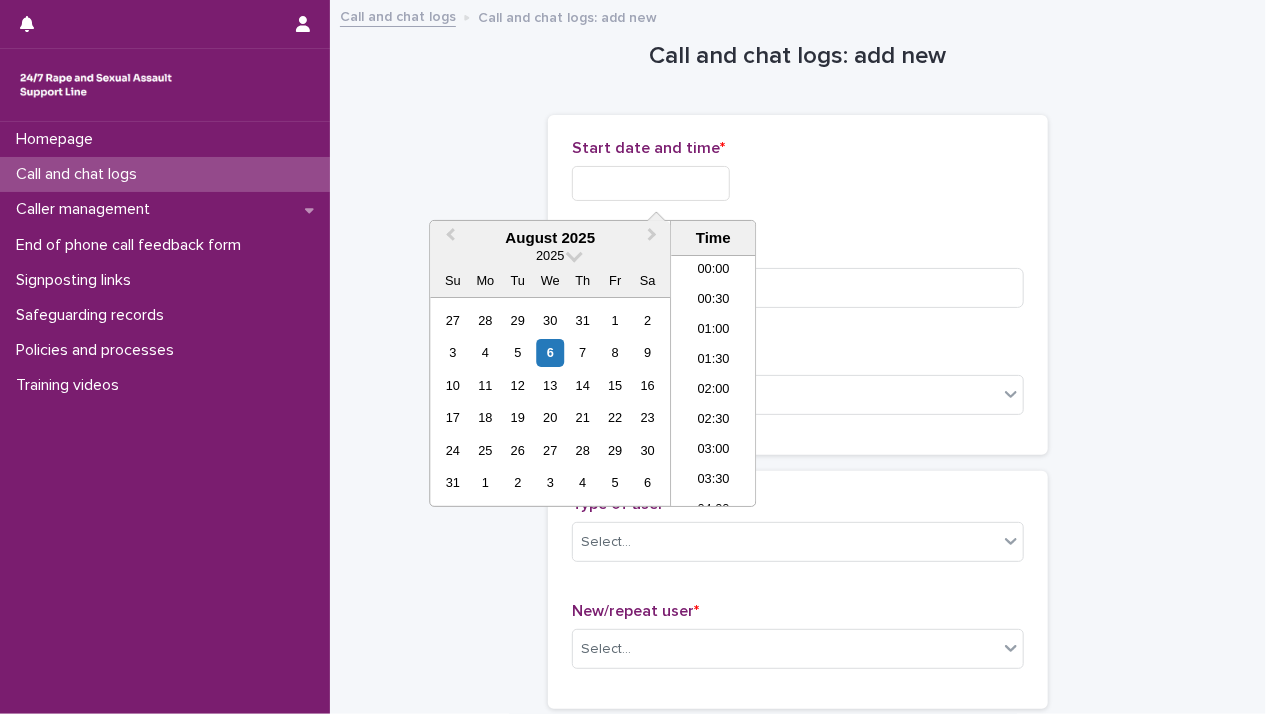 click at bounding box center (651, 183) 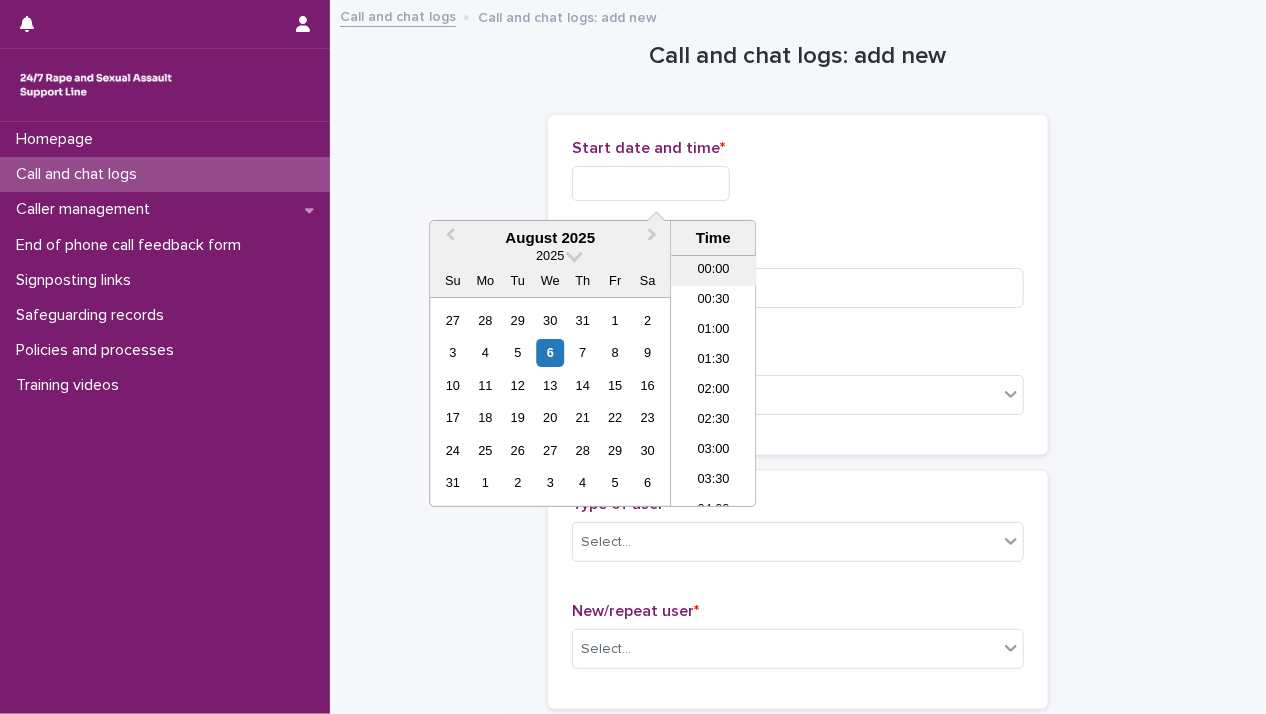 click on "00:00" at bounding box center (713, 271) 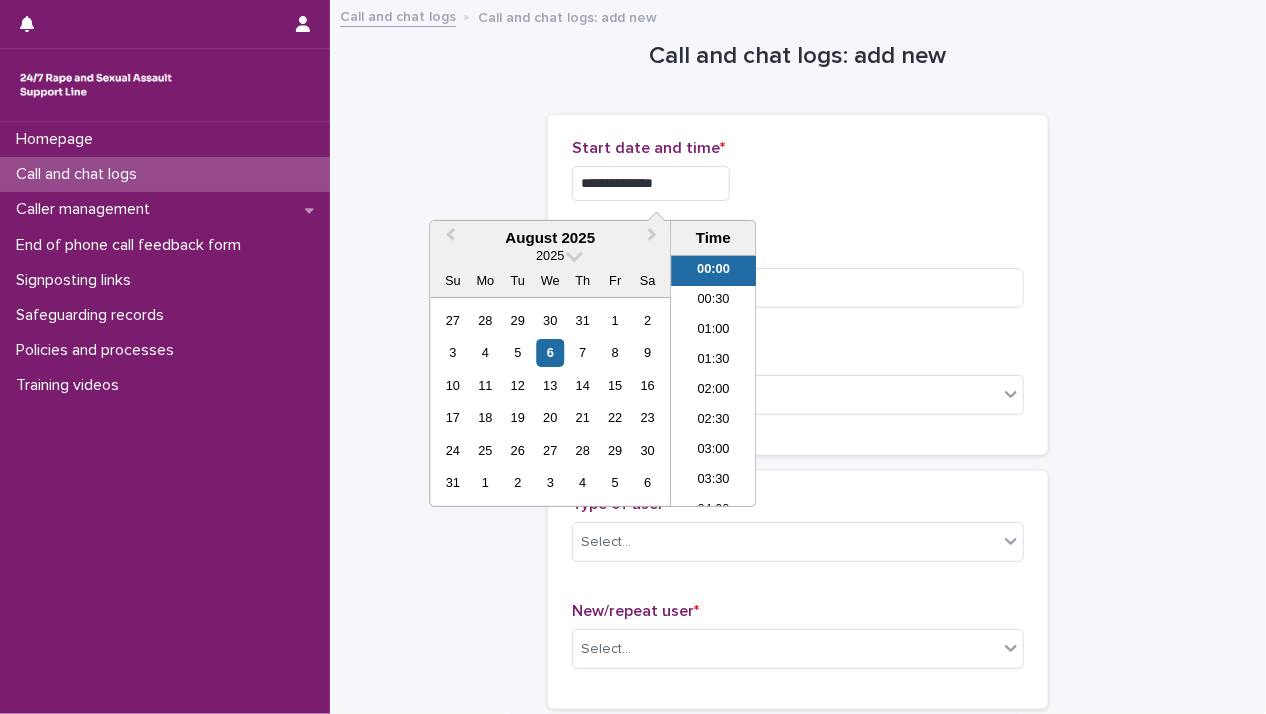 click on "**********" at bounding box center (651, 183) 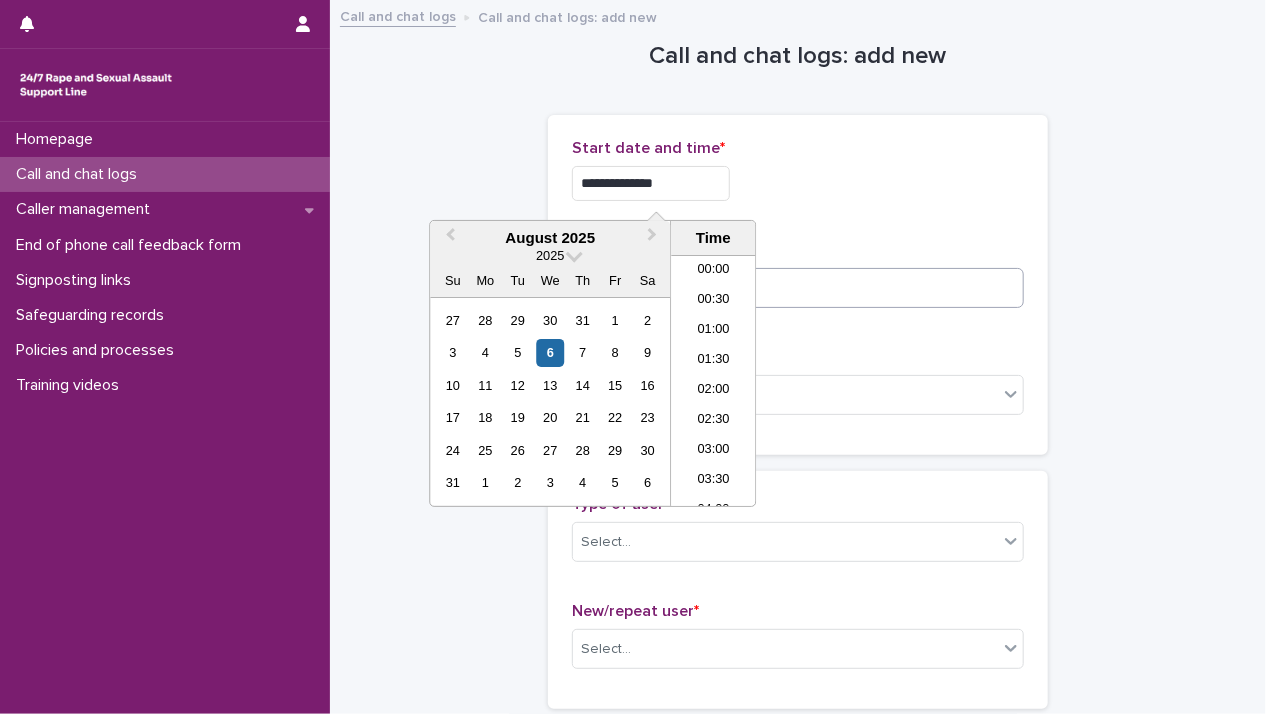 type on "**********" 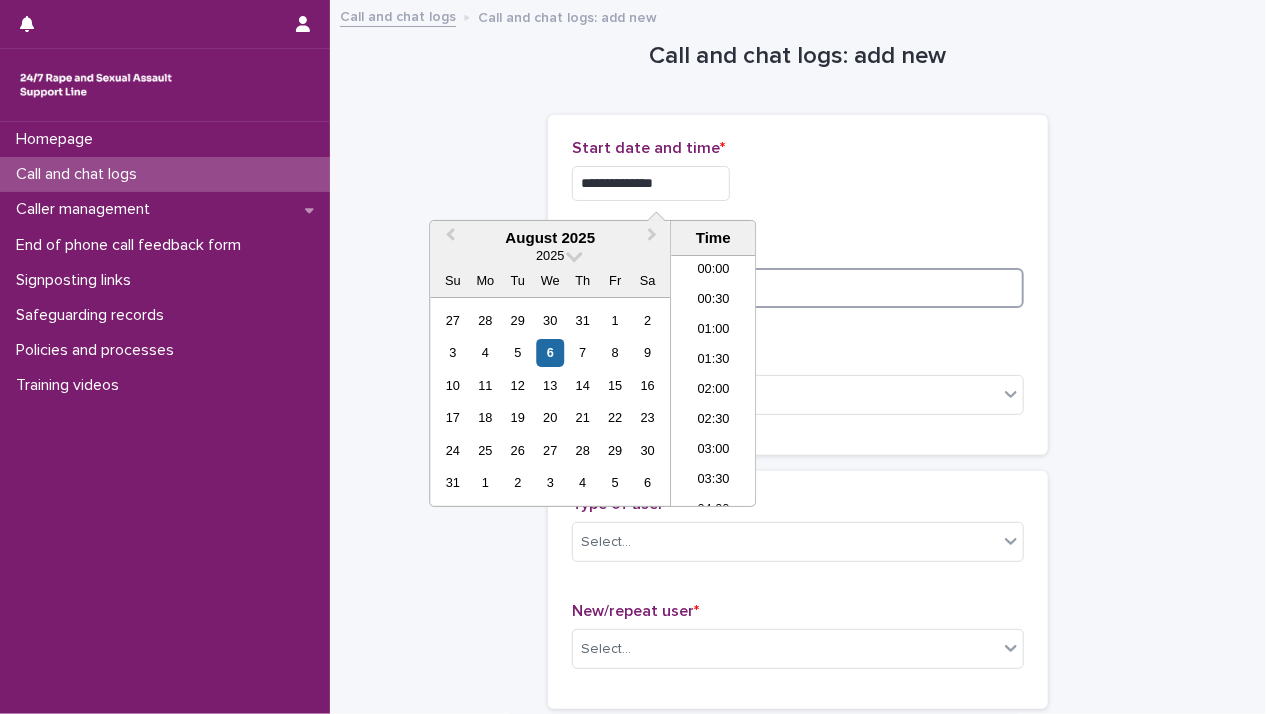 click at bounding box center (798, 288) 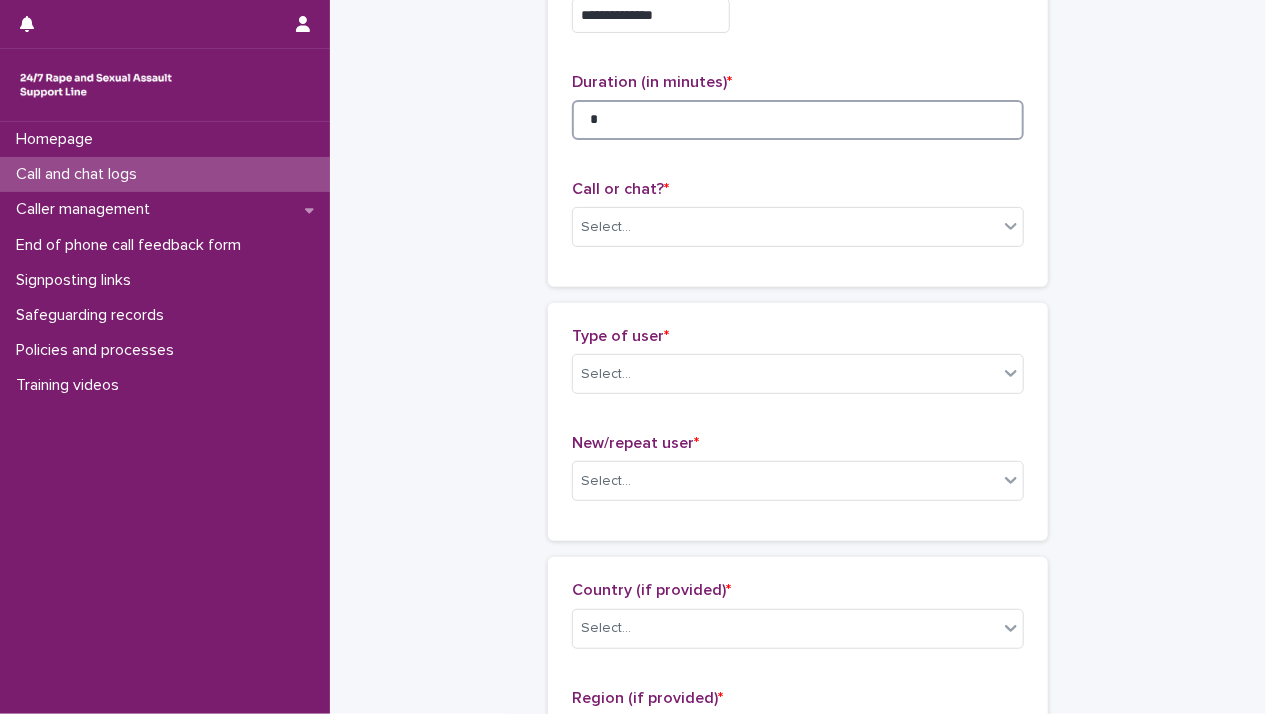 scroll, scrollTop: 200, scrollLeft: 0, axis: vertical 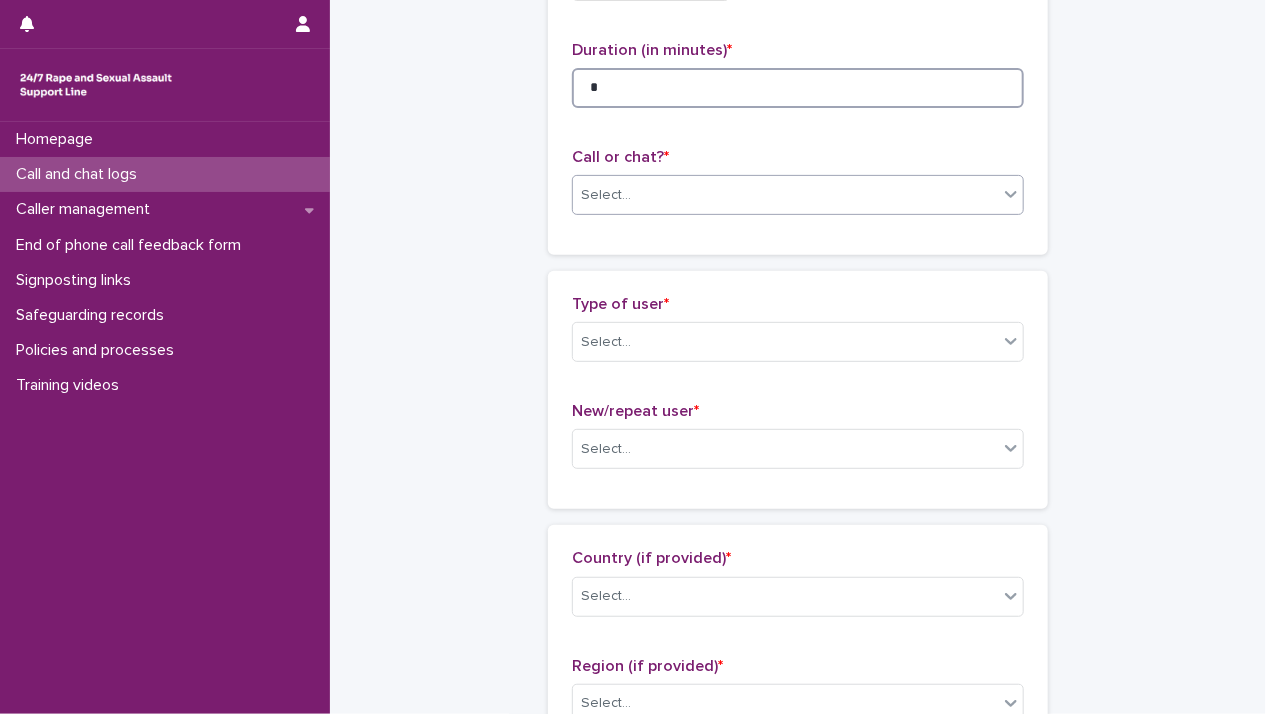 type on "*" 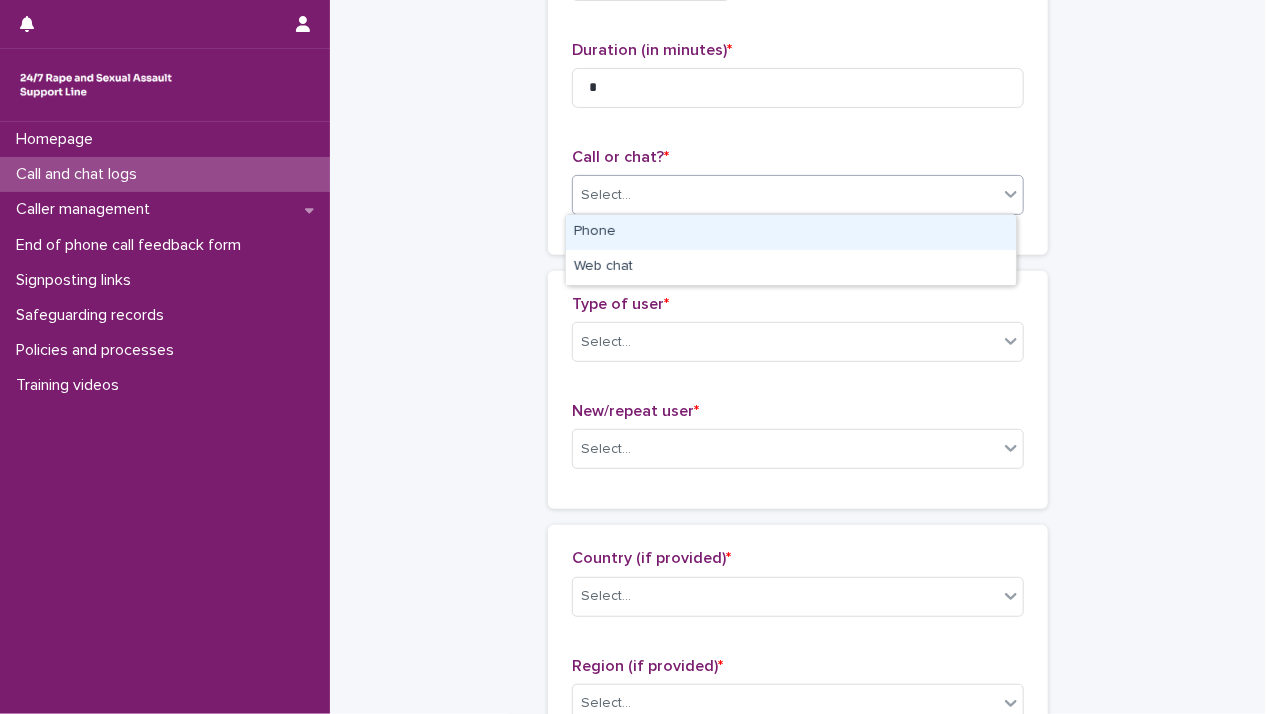 click on "Select..." at bounding box center (785, 195) 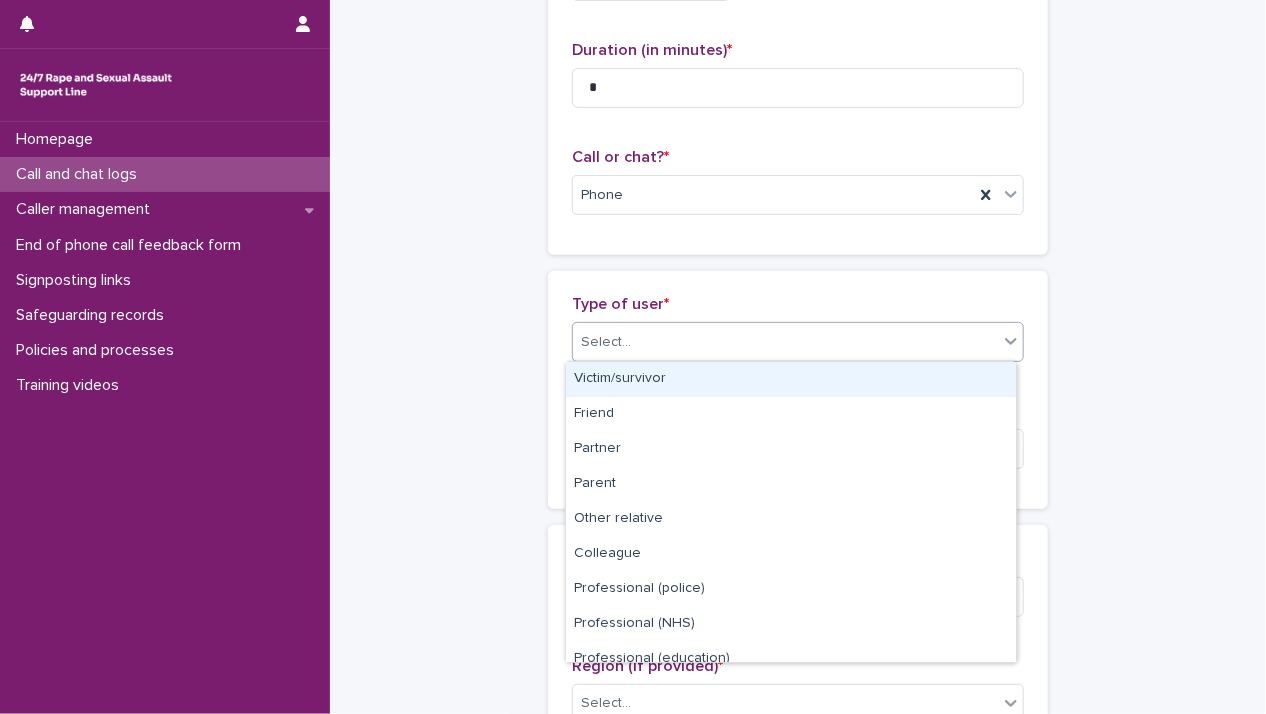 click on "Select..." at bounding box center (785, 342) 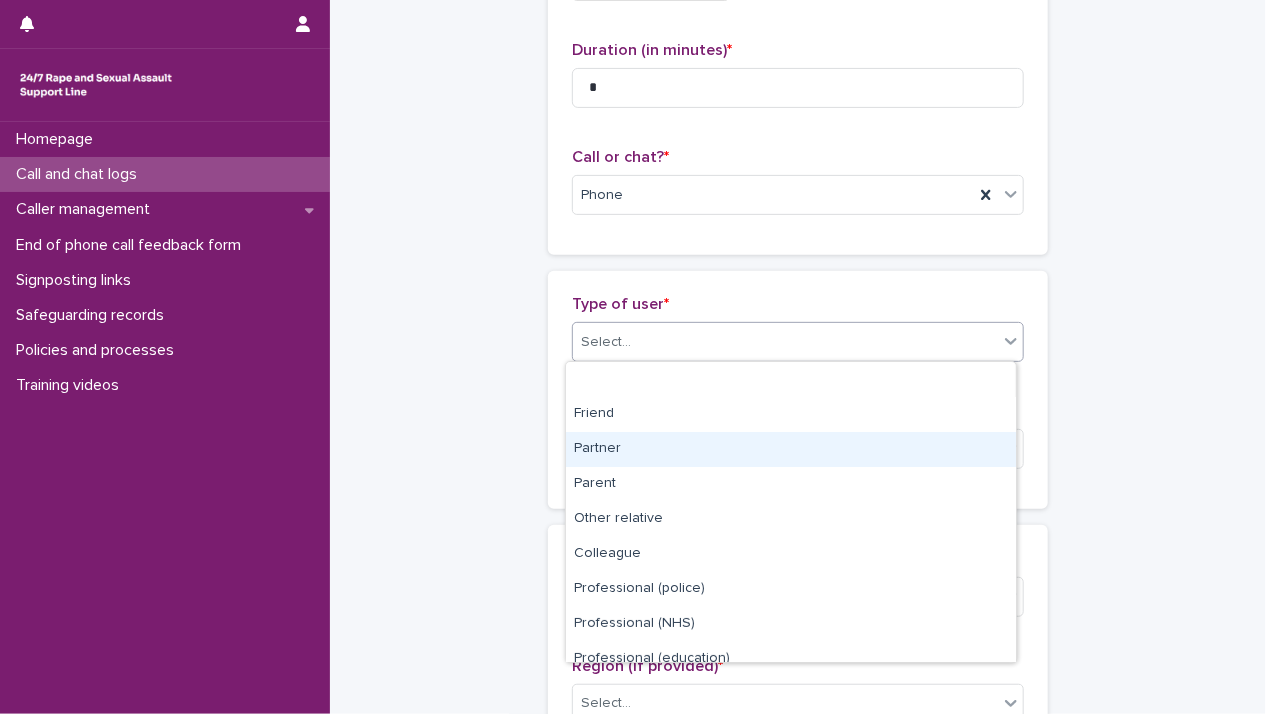 scroll, scrollTop: 224, scrollLeft: 0, axis: vertical 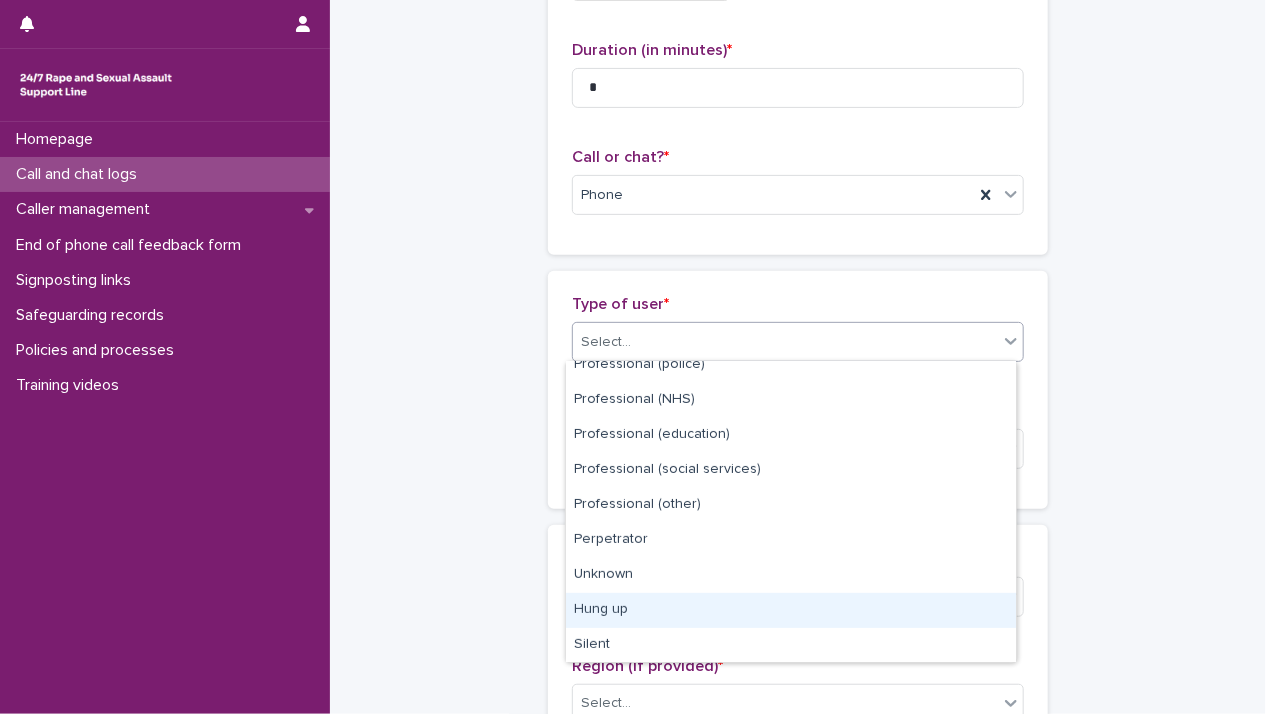 click on "Hung up" at bounding box center (791, 610) 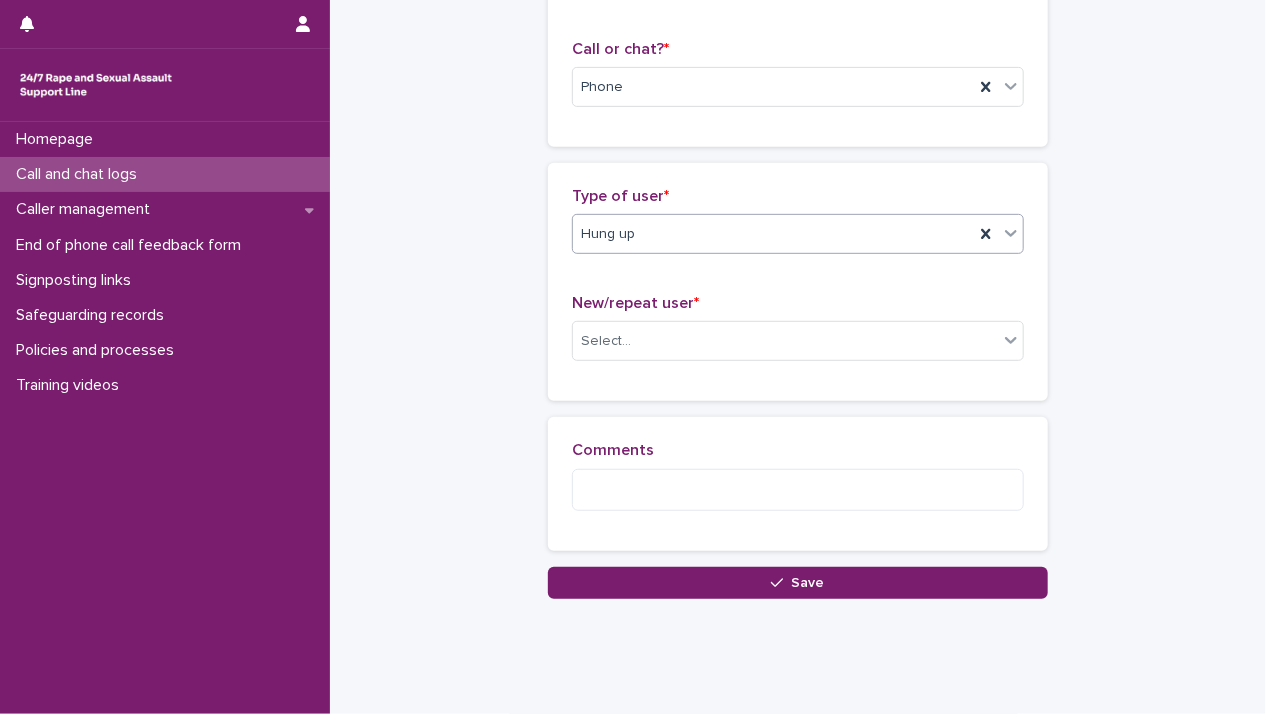 scroll, scrollTop: 248, scrollLeft: 0, axis: vertical 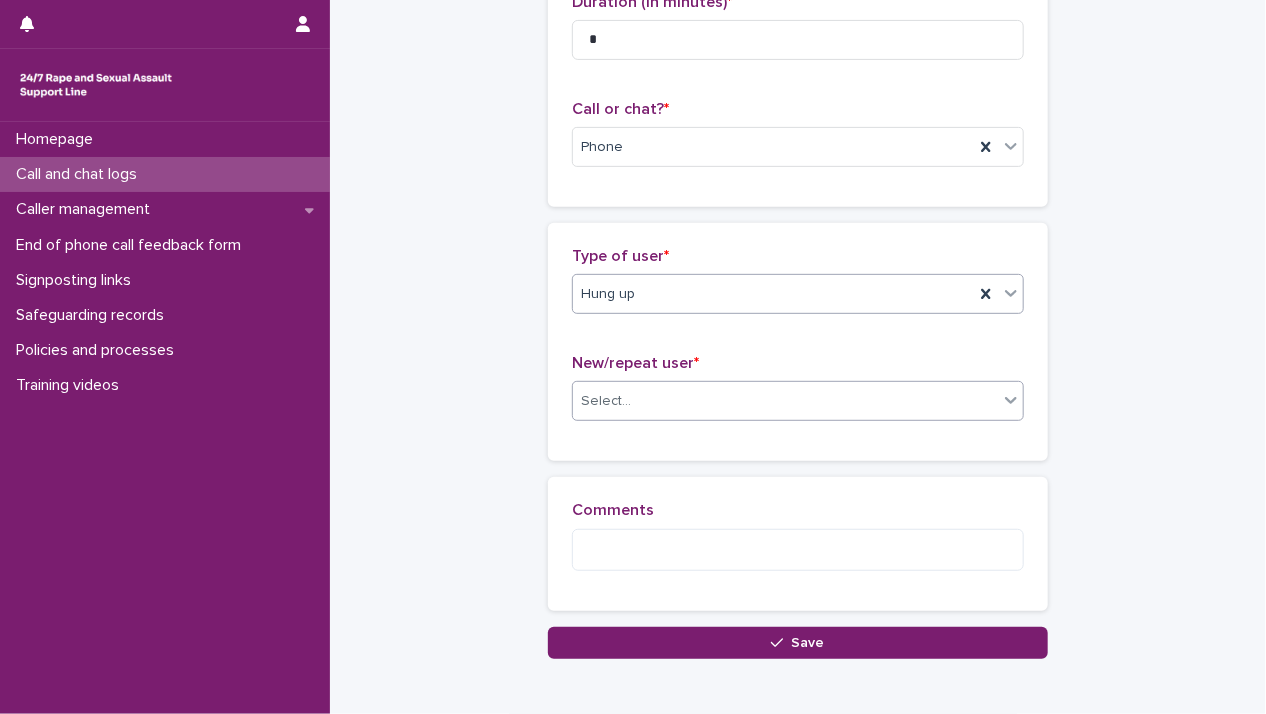 click on "Select..." at bounding box center [785, 401] 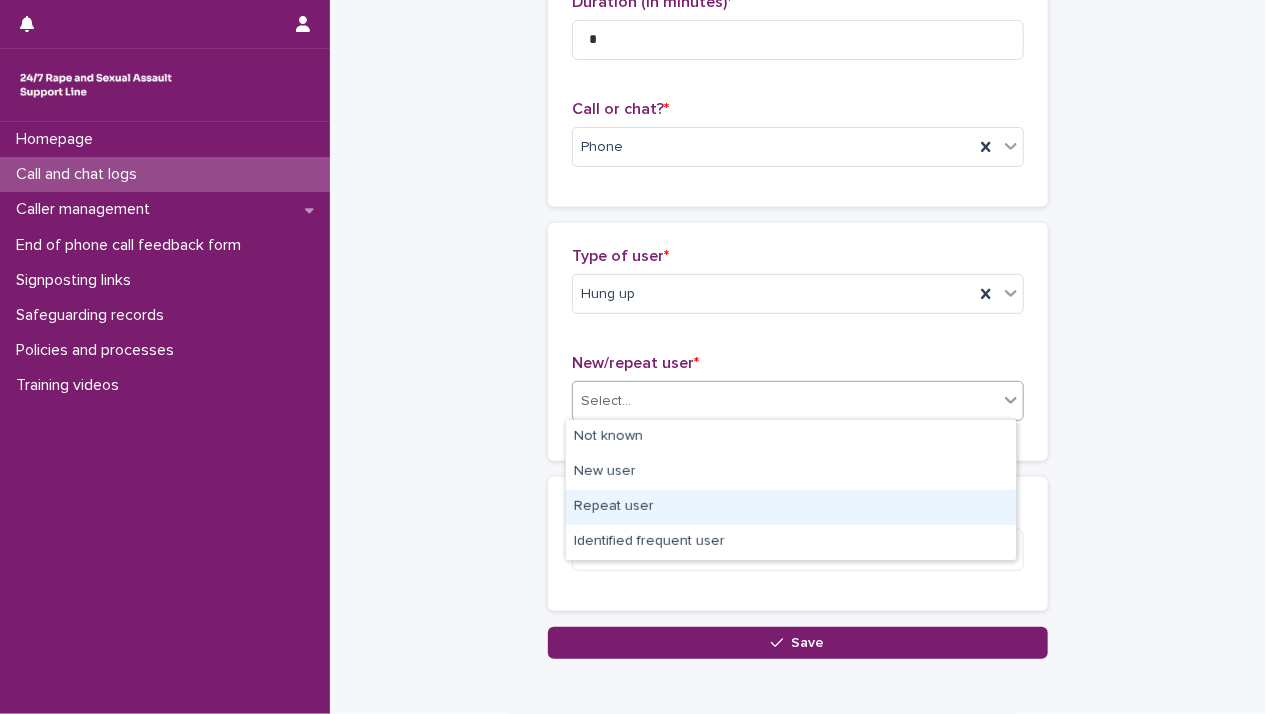click on "Repeat user" at bounding box center (791, 507) 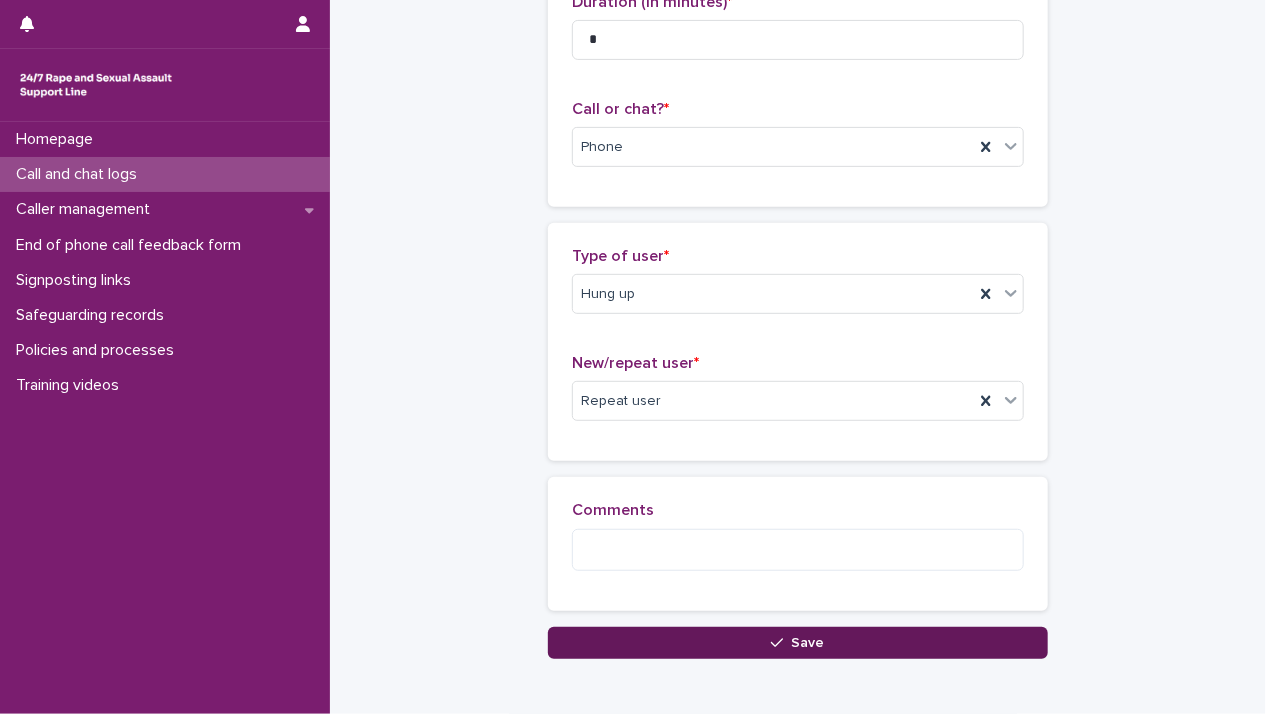 click on "Save" at bounding box center (798, 643) 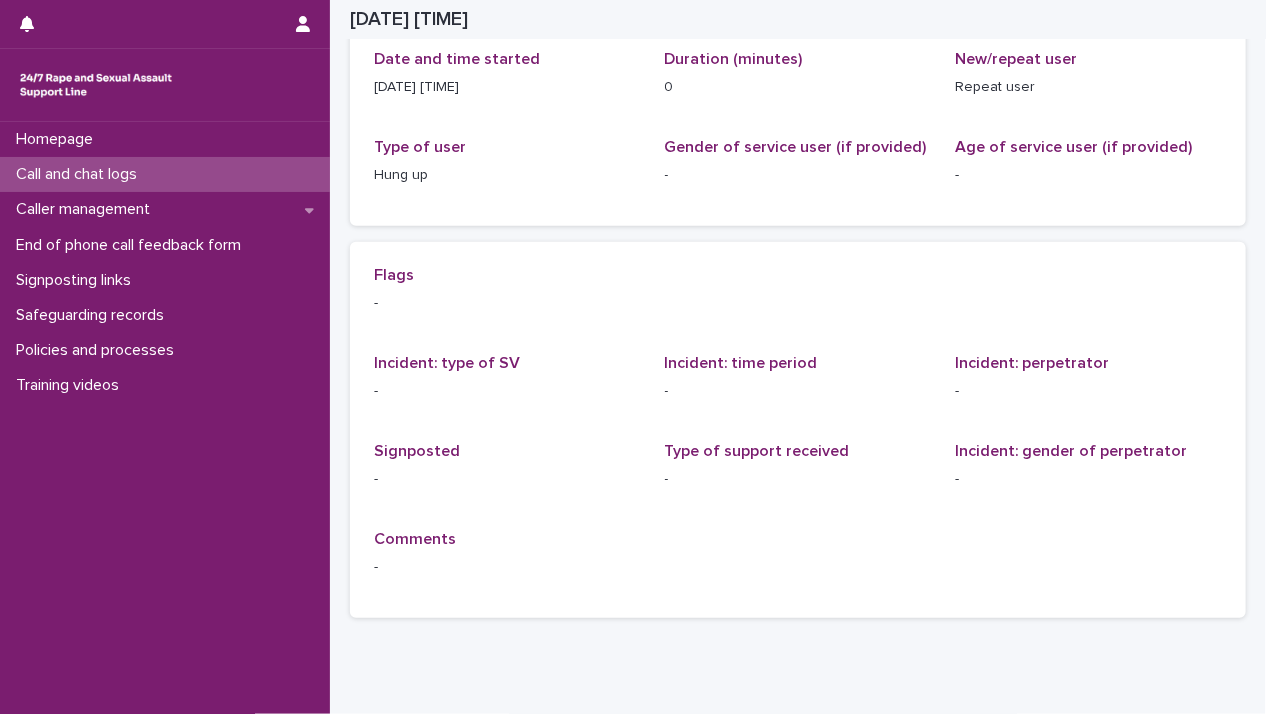 scroll, scrollTop: 0, scrollLeft: 0, axis: both 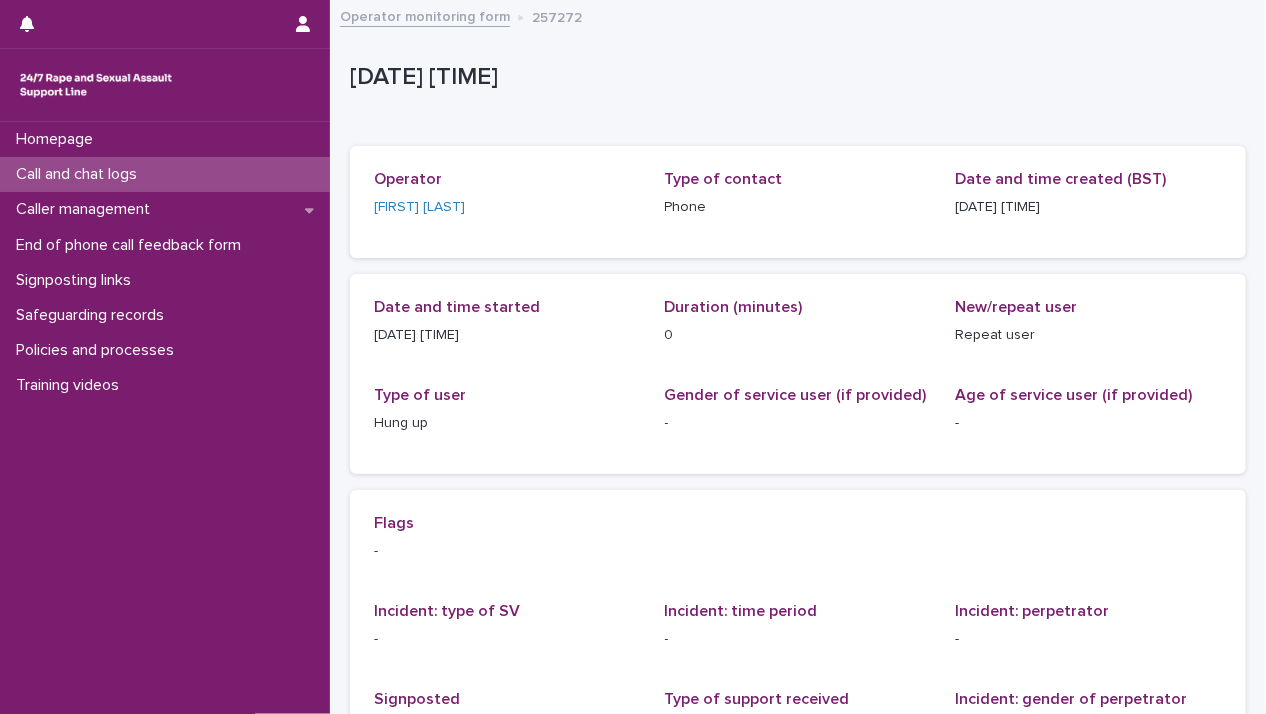 click on "Call and chat logs" at bounding box center [80, 174] 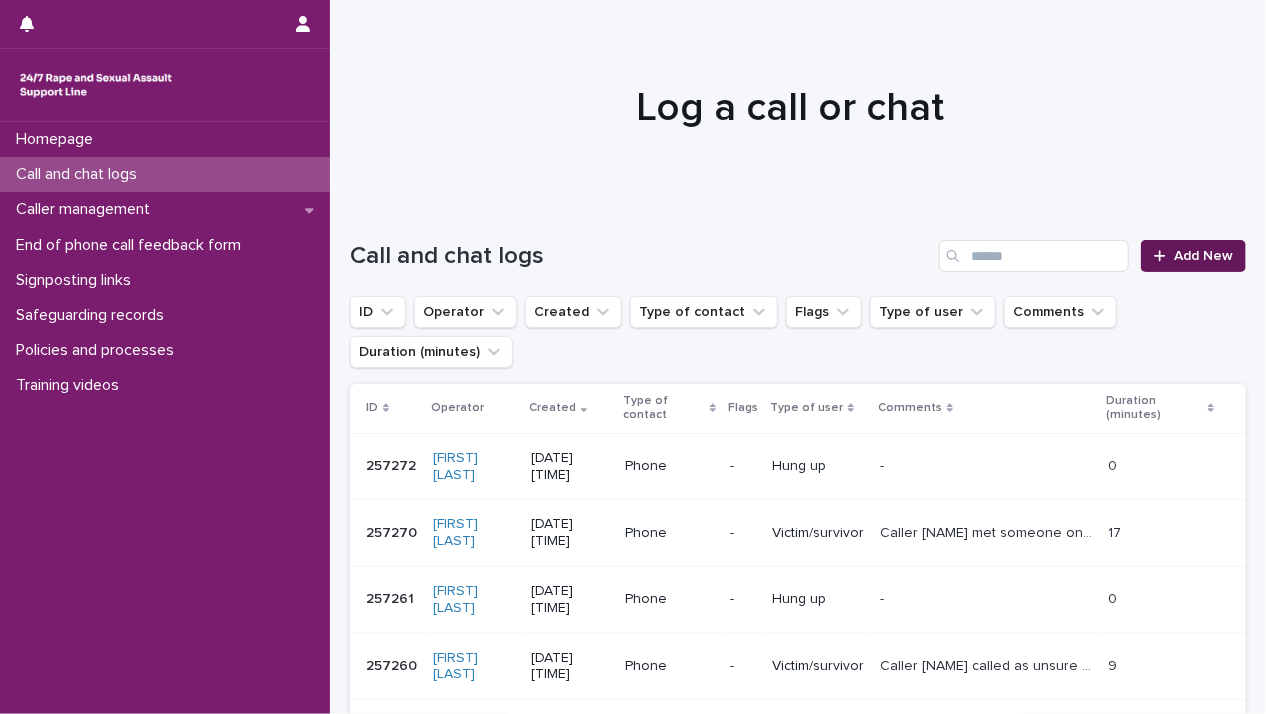click on "Add New" at bounding box center [1193, 256] 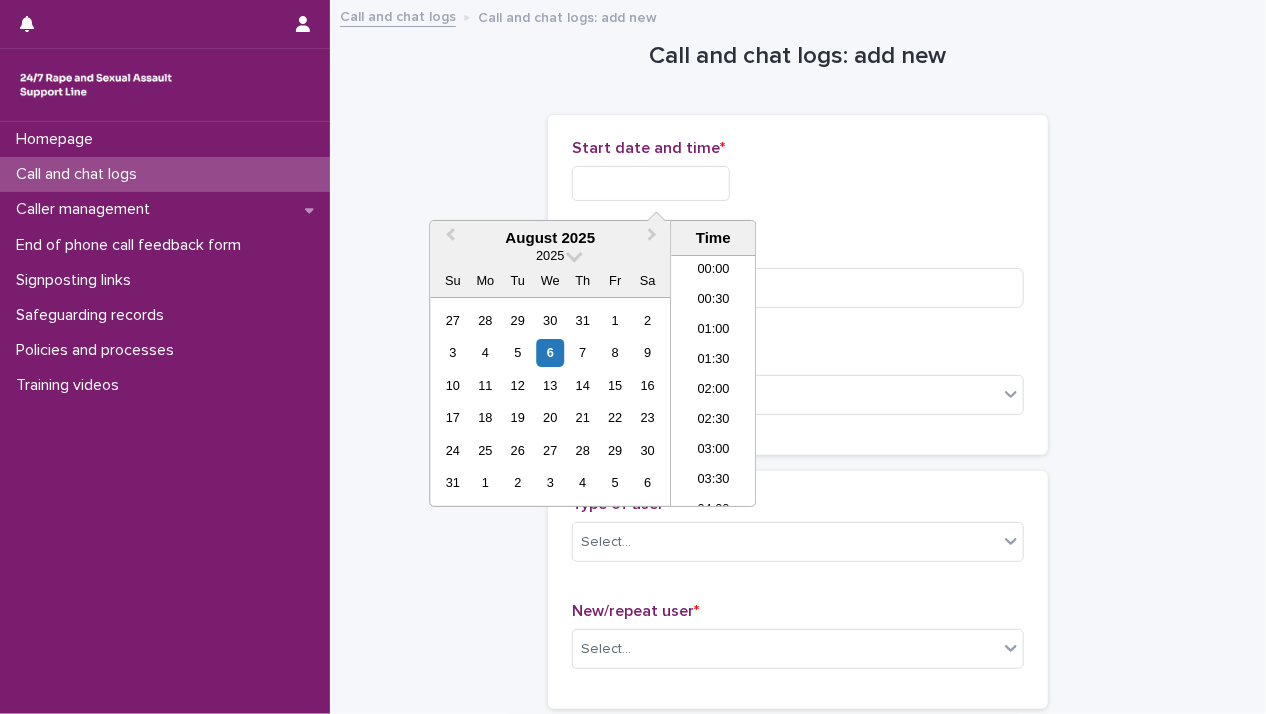 click at bounding box center [651, 183] 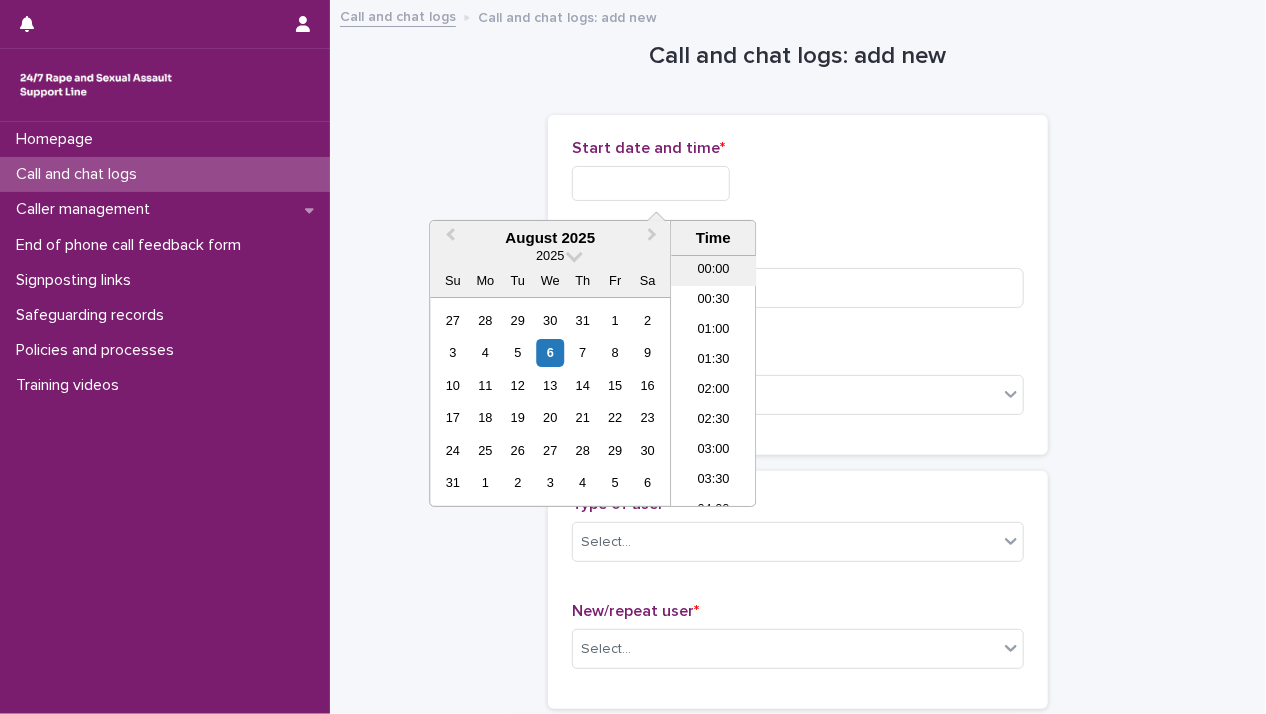 click on "00:00" at bounding box center [713, 271] 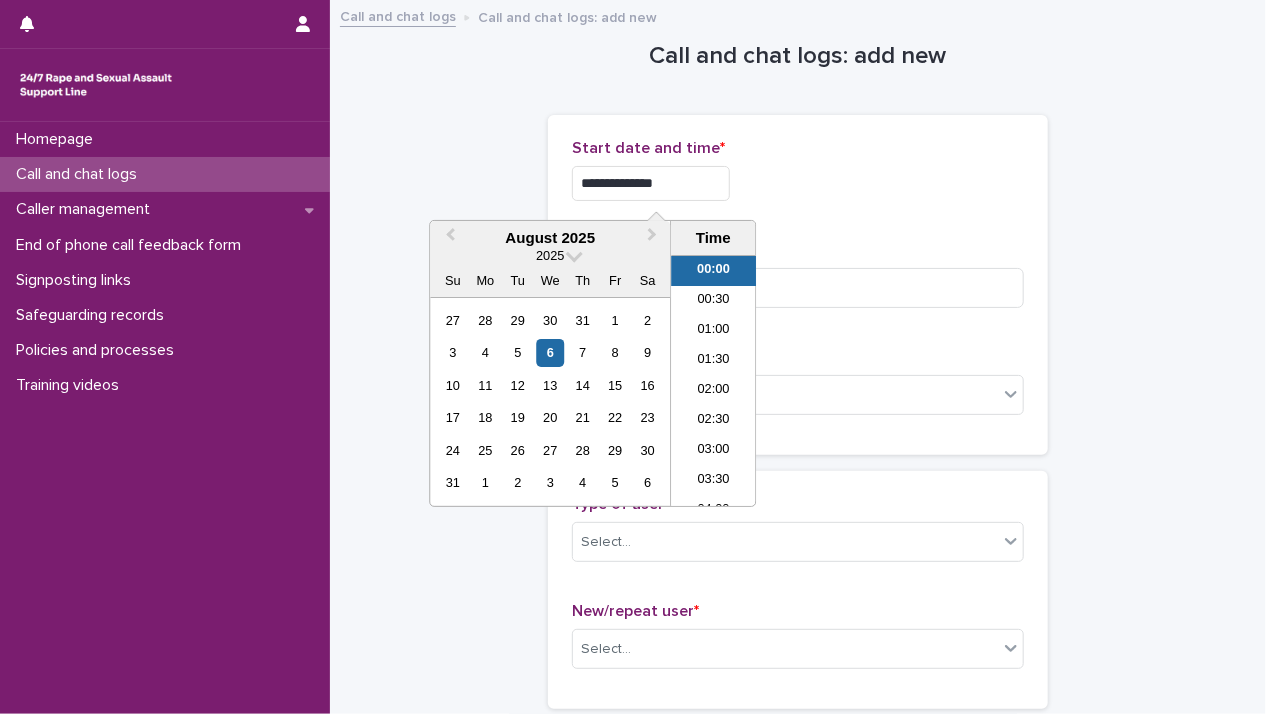 click on "**********" at bounding box center (651, 183) 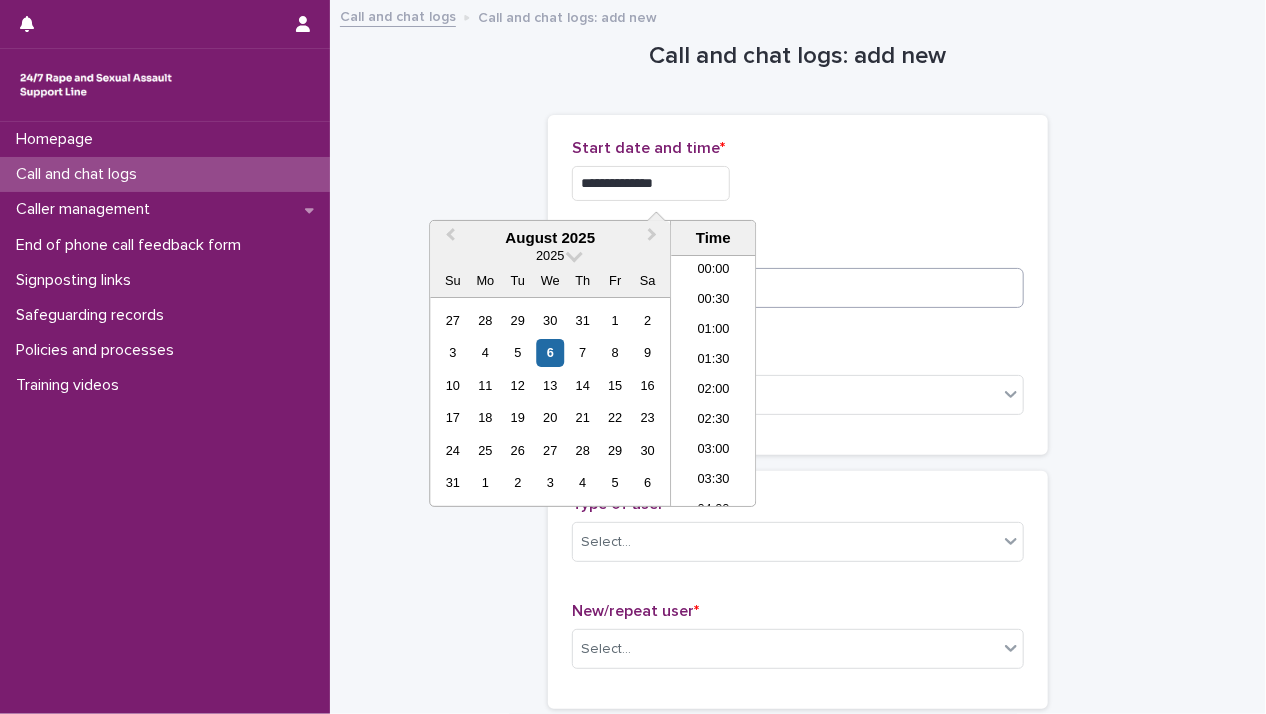 type on "**********" 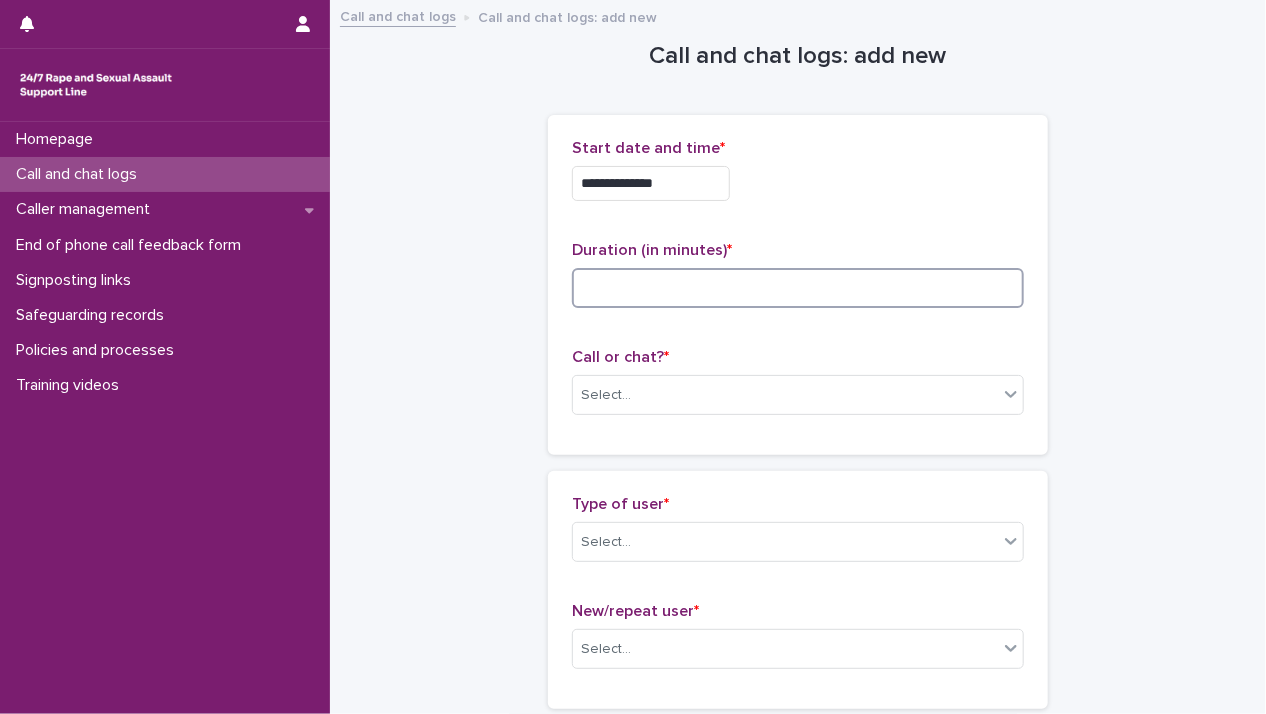 click at bounding box center [798, 288] 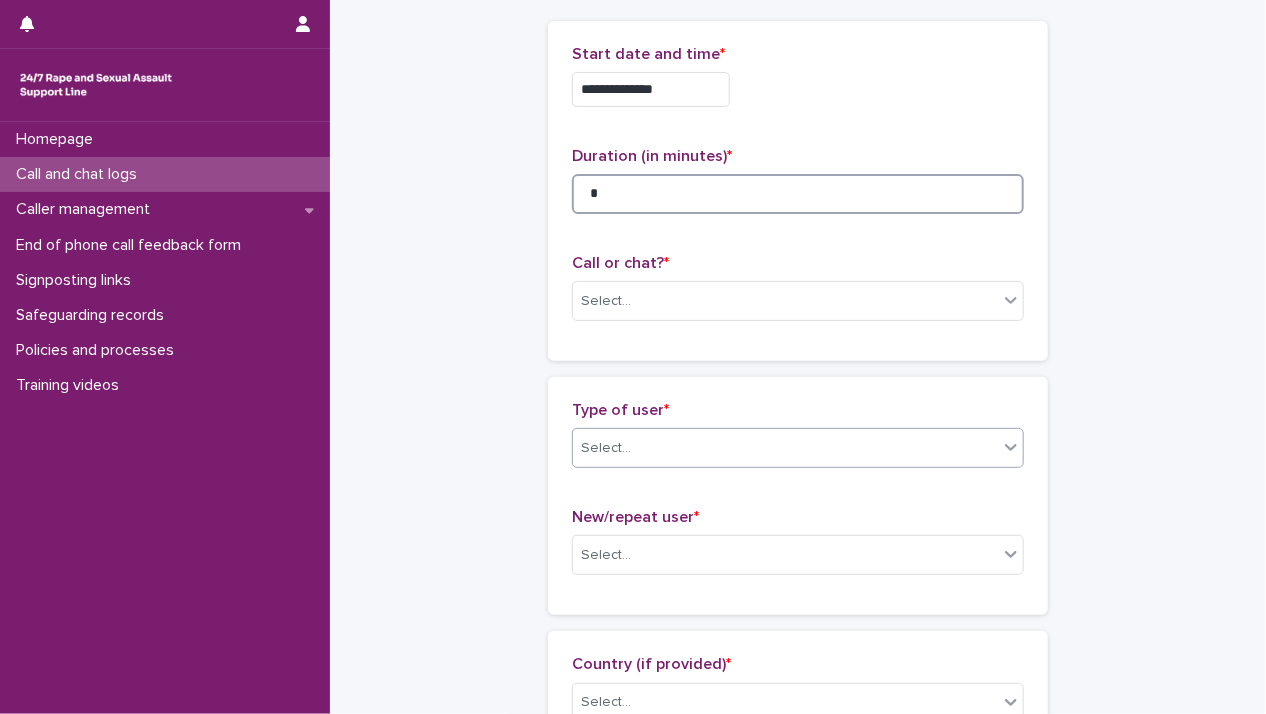 scroll, scrollTop: 200, scrollLeft: 0, axis: vertical 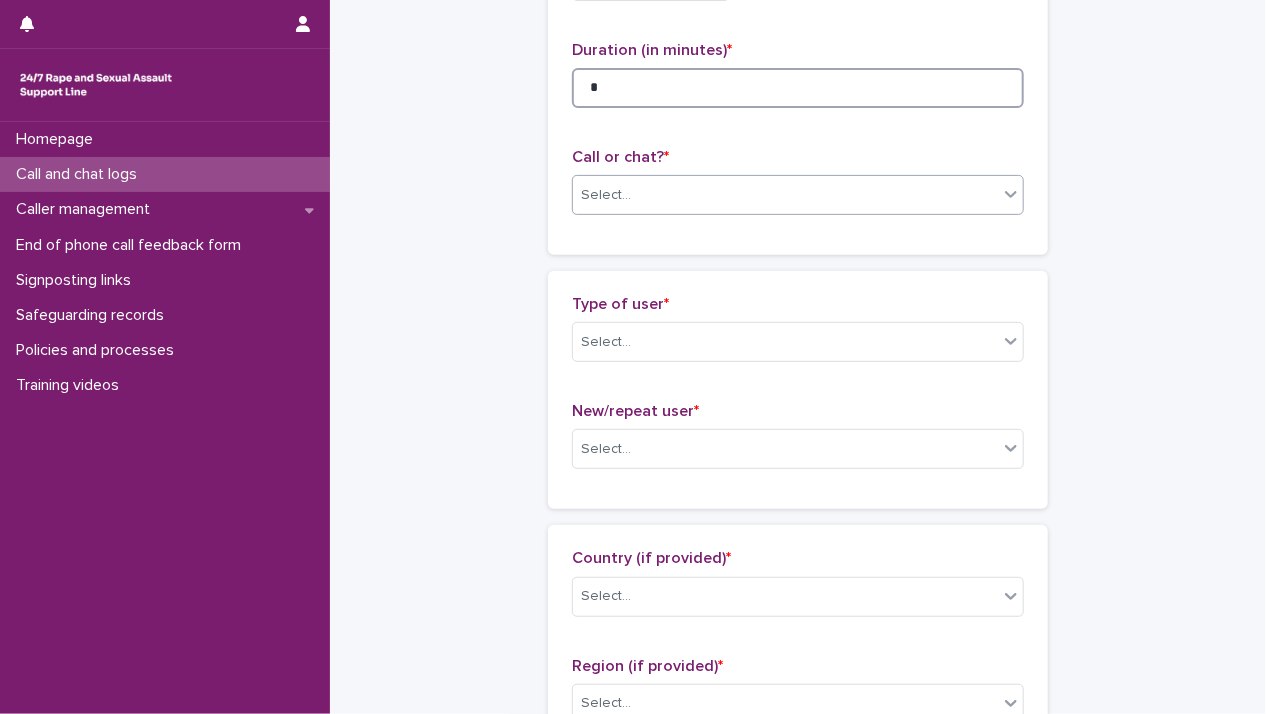 type on "*" 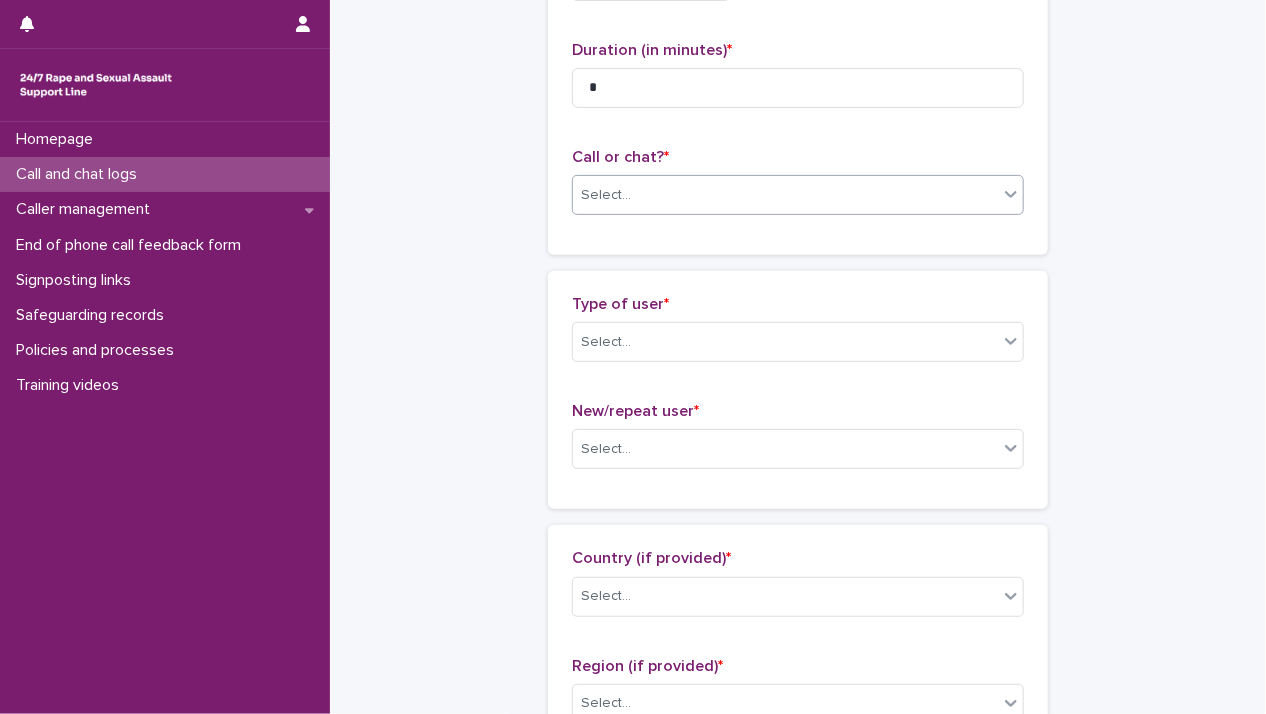 click on "Select..." at bounding box center (785, 195) 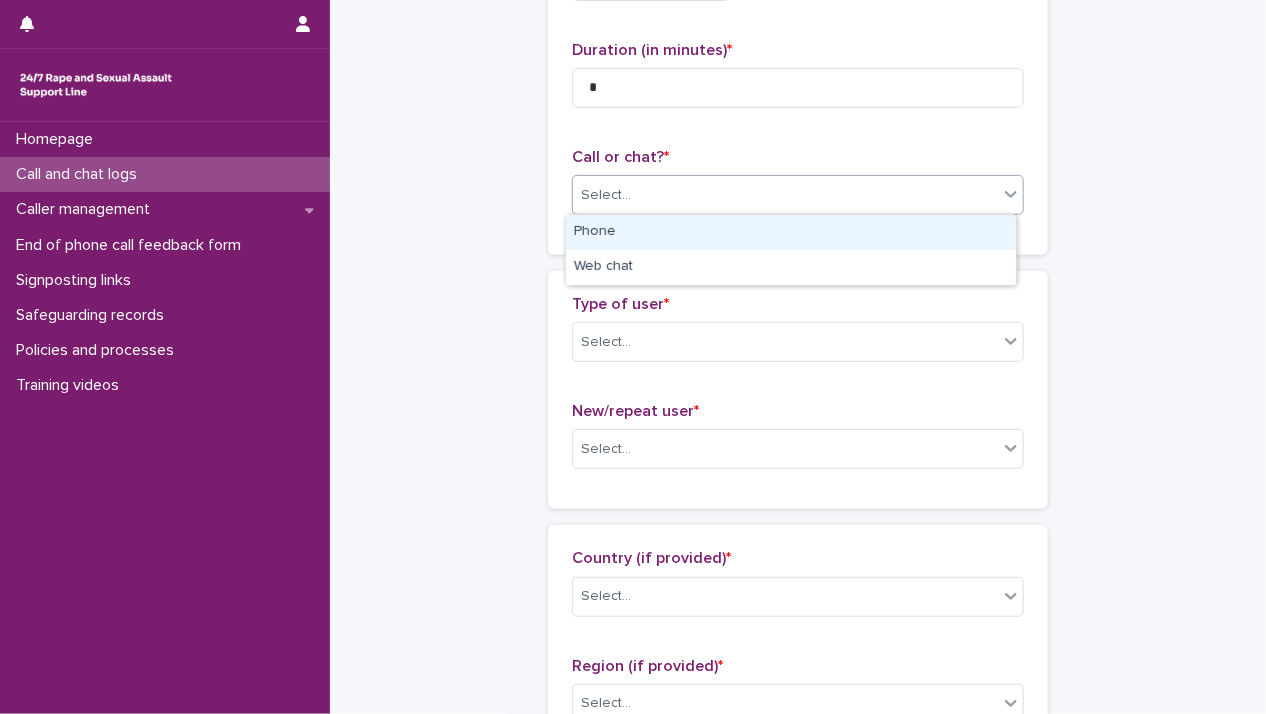 click on "Phone" at bounding box center [791, 232] 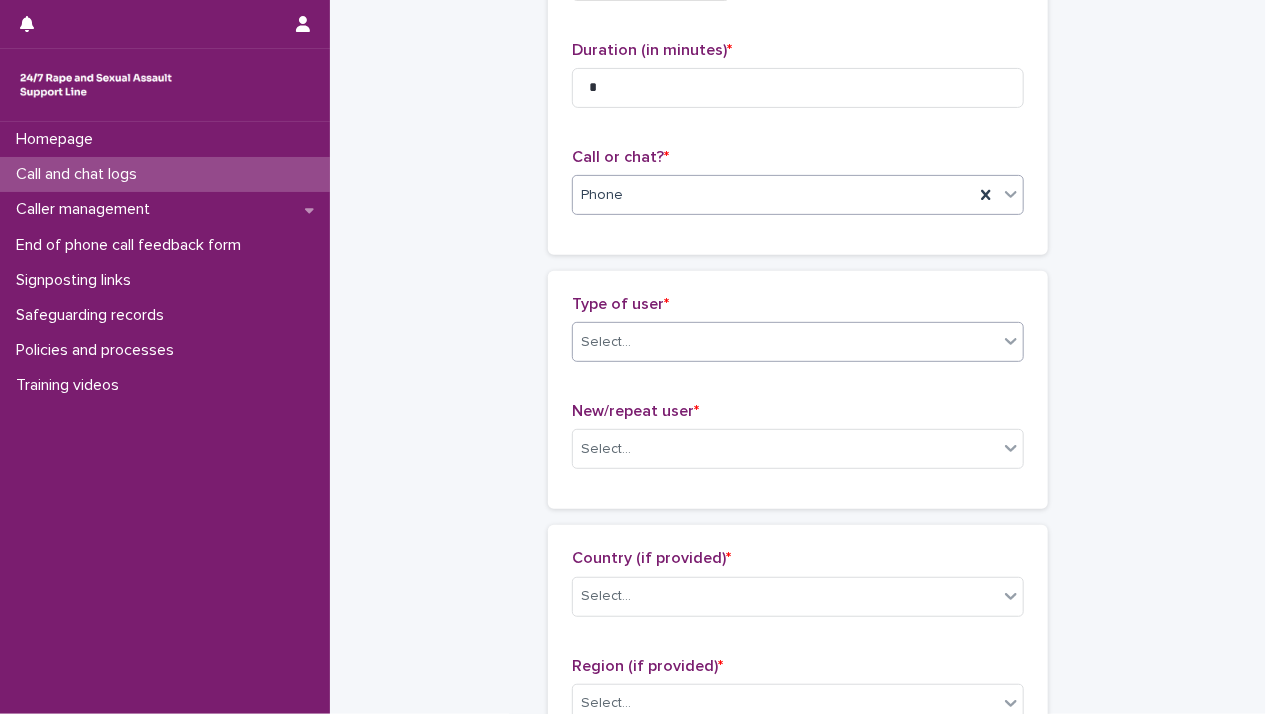 click on "Select..." at bounding box center [785, 342] 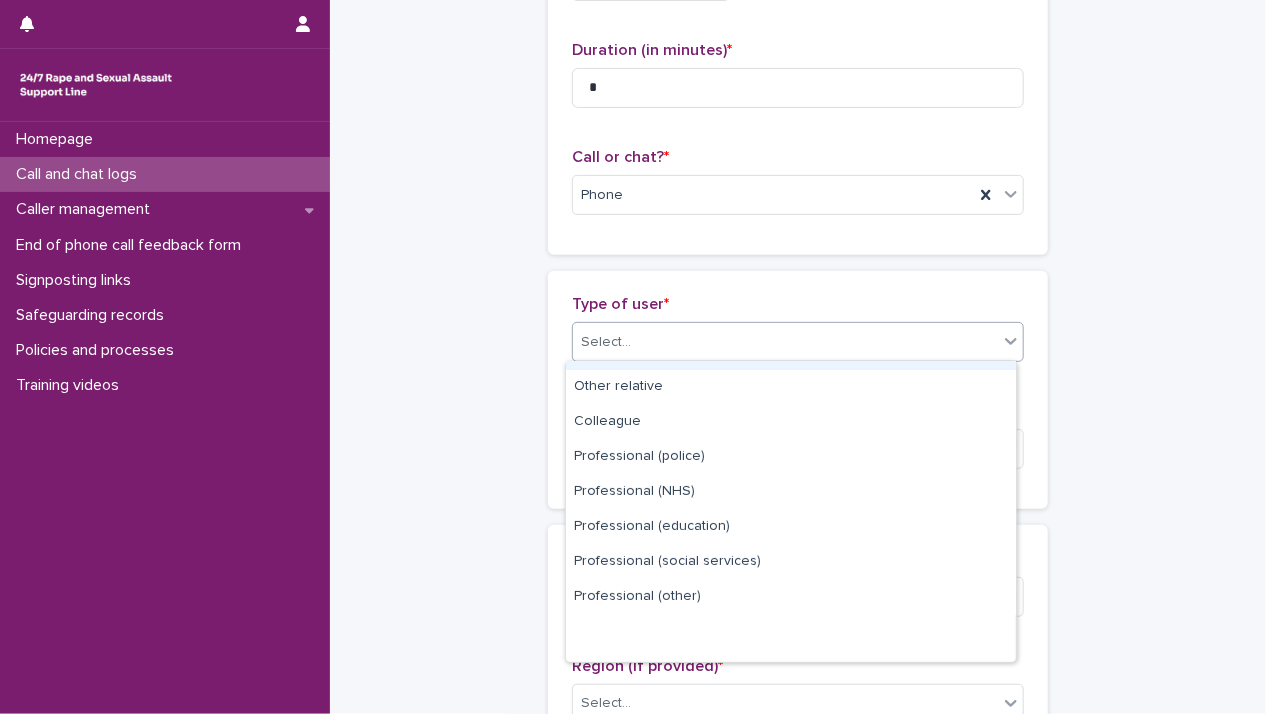 scroll, scrollTop: 224, scrollLeft: 0, axis: vertical 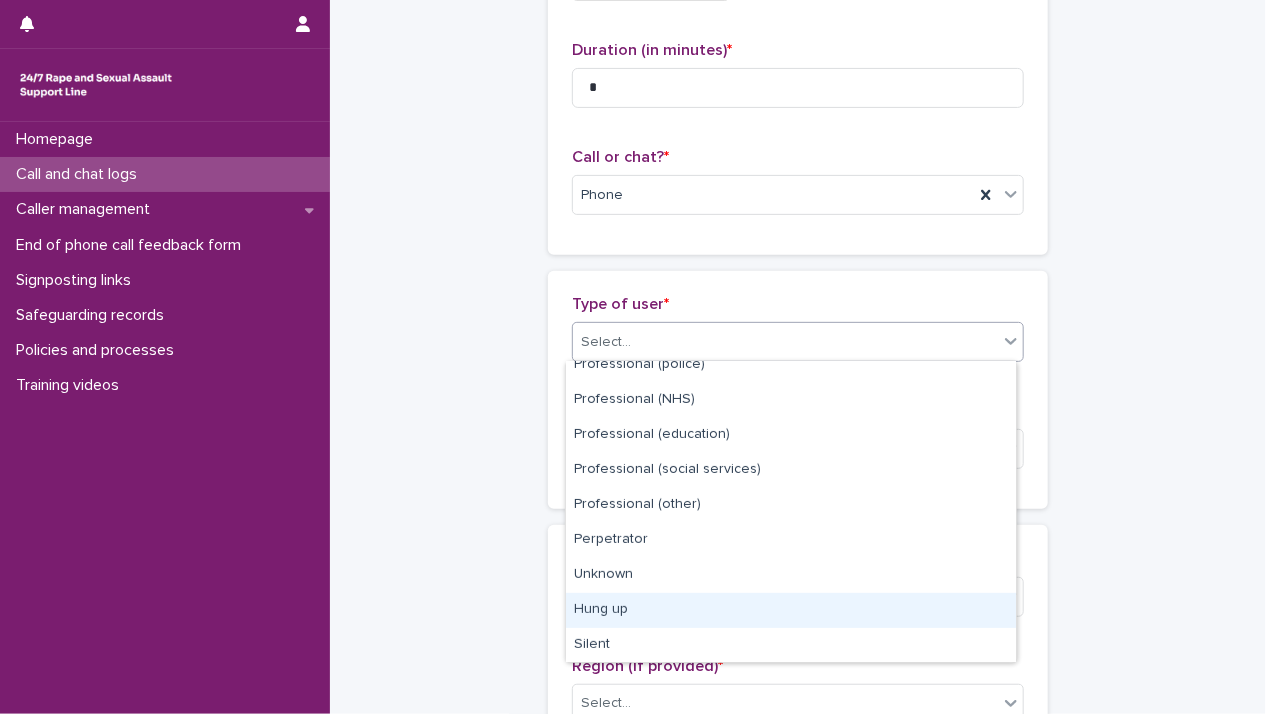 click on "Hung up" at bounding box center [791, 610] 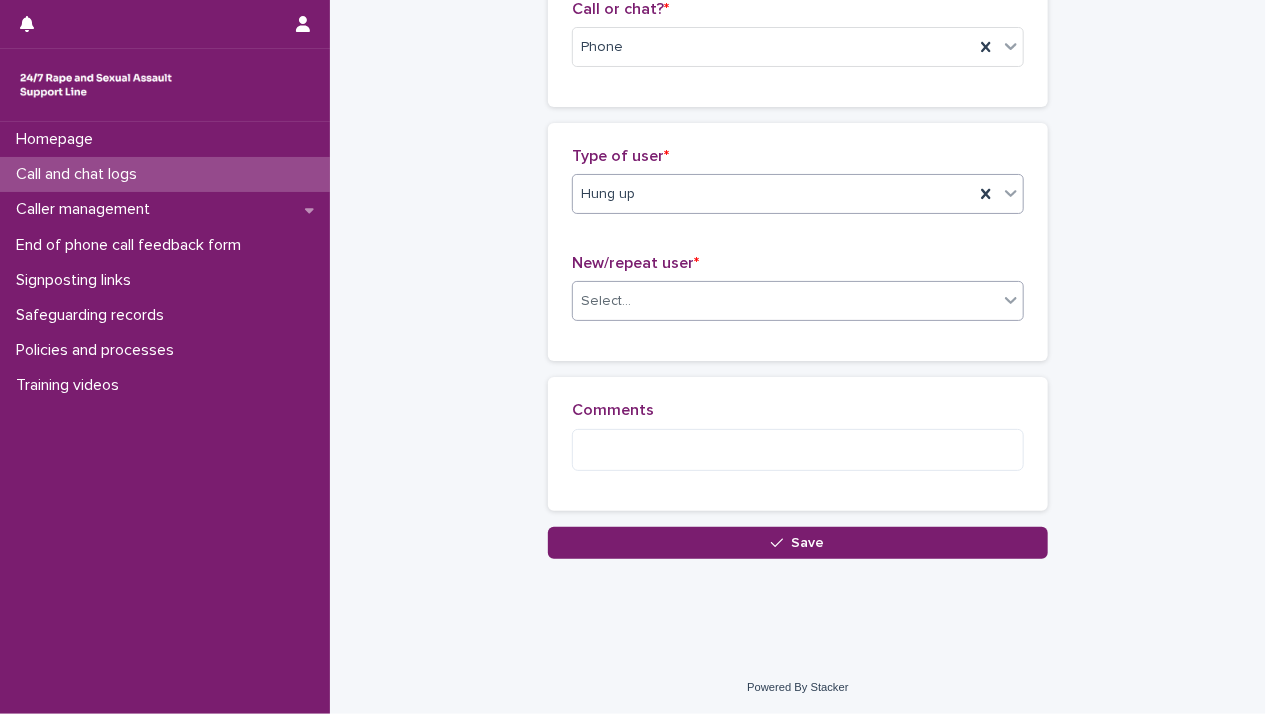 scroll, scrollTop: 348, scrollLeft: 0, axis: vertical 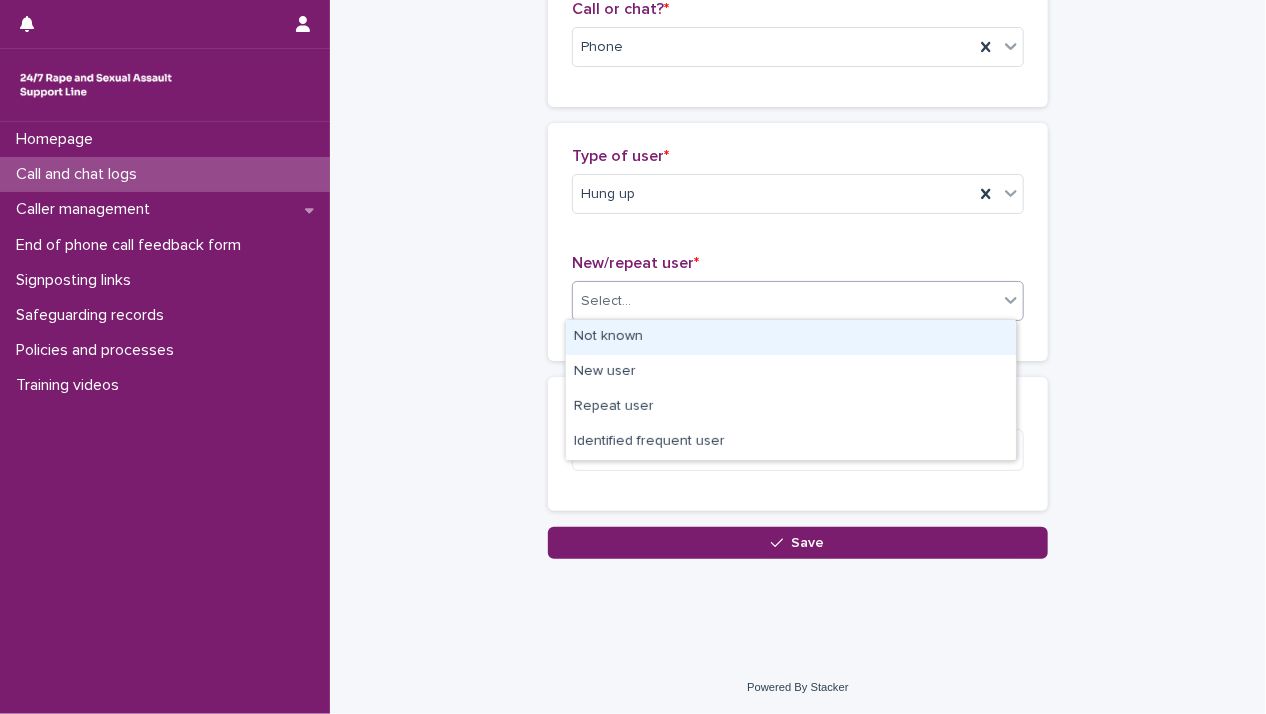 click on "Select..." at bounding box center (785, 301) 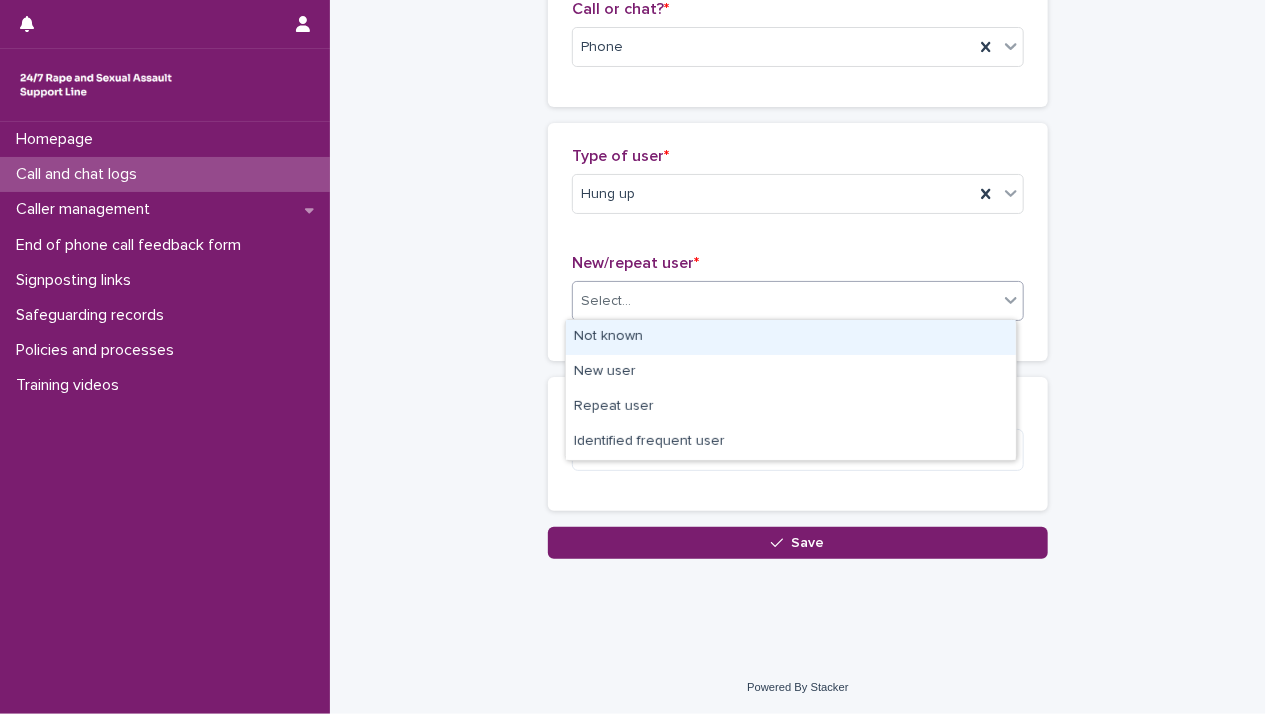 click on "Not known" at bounding box center [791, 337] 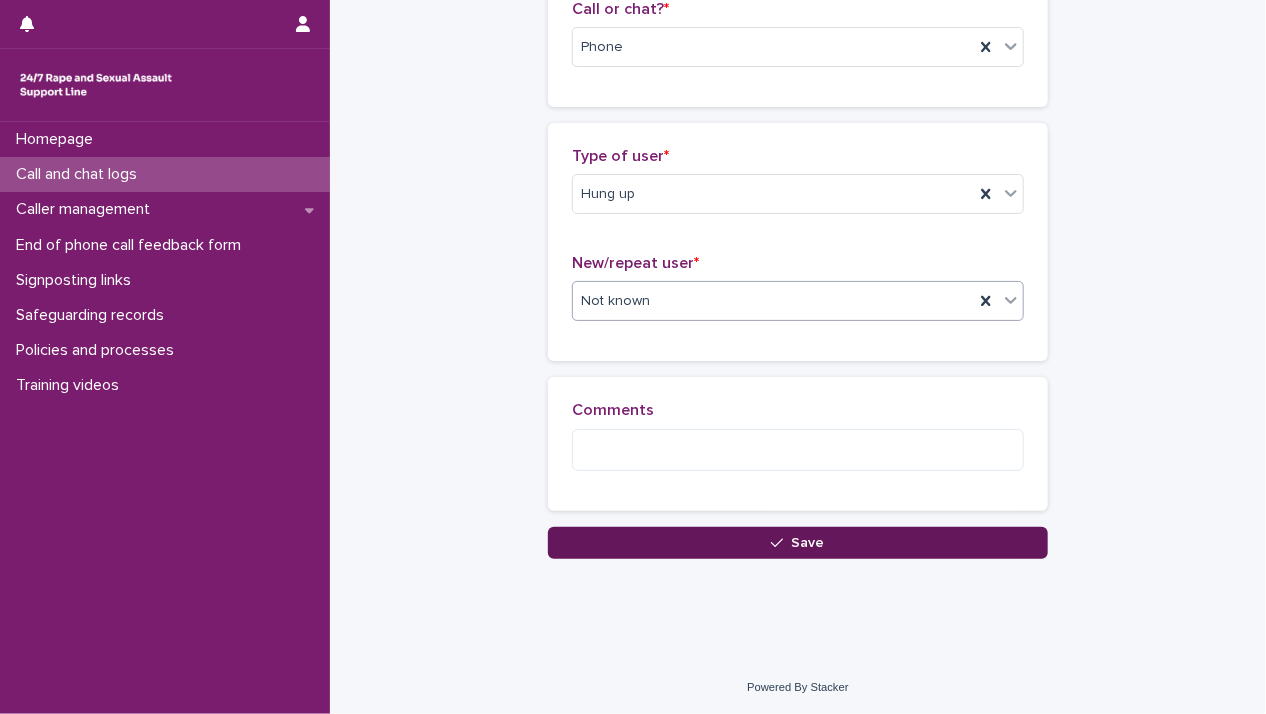 click on "Save" at bounding box center (798, 543) 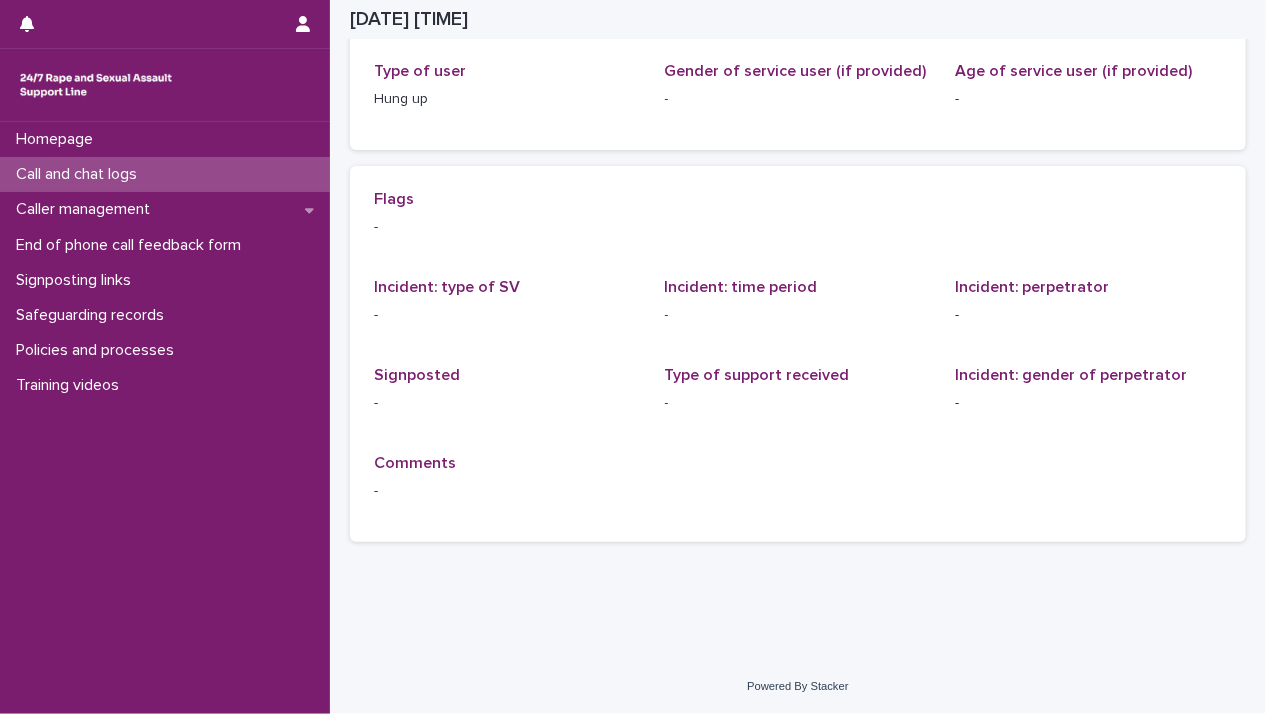 scroll, scrollTop: 0, scrollLeft: 0, axis: both 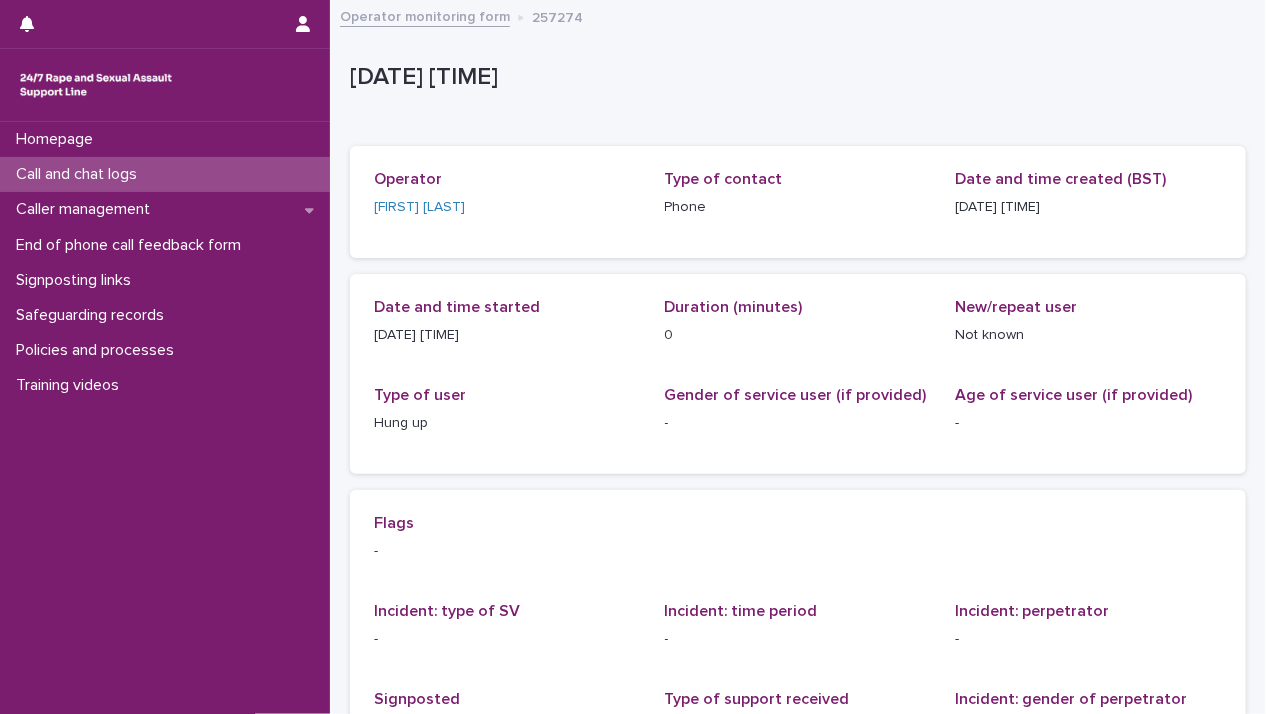 click on "Call and chat logs" at bounding box center (165, 174) 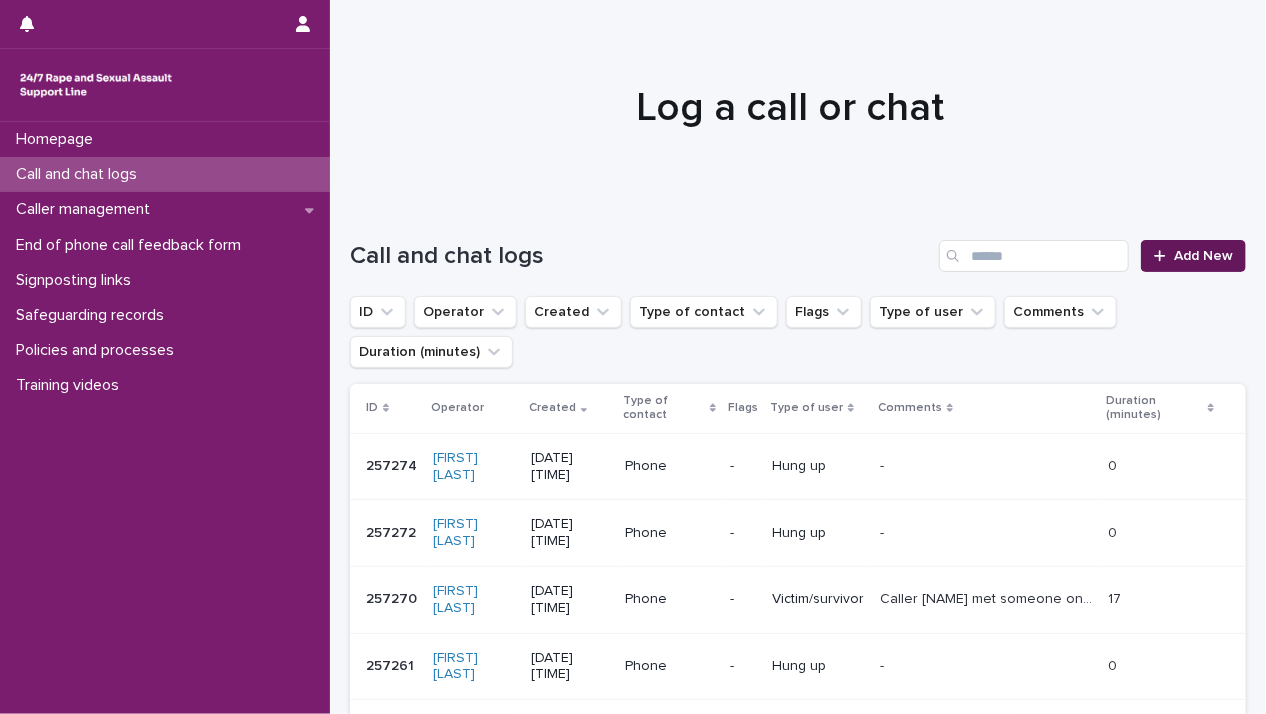 click on "Add New" at bounding box center (1203, 256) 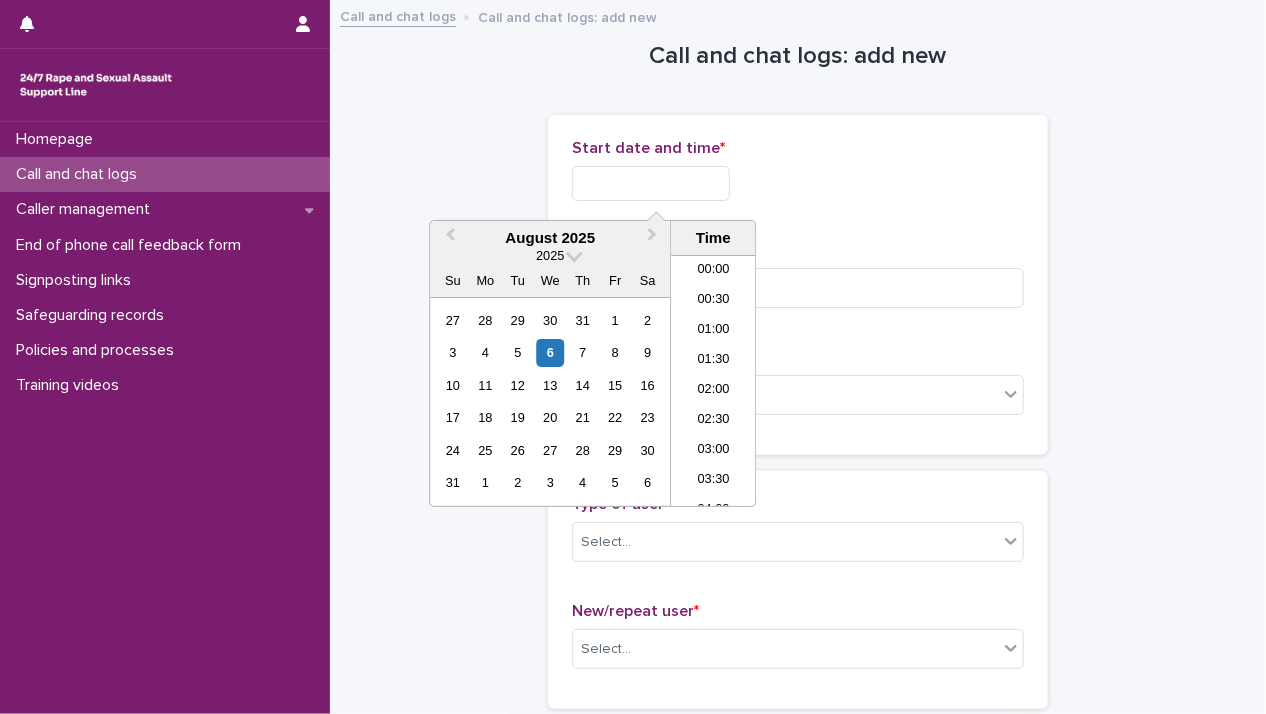 click at bounding box center [651, 183] 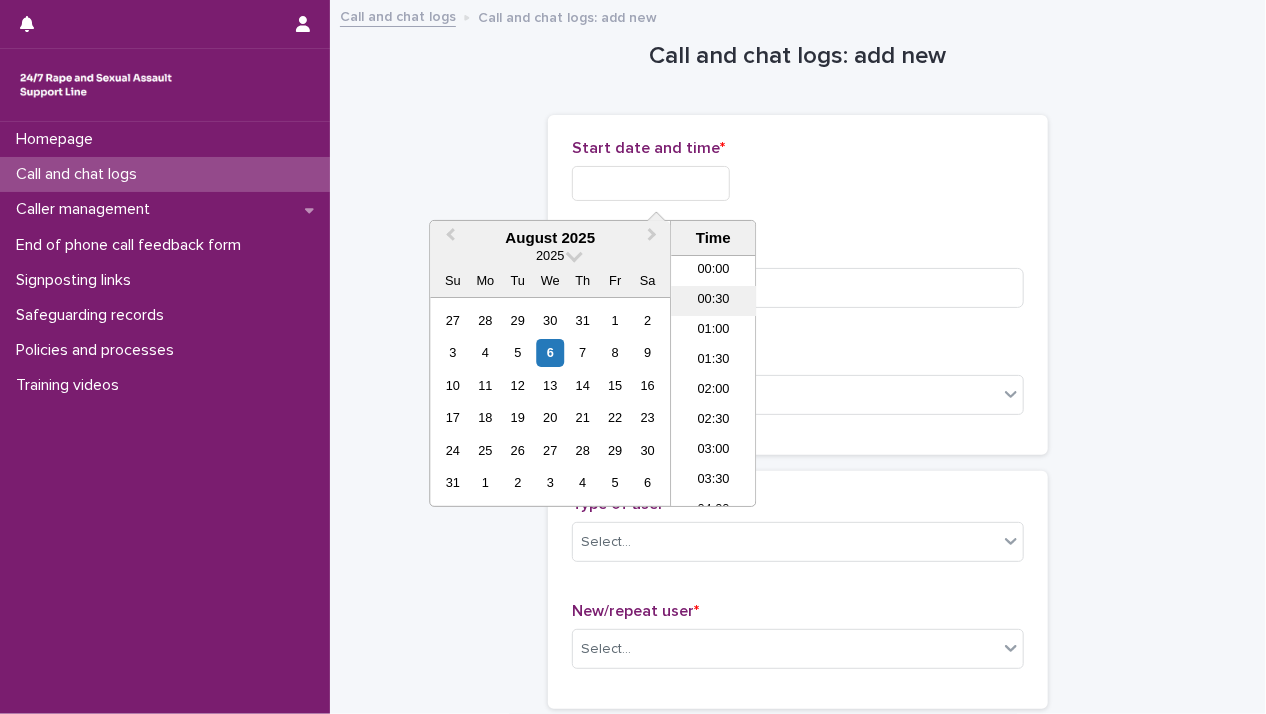 click on "00:30" at bounding box center (713, 301) 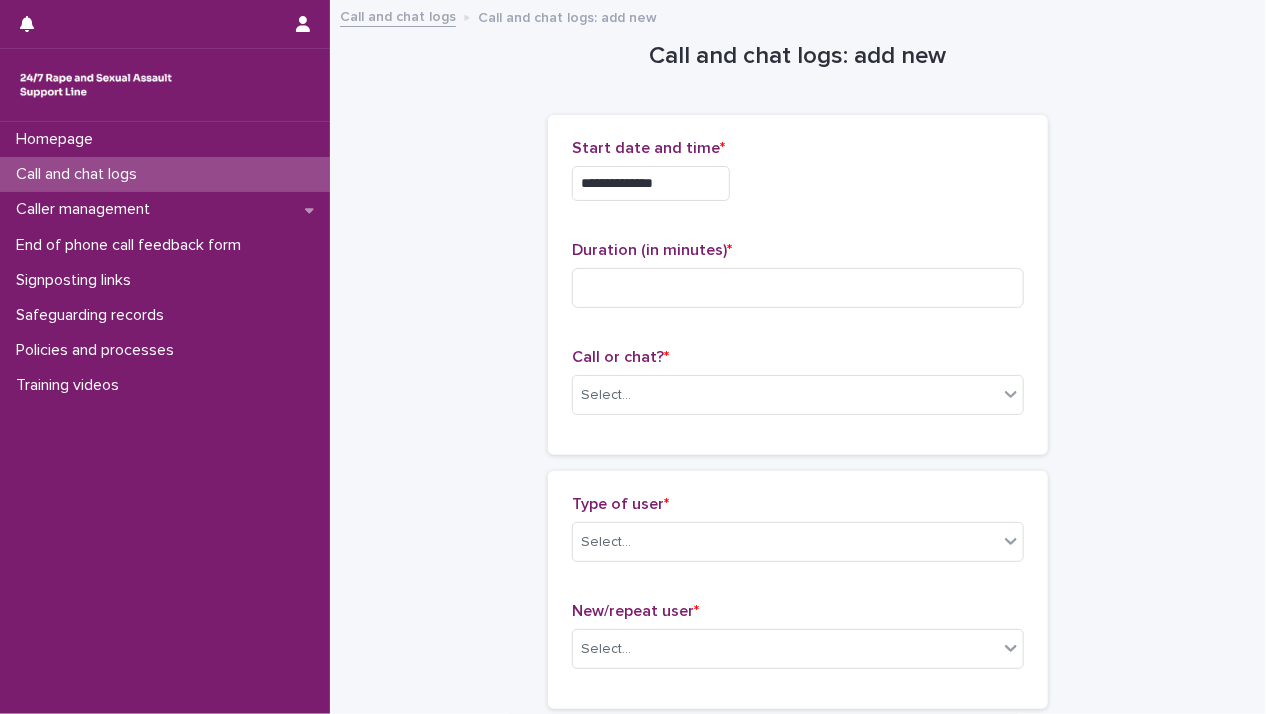click on "**********" at bounding box center (651, 183) 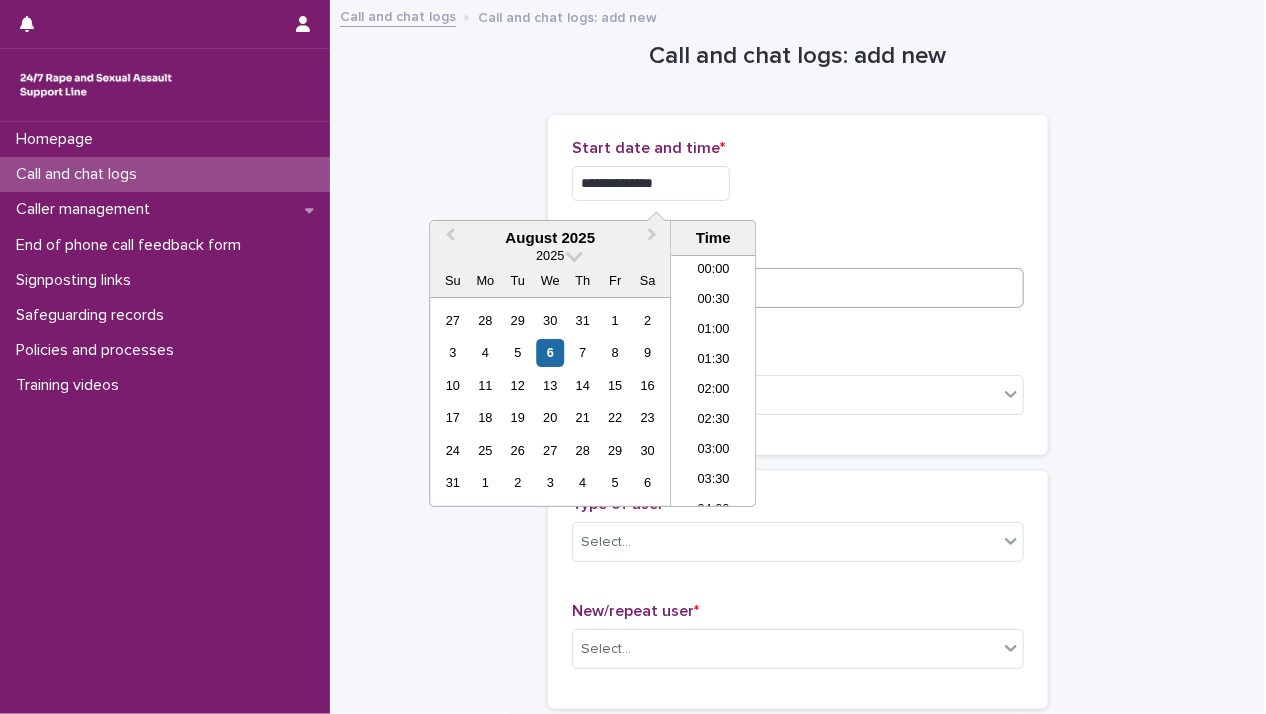 type on "**********" 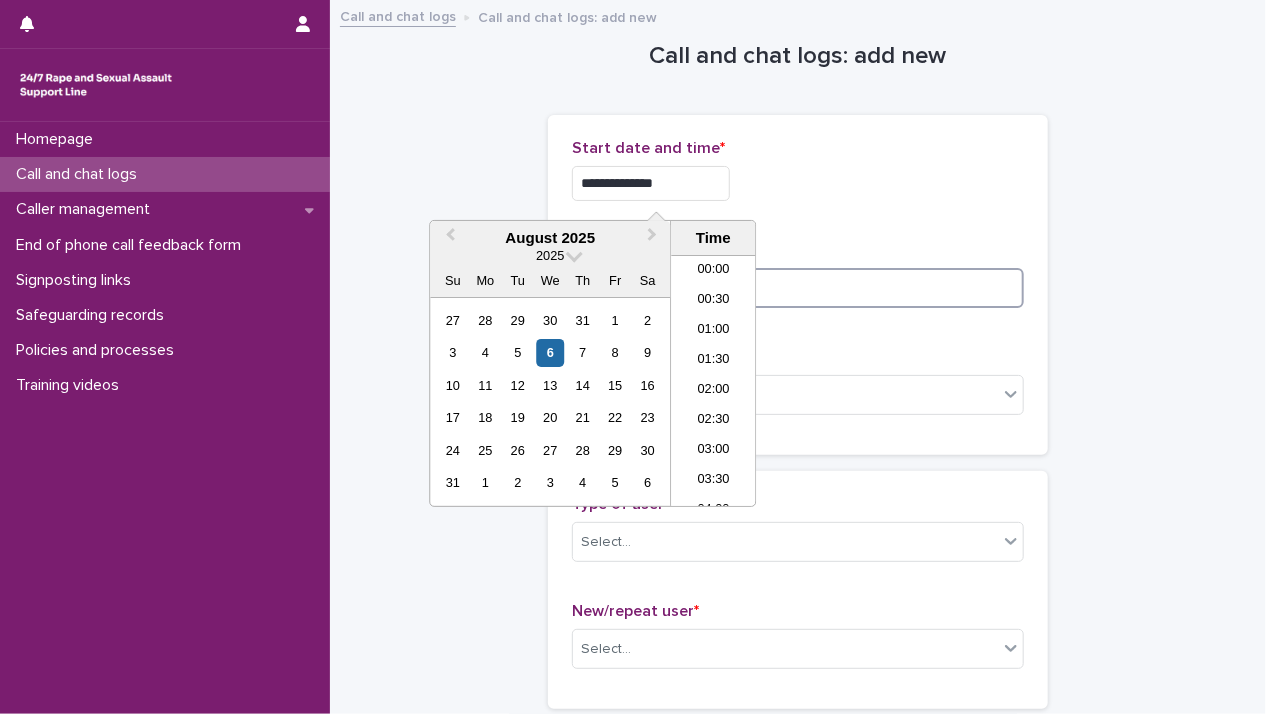 click at bounding box center [798, 288] 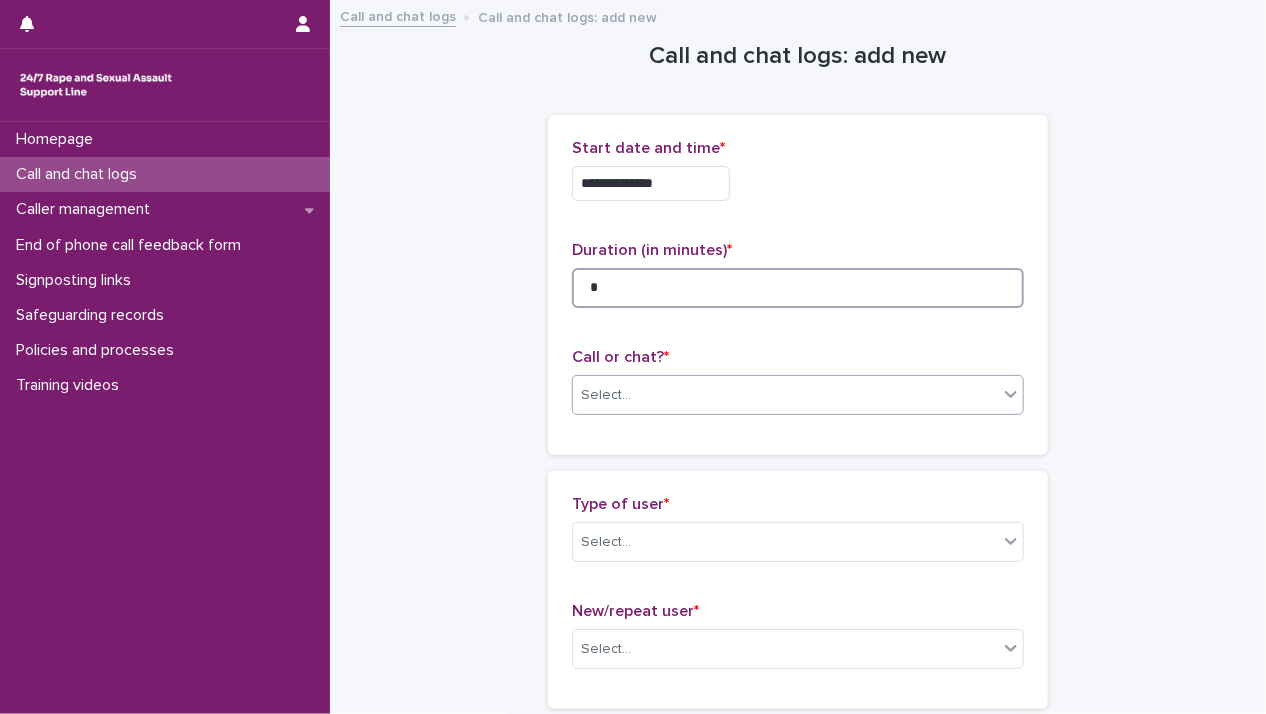 type on "*" 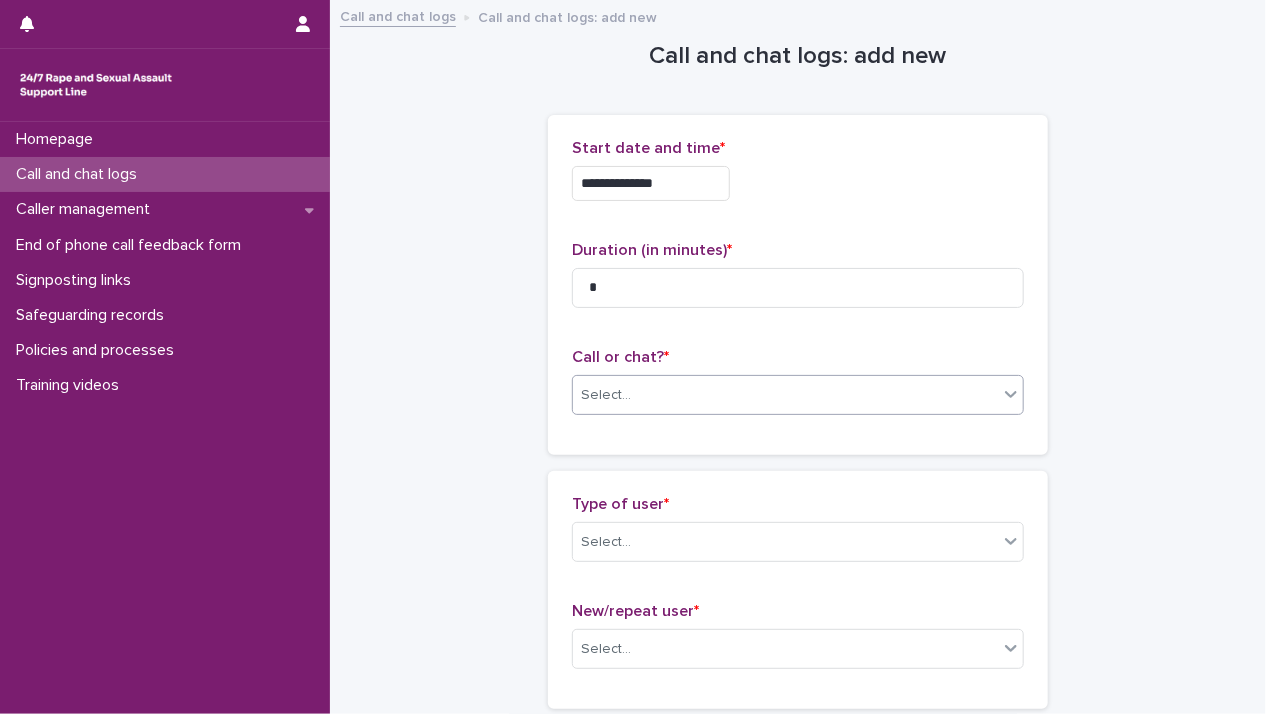 click on "Select..." at bounding box center (785, 395) 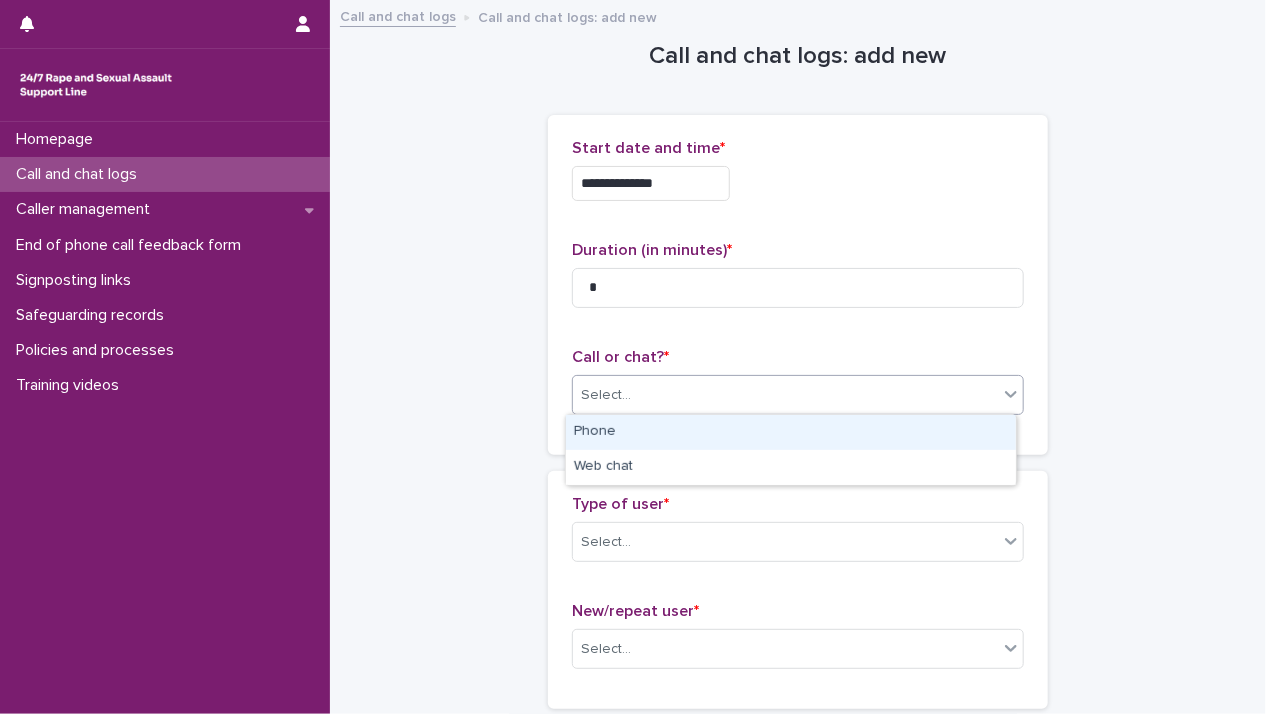 click on "Phone" at bounding box center [791, 432] 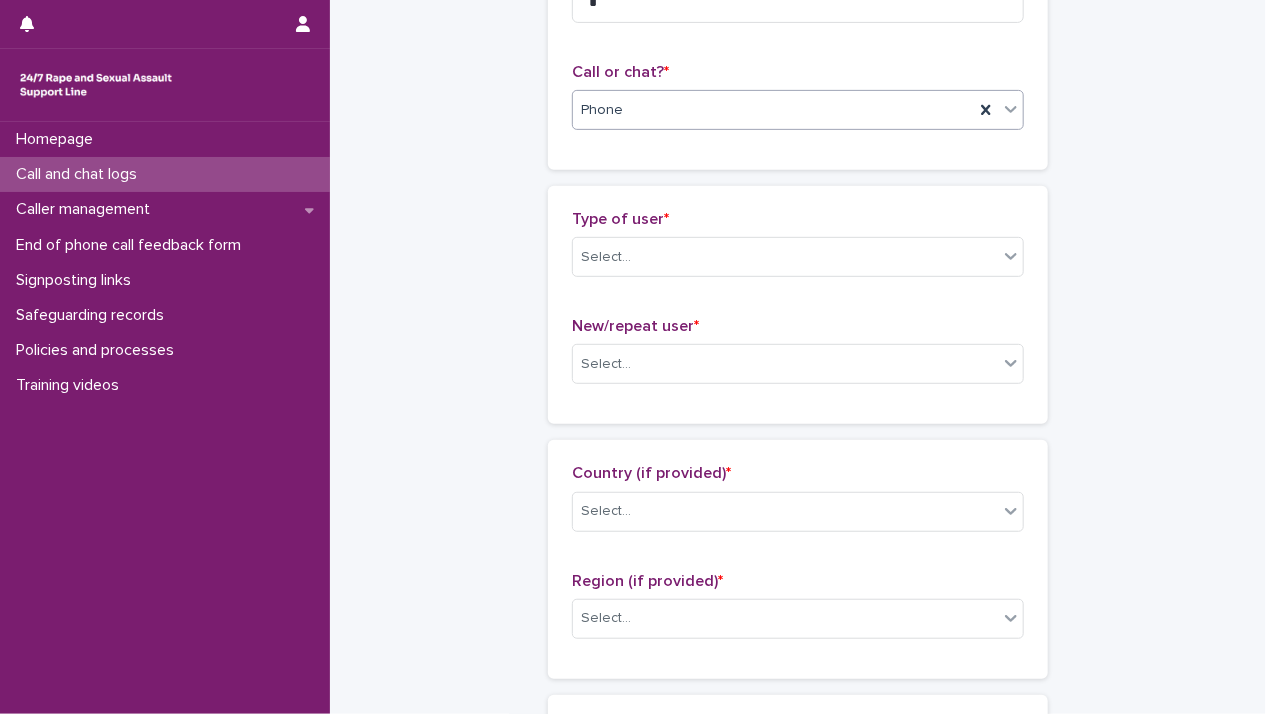 scroll, scrollTop: 300, scrollLeft: 0, axis: vertical 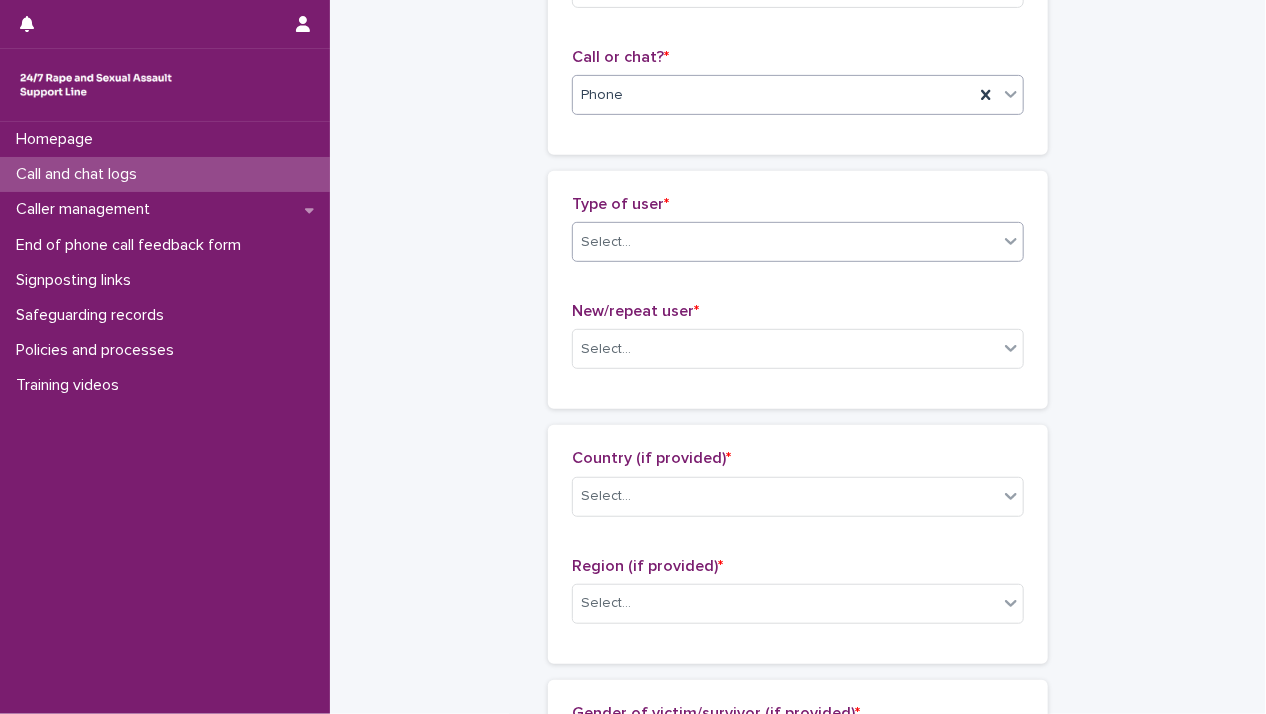 click on "Select..." at bounding box center (785, 242) 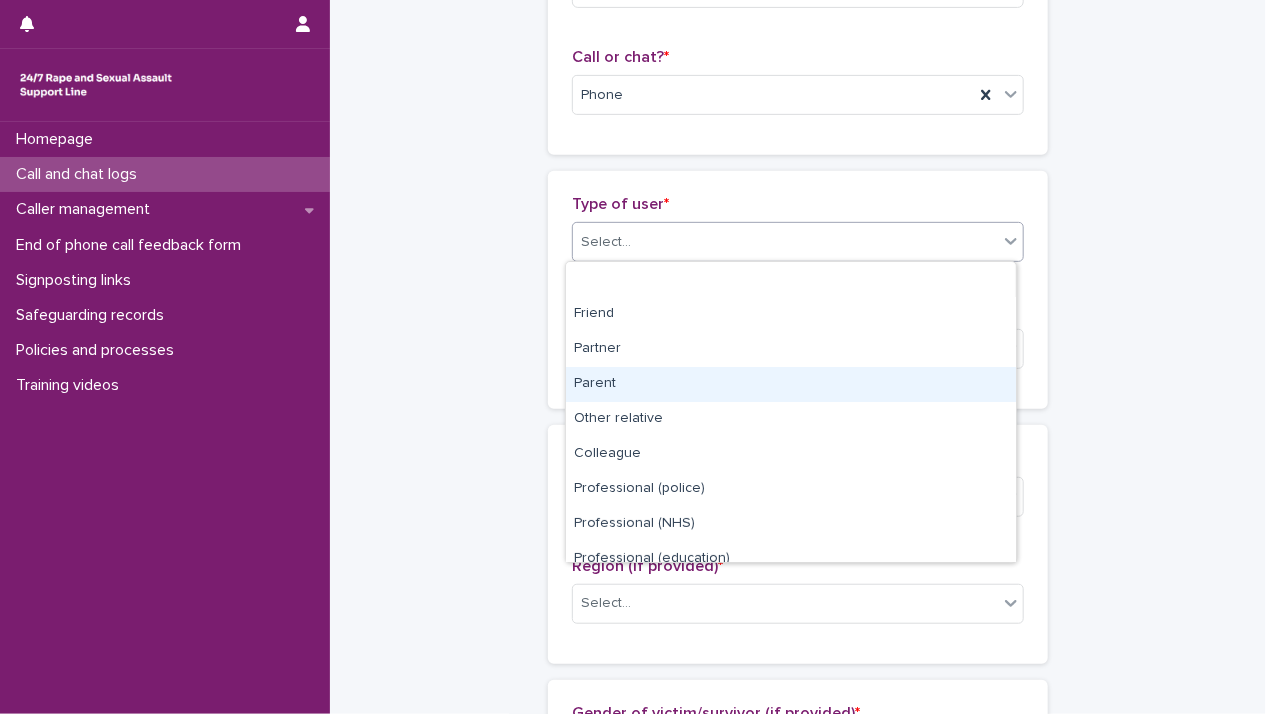 scroll, scrollTop: 224, scrollLeft: 0, axis: vertical 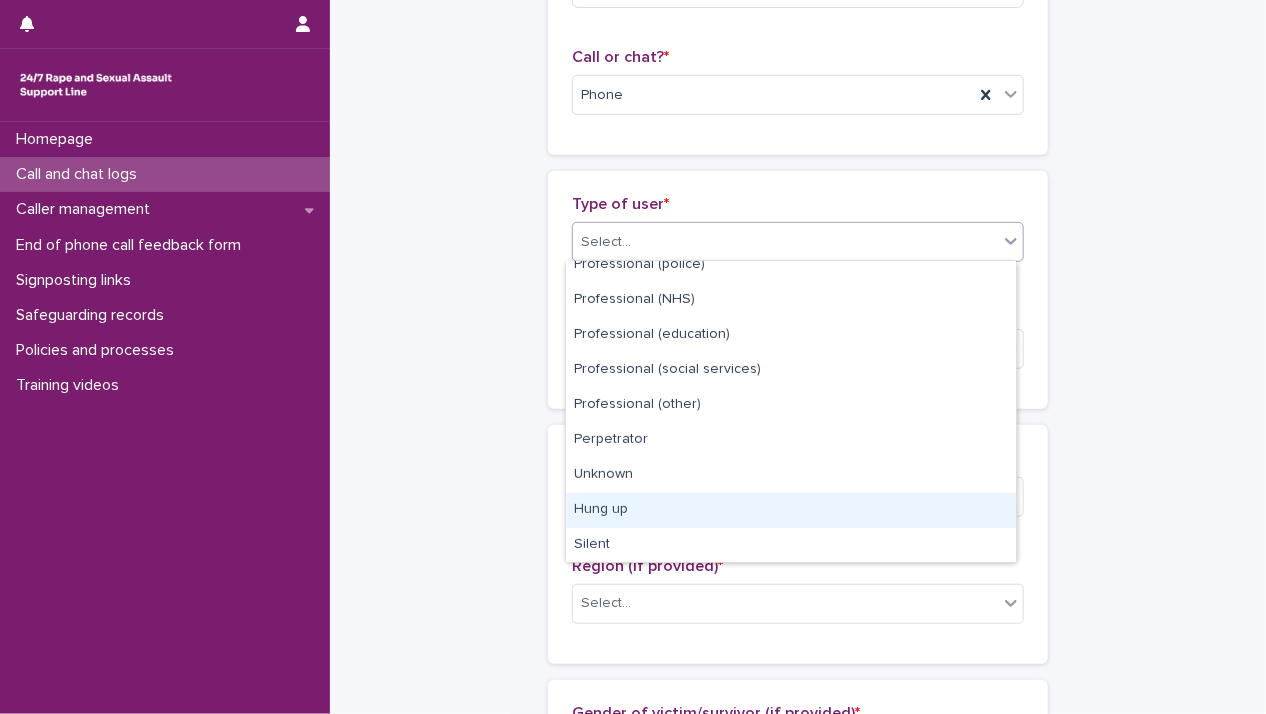click on "Hung up" at bounding box center [791, 510] 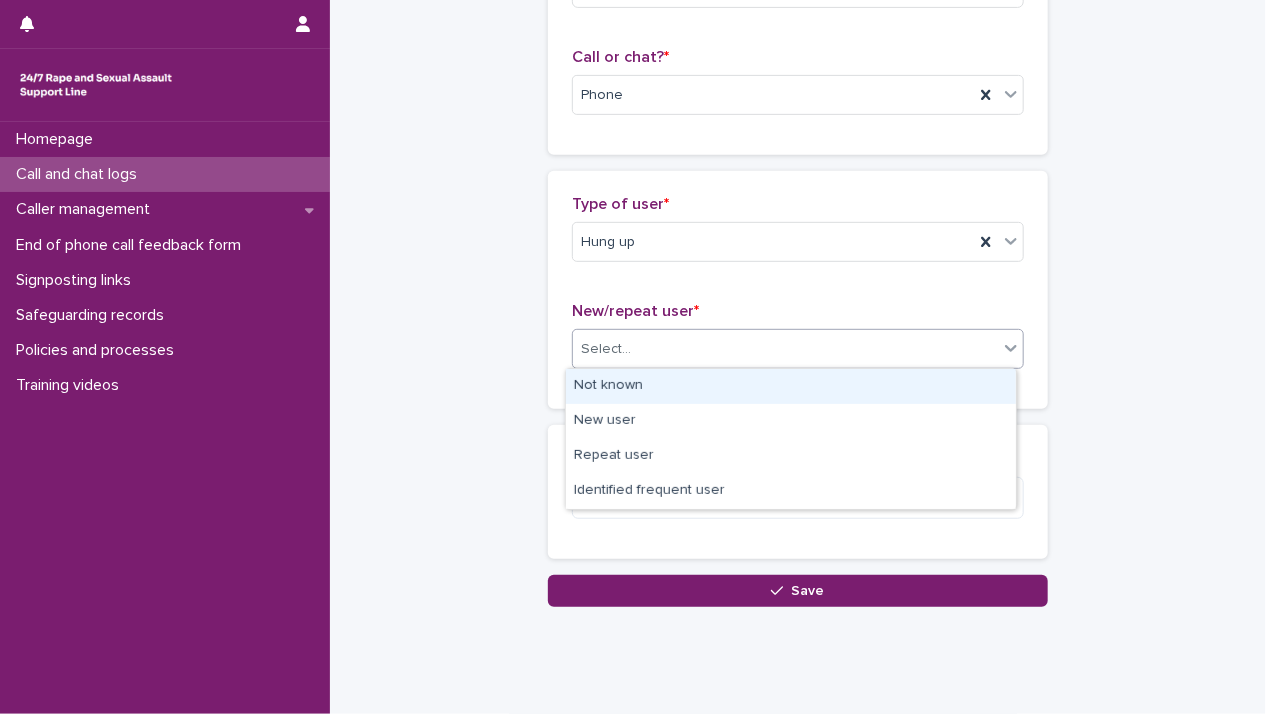 click on "Select..." at bounding box center [785, 349] 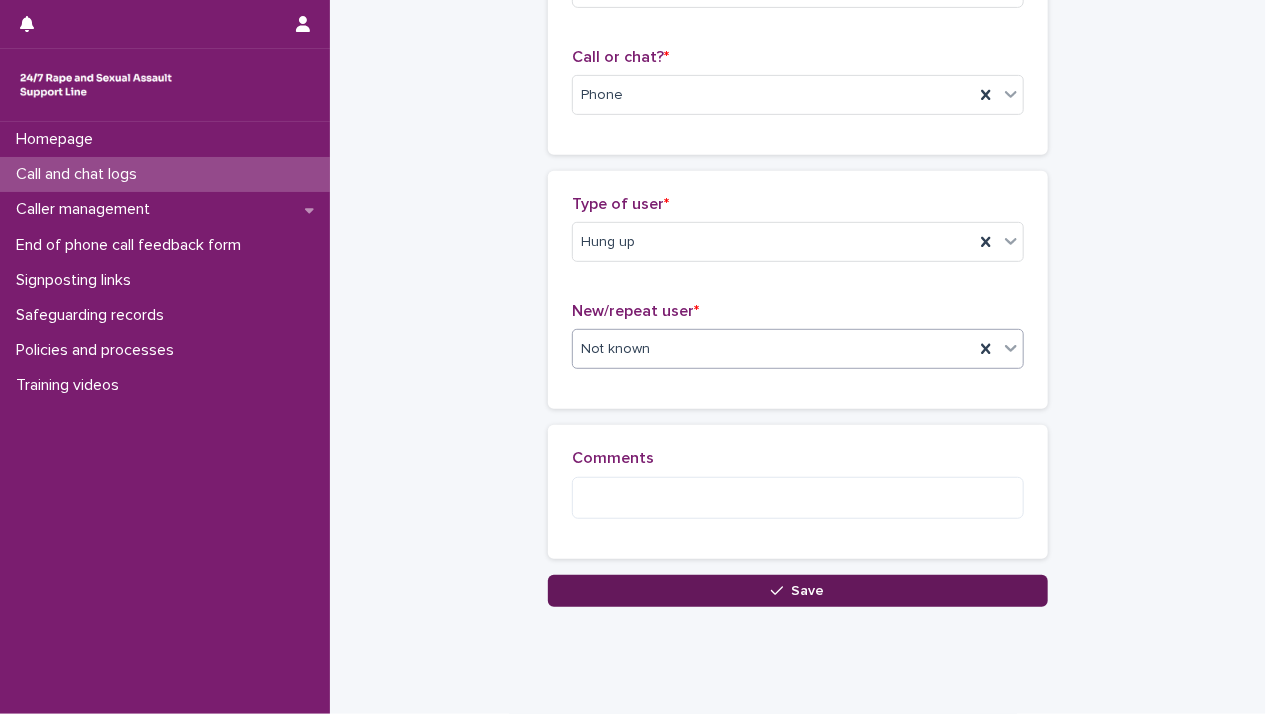 click 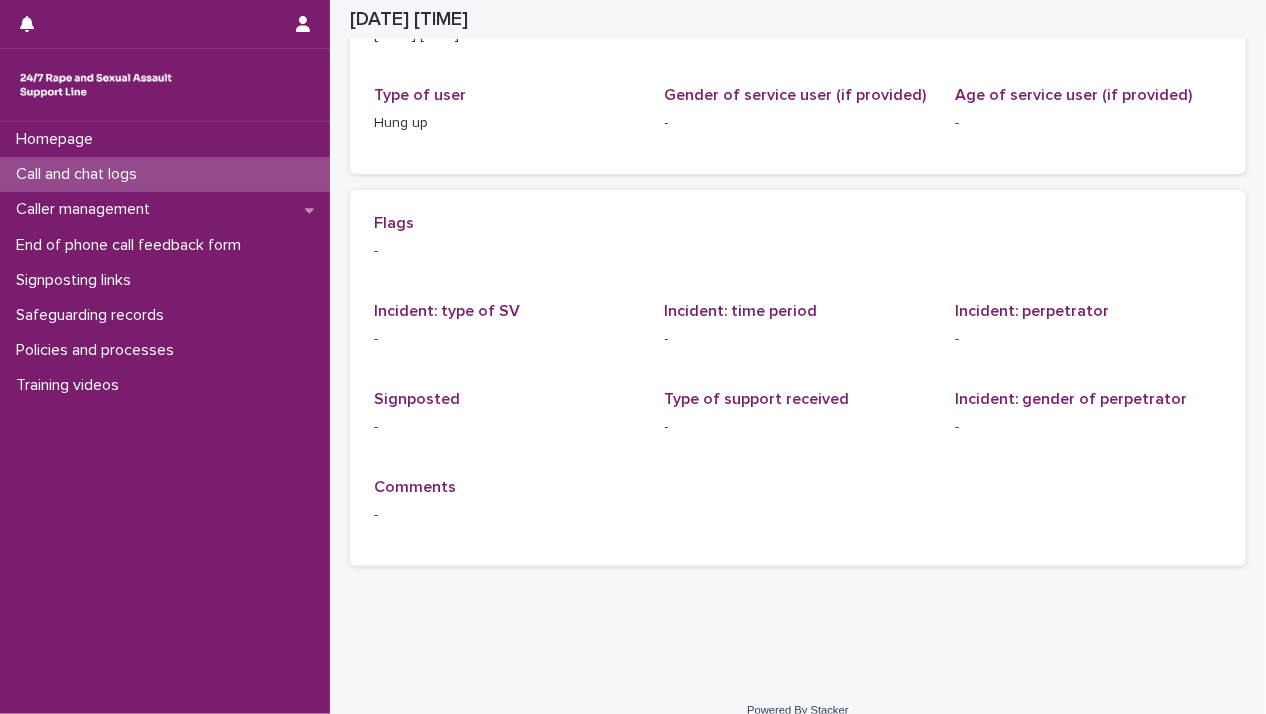 scroll, scrollTop: 0, scrollLeft: 0, axis: both 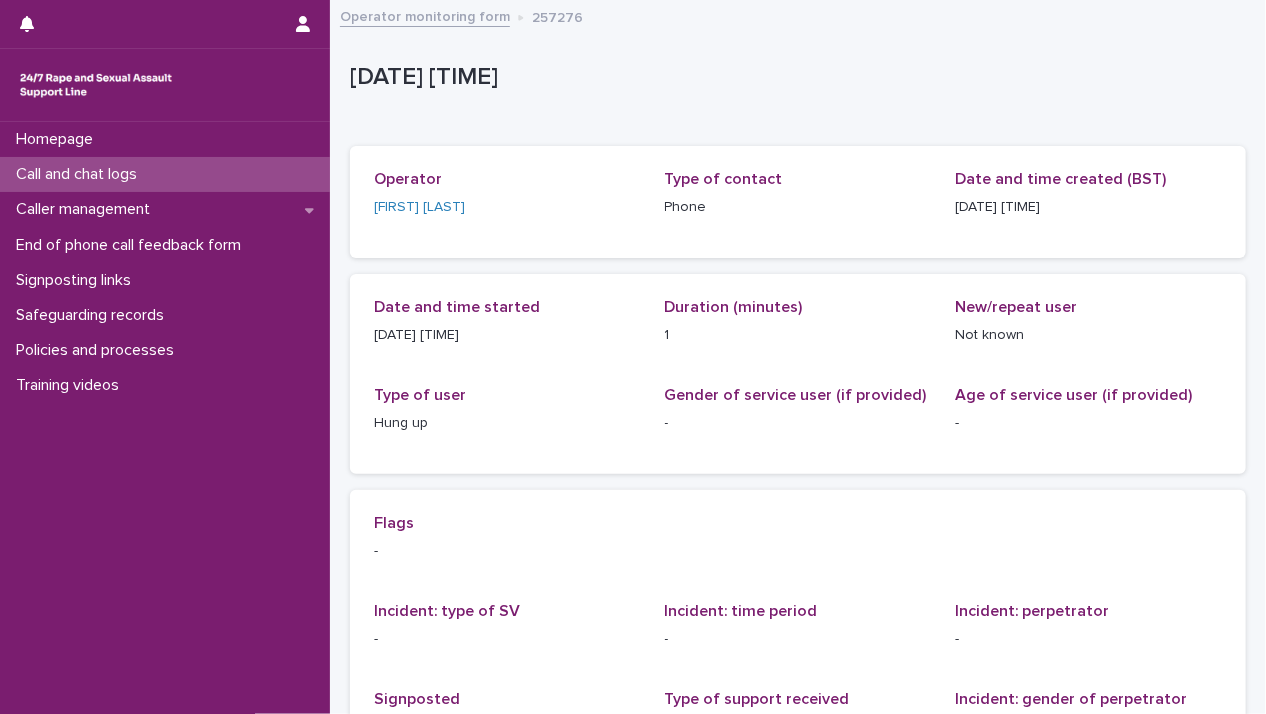 click on "Call and chat logs" at bounding box center [80, 174] 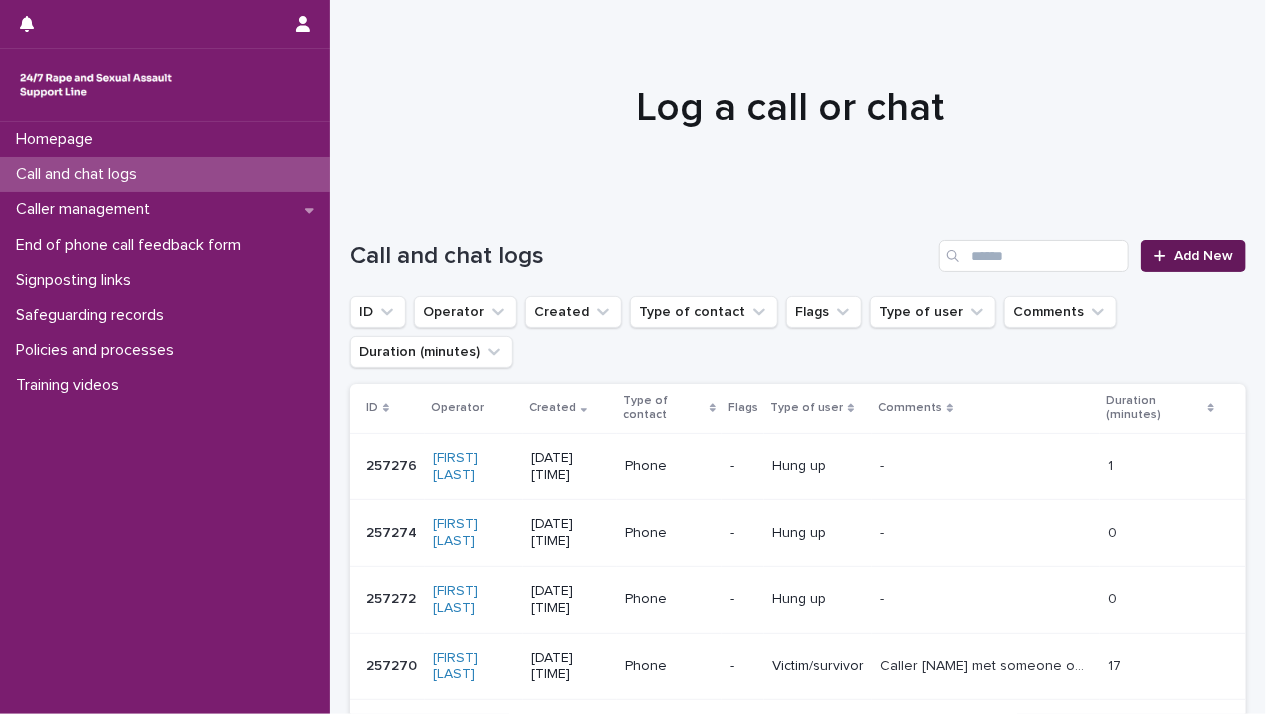 click on "Add New" at bounding box center [1193, 256] 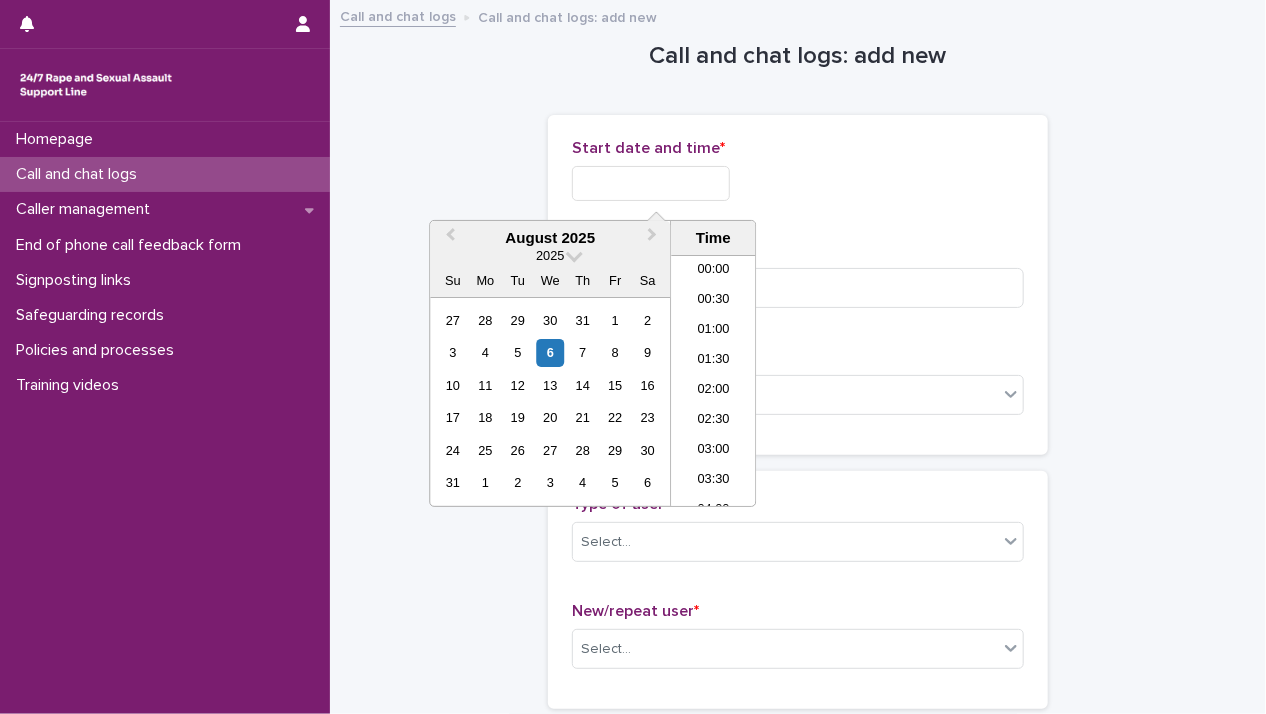click at bounding box center [651, 183] 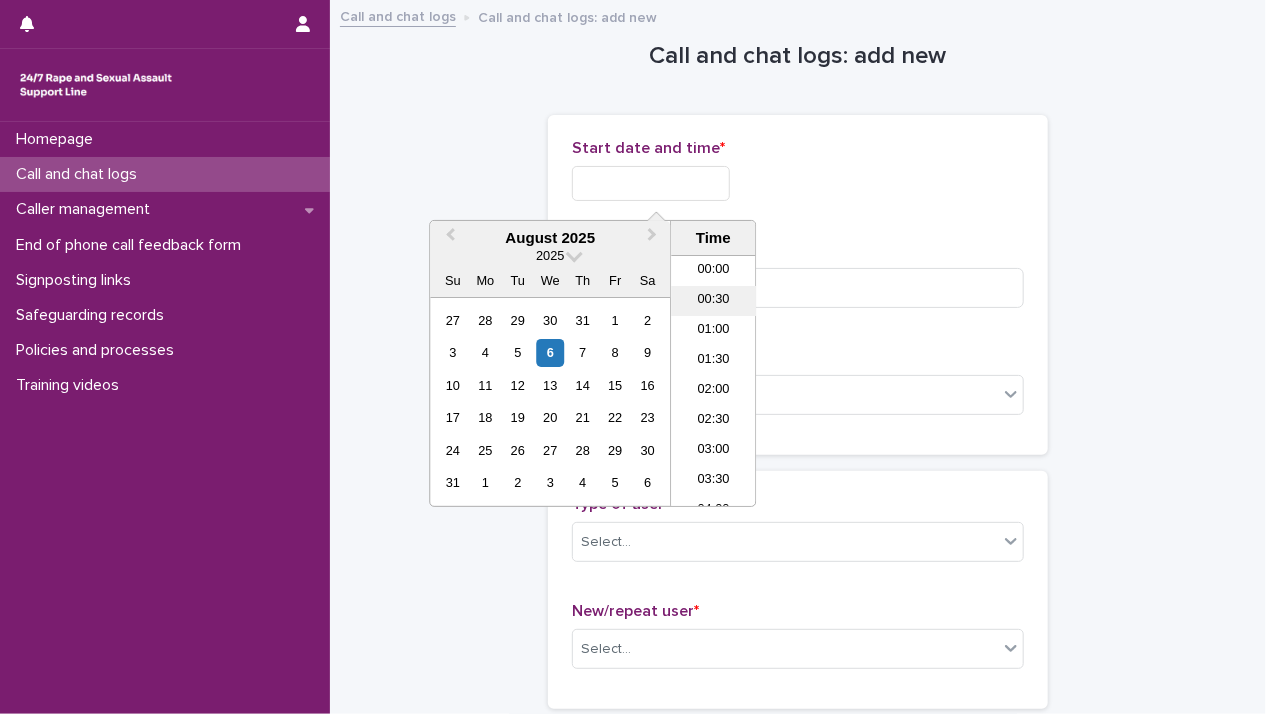 click on "00:30" at bounding box center (713, 301) 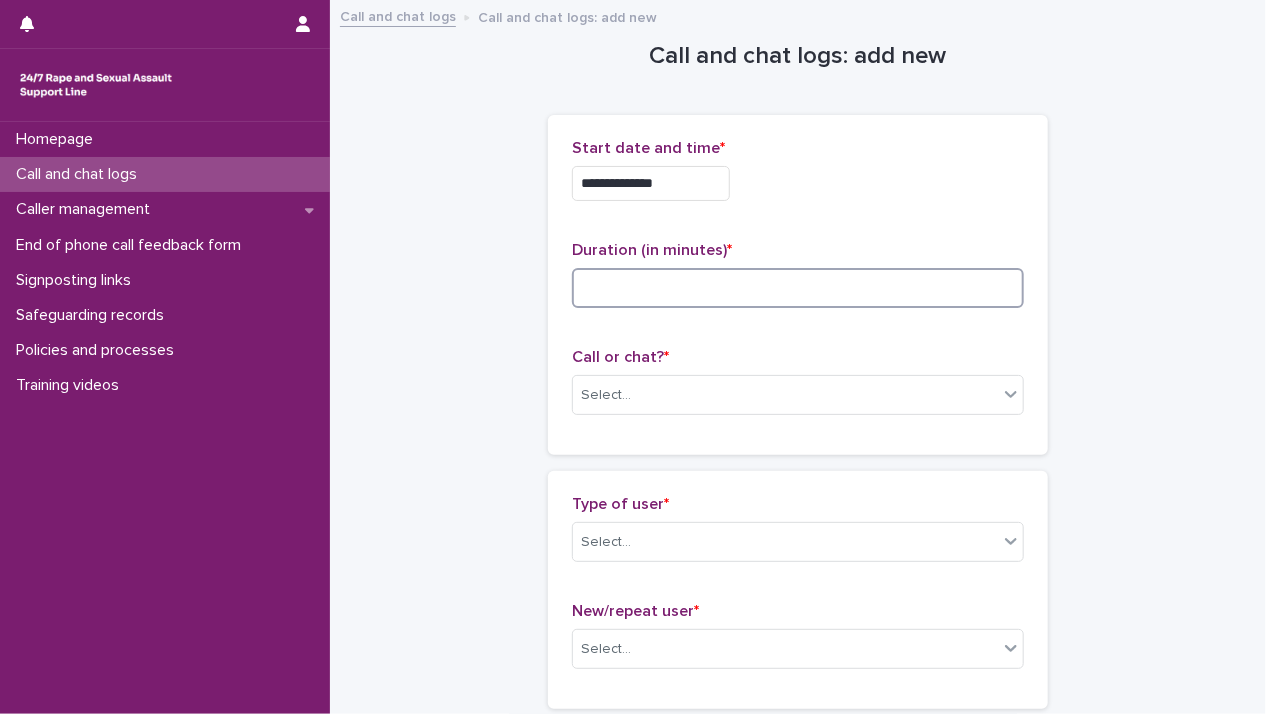 click at bounding box center (798, 288) 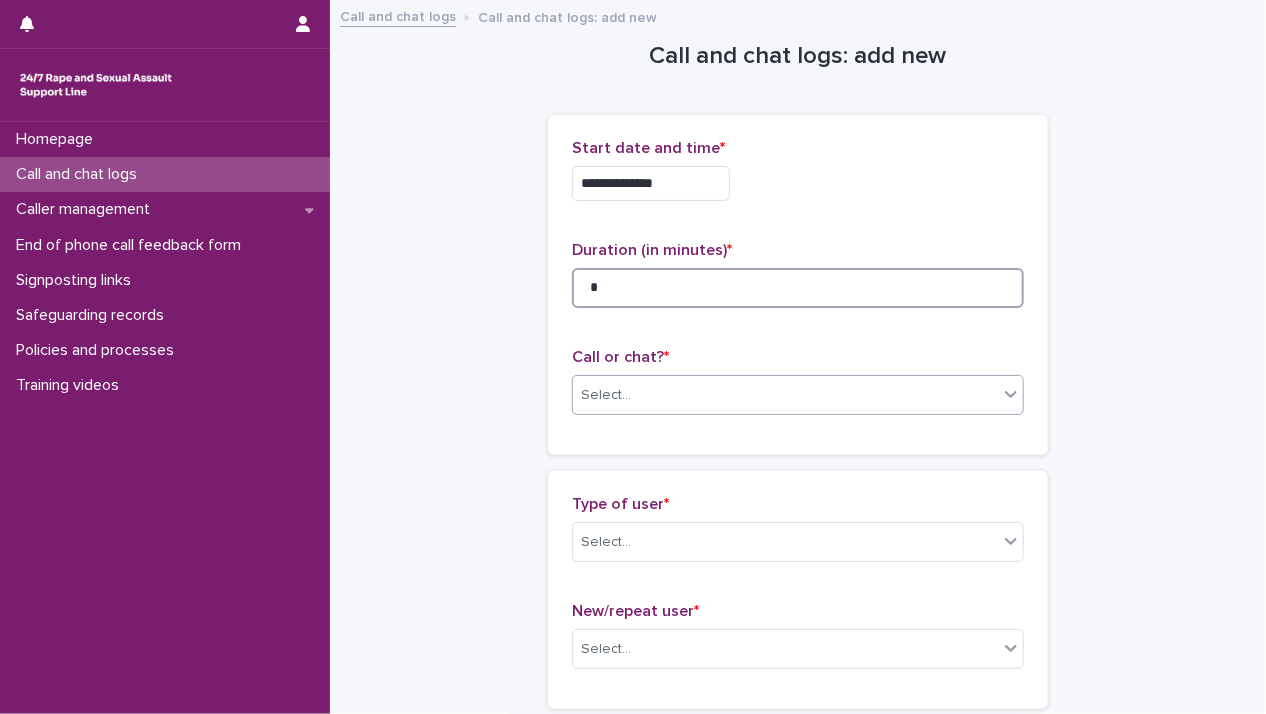 type on "*" 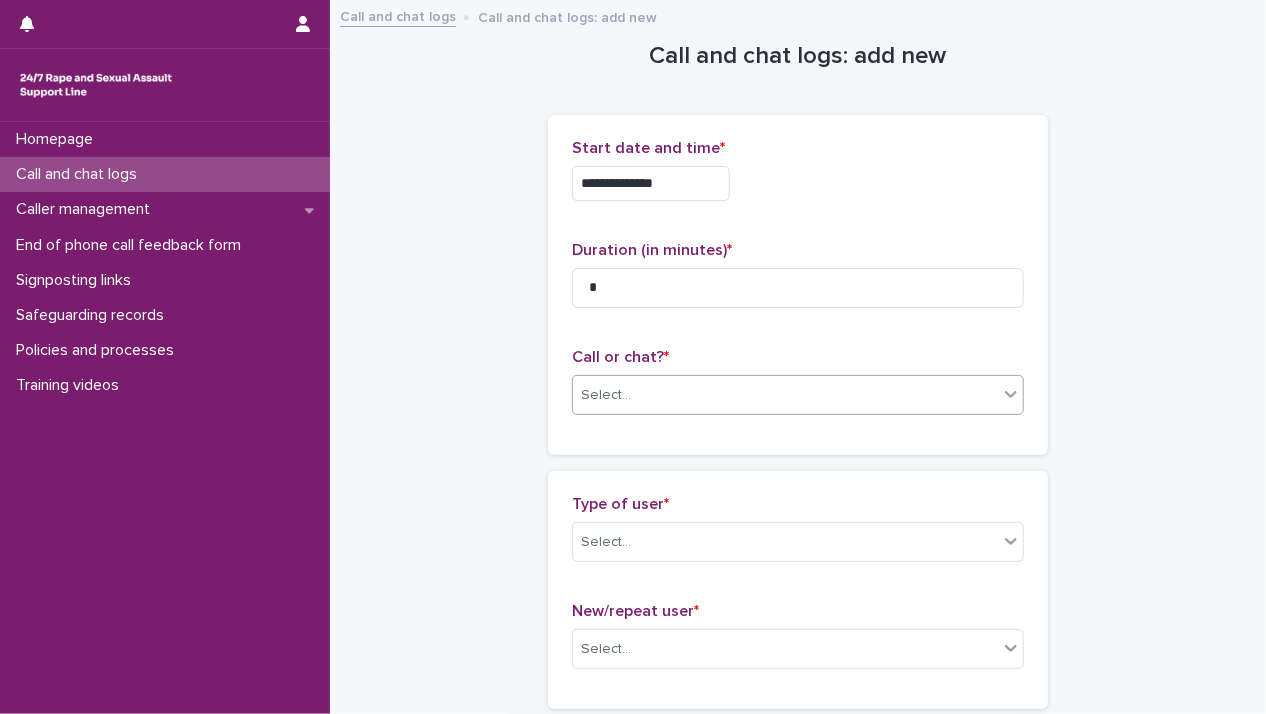click on "Select..." at bounding box center [785, 395] 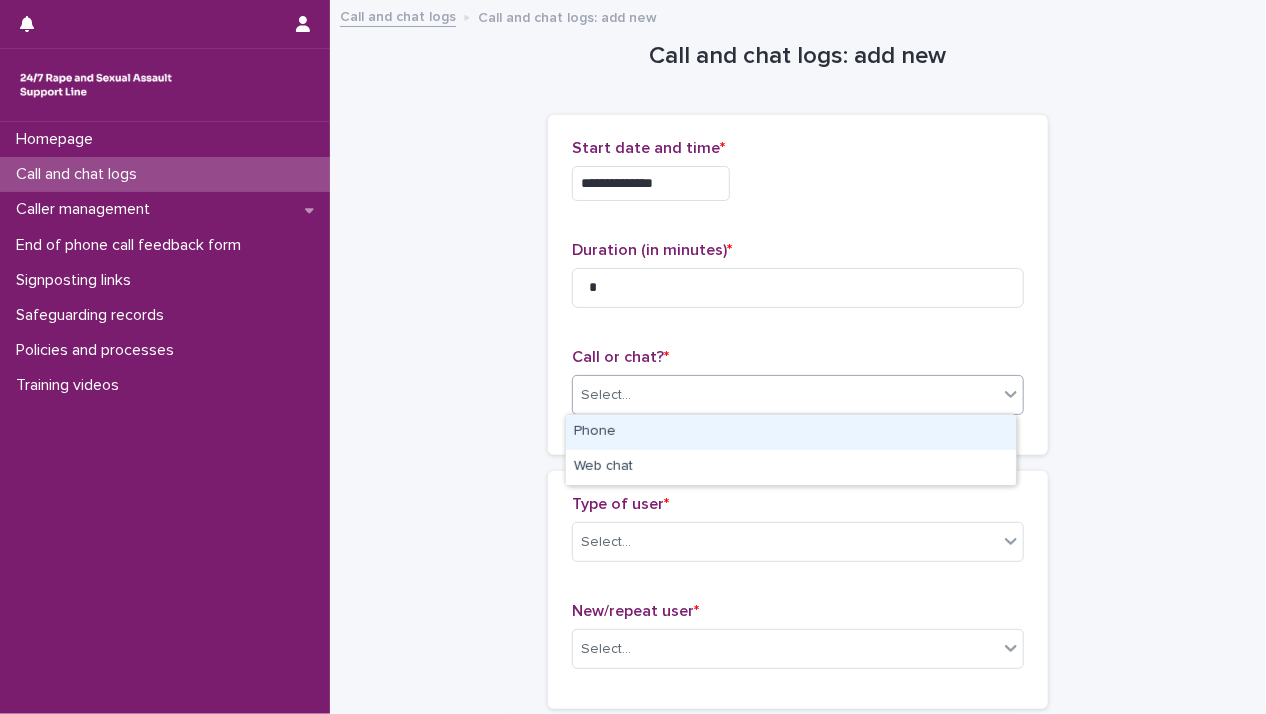 click on "Phone" at bounding box center (791, 432) 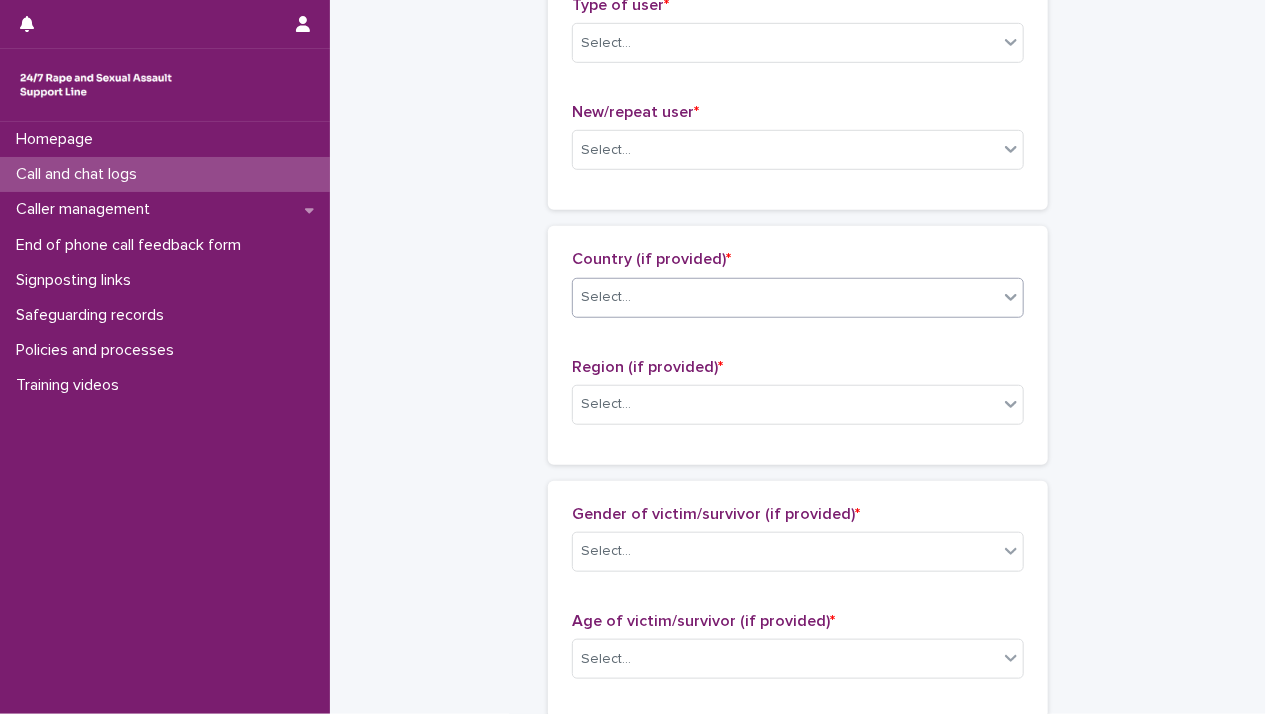 scroll, scrollTop: 500, scrollLeft: 0, axis: vertical 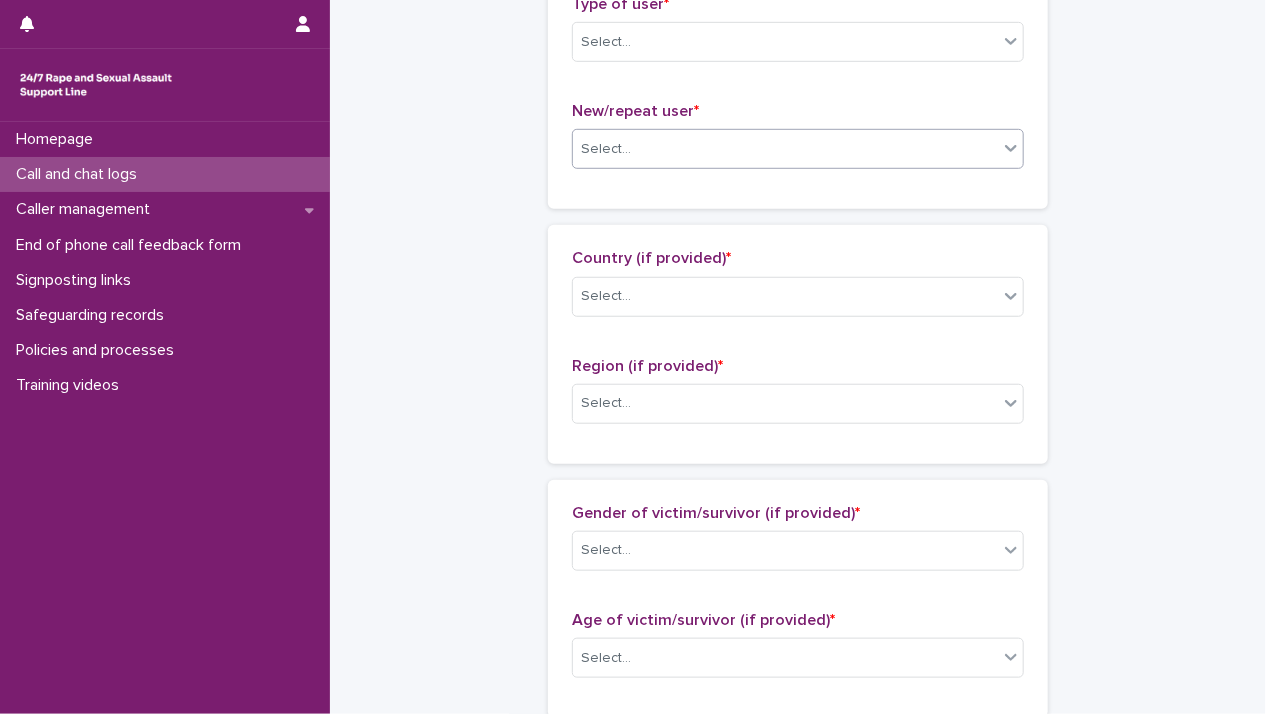 click on "Select..." at bounding box center (785, 149) 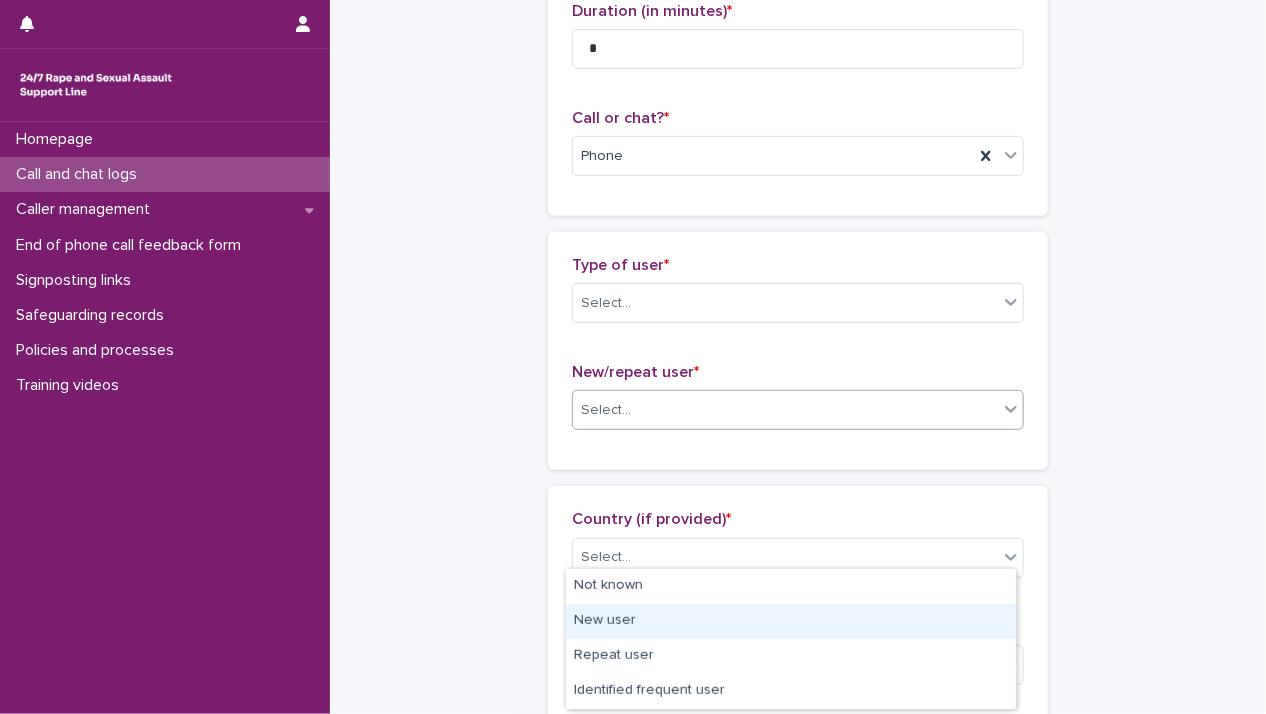 scroll, scrollTop: 400, scrollLeft: 0, axis: vertical 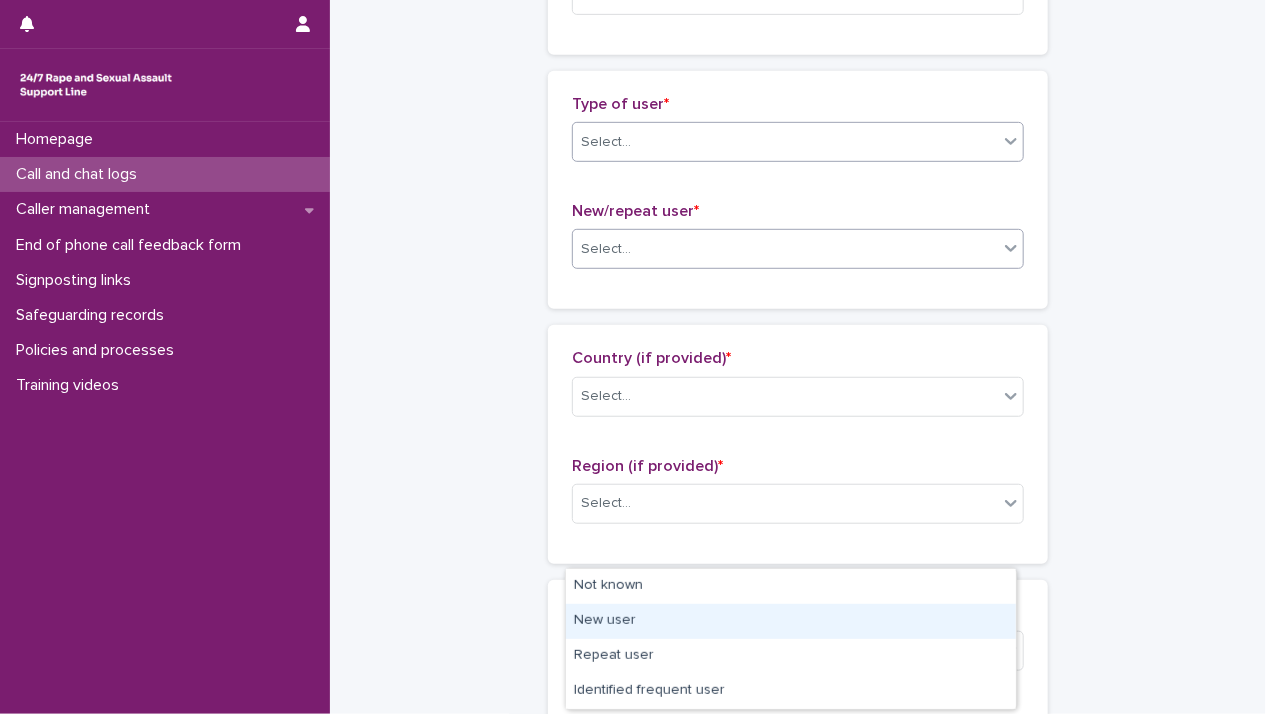 click on "Select..." at bounding box center [785, 142] 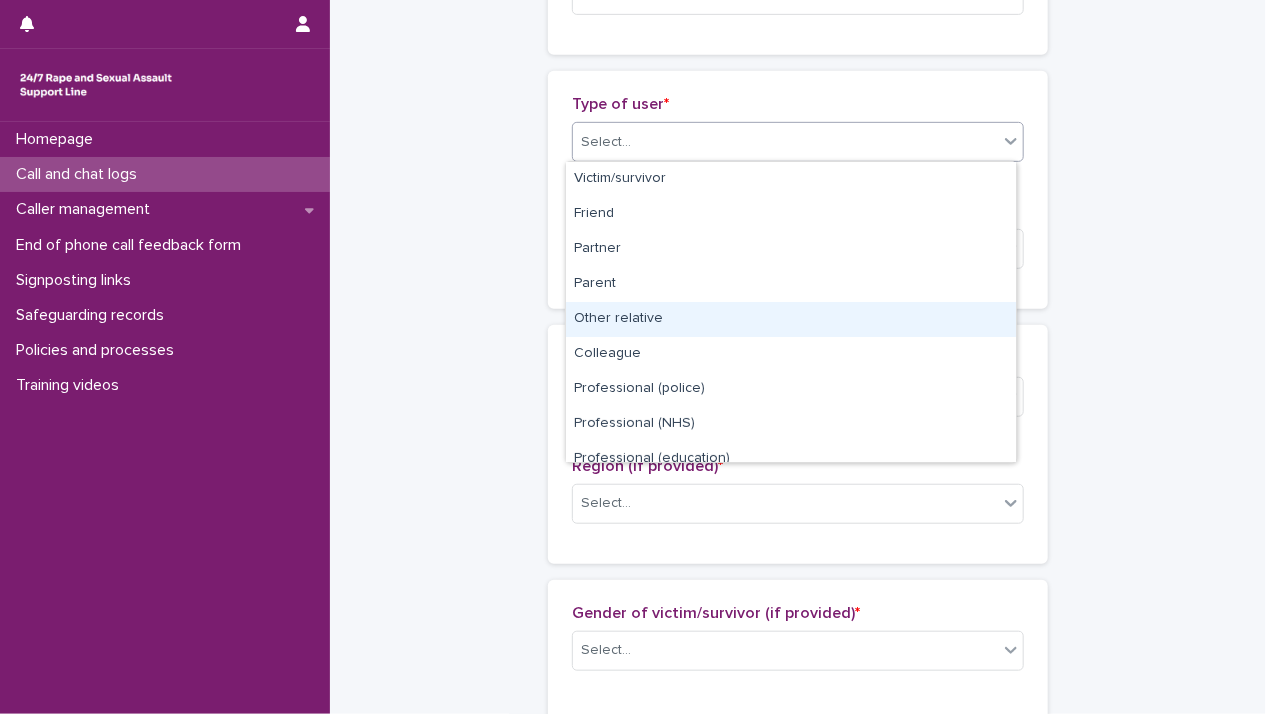 scroll, scrollTop: 224, scrollLeft: 0, axis: vertical 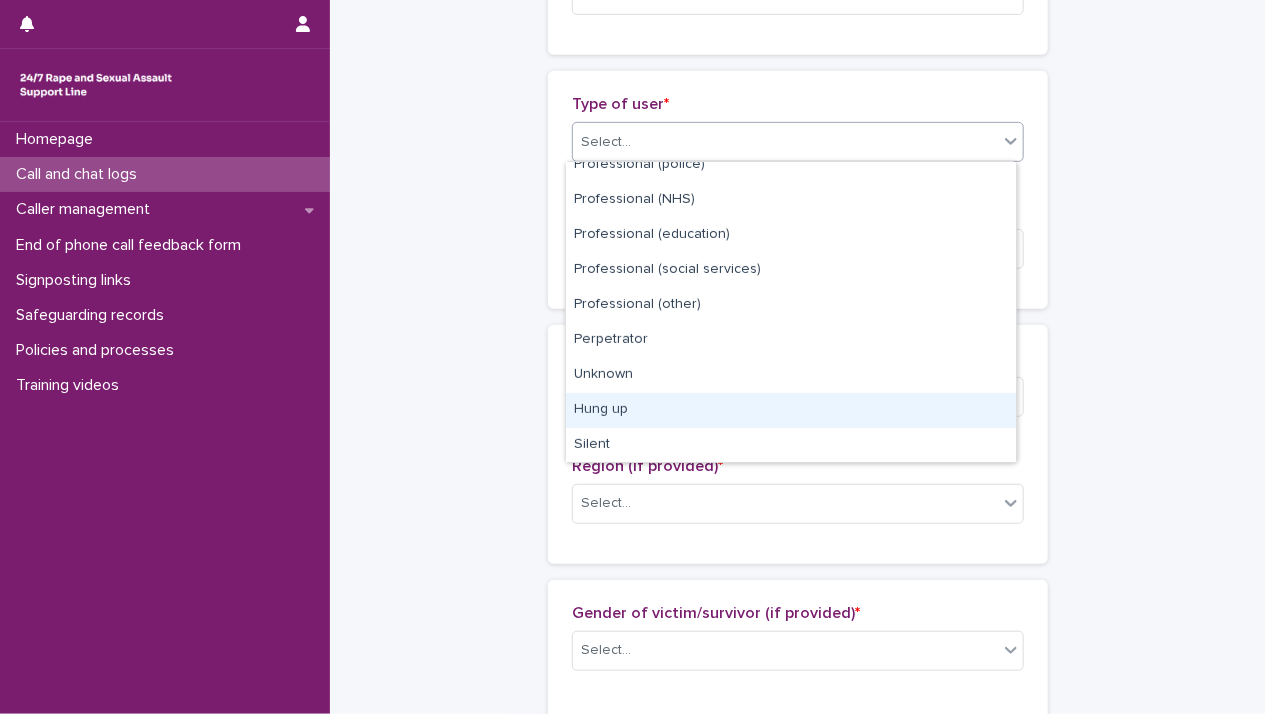 click on "Hung up" at bounding box center [791, 410] 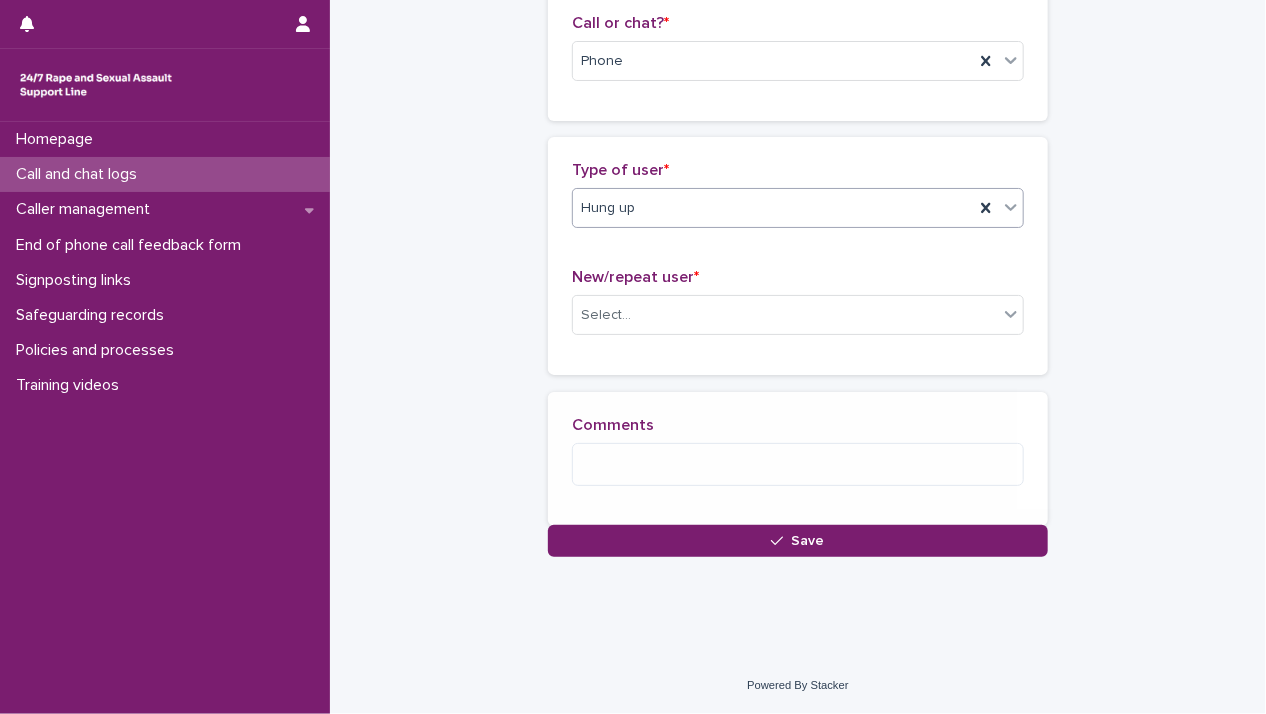 scroll, scrollTop: 348, scrollLeft: 0, axis: vertical 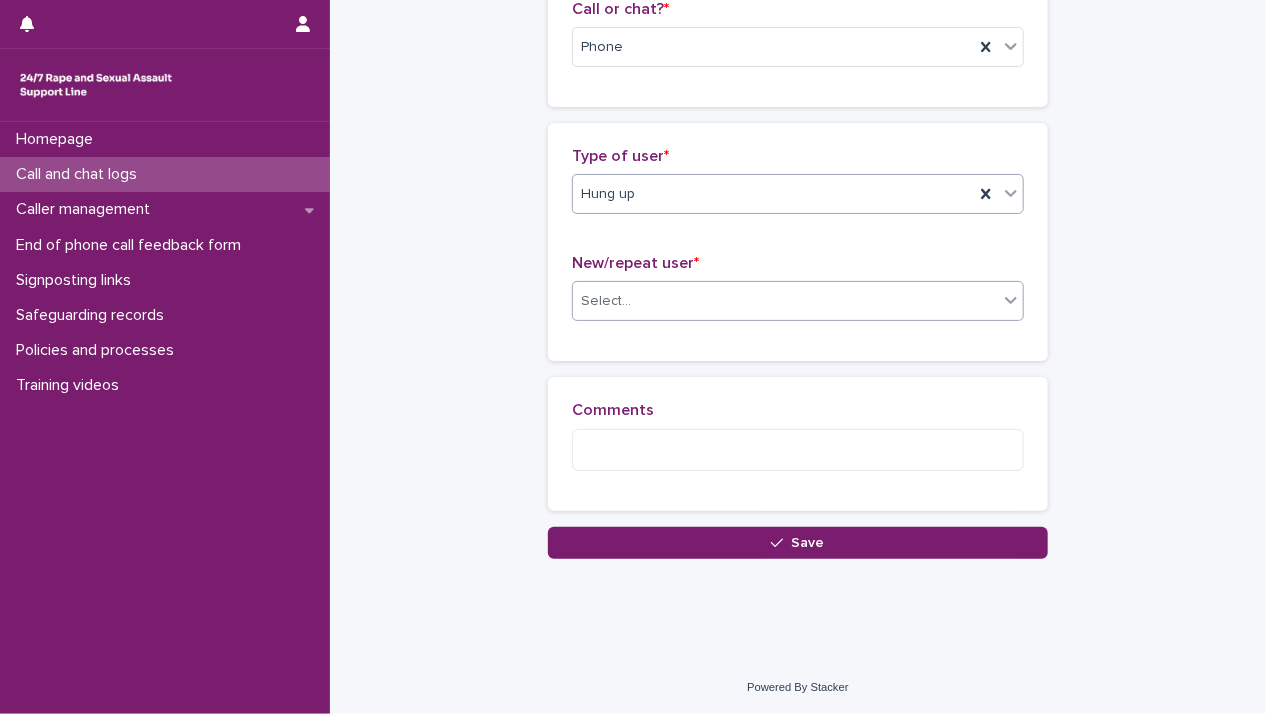 click on "Select..." at bounding box center [785, 301] 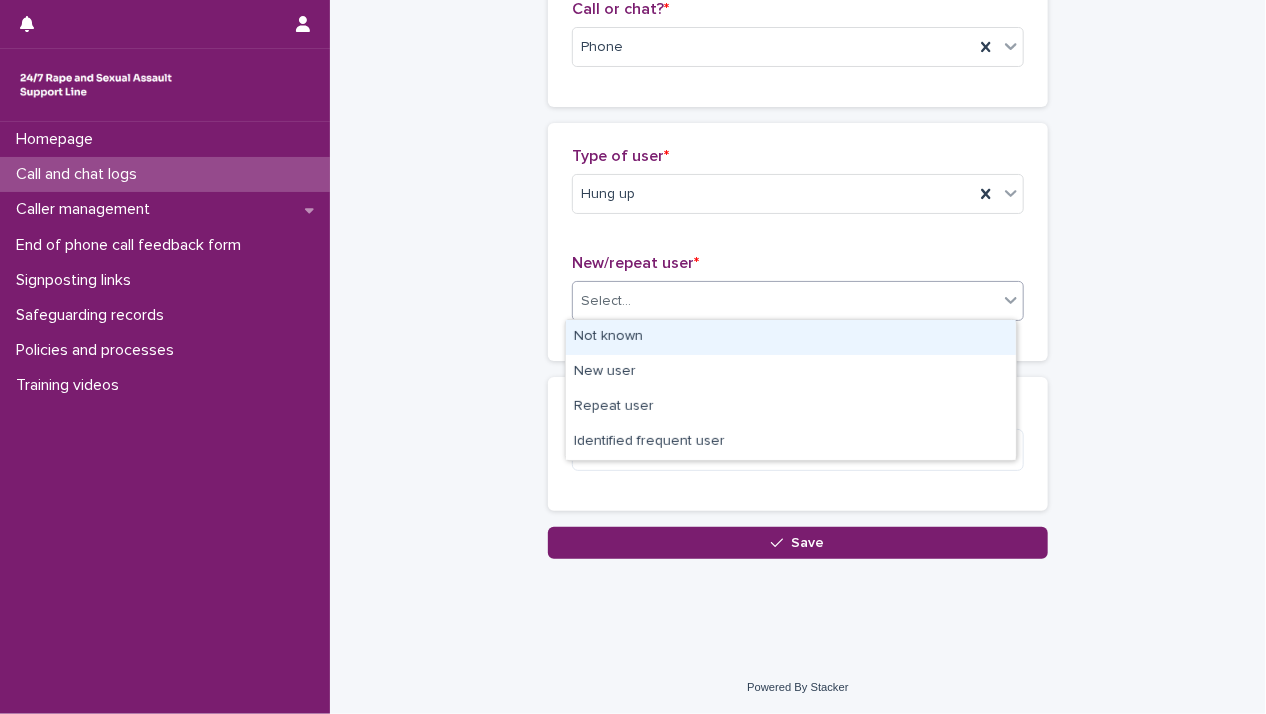 drag, startPoint x: 669, startPoint y: 337, endPoint x: 675, endPoint y: 419, distance: 82.219215 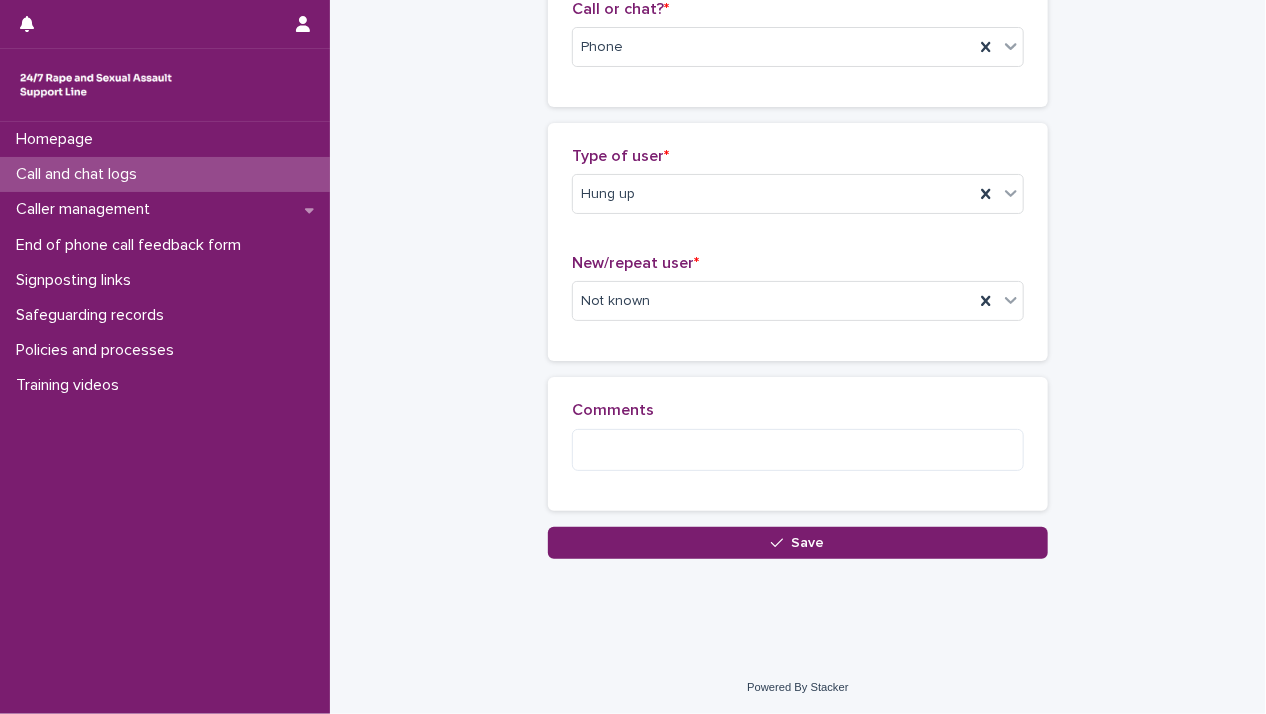 click on "Save" at bounding box center [798, 543] 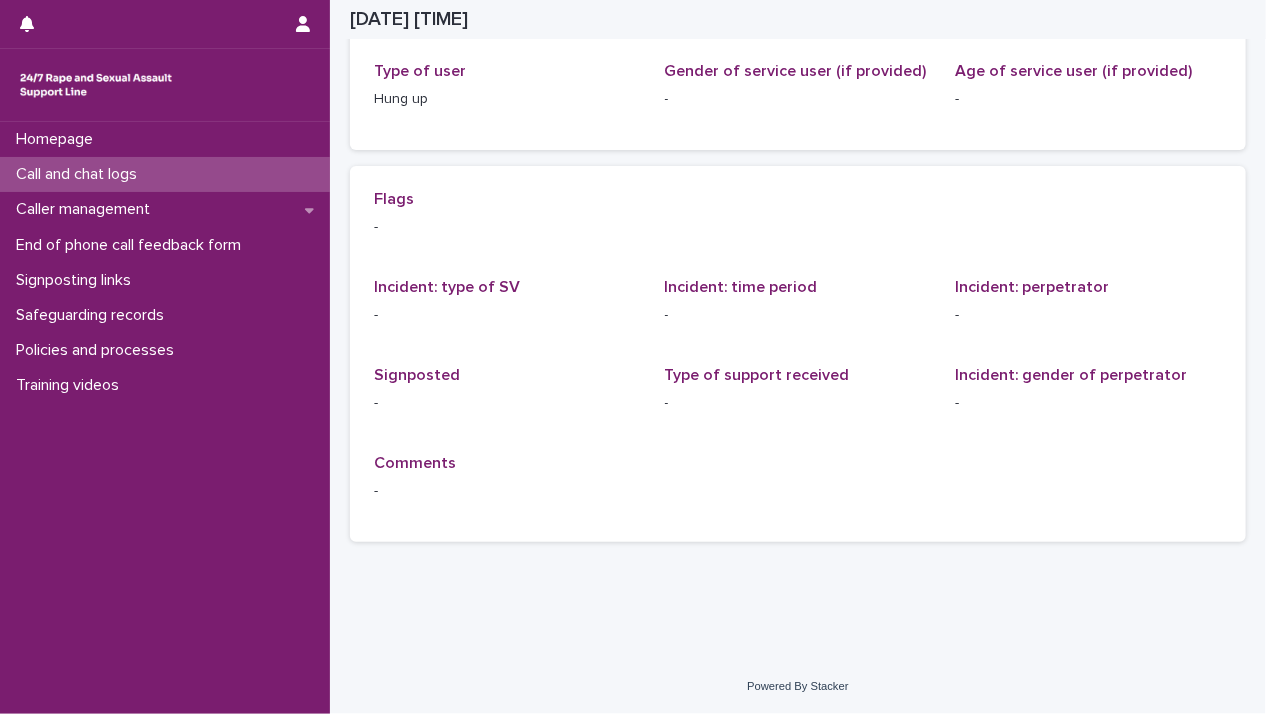 scroll, scrollTop: 0, scrollLeft: 0, axis: both 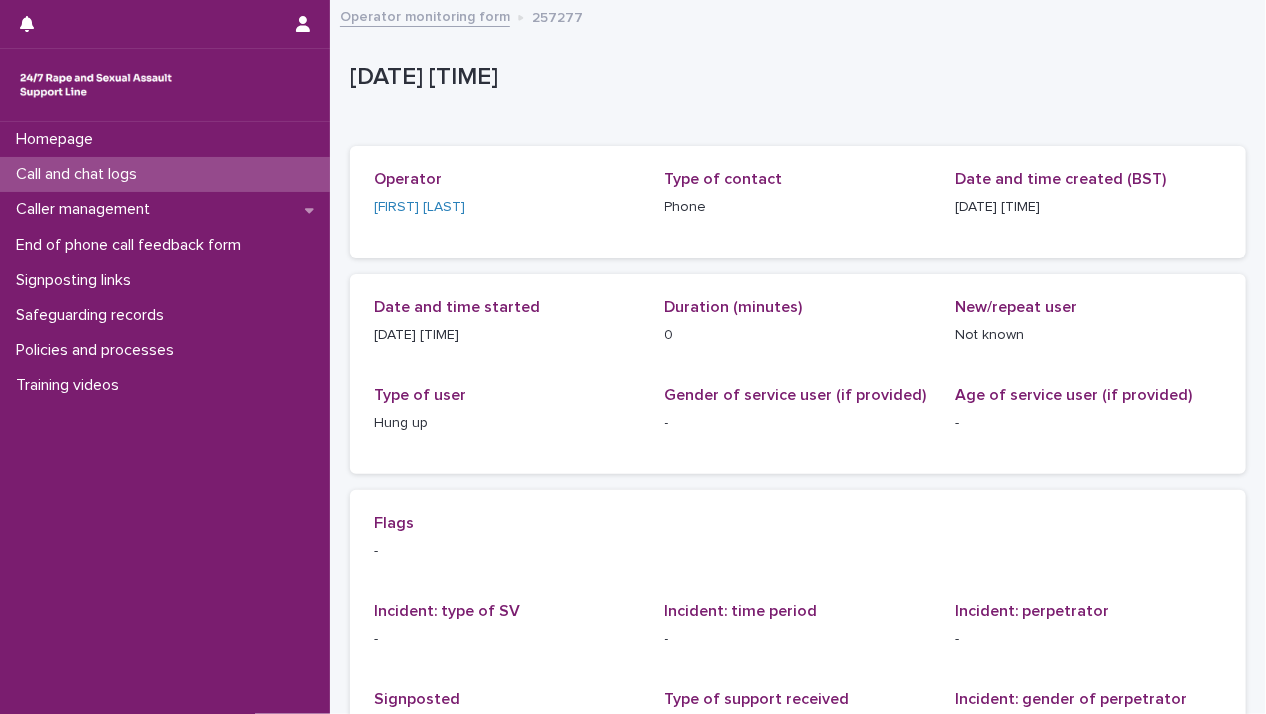 click on "Call and chat logs" at bounding box center [165, 174] 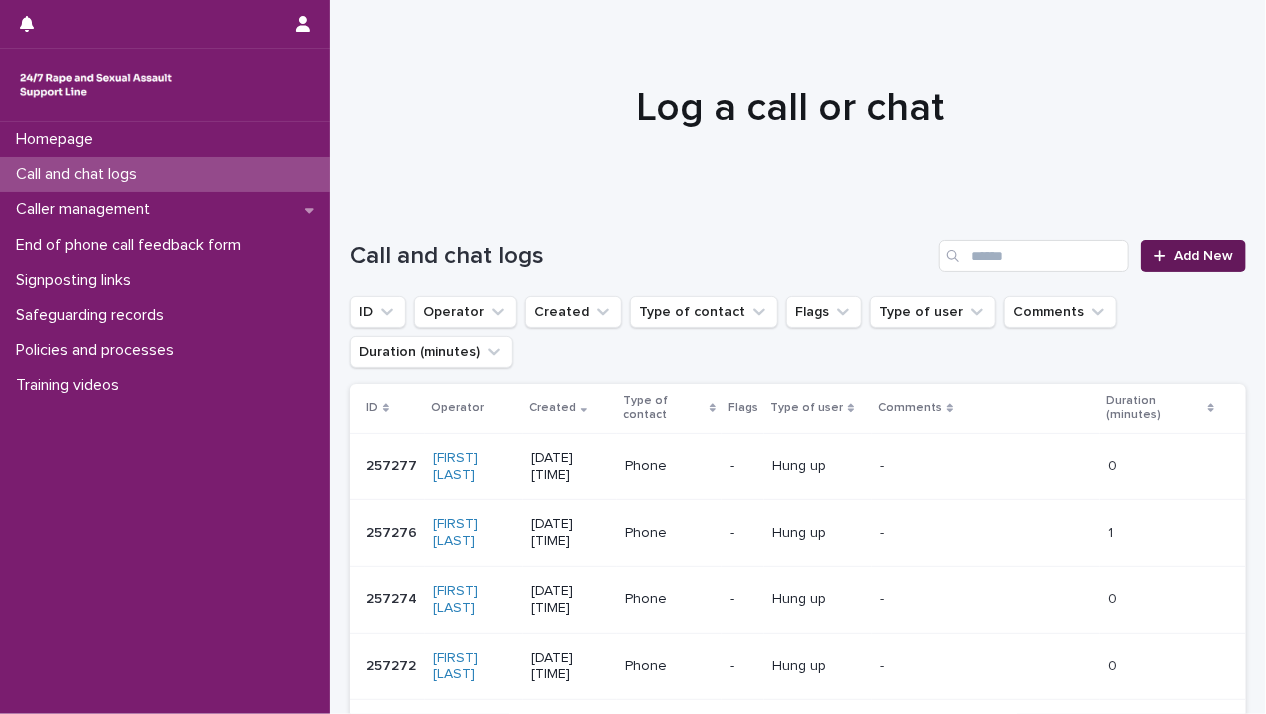 click on "Add New" at bounding box center [1203, 256] 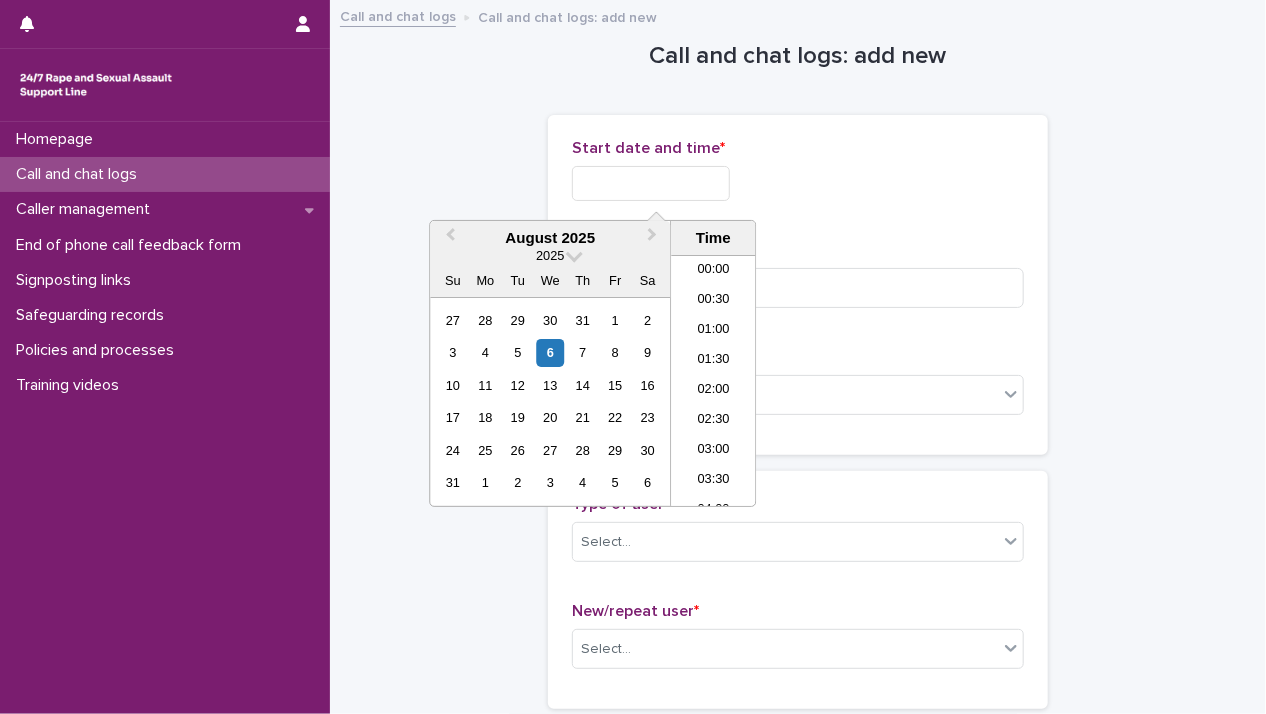 click at bounding box center [651, 183] 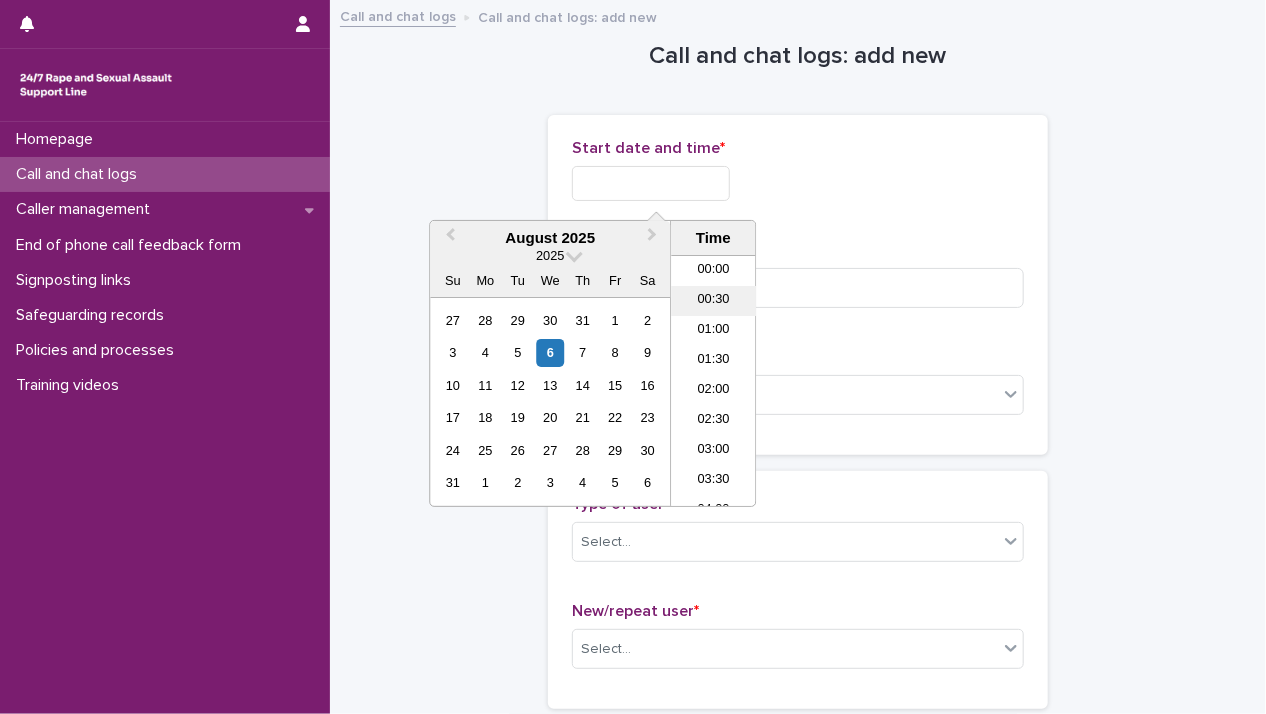 click on "00:30" at bounding box center (713, 301) 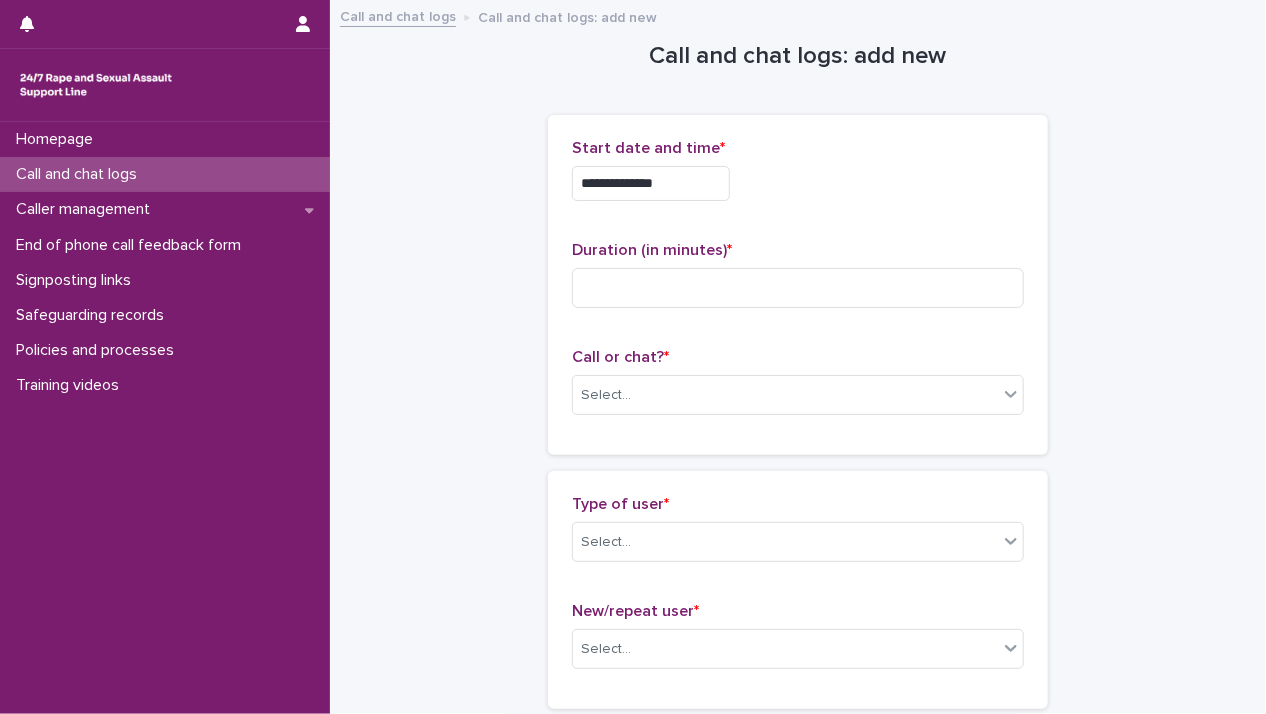 click on "**********" at bounding box center [798, 178] 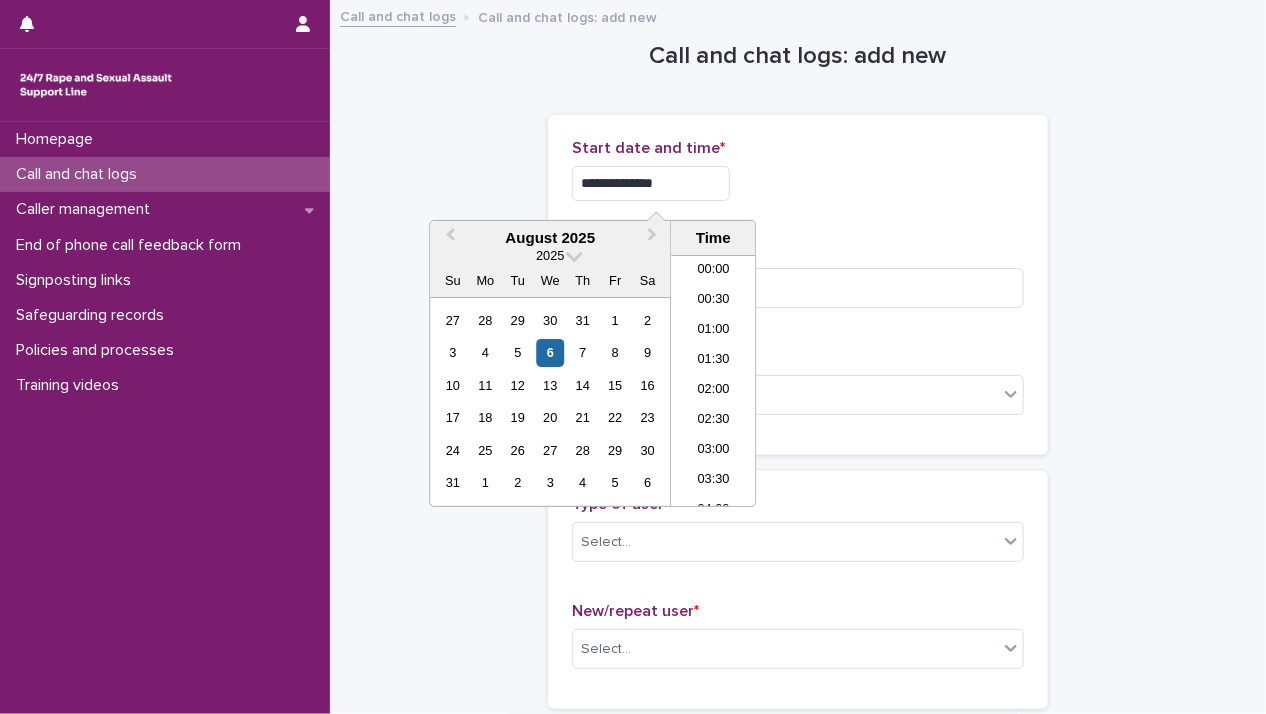 type on "**********" 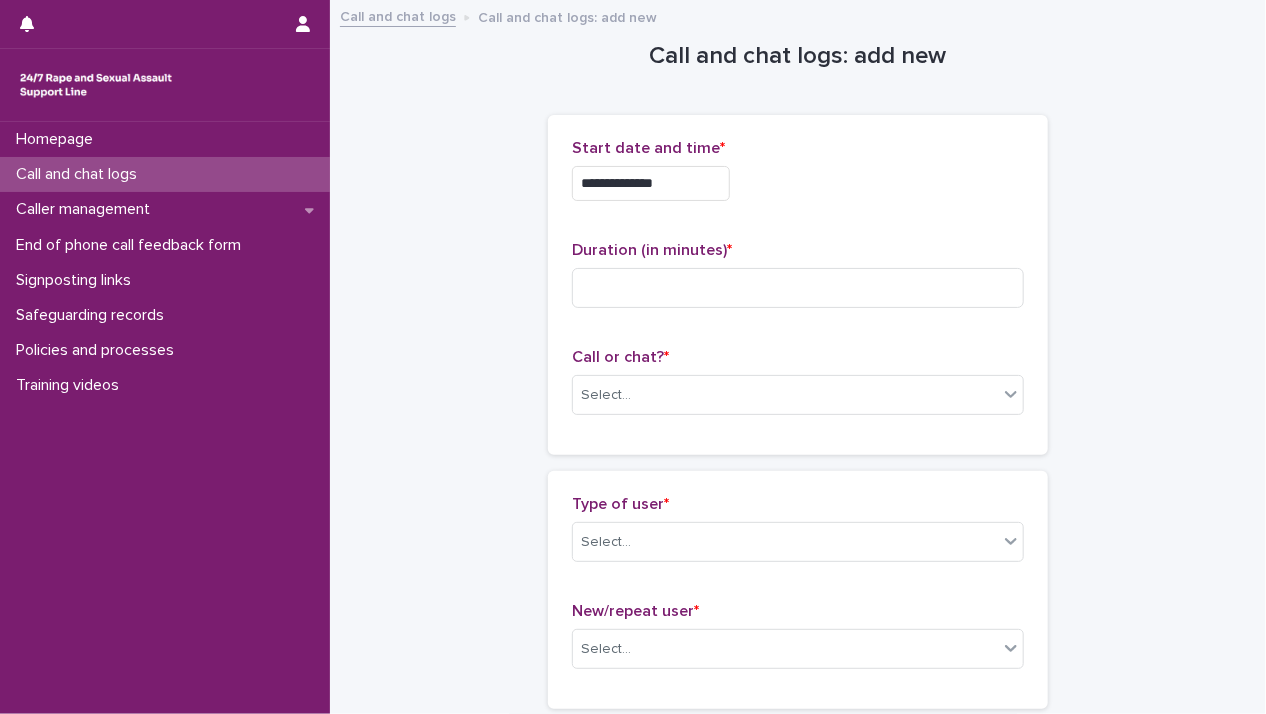 click on "Duration (in minutes) *" at bounding box center [798, 282] 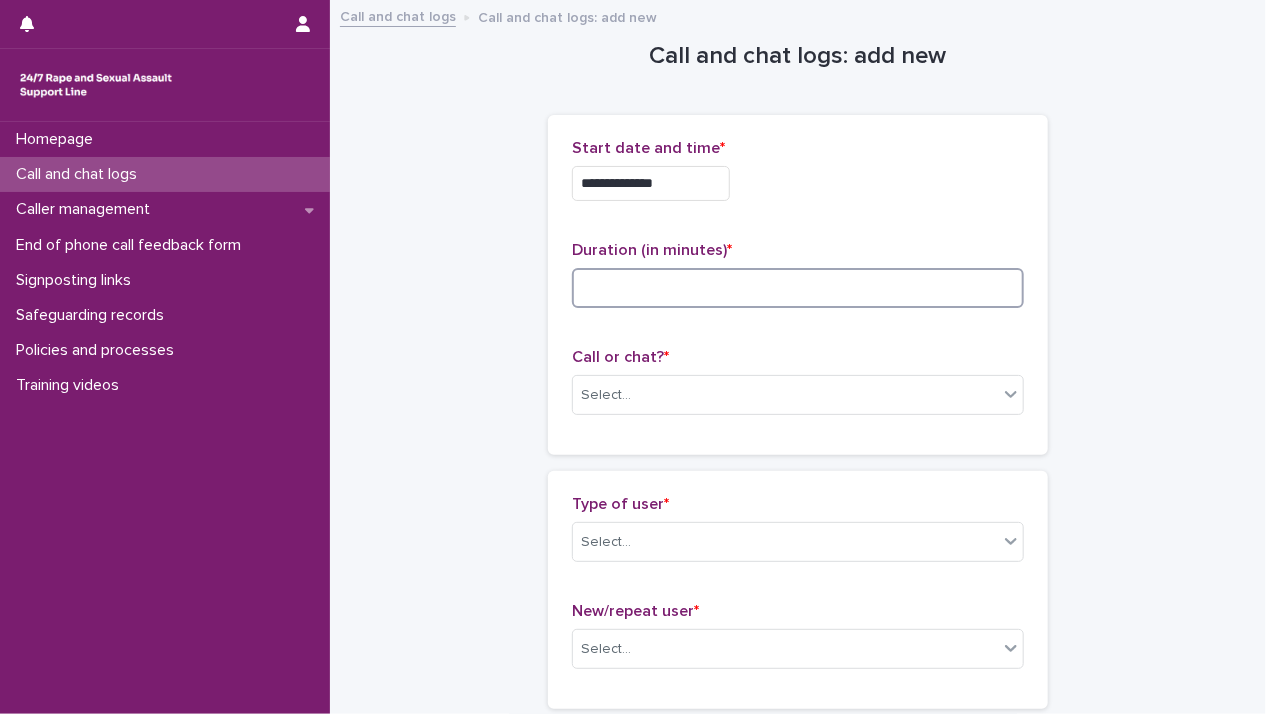 click at bounding box center [798, 288] 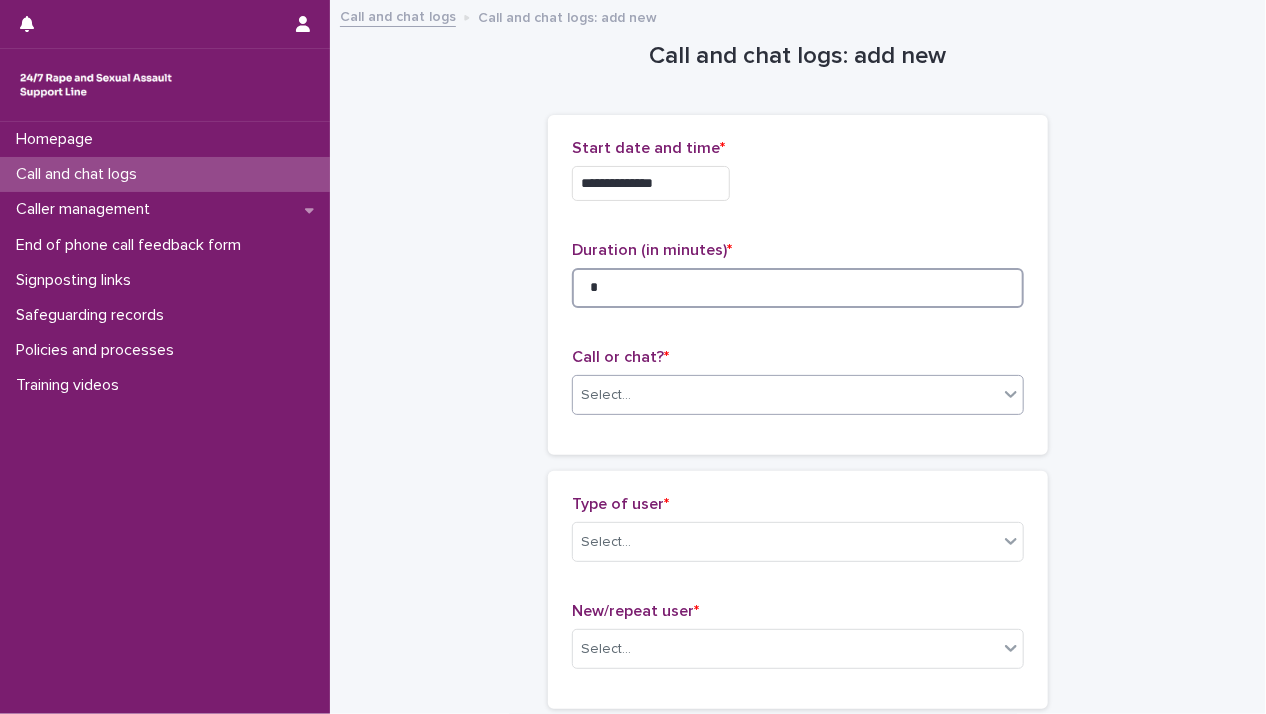 type on "*" 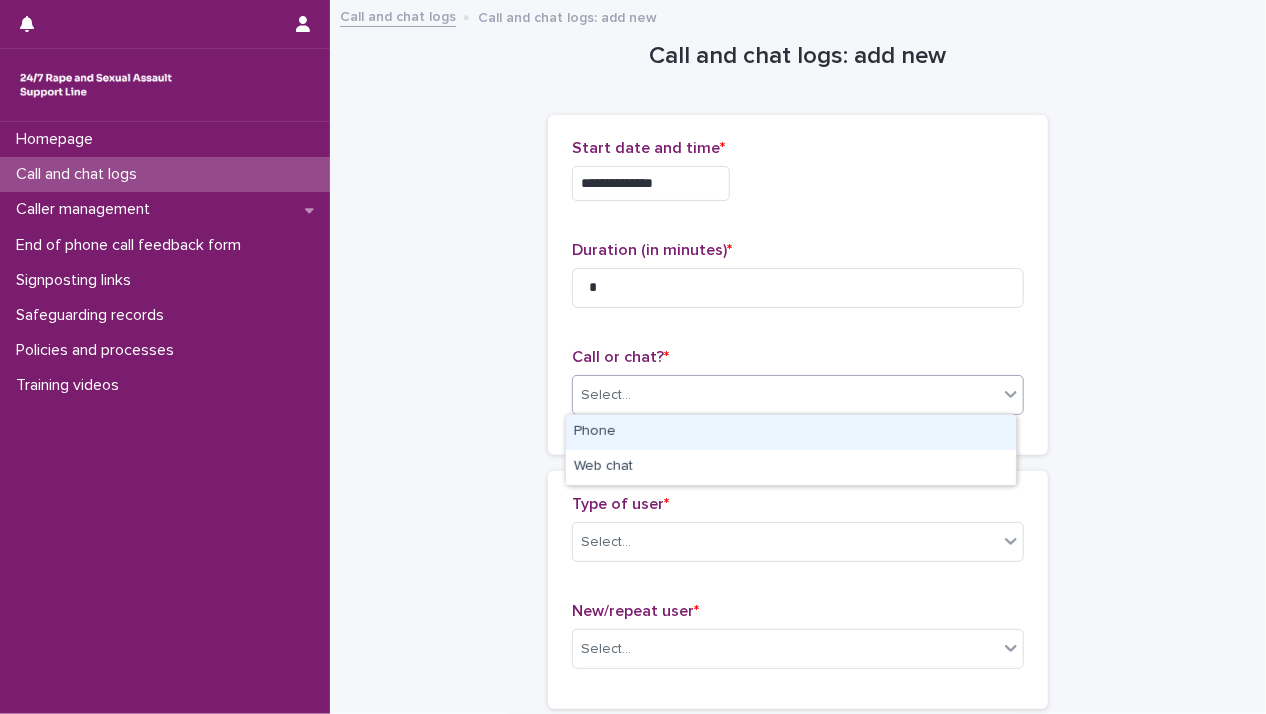 click on "Select..." at bounding box center [785, 395] 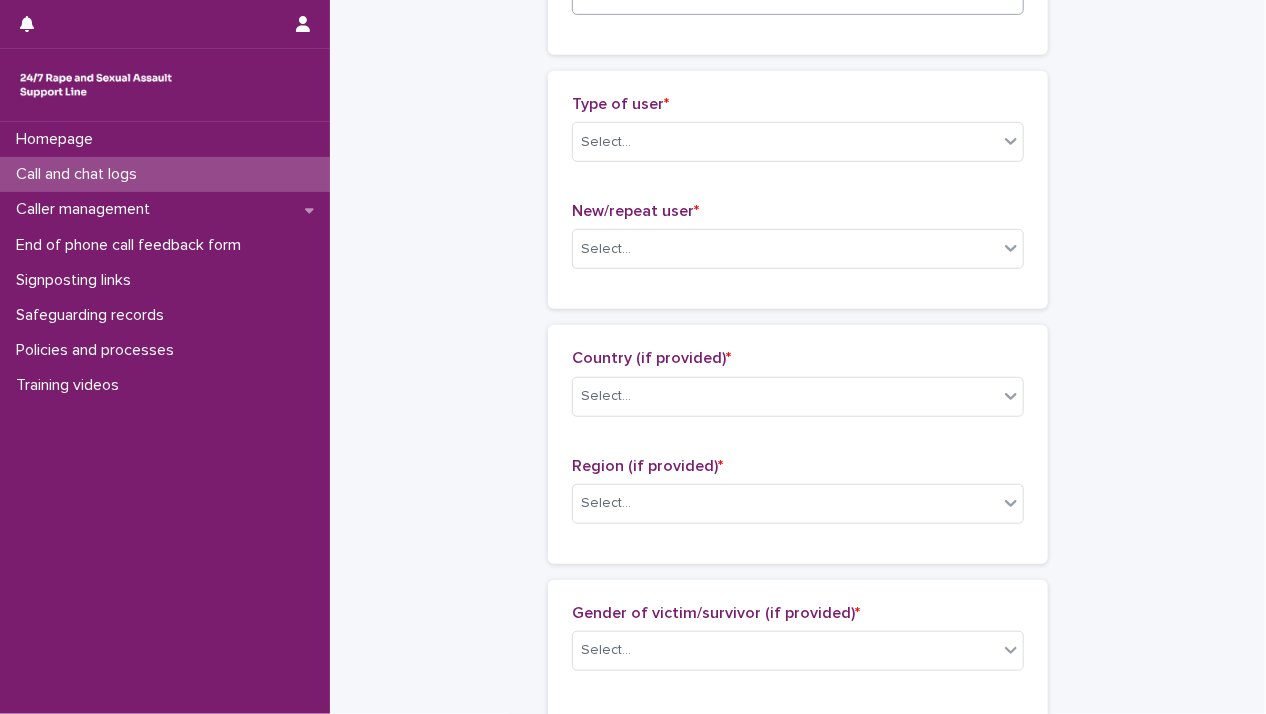 scroll, scrollTop: 500, scrollLeft: 0, axis: vertical 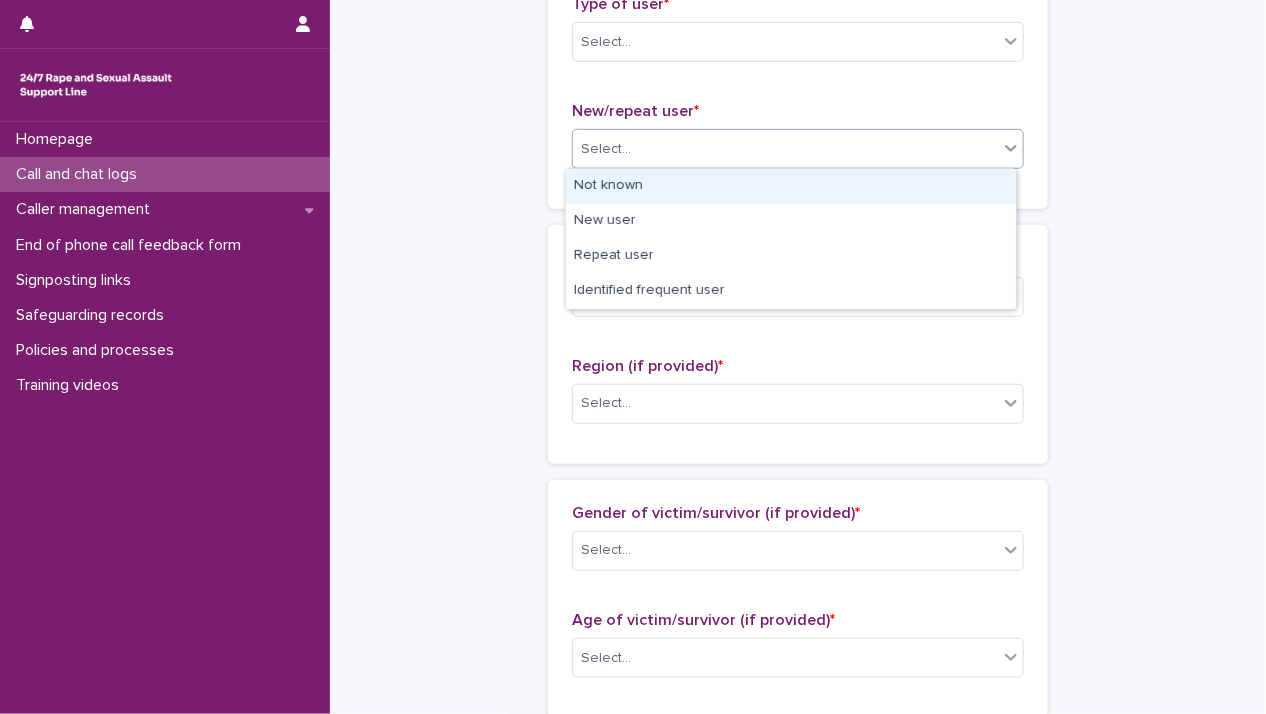 click on "Select..." at bounding box center [785, 149] 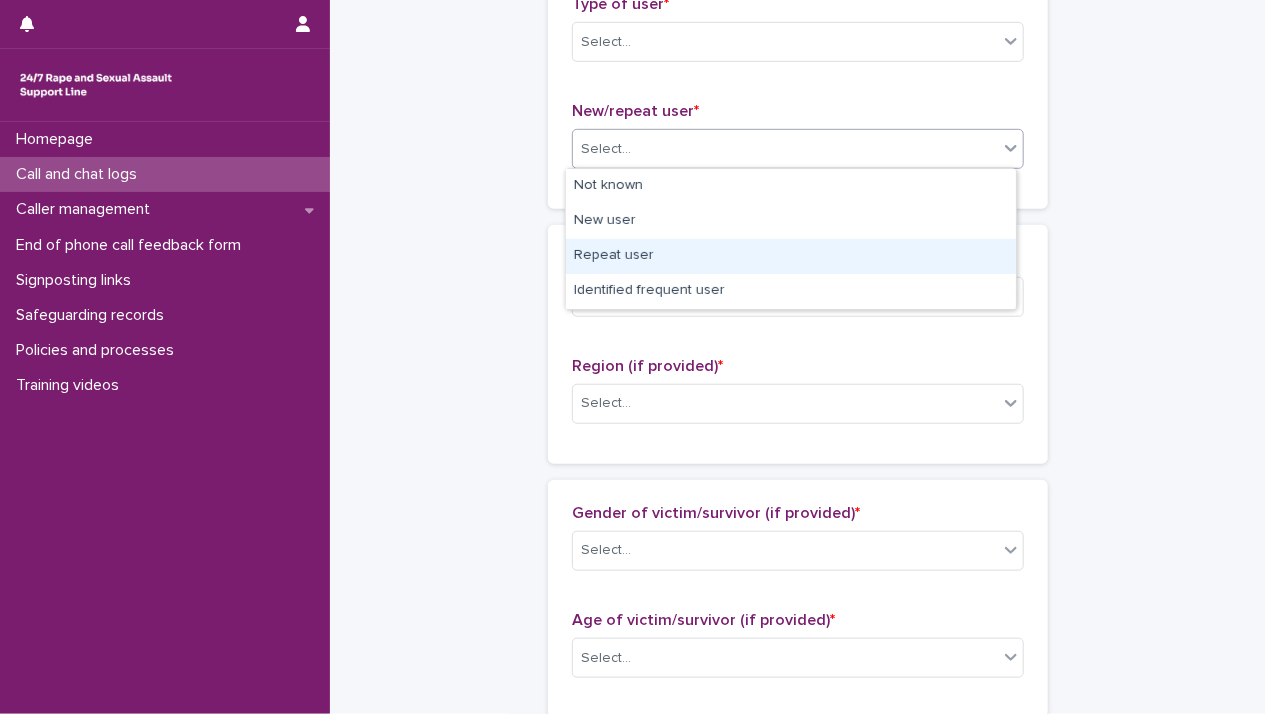 click on "Repeat user" at bounding box center (791, 256) 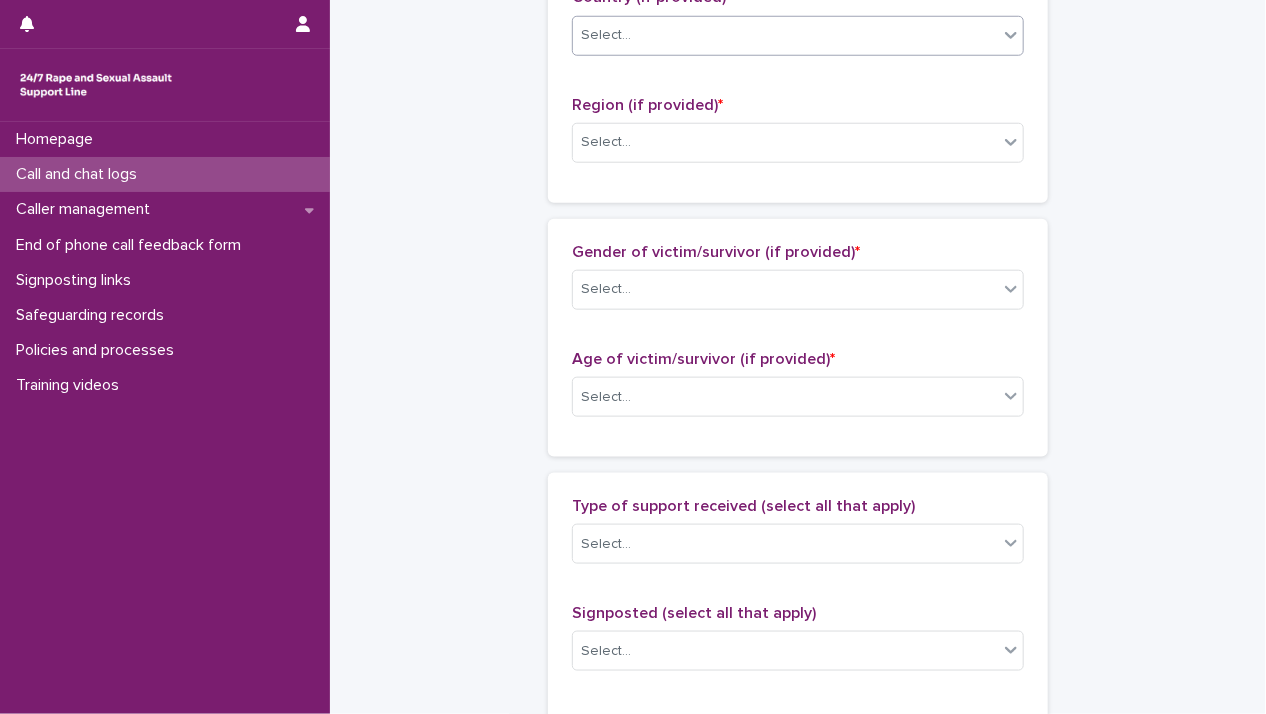 scroll, scrollTop: 800, scrollLeft: 0, axis: vertical 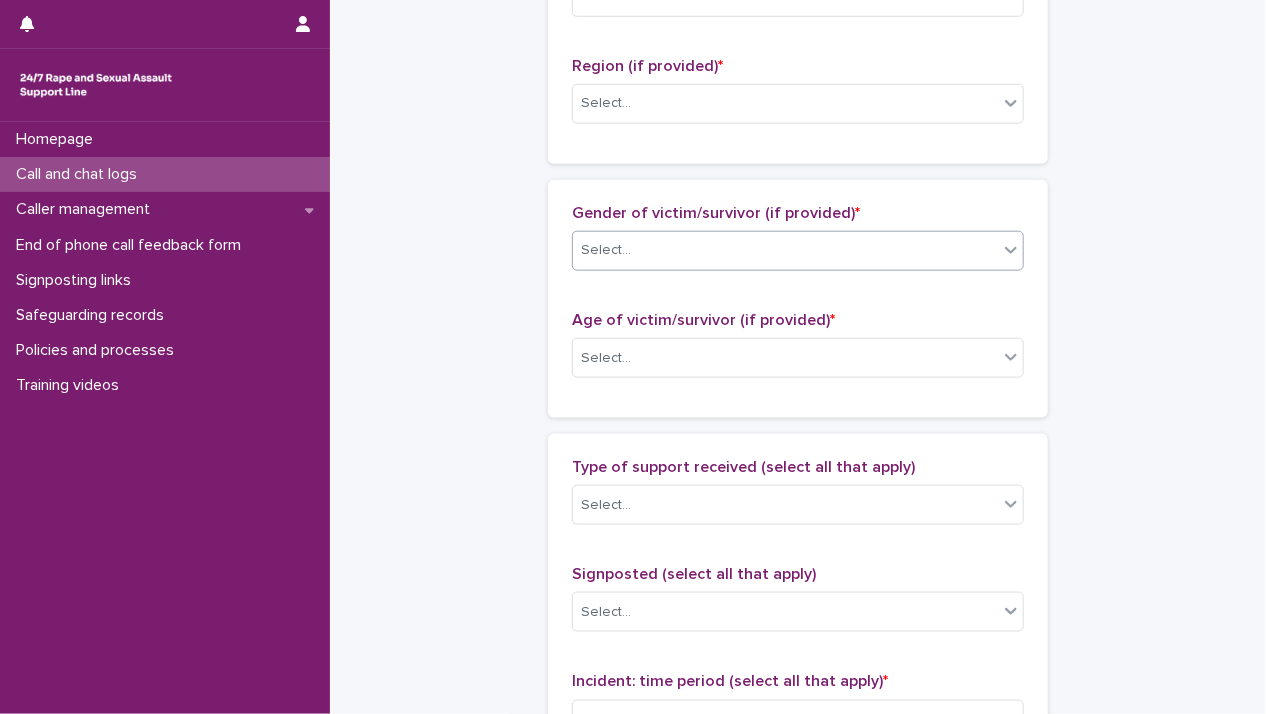 click on "Gender of victim/survivor (if provided) * Select..." at bounding box center (798, 245) 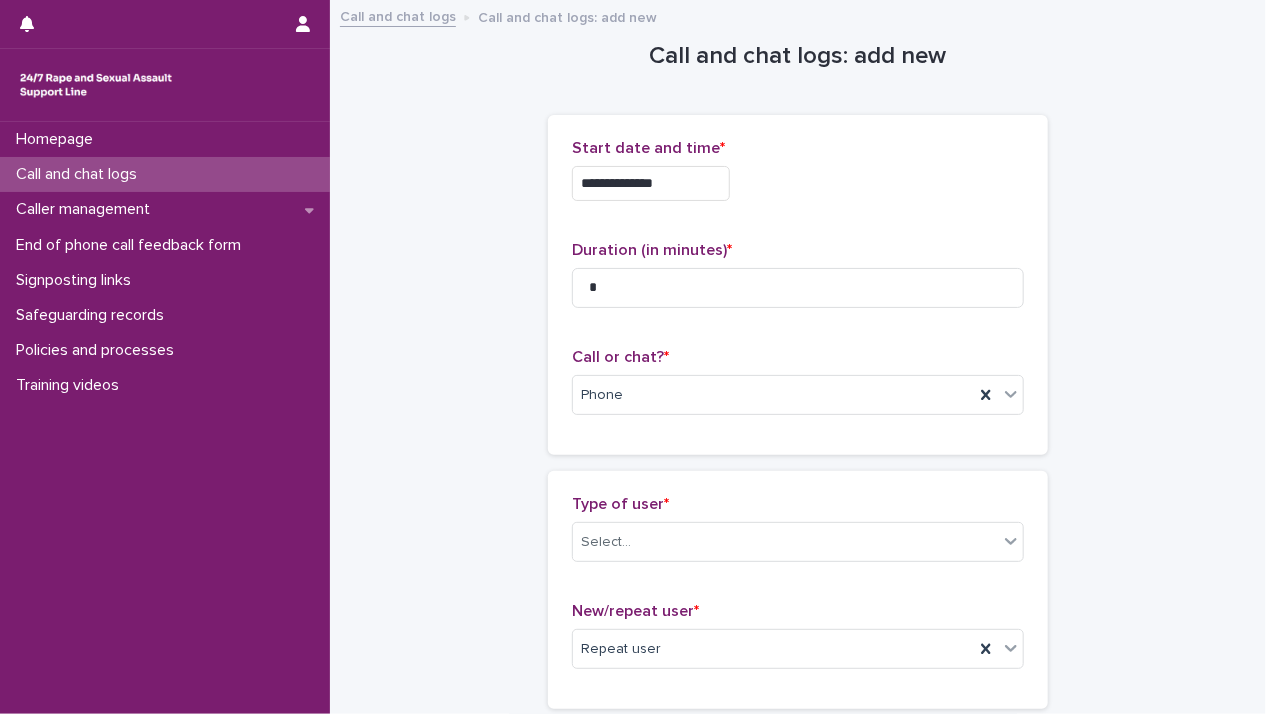 scroll, scrollTop: 300, scrollLeft: 0, axis: vertical 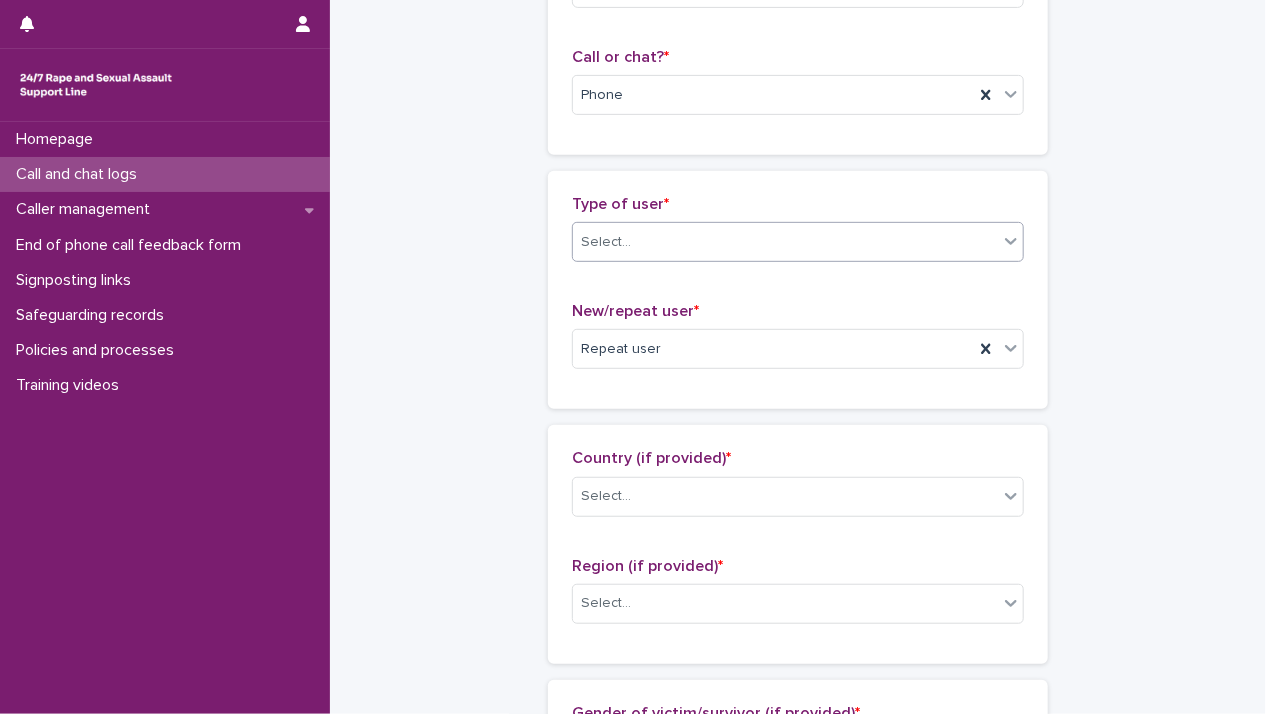 click on "Select..." at bounding box center [785, 242] 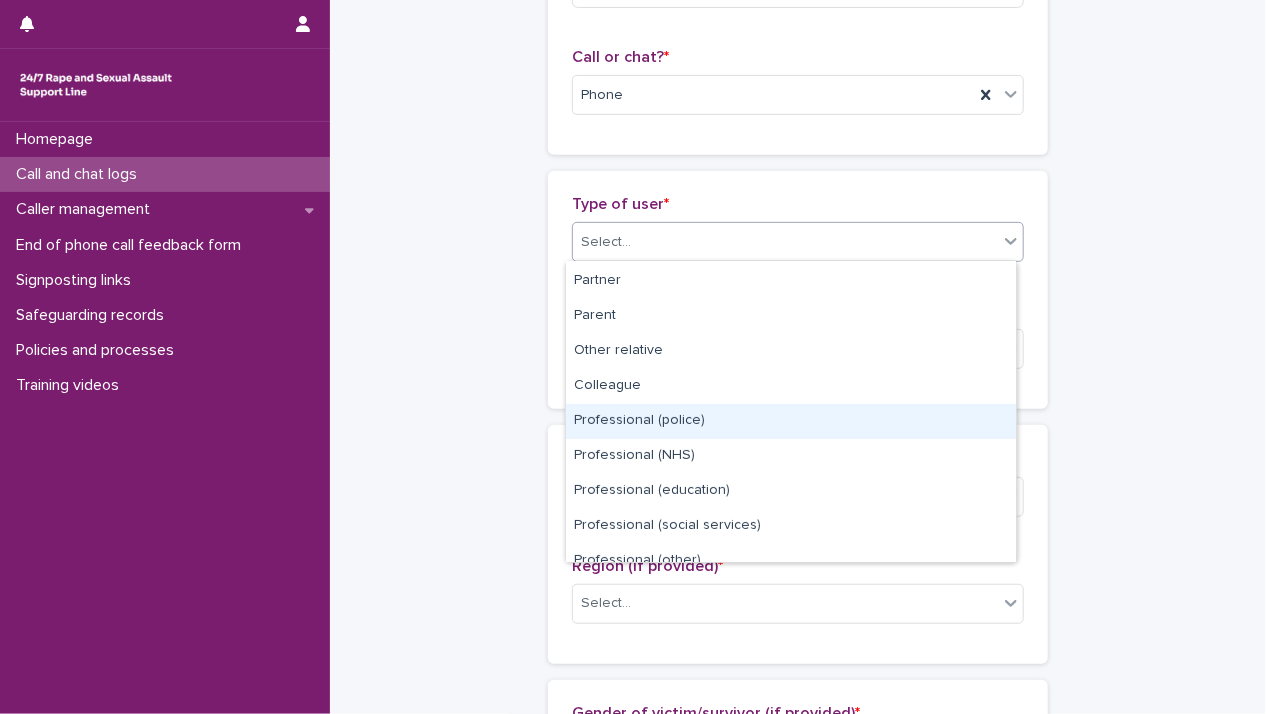 scroll, scrollTop: 224, scrollLeft: 0, axis: vertical 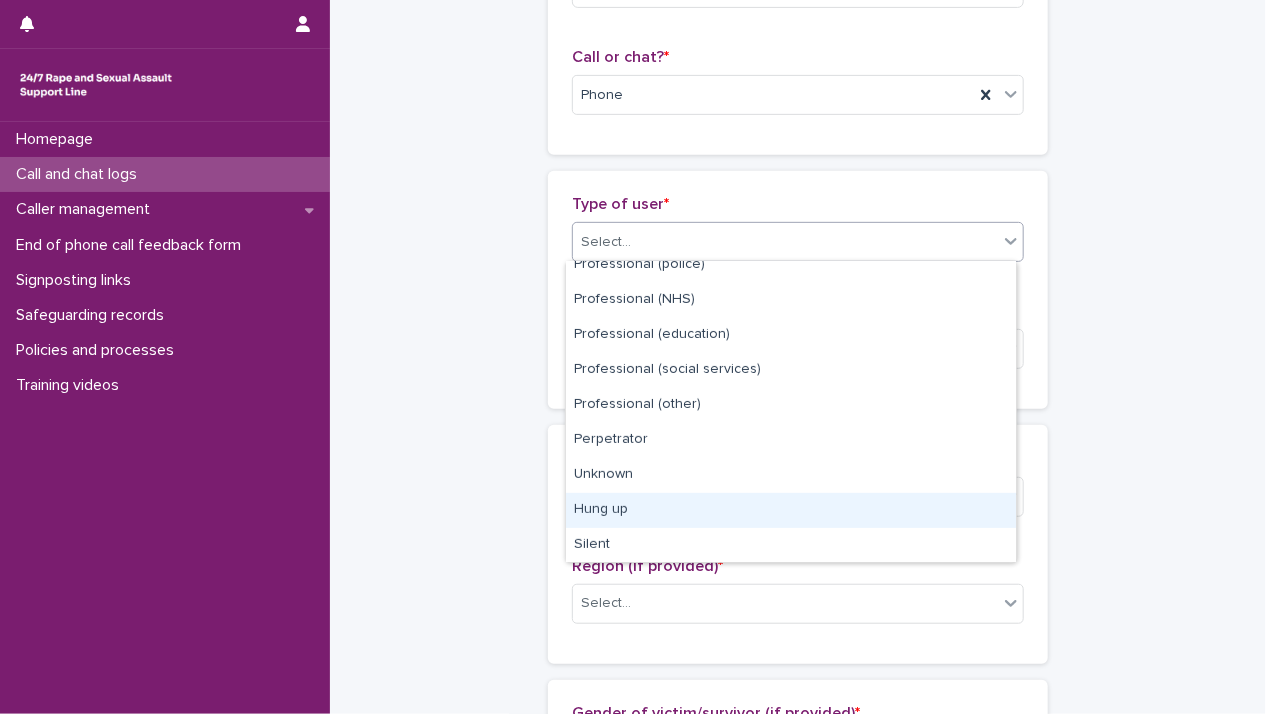 click on "Hung up" at bounding box center (791, 510) 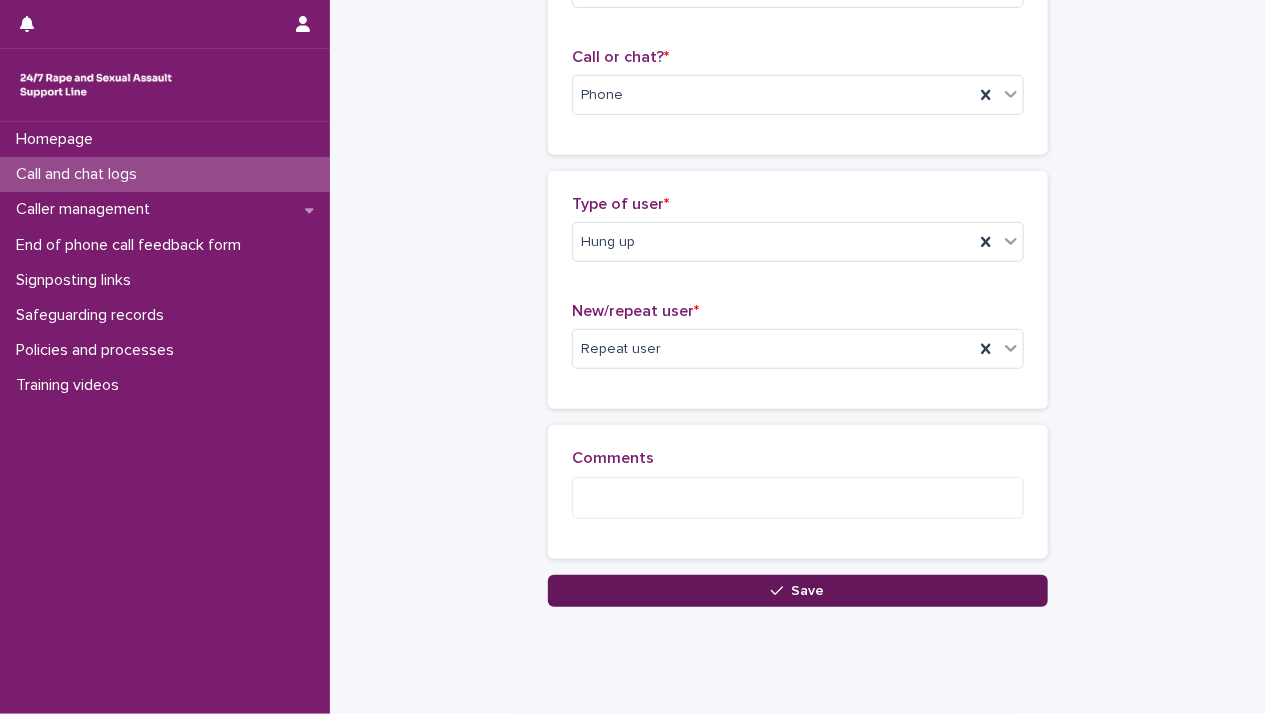 click on "Save" at bounding box center (798, 591) 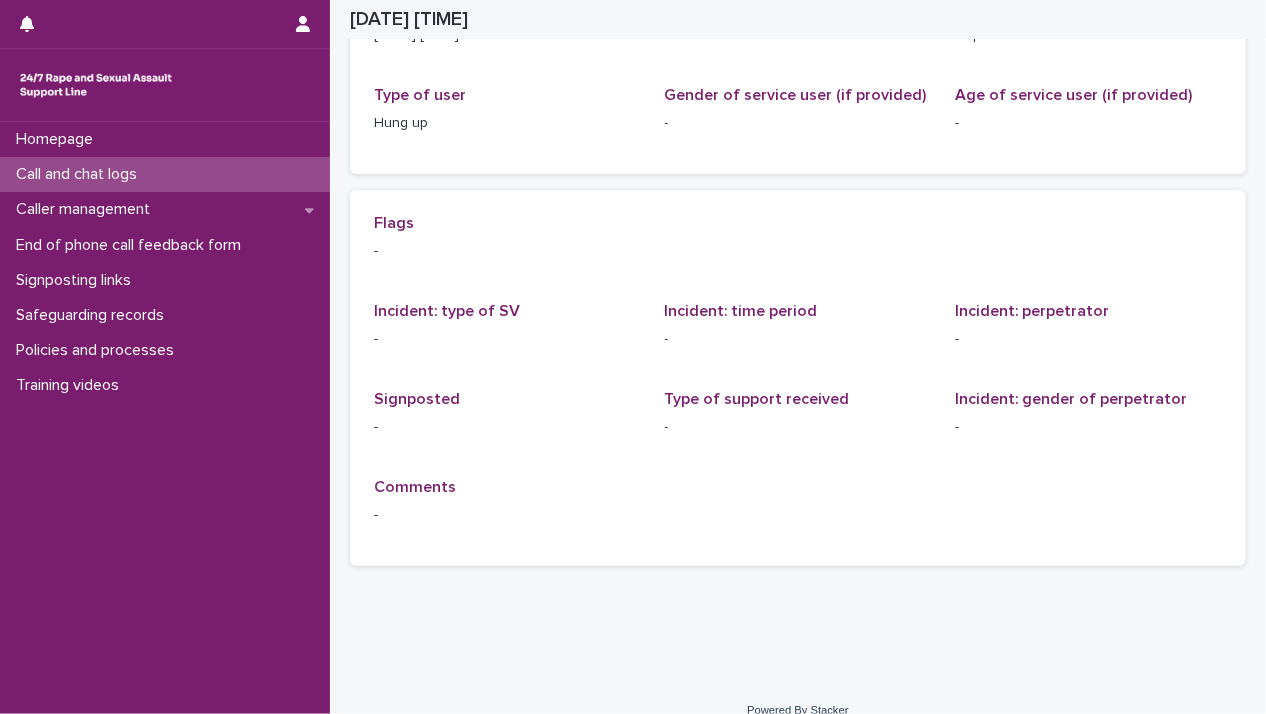 scroll, scrollTop: 0, scrollLeft: 0, axis: both 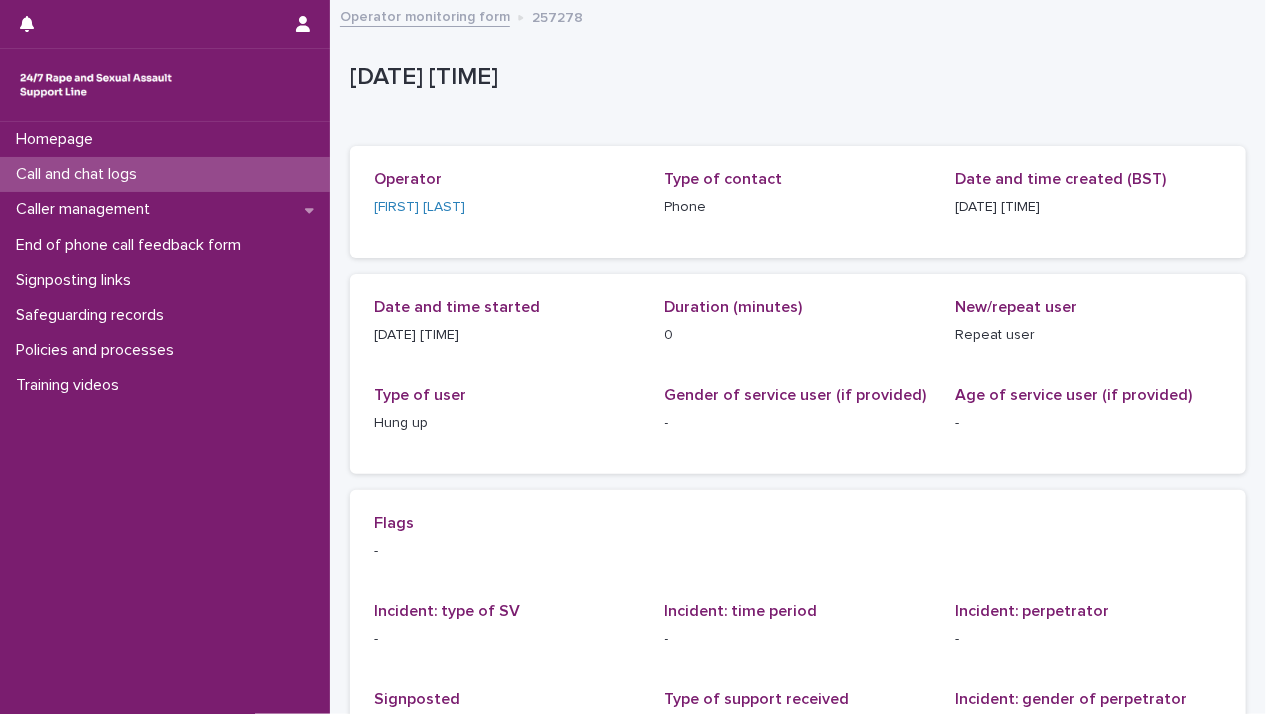 click on "Call and chat logs" at bounding box center (165, 174) 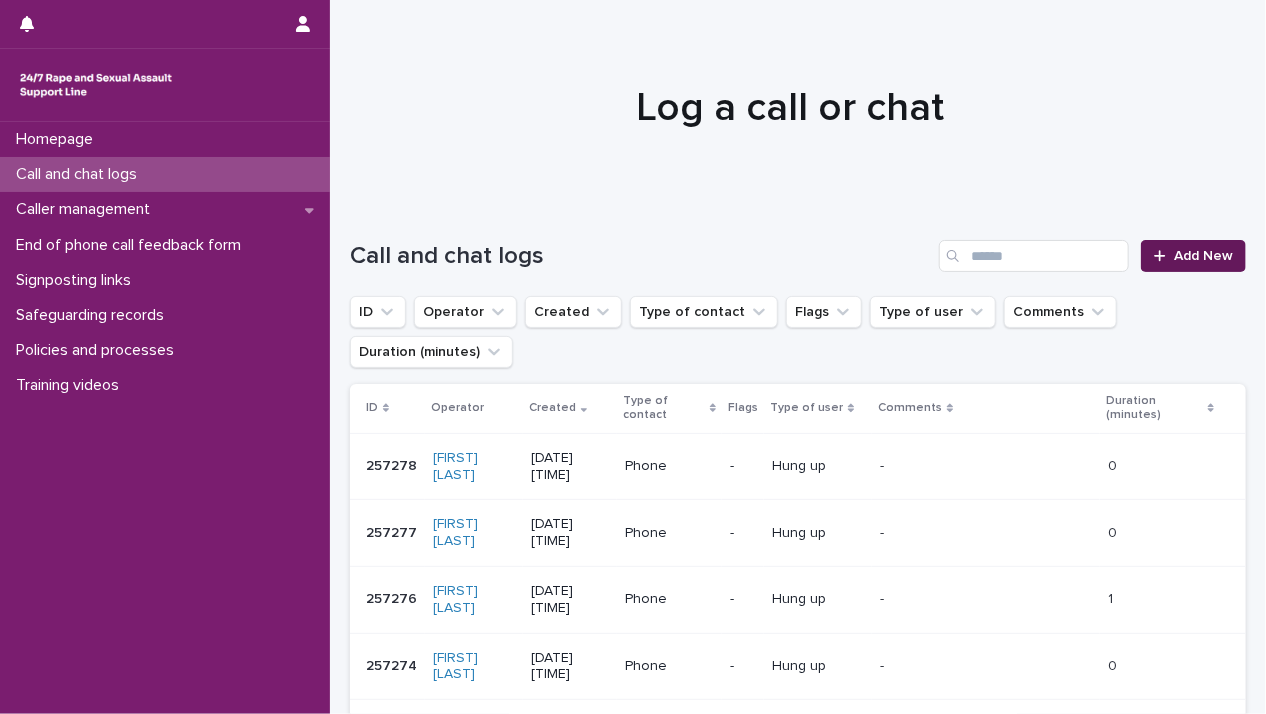 click on "Add New" at bounding box center (1203, 256) 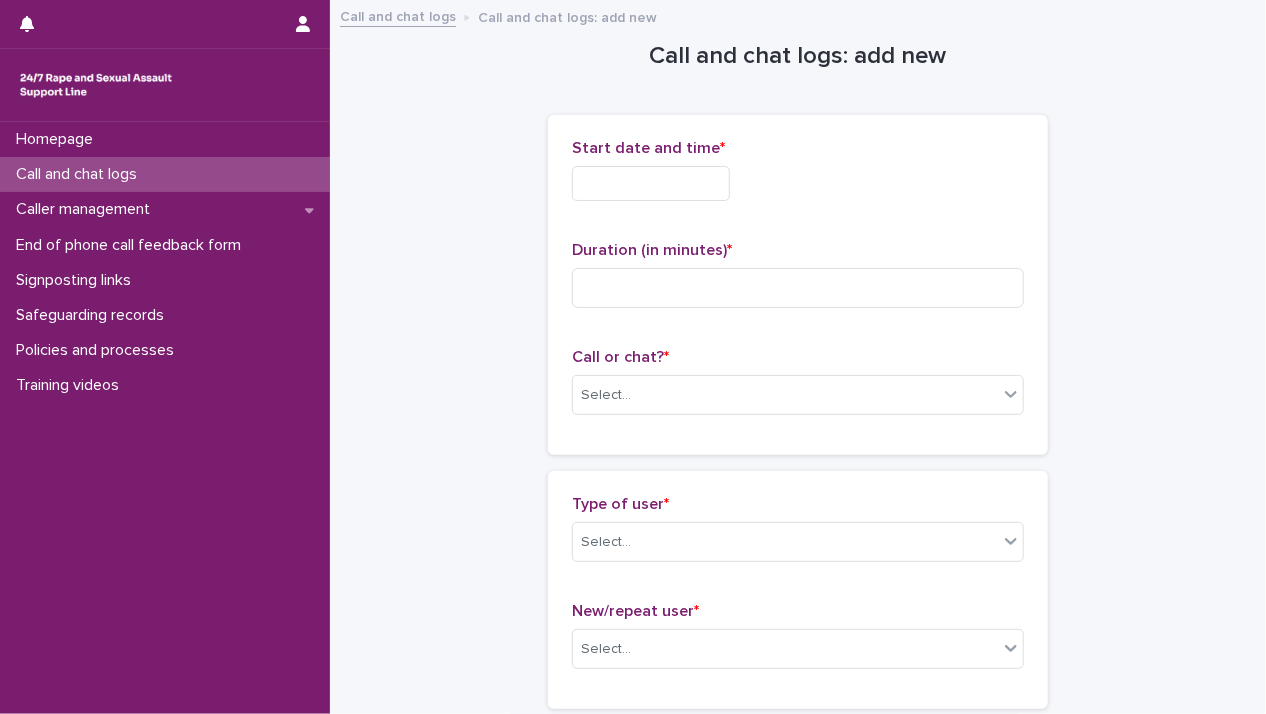 click at bounding box center [651, 183] 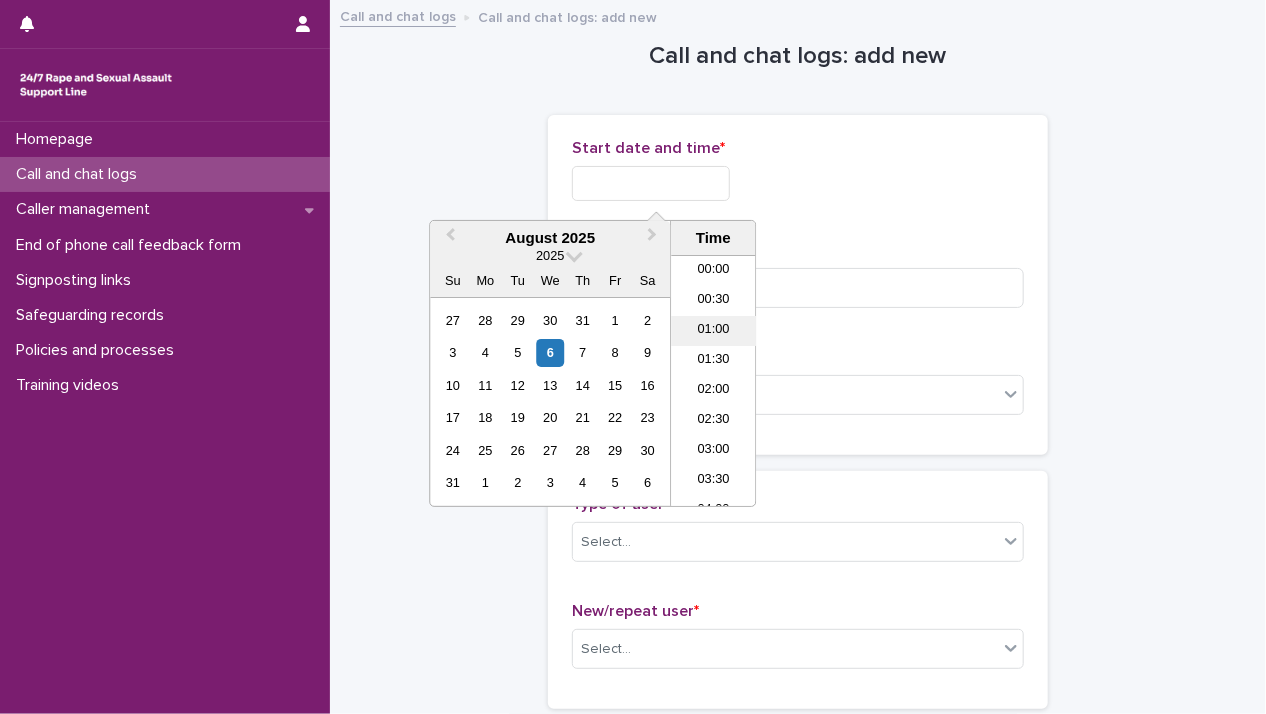 click on "01:00" at bounding box center (713, 331) 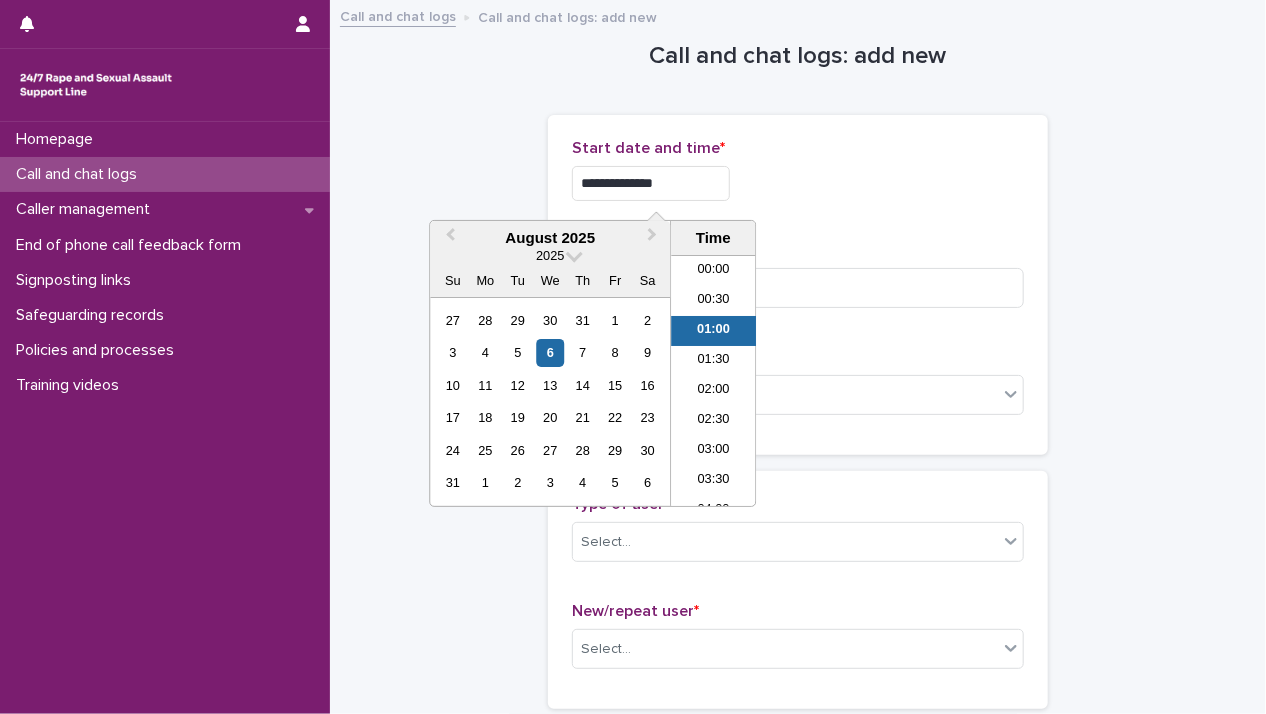 click on "**********" at bounding box center [651, 183] 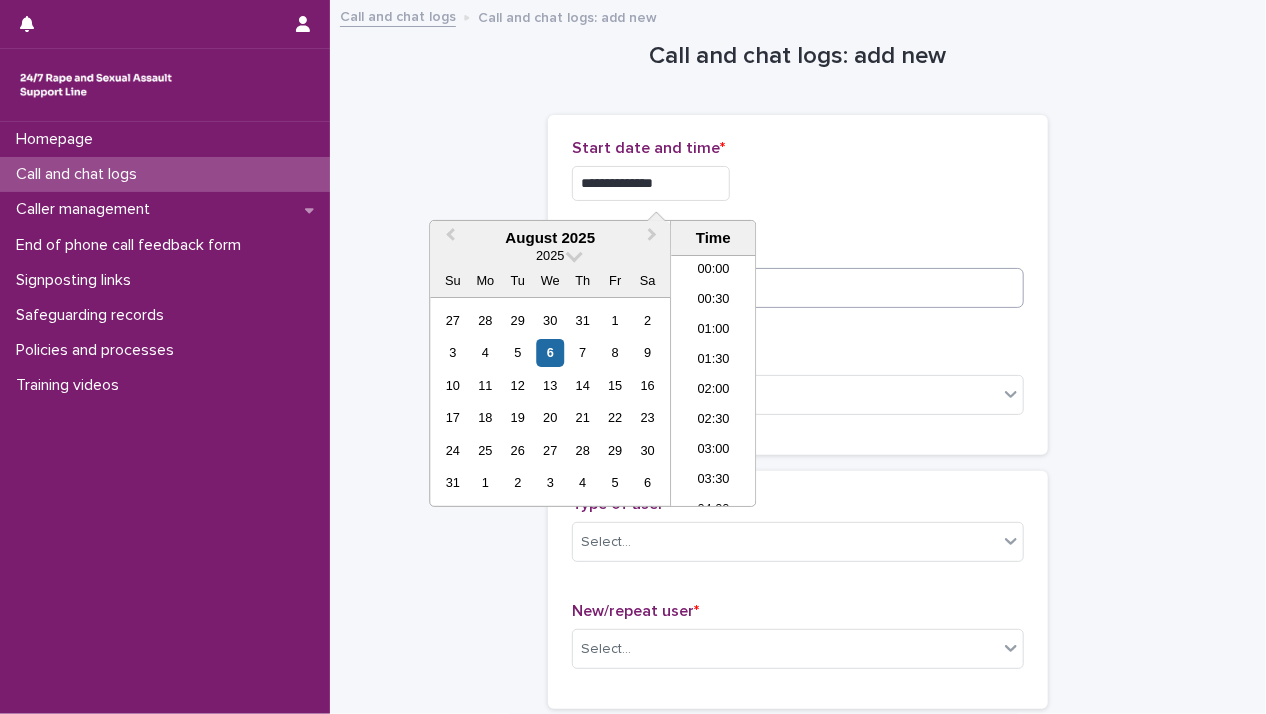 type on "**********" 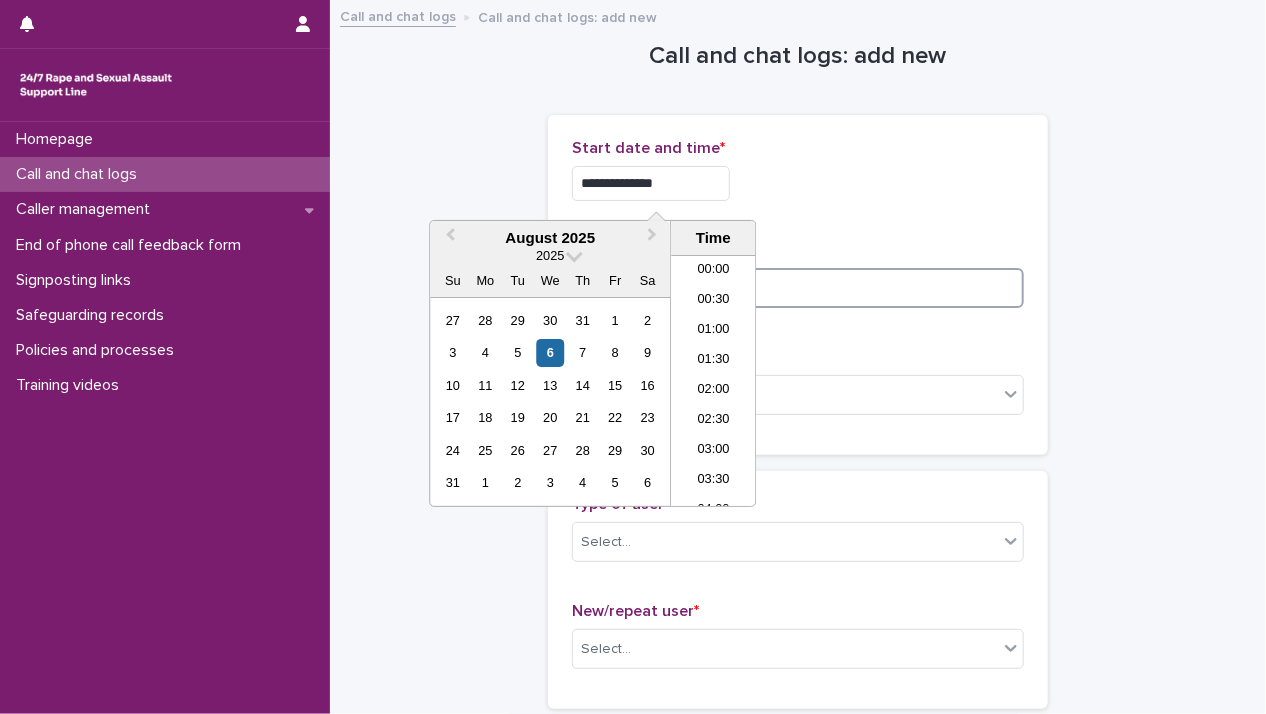 click at bounding box center (798, 288) 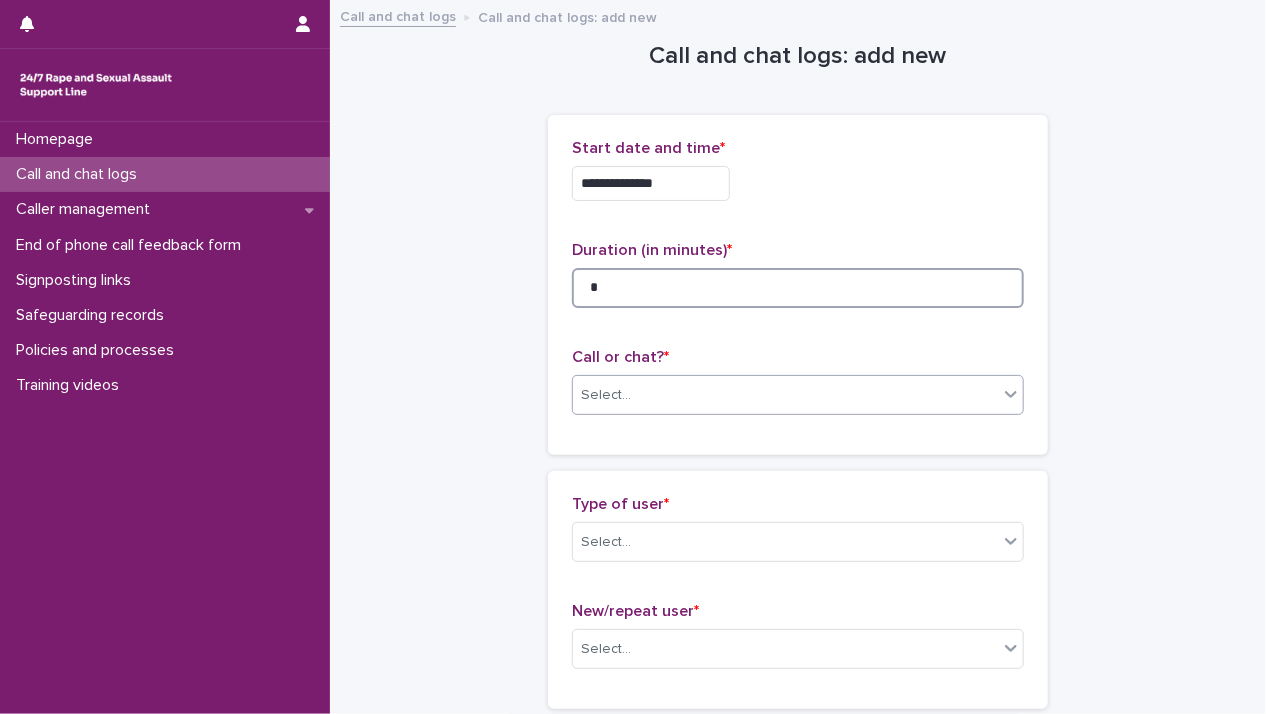 type on "*" 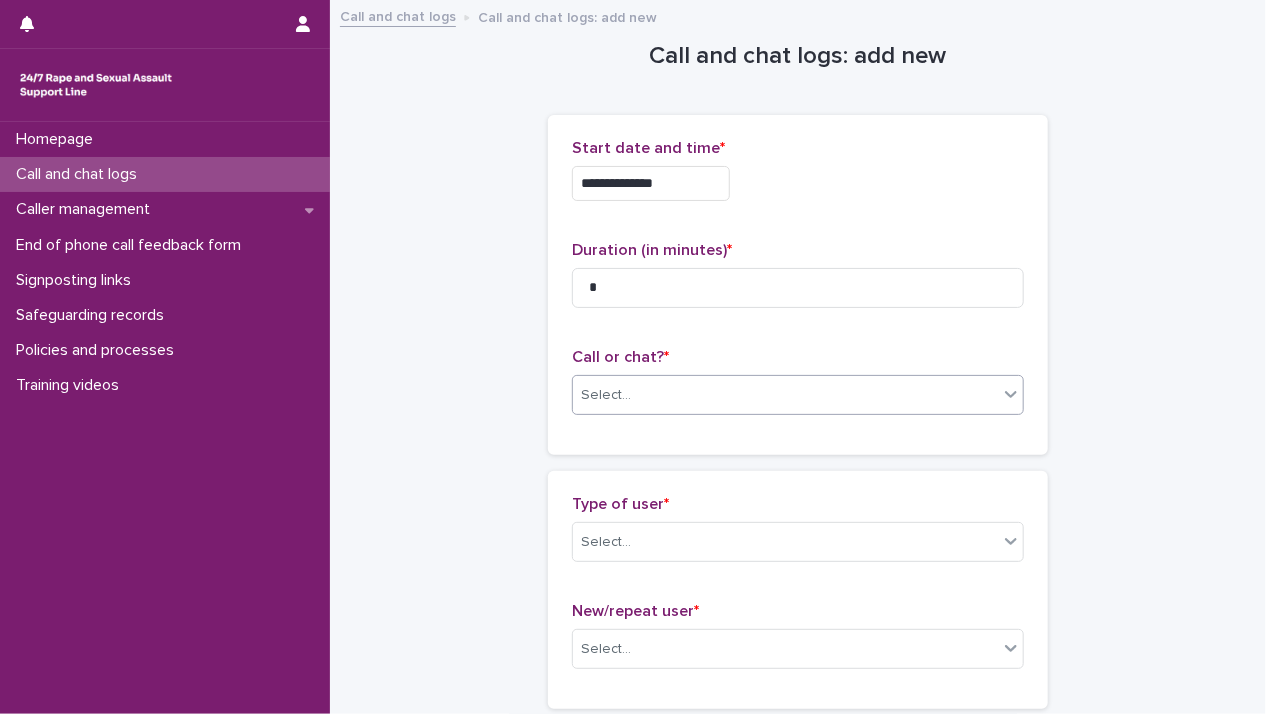 click on "Select..." at bounding box center [785, 395] 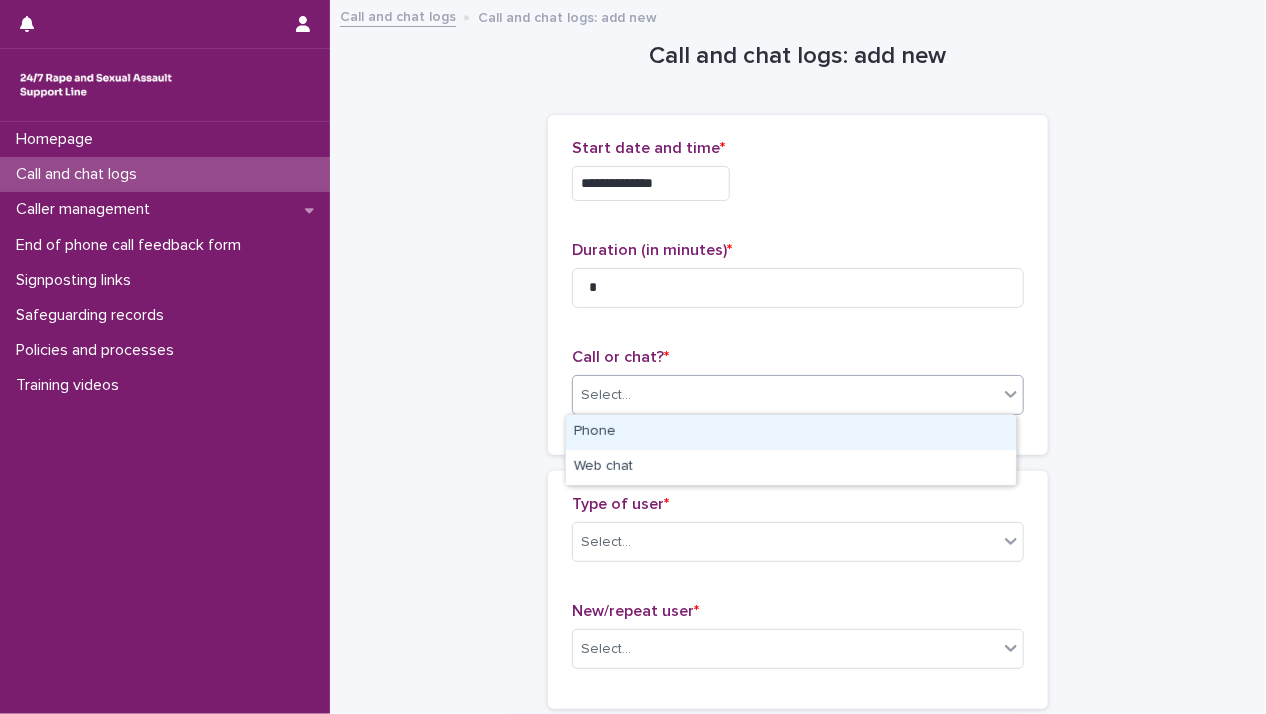 click on "Phone" at bounding box center (791, 432) 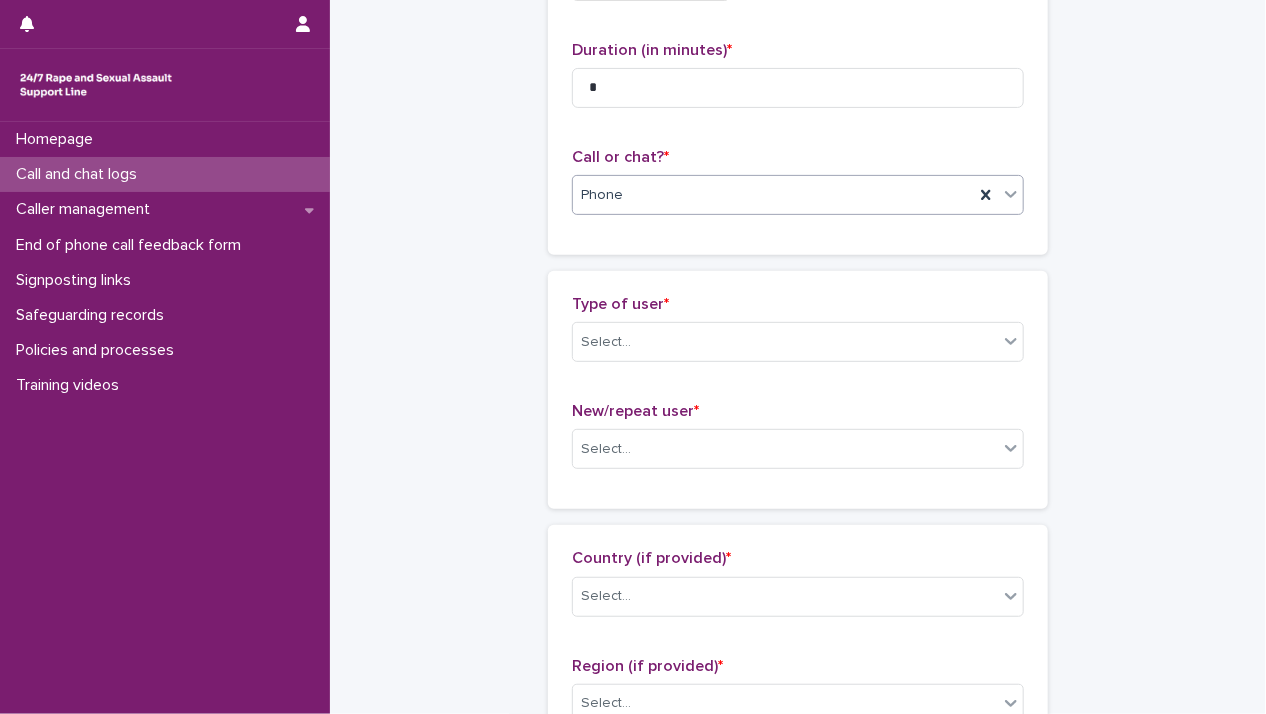 scroll, scrollTop: 300, scrollLeft: 0, axis: vertical 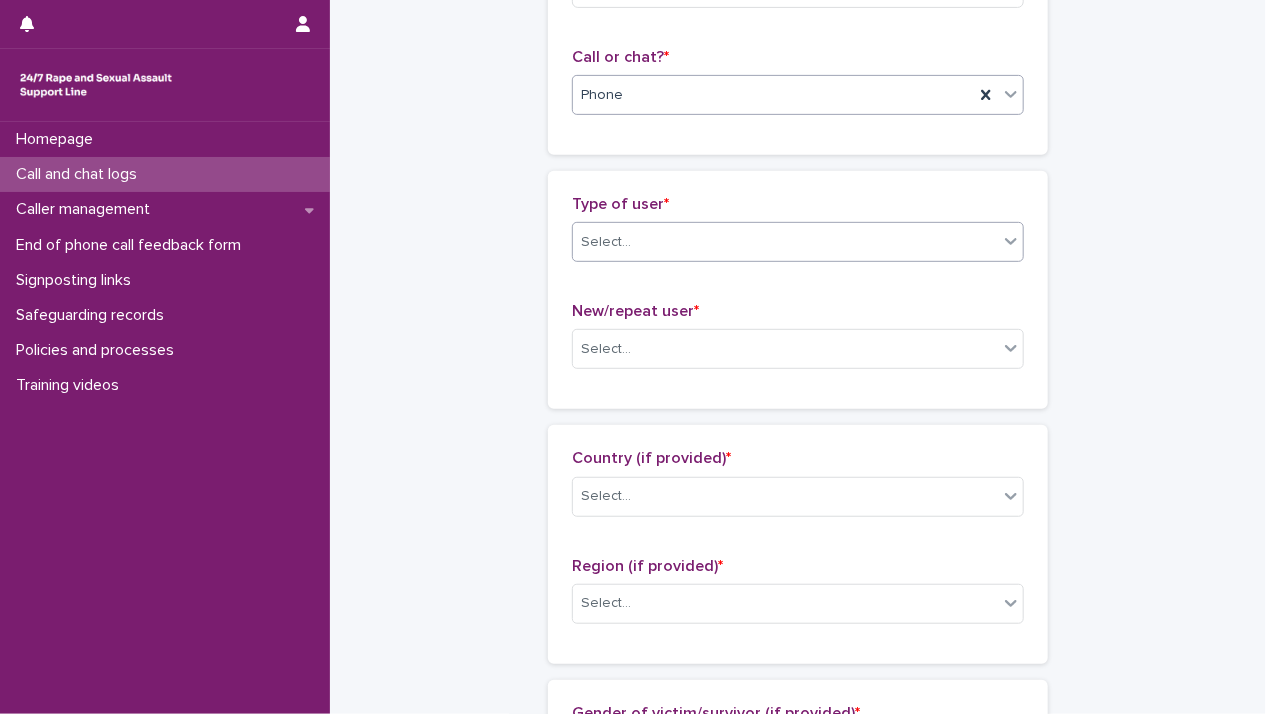 click on "Select..." at bounding box center (785, 242) 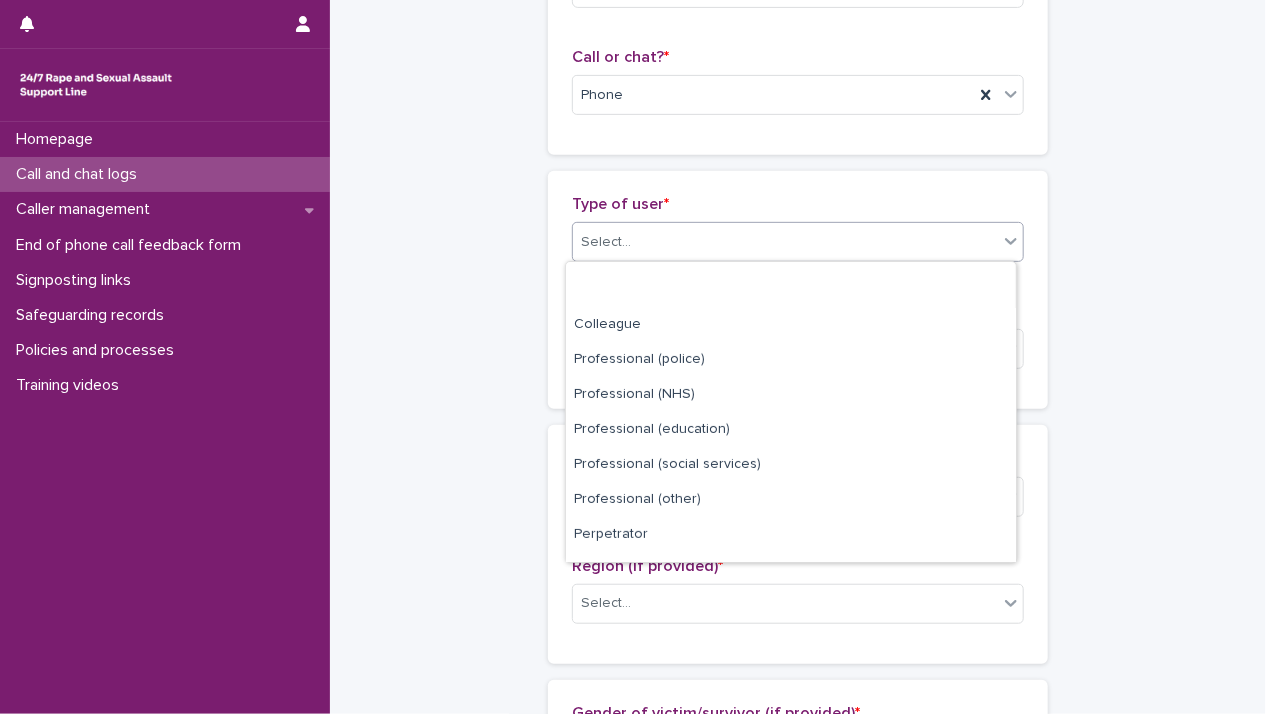 scroll, scrollTop: 224, scrollLeft: 0, axis: vertical 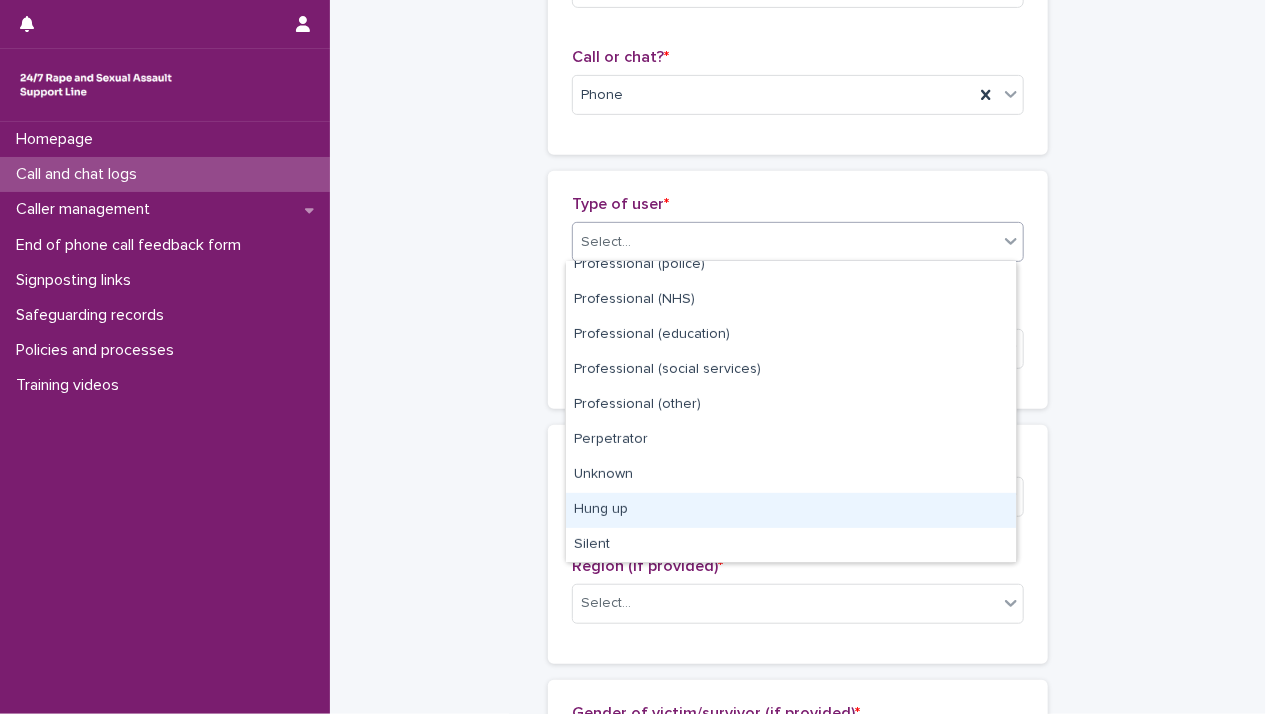 click on "Hung up" at bounding box center (791, 510) 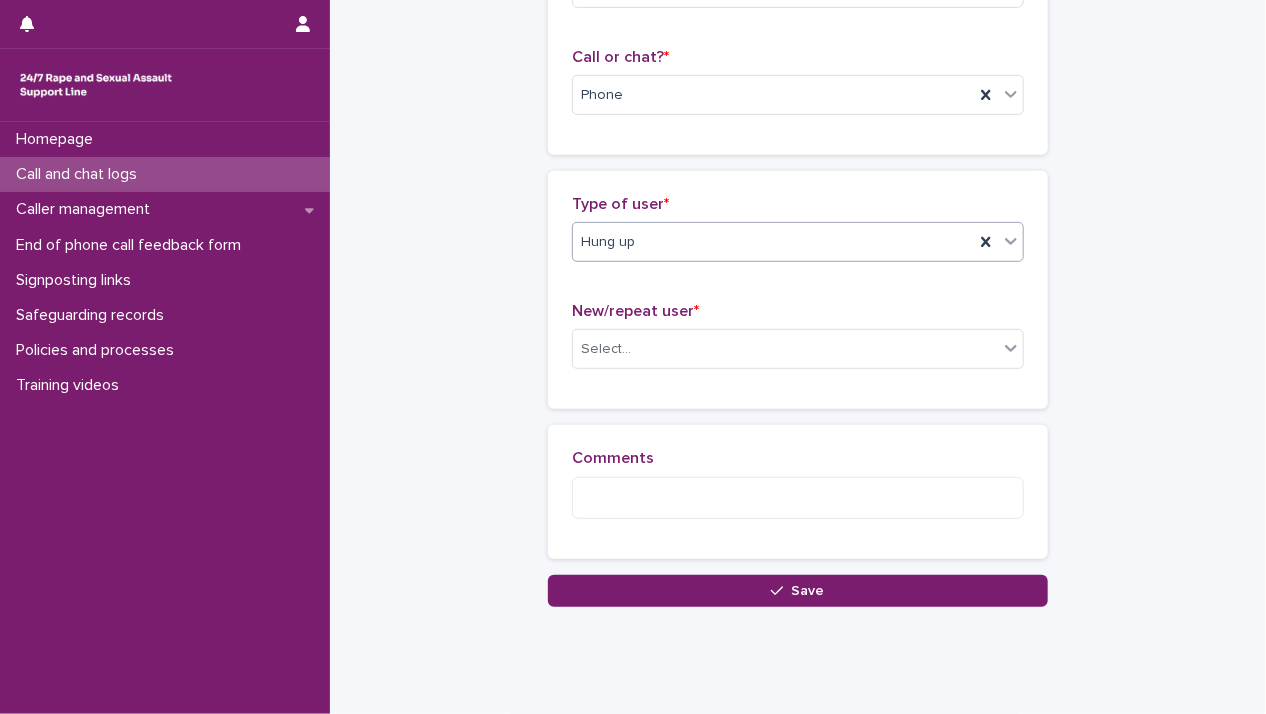 click on "New/repeat user *" at bounding box center (798, 311) 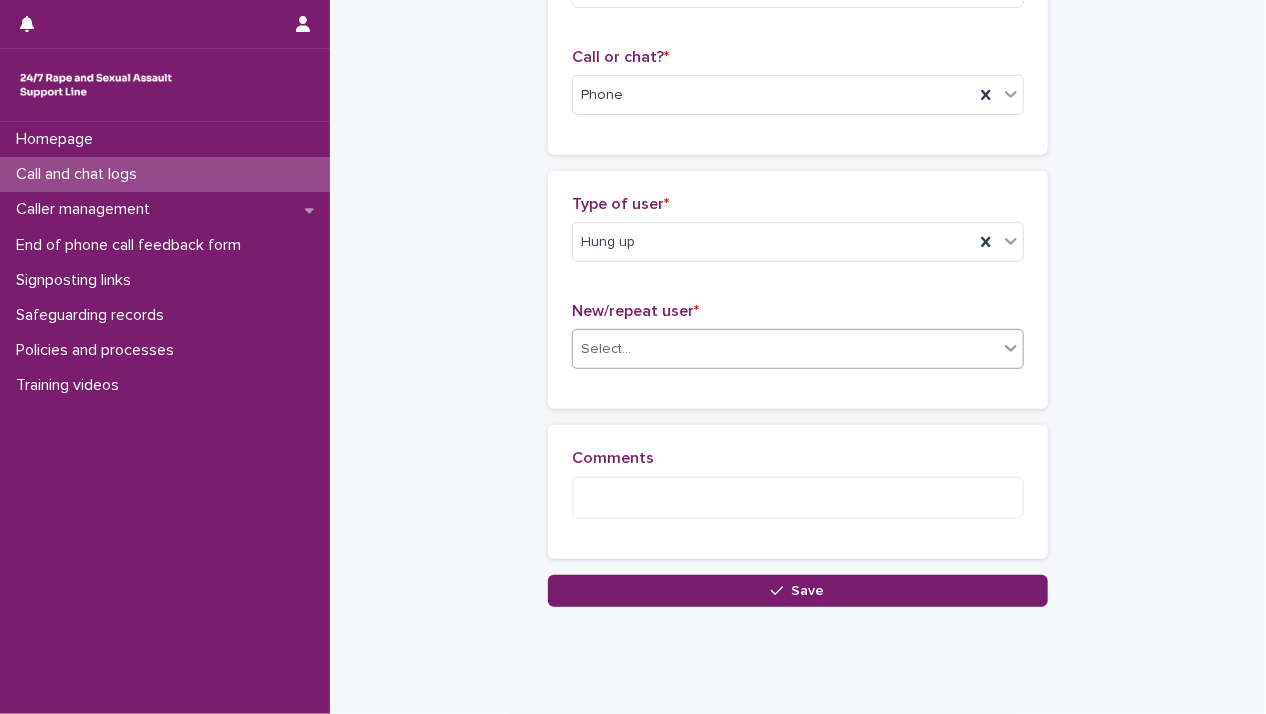 click on "Select..." at bounding box center [785, 349] 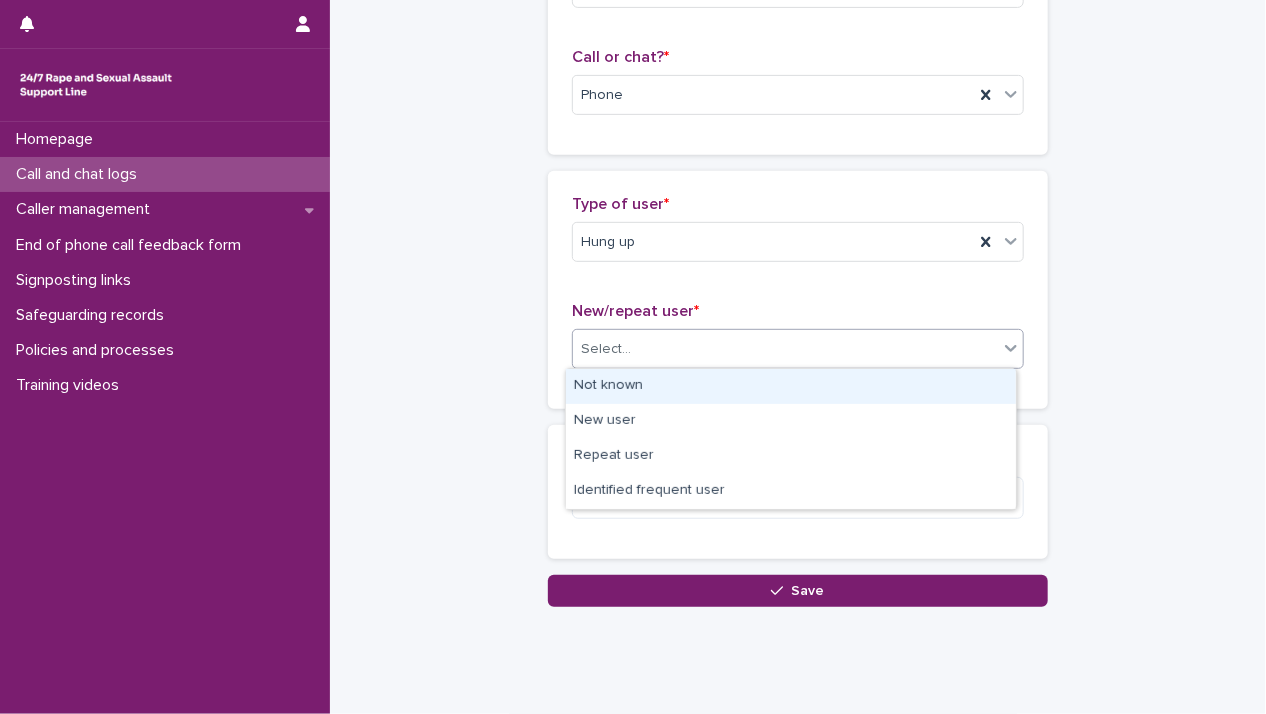 click on "Not known" at bounding box center [791, 386] 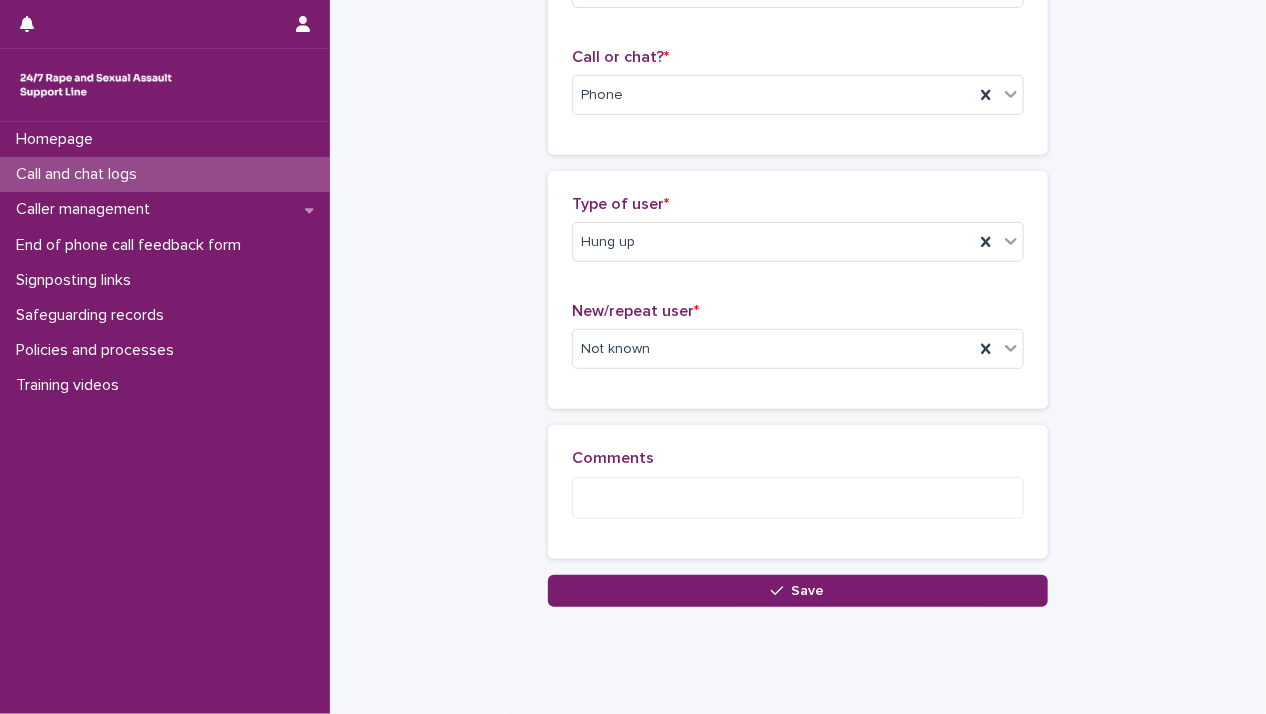 drag, startPoint x: 718, startPoint y: 556, endPoint x: 721, endPoint y: 569, distance: 13.341664 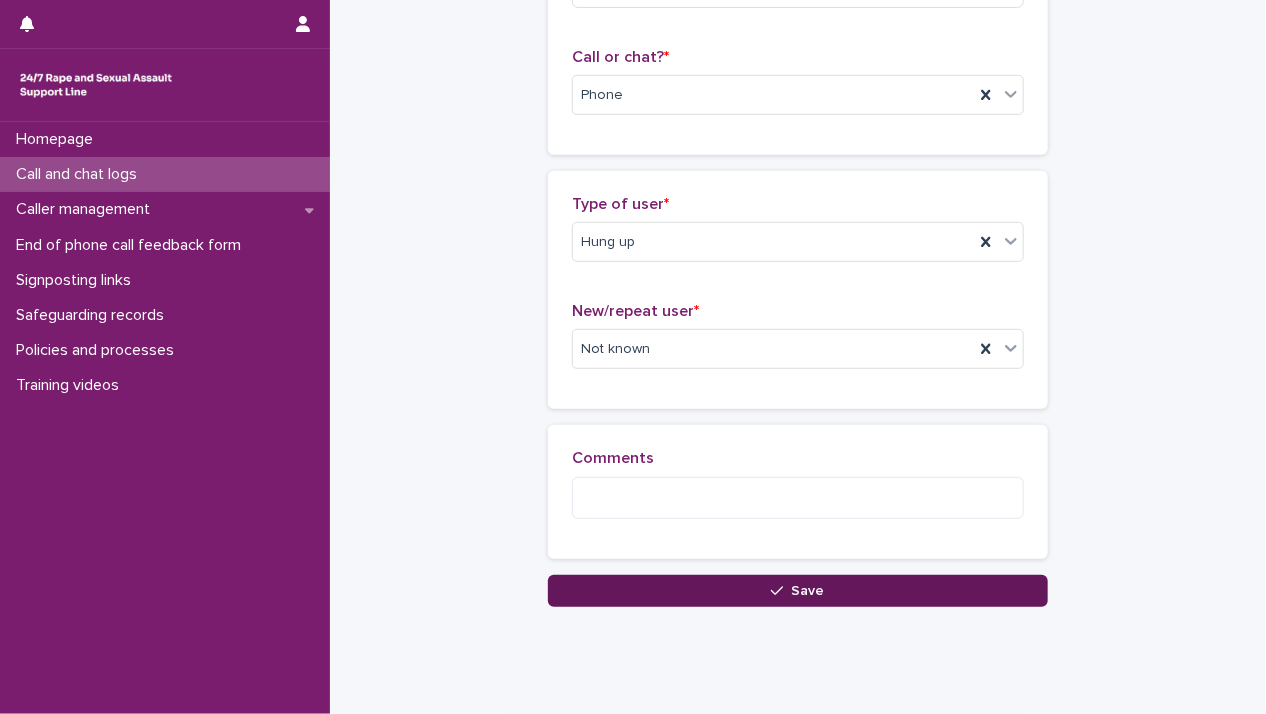 click on "Save" at bounding box center [798, 591] 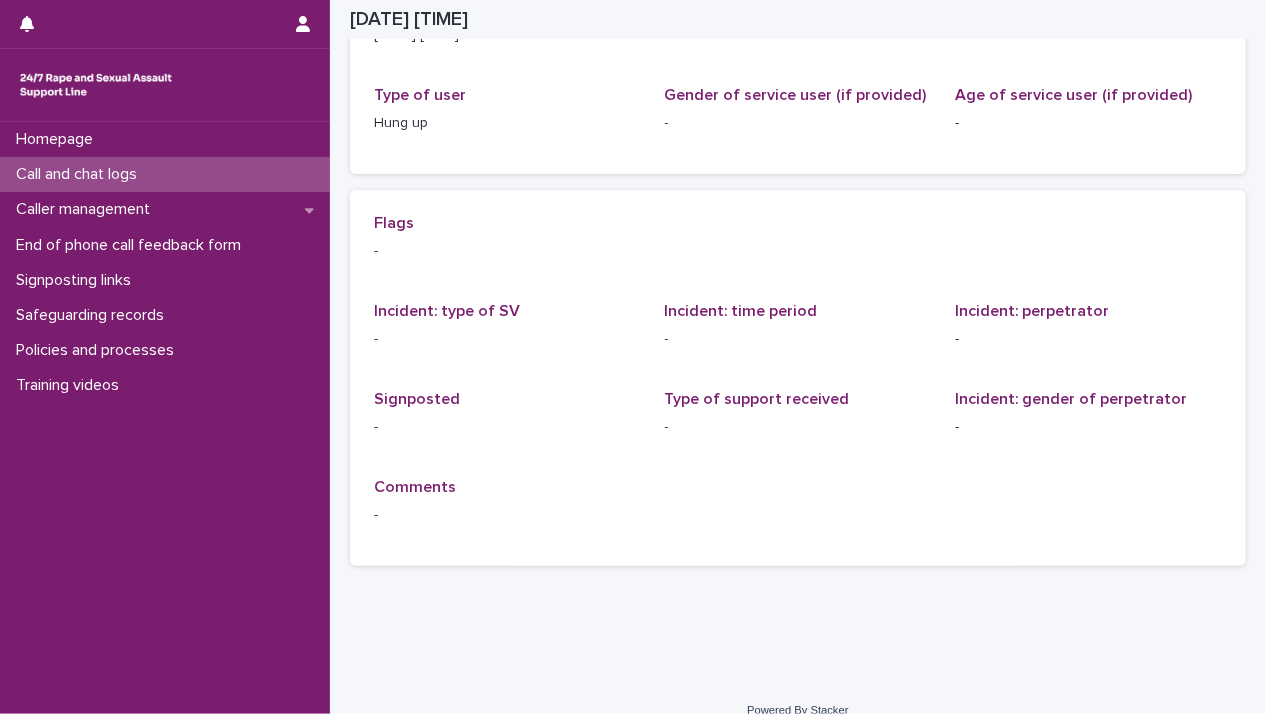 scroll, scrollTop: 0, scrollLeft: 0, axis: both 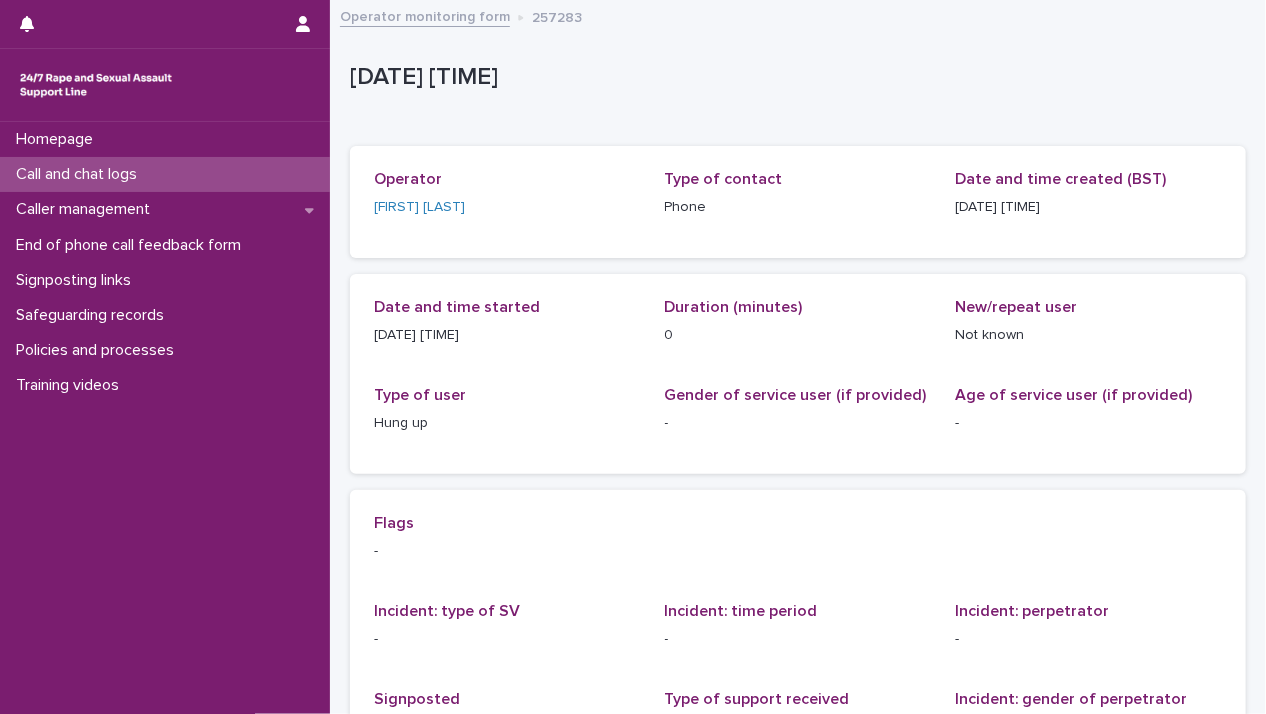 click on "Call and chat logs" at bounding box center [80, 174] 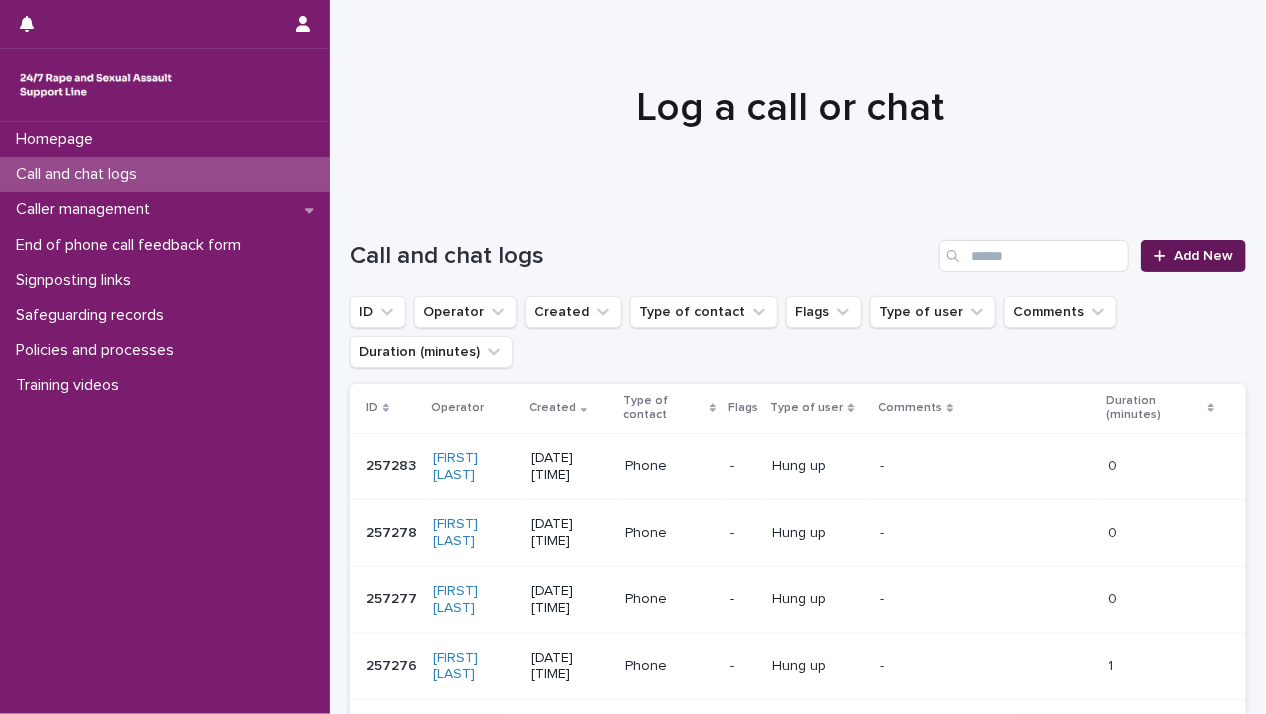 click on "Add New" at bounding box center (1203, 256) 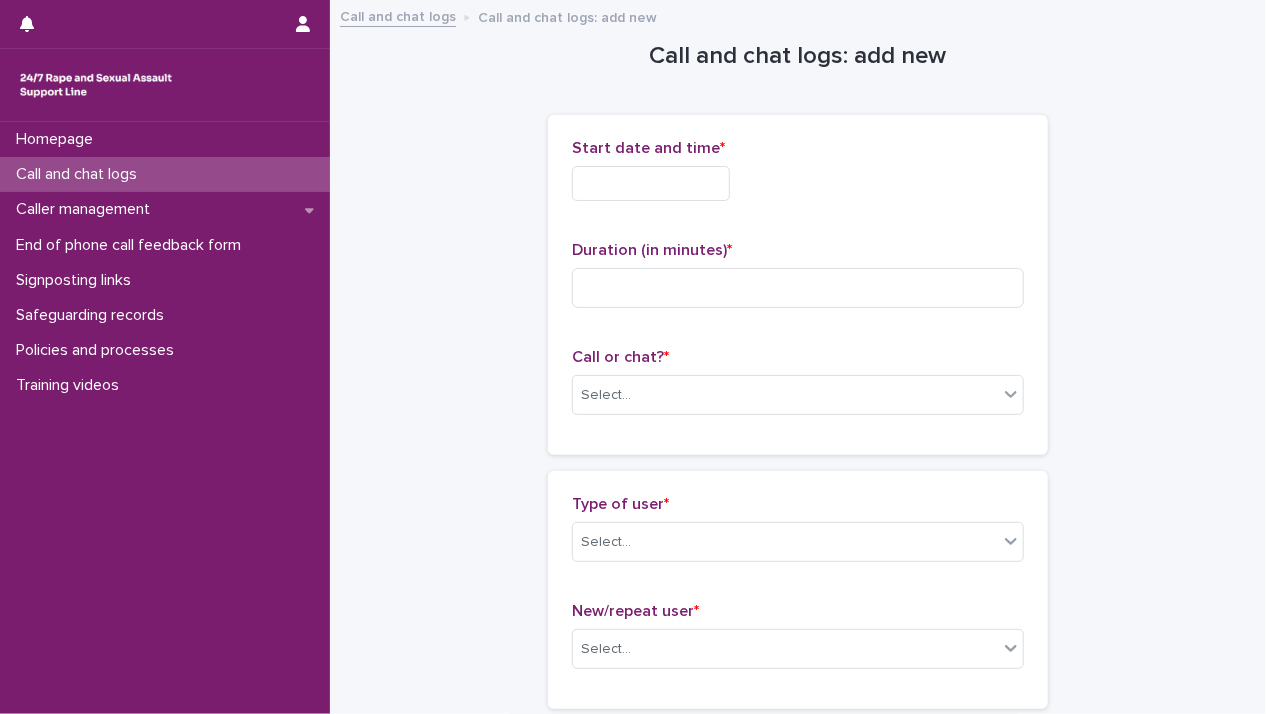 click at bounding box center (651, 183) 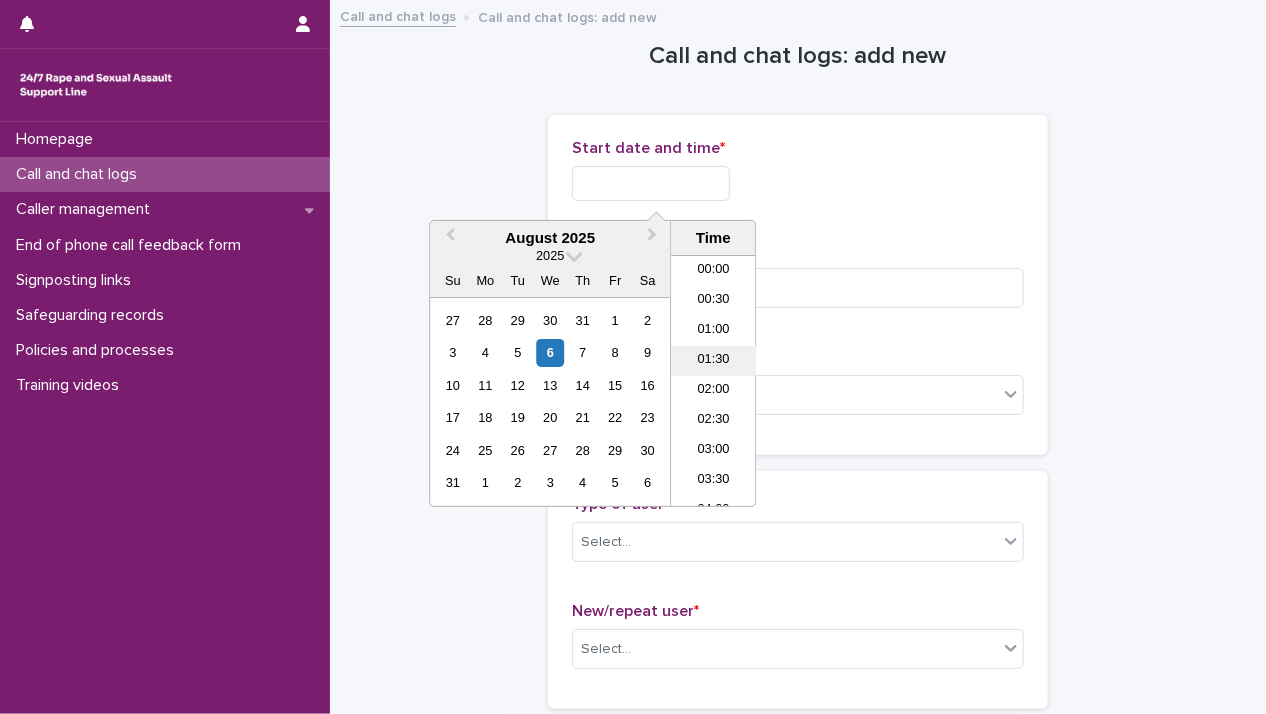 click on "01:30" at bounding box center (713, 361) 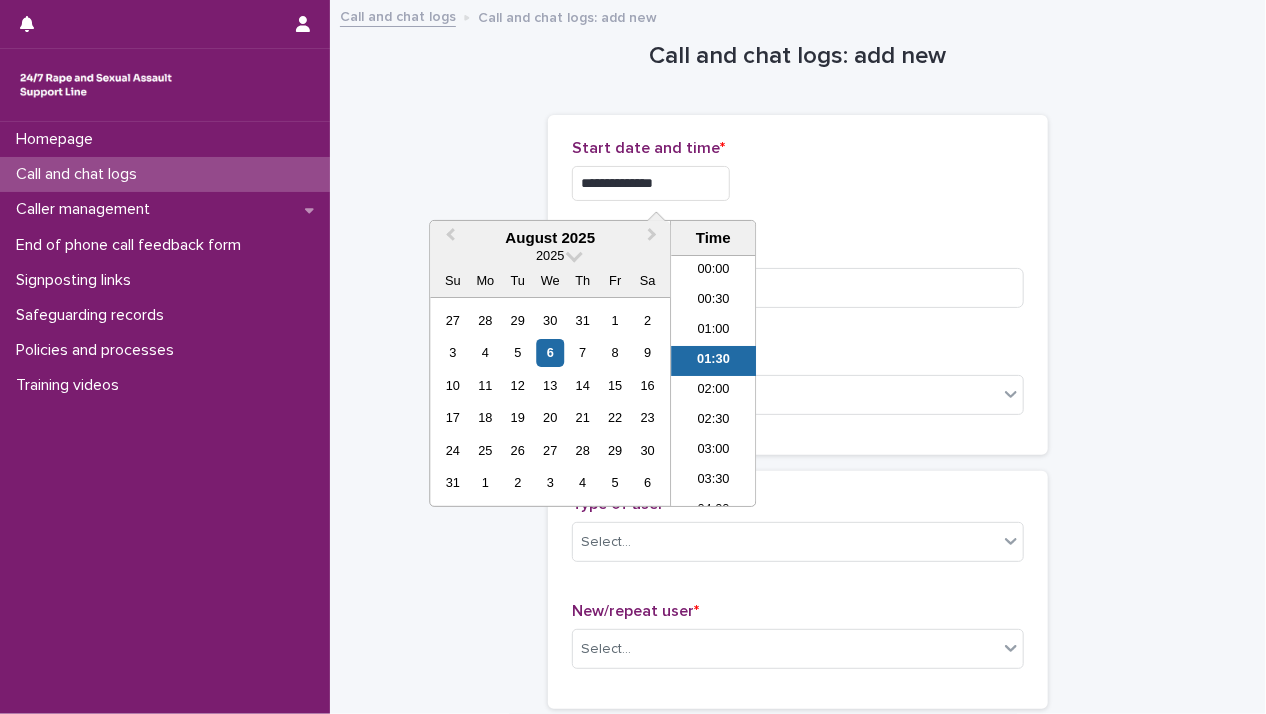 drag, startPoint x: 684, startPoint y: 189, endPoint x: 689, endPoint y: 199, distance: 11.18034 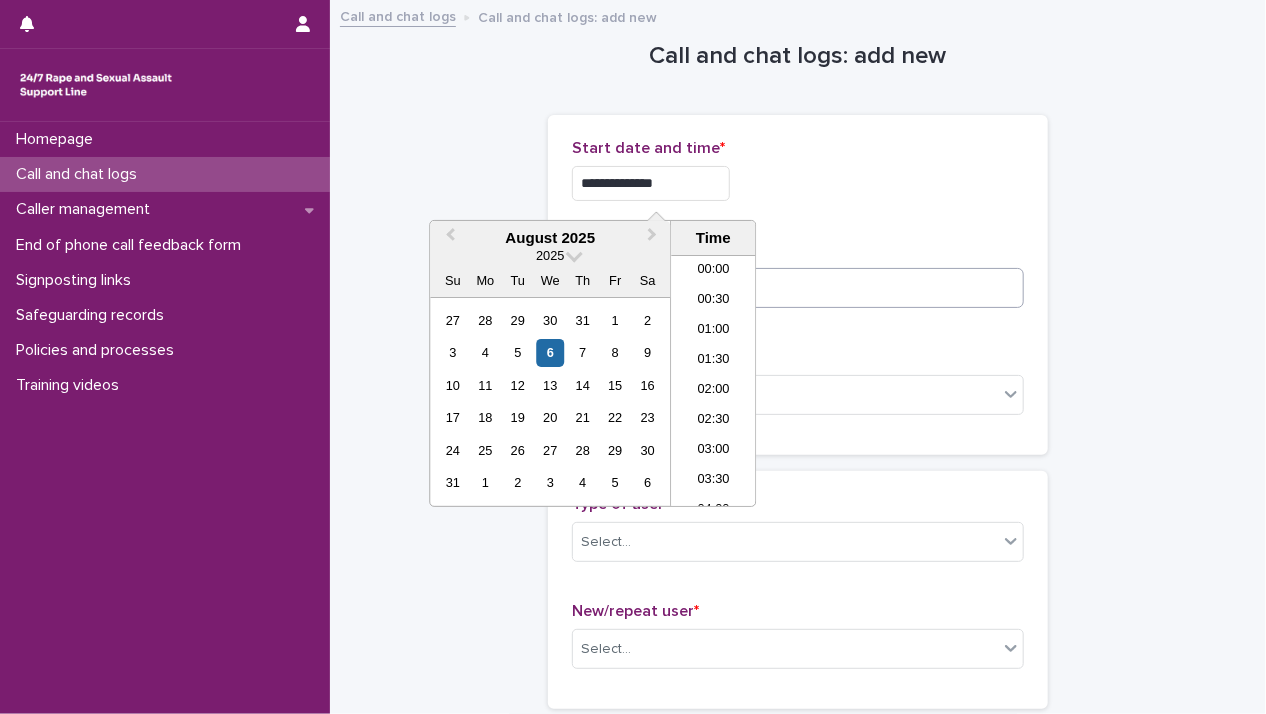 type on "**********" 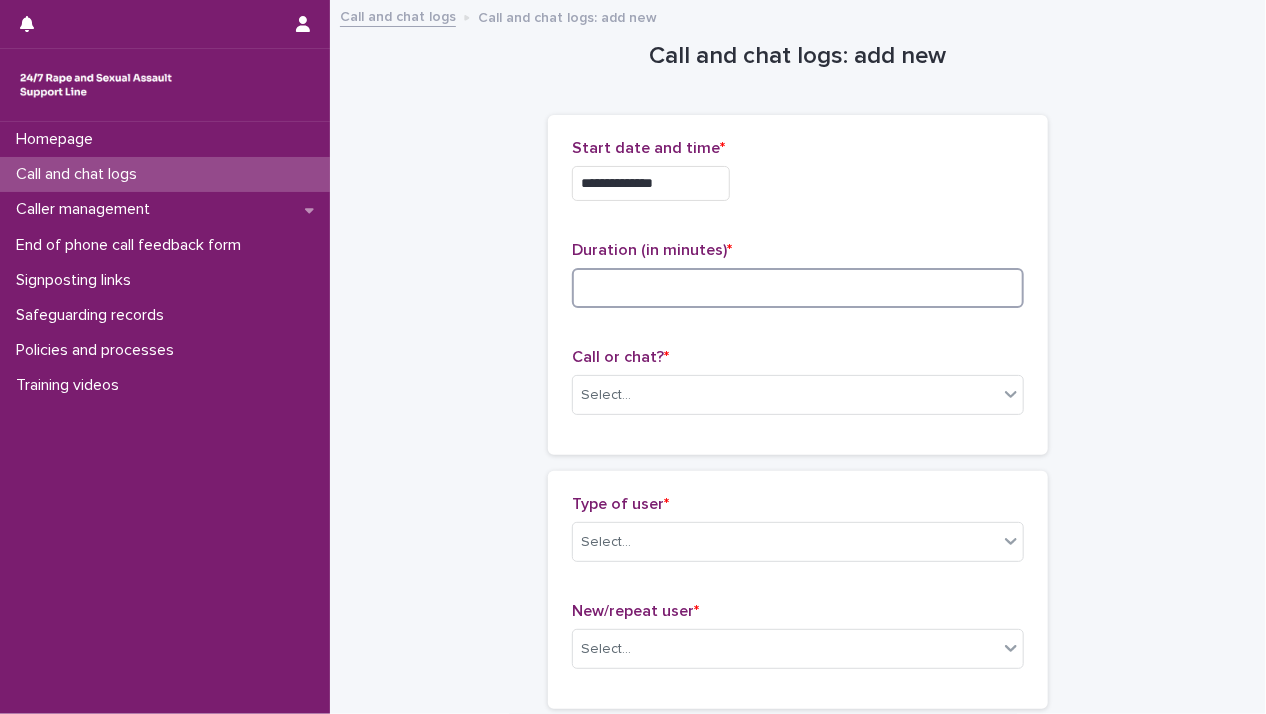 click at bounding box center (798, 288) 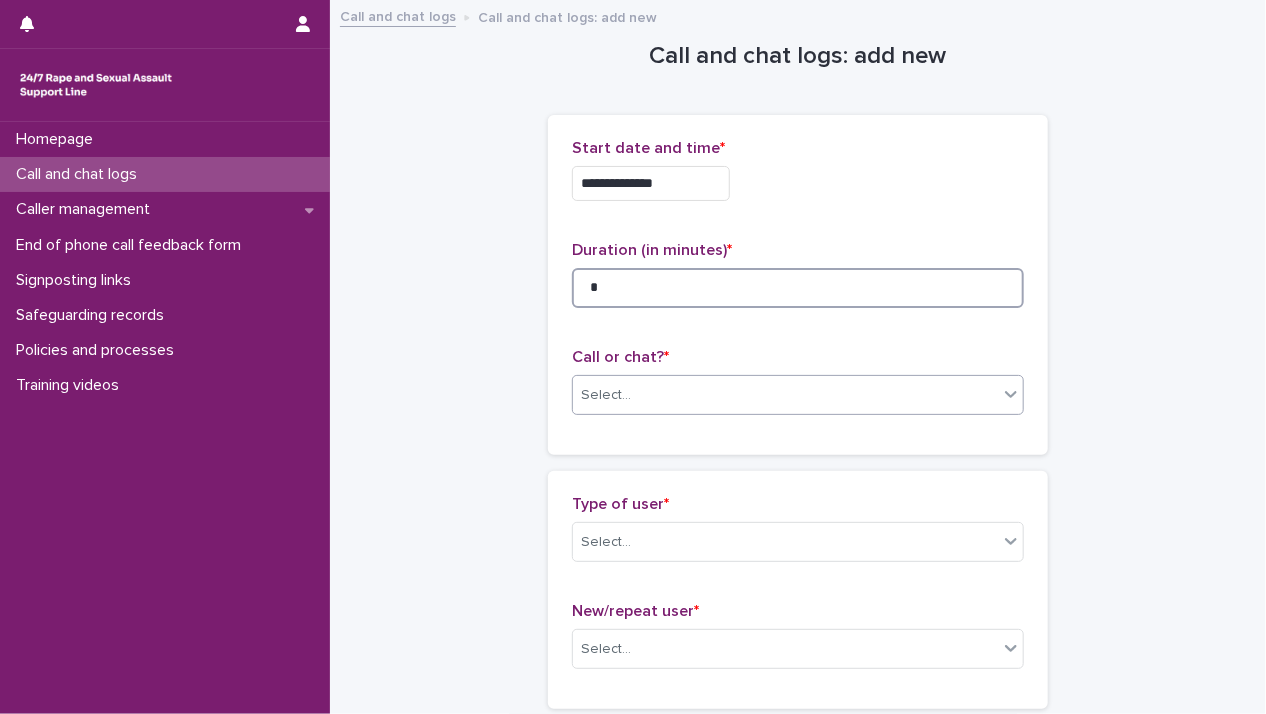 type on "*" 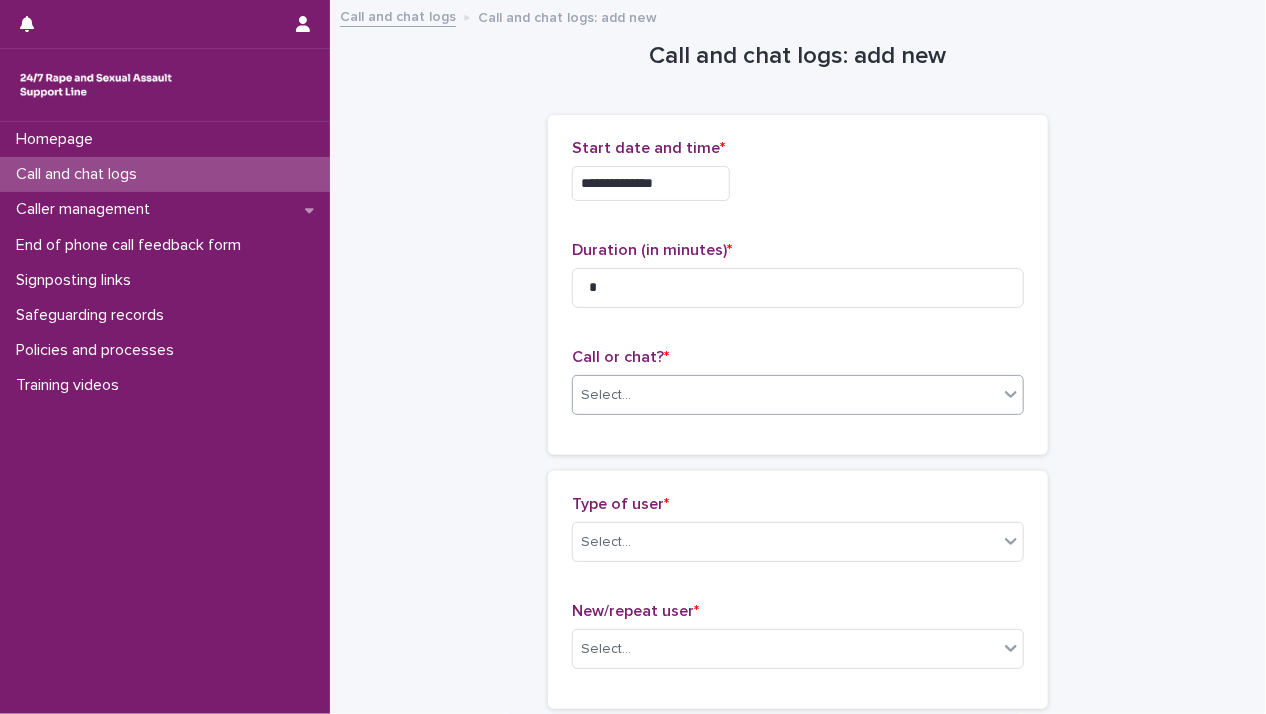 click on "Select..." at bounding box center [798, 395] 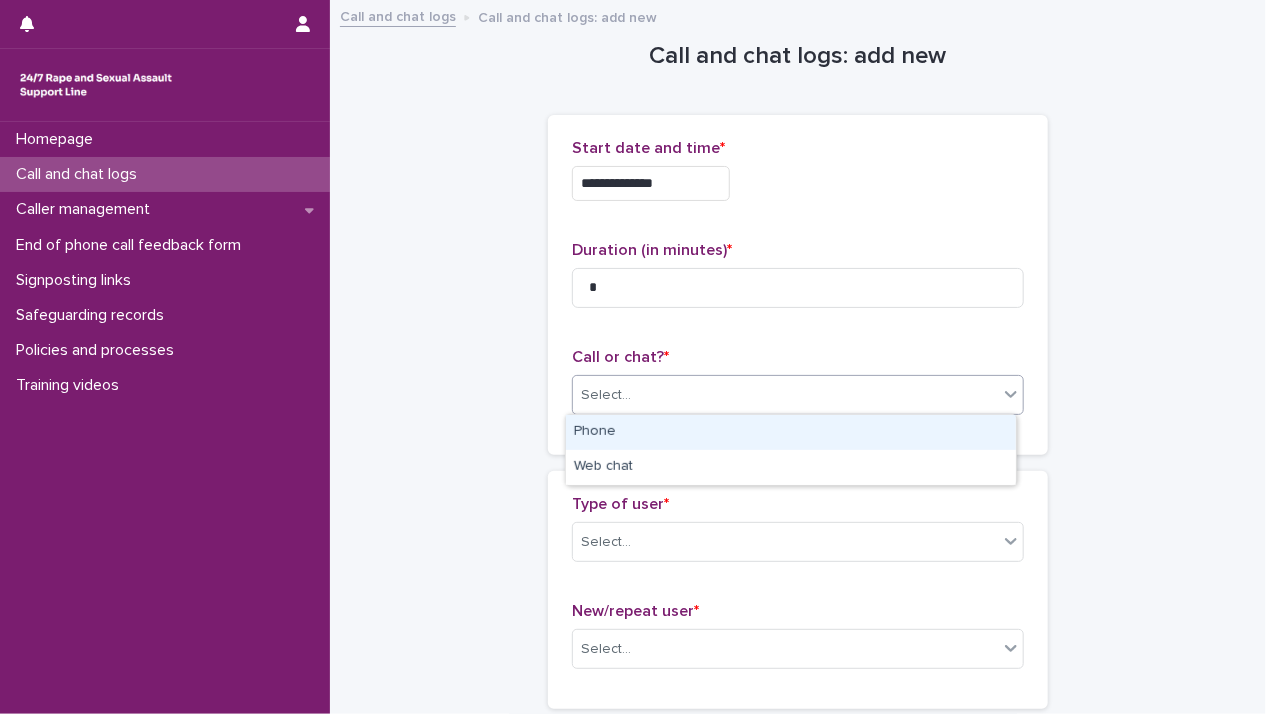 click on "Phone" at bounding box center [791, 432] 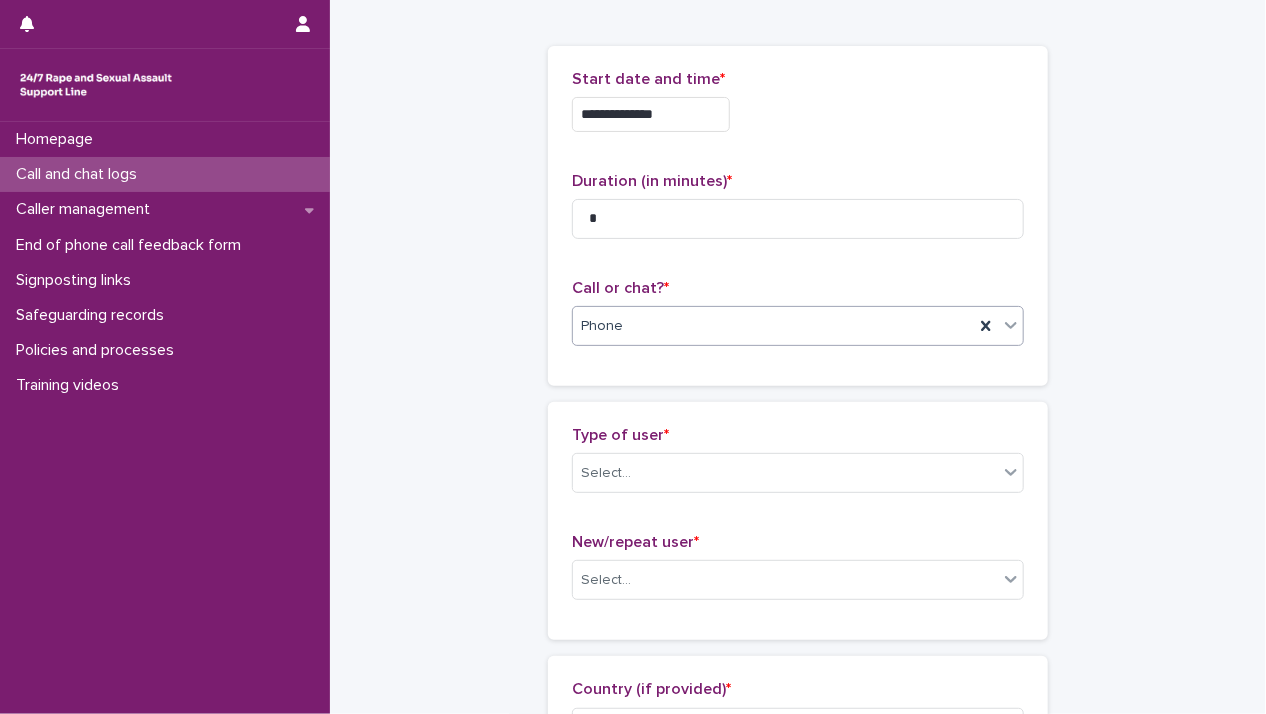 scroll, scrollTop: 300, scrollLeft: 0, axis: vertical 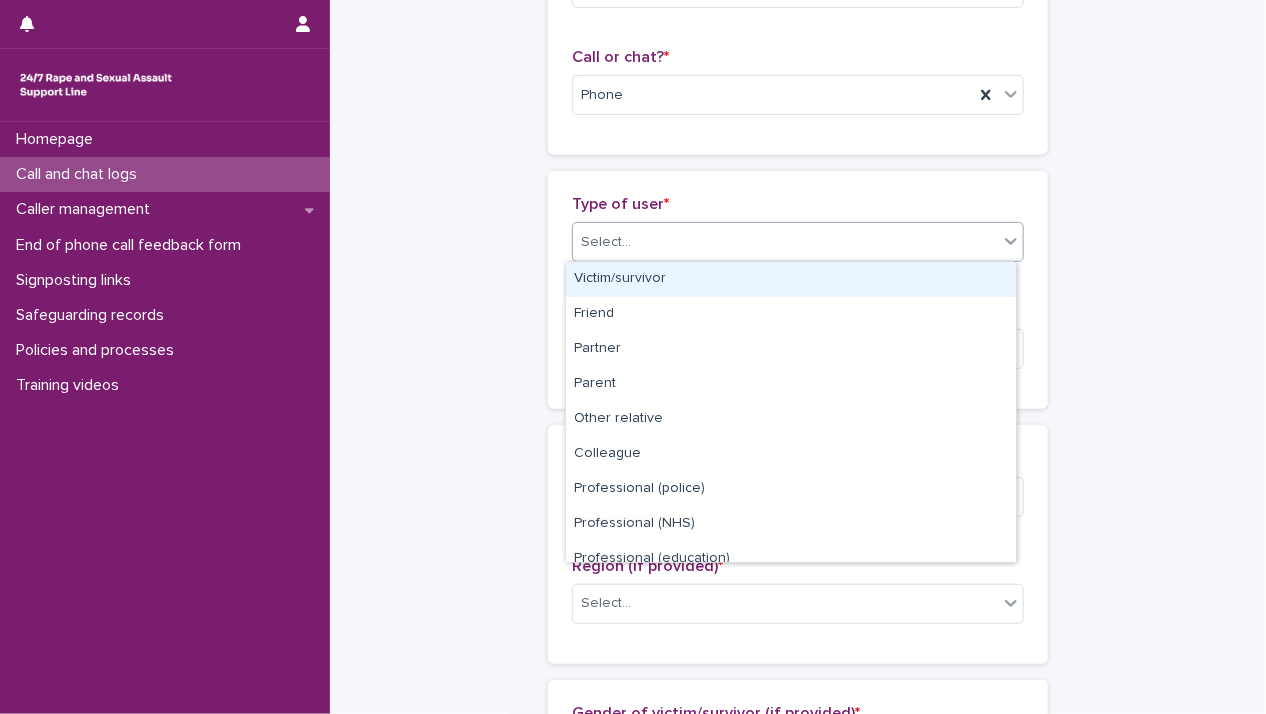 click on "Select..." at bounding box center (785, 242) 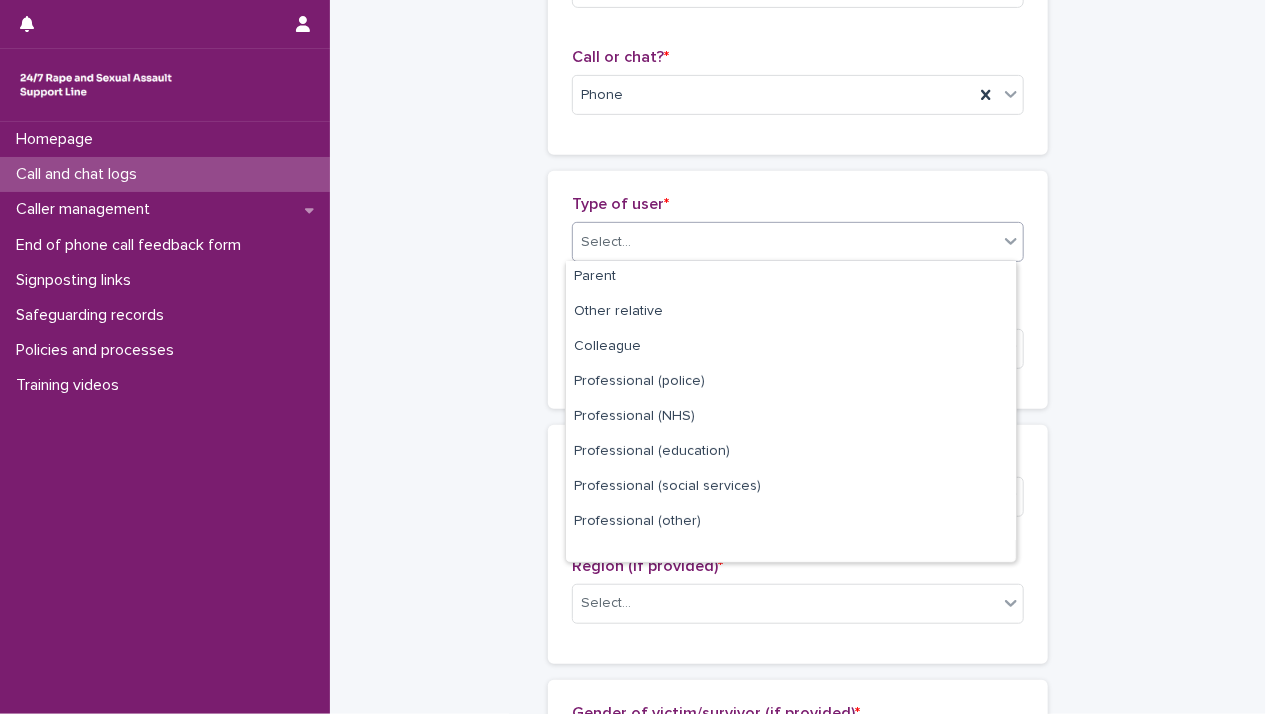 scroll, scrollTop: 224, scrollLeft: 0, axis: vertical 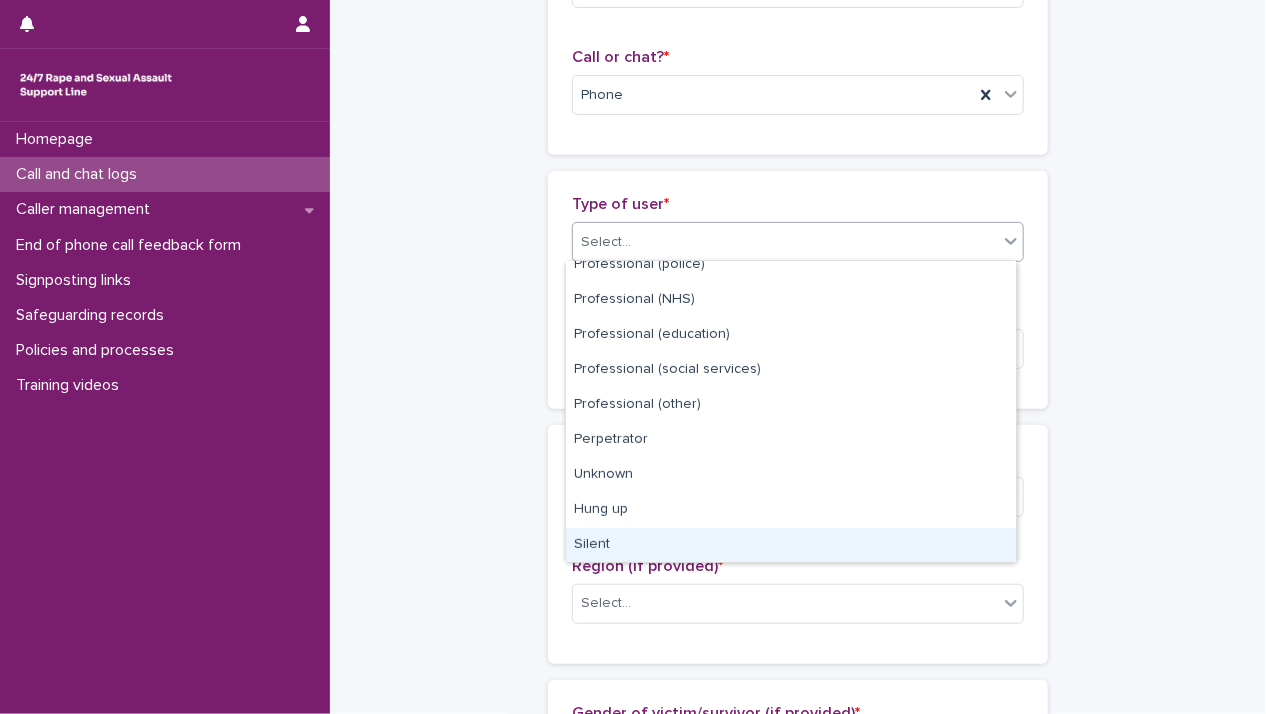 click on "Silent" at bounding box center (791, 545) 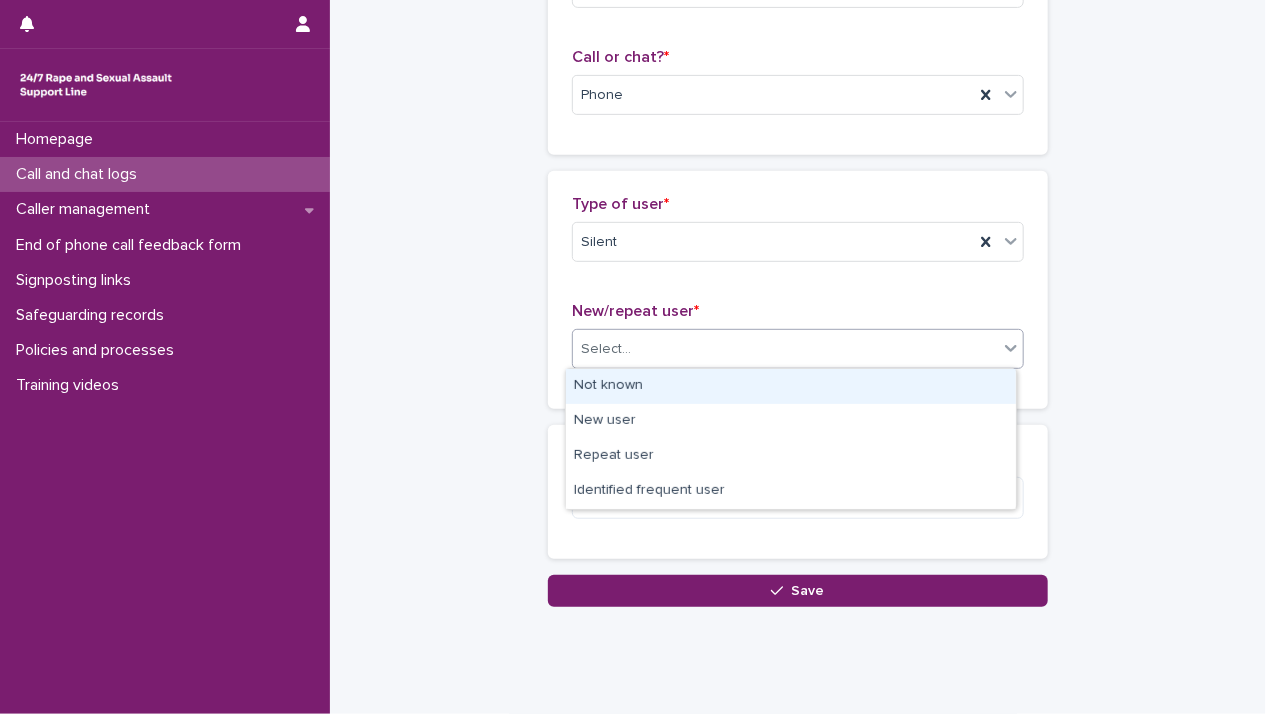 click on "Select..." at bounding box center [785, 349] 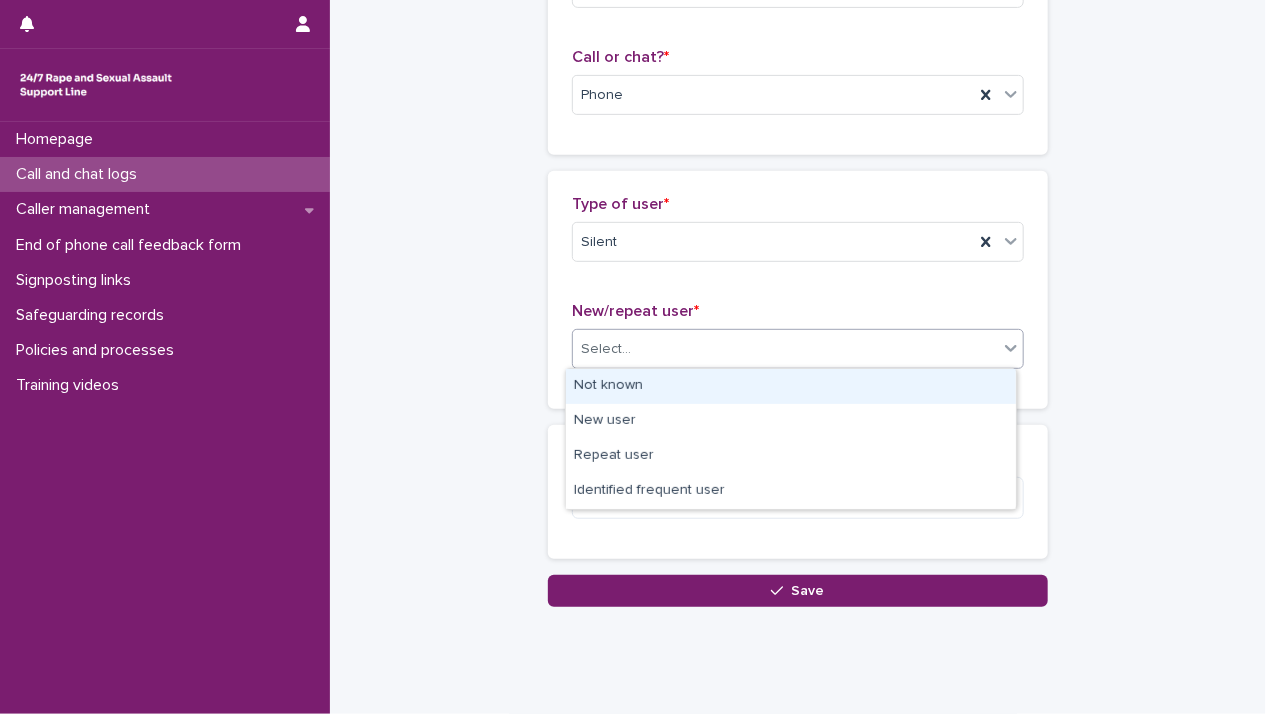 drag, startPoint x: 650, startPoint y: 386, endPoint x: 648, endPoint y: 438, distance: 52.03845 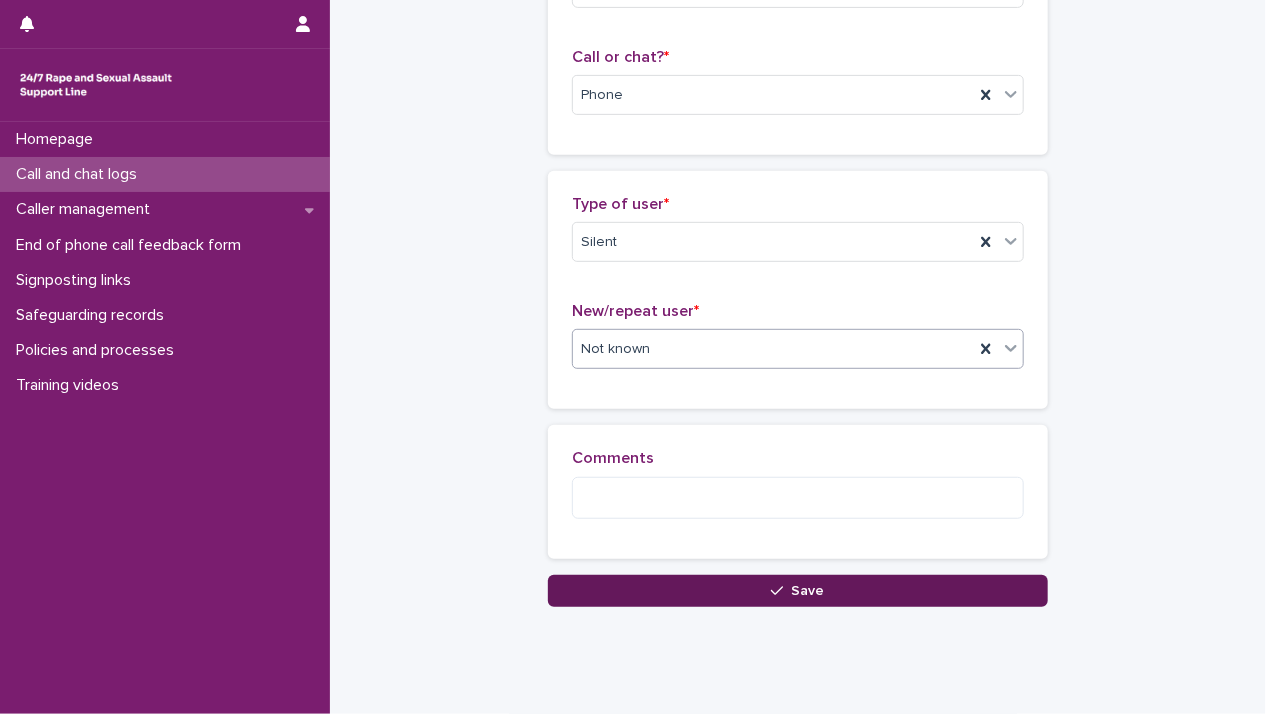 click on "Save" at bounding box center (798, 591) 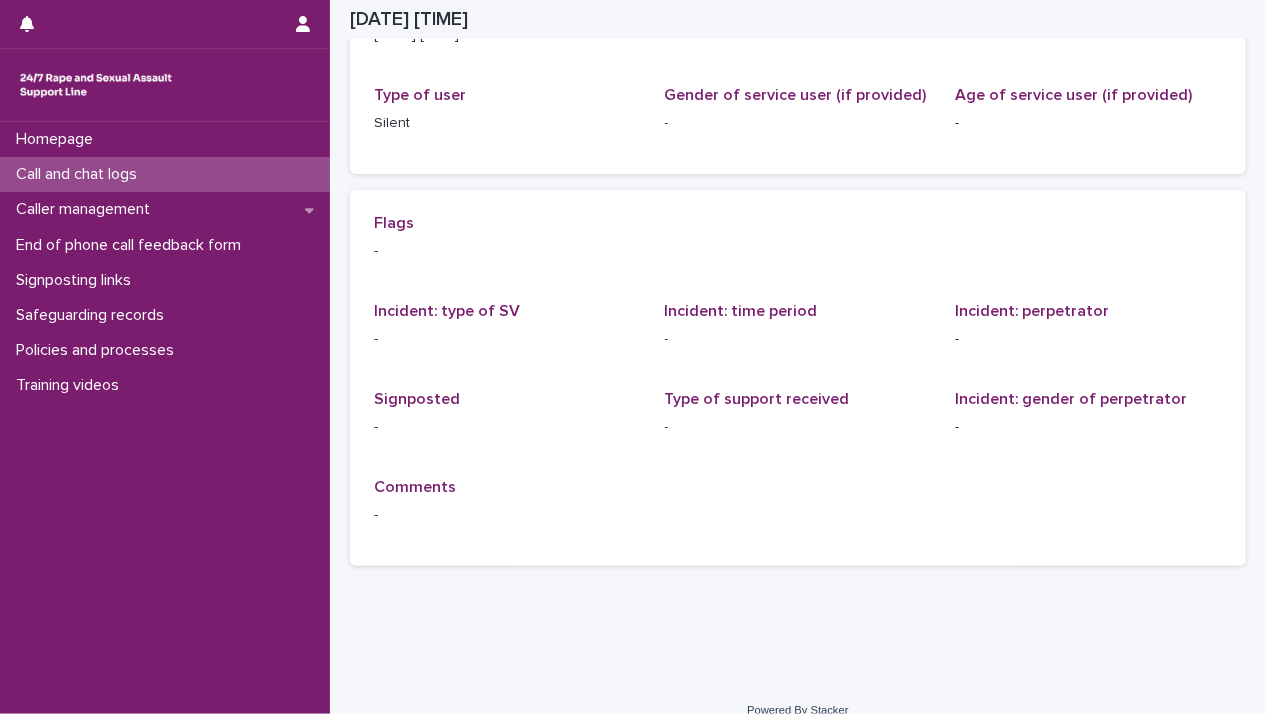 scroll, scrollTop: 0, scrollLeft: 0, axis: both 